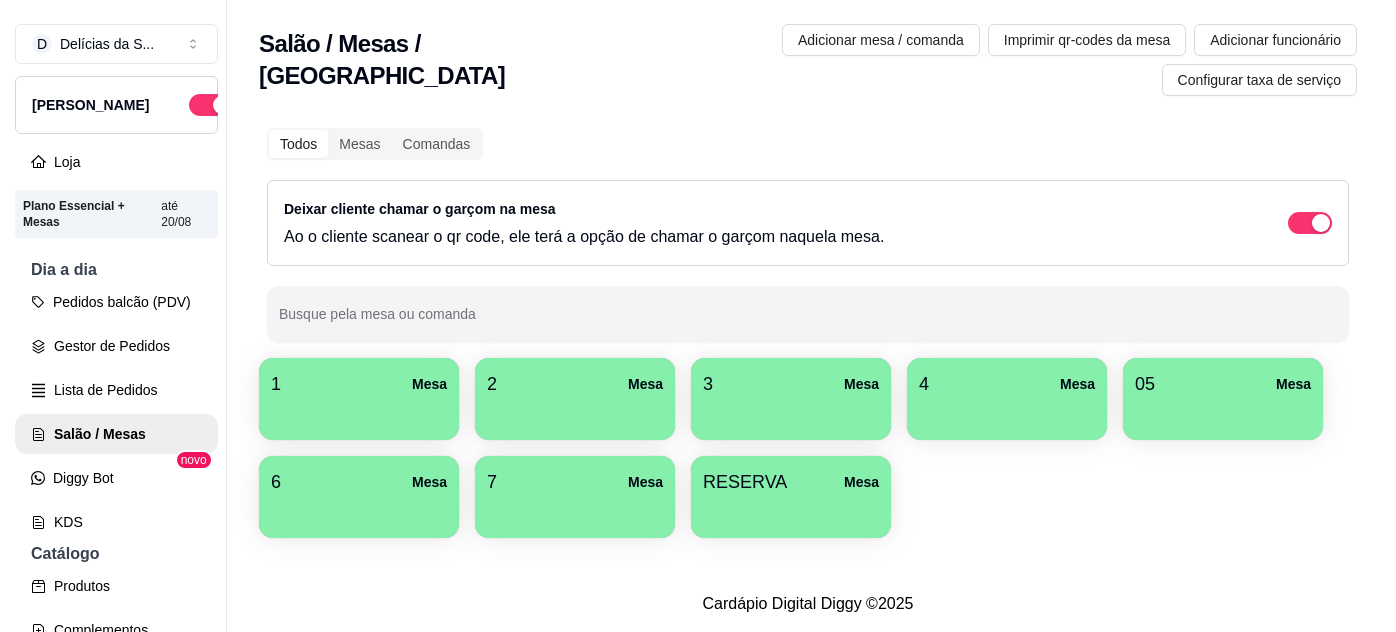 scroll, scrollTop: 0, scrollLeft: 0, axis: both 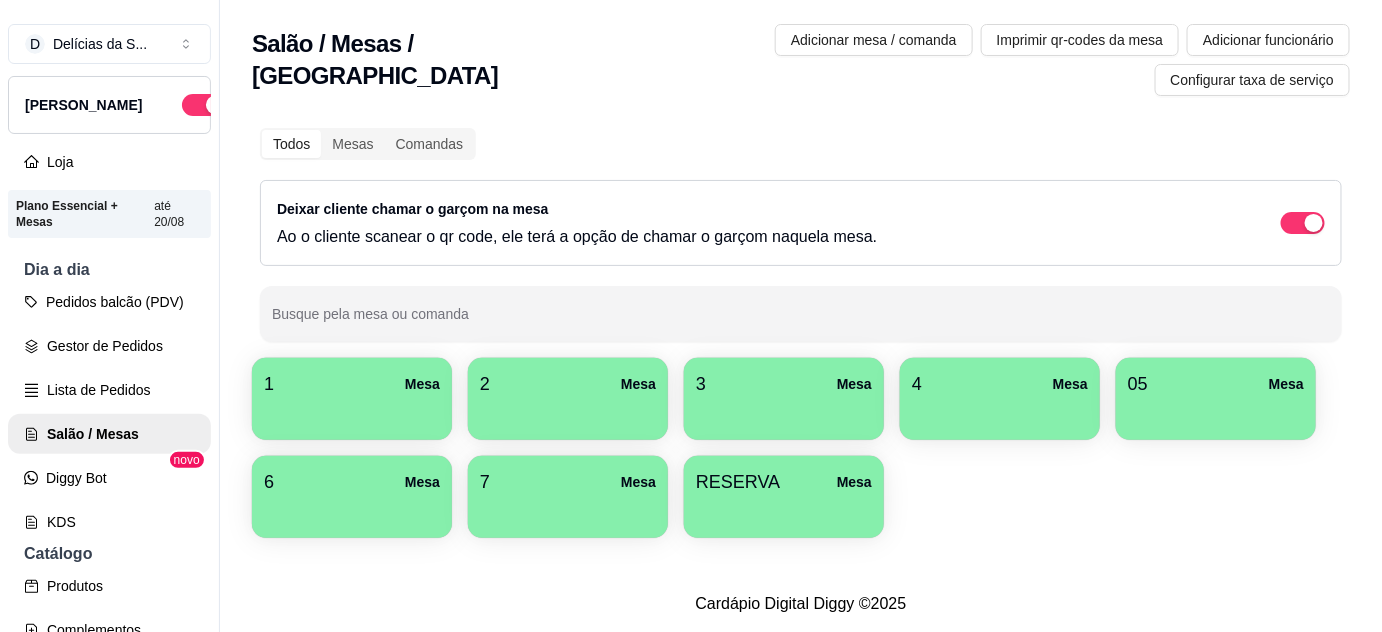 click on "05 Mesa" at bounding box center [1216, 384] 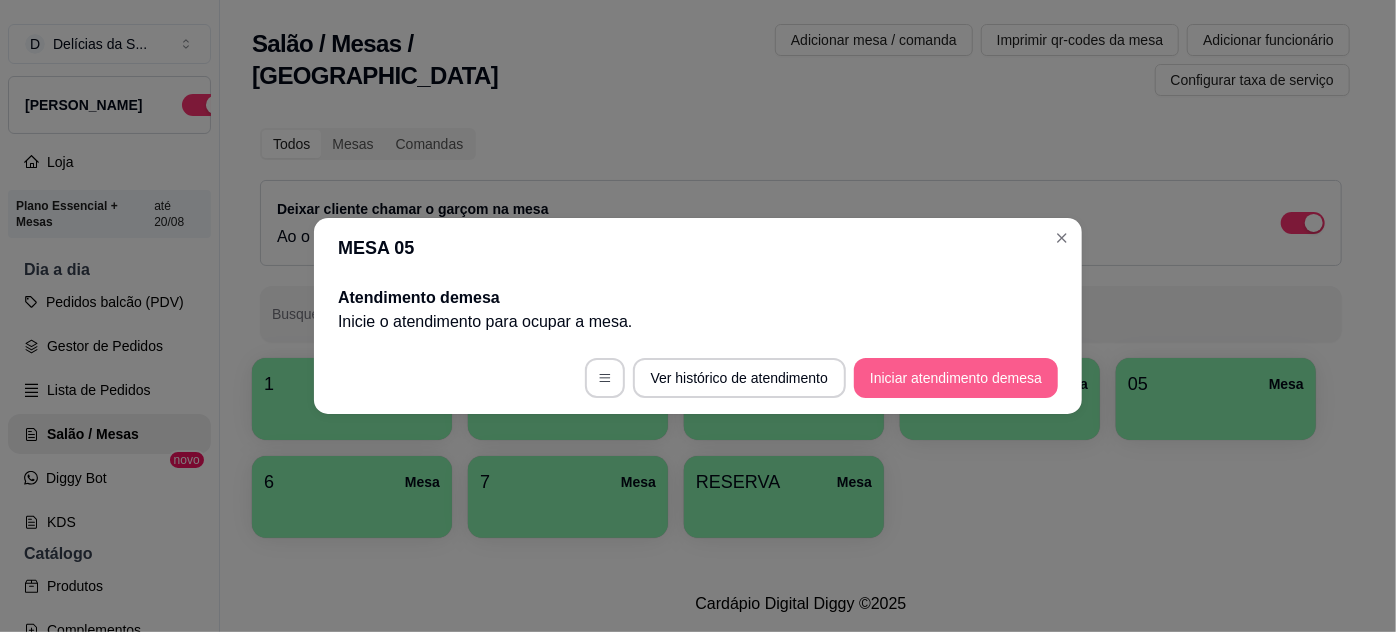 click on "Iniciar atendimento de  mesa" at bounding box center (956, 378) 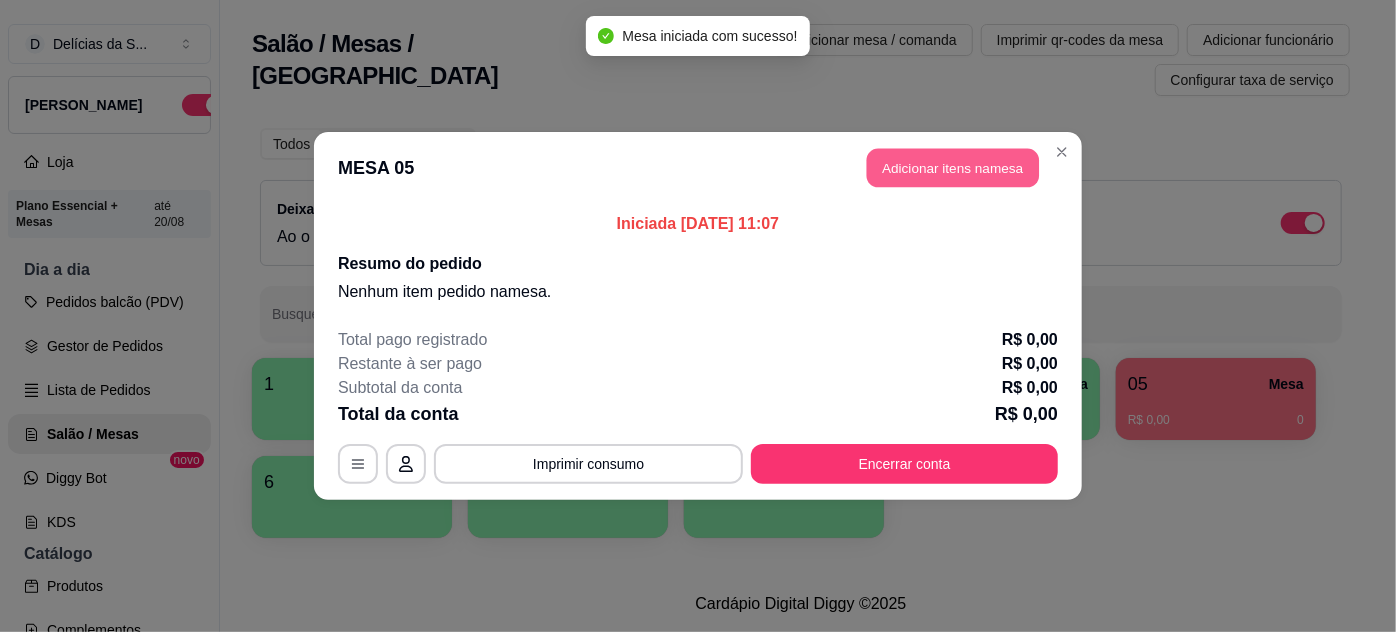 click on "Adicionar itens na  mesa" at bounding box center (953, 168) 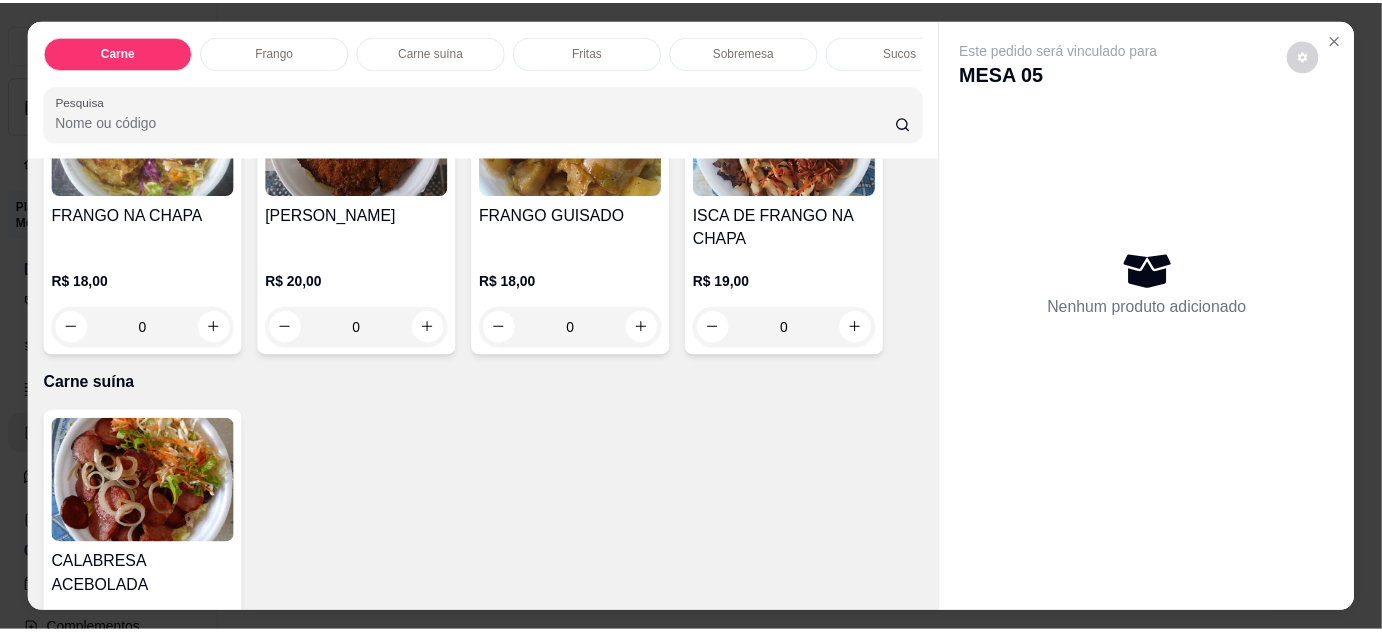 scroll, scrollTop: 1090, scrollLeft: 0, axis: vertical 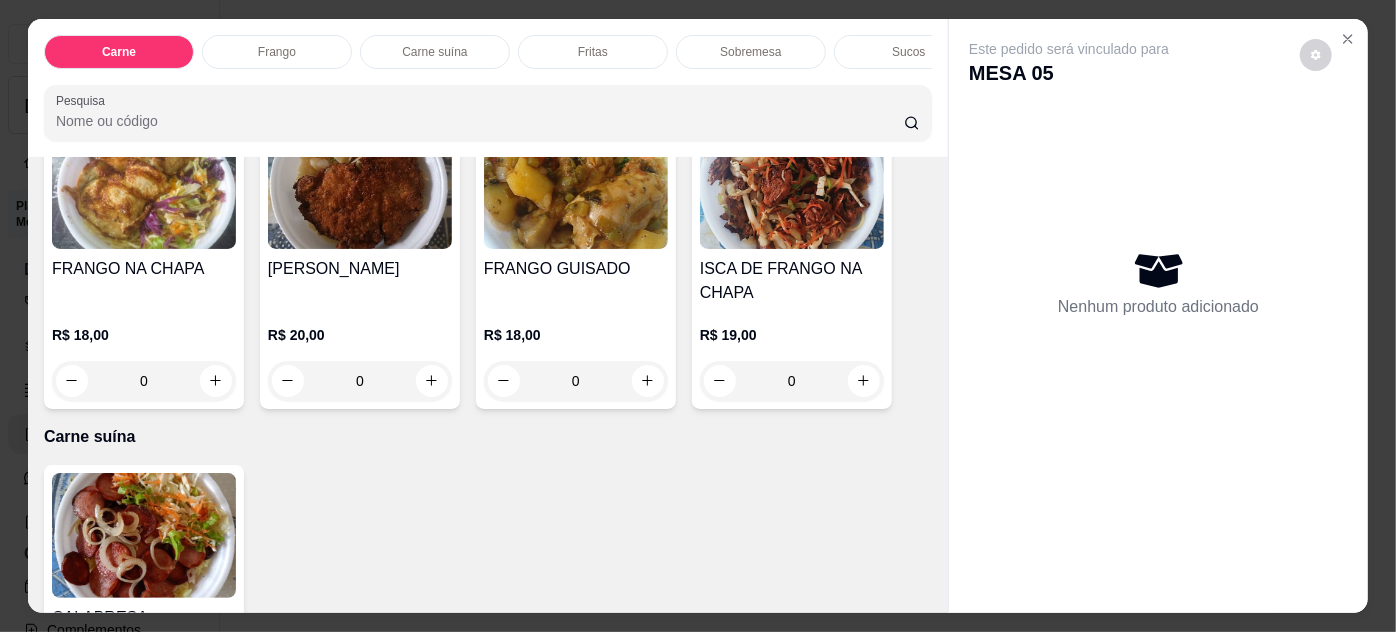 click on "ISCA DE FRANGO NA CHAPA" at bounding box center (792, 281) 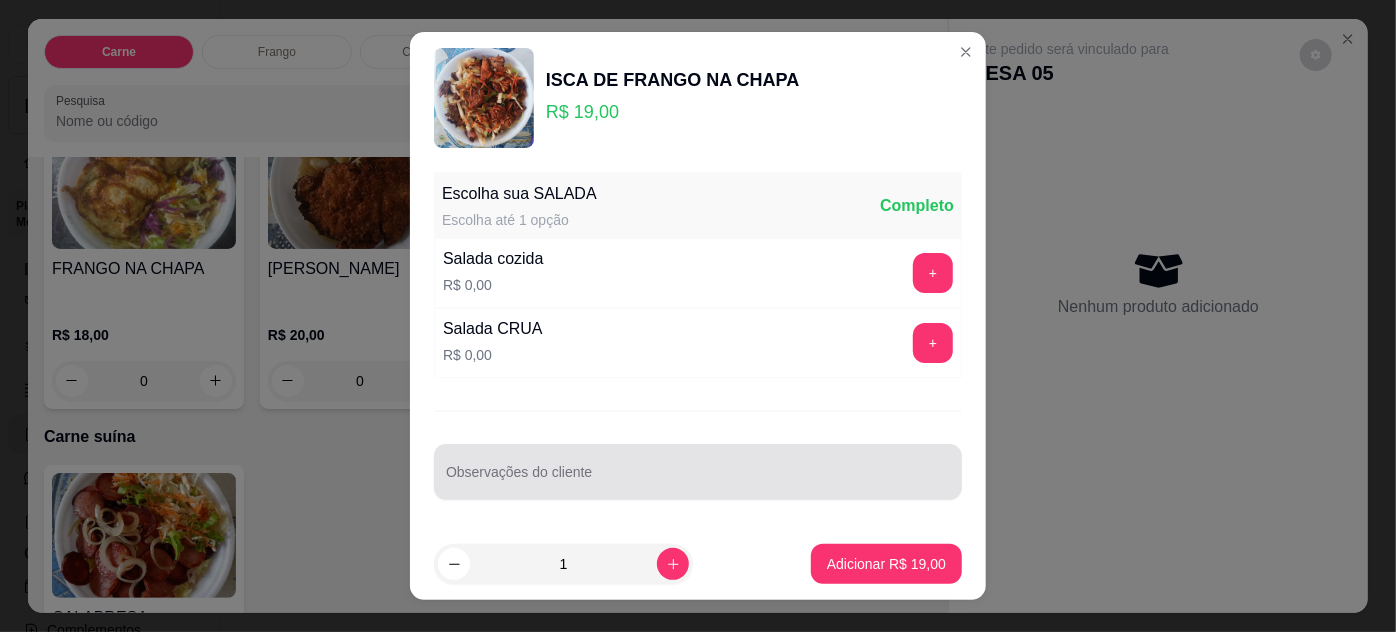 click on "Observações do cliente" at bounding box center [698, 480] 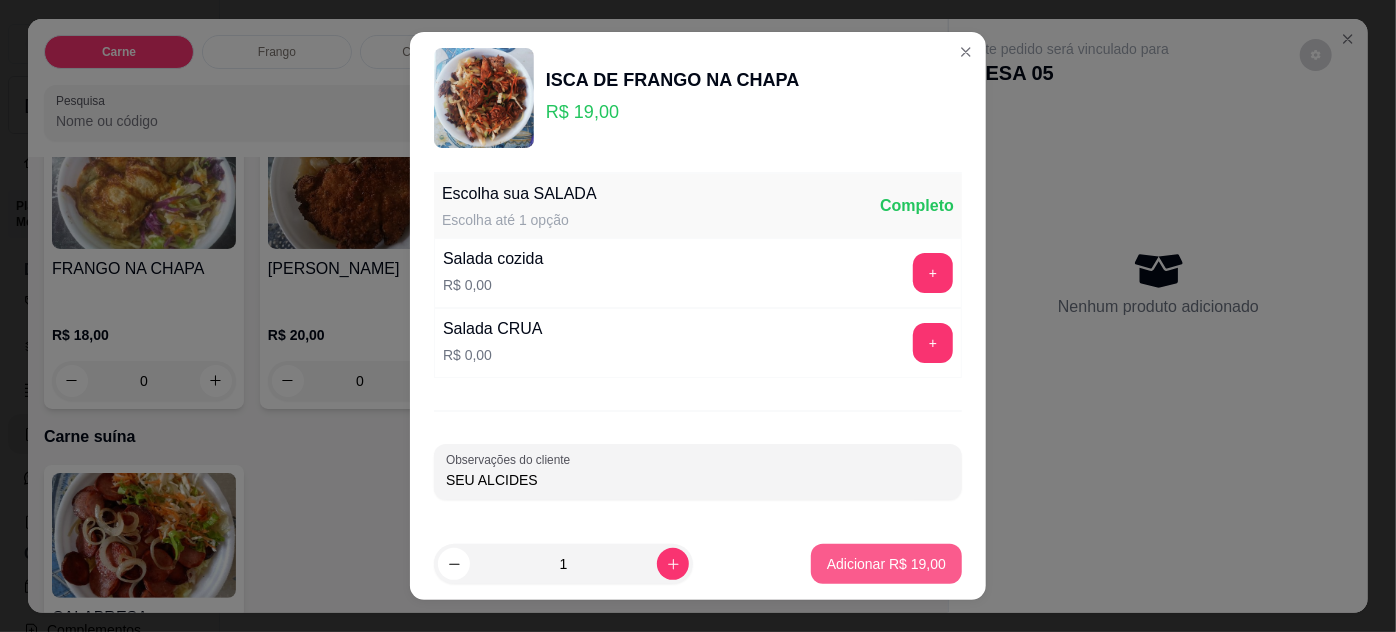 type on "SEU ALCIDES" 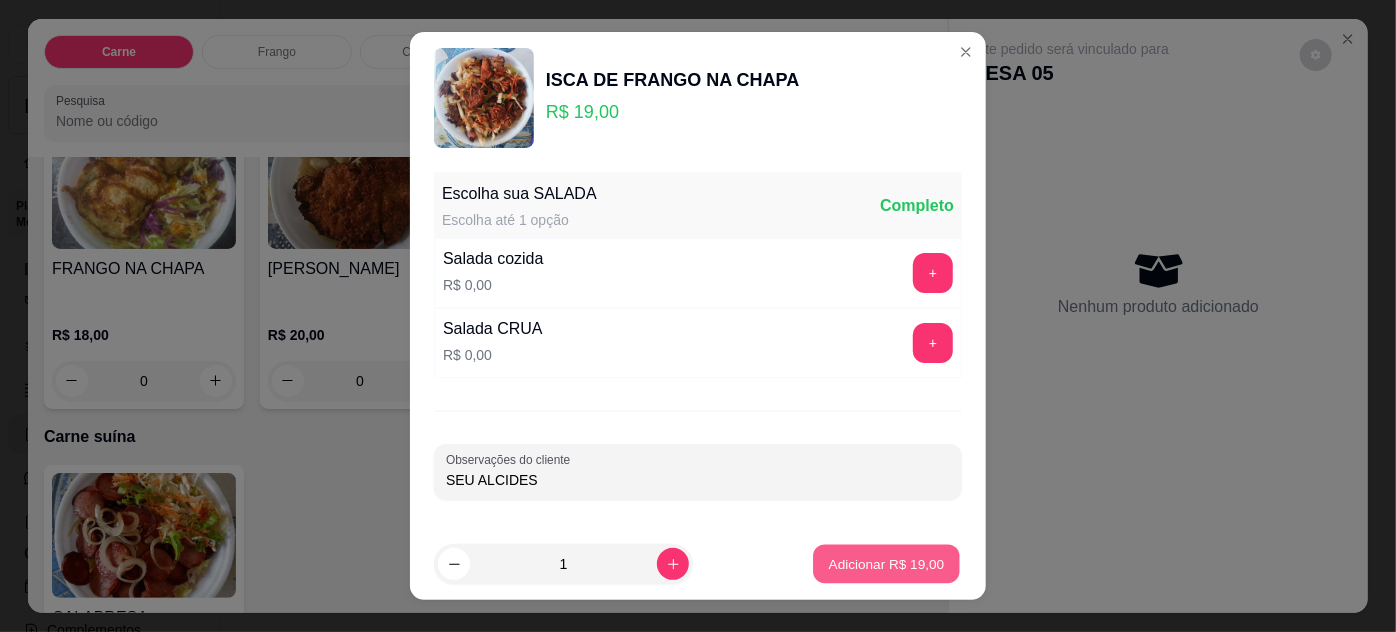 click on "Adicionar   R$ 19,00" at bounding box center [887, 563] 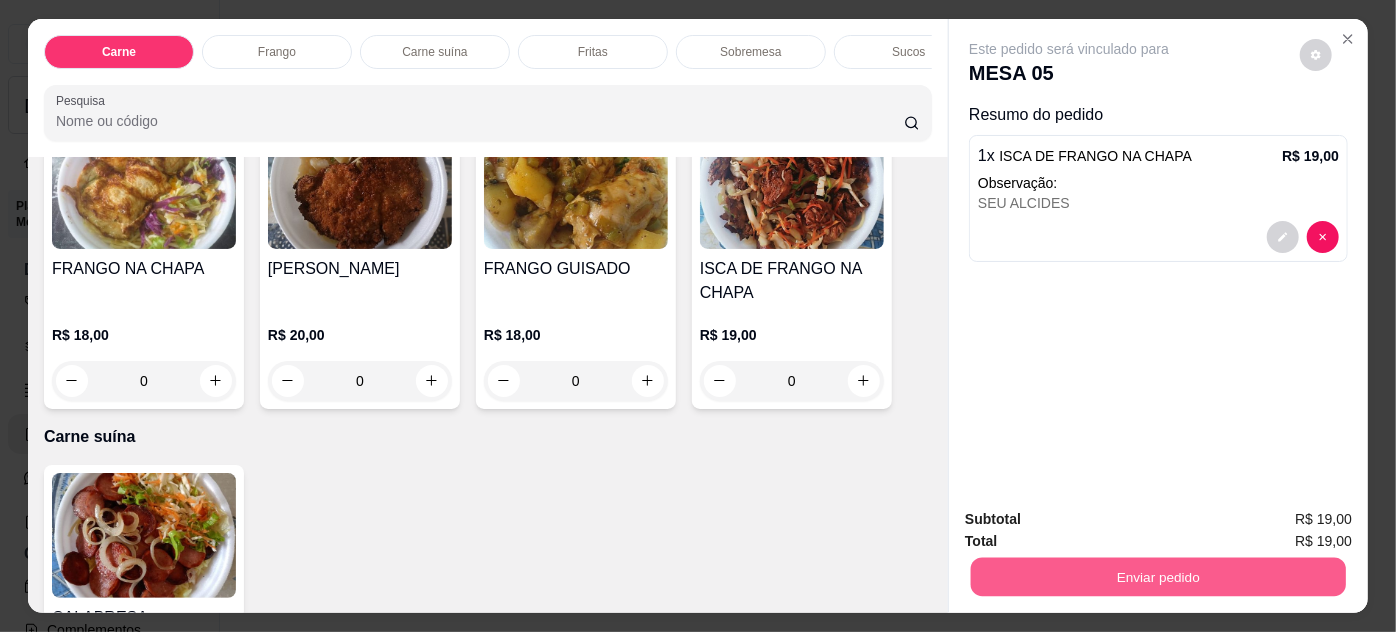 click on "Enviar pedido" at bounding box center [1158, 577] 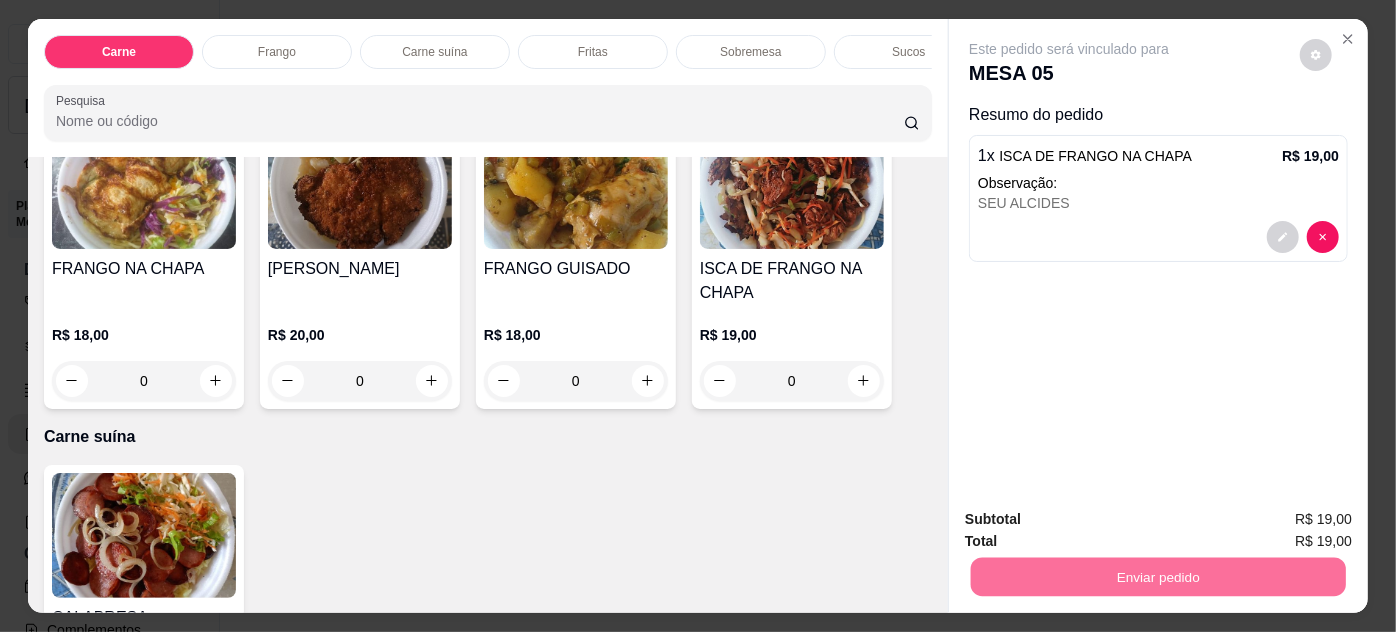 click on "Não registrar e enviar pedido" at bounding box center (1093, 520) 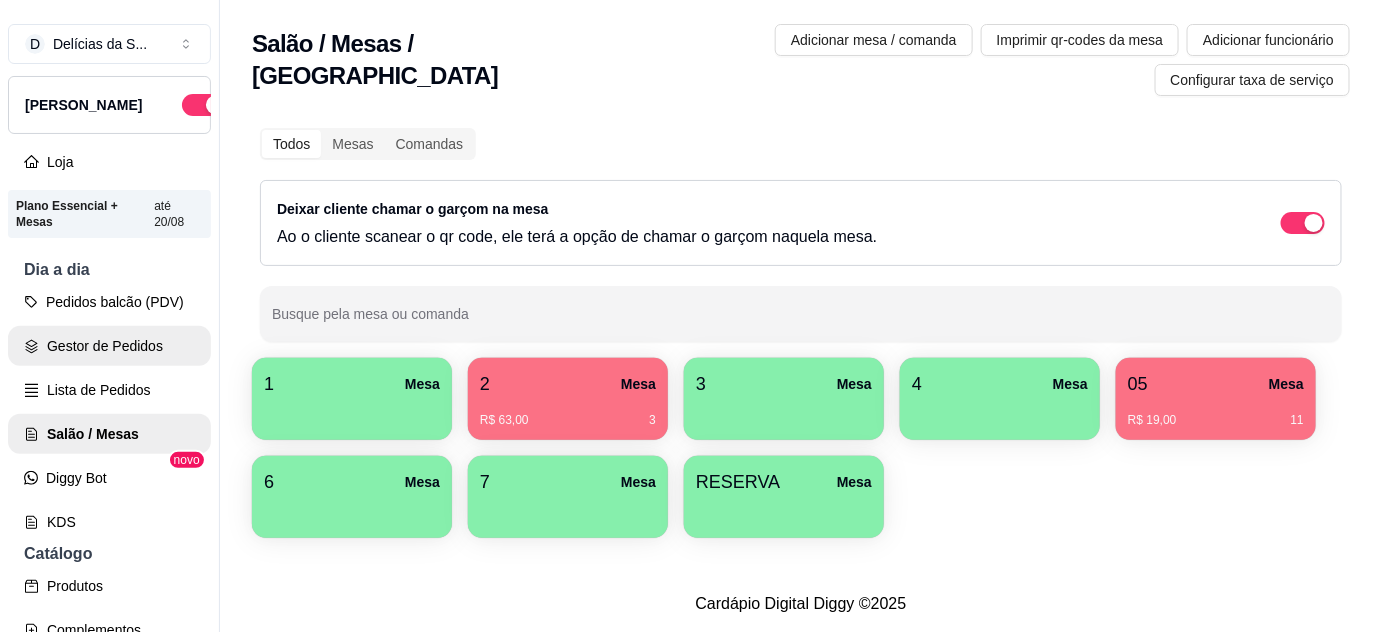 click on "Gestor de Pedidos" at bounding box center [109, 346] 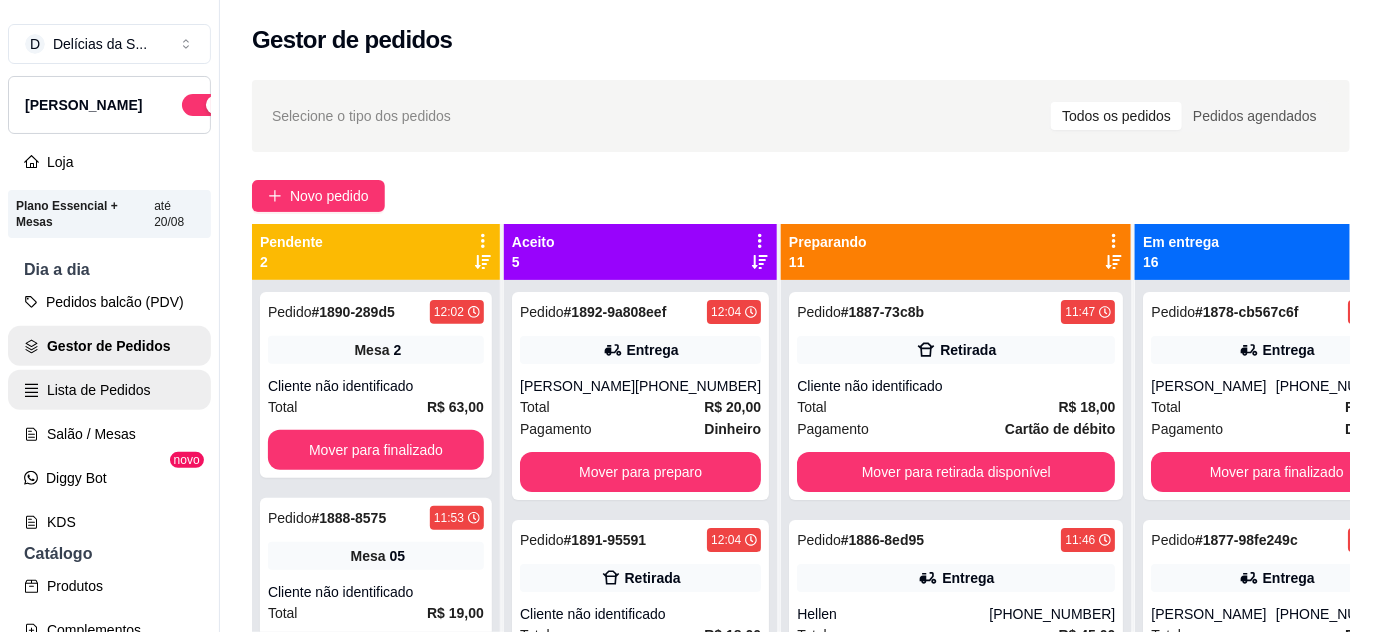 click on "Lista de Pedidos" at bounding box center (109, 390) 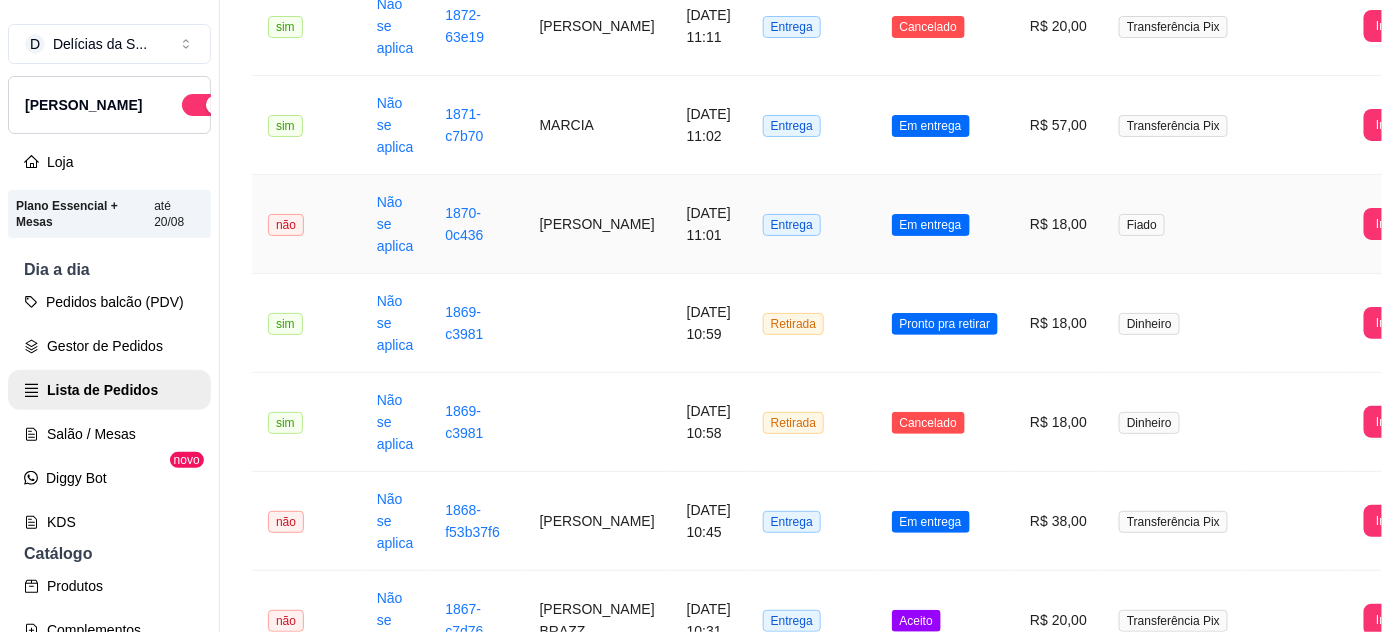 scroll, scrollTop: 2712, scrollLeft: 0, axis: vertical 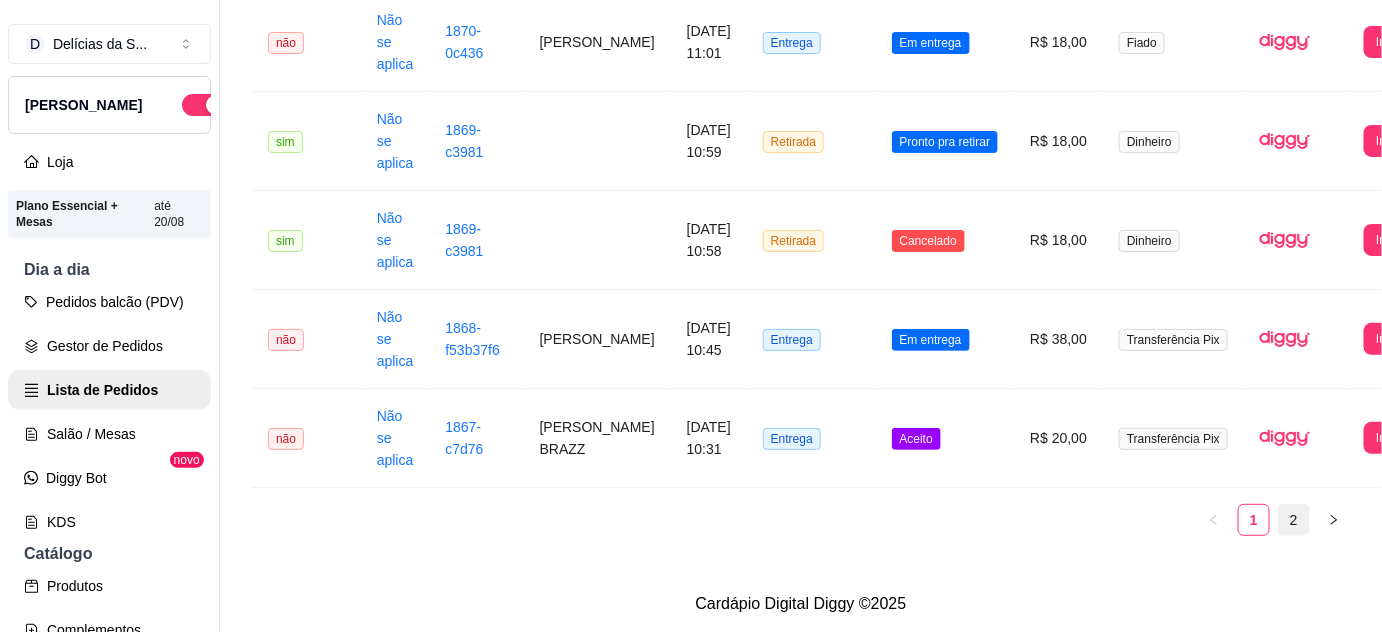 click on "2" at bounding box center (1294, 520) 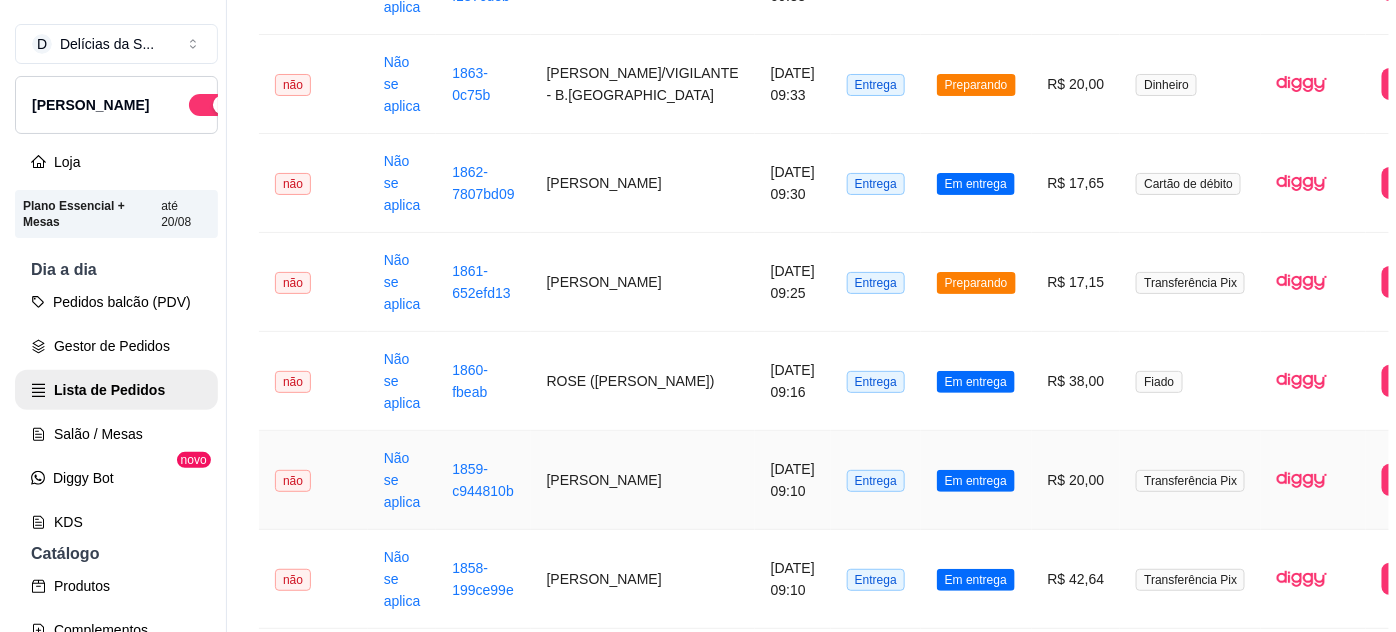 scroll, scrollTop: 588, scrollLeft: 0, axis: vertical 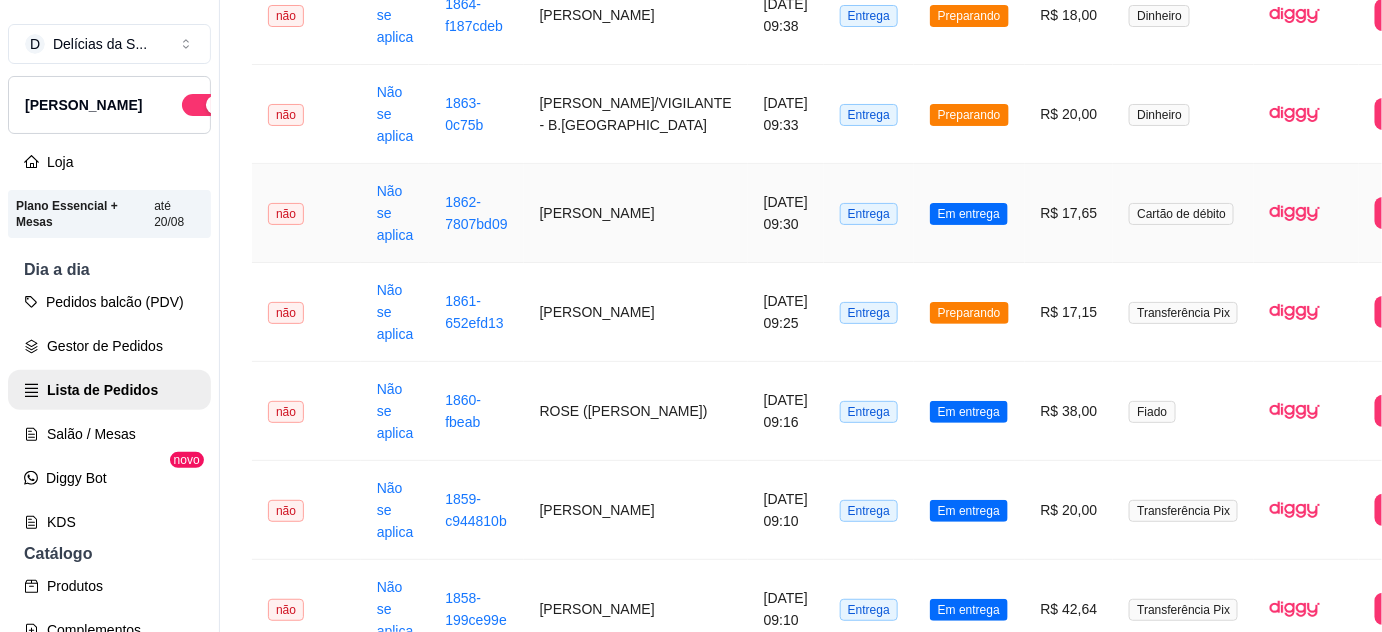 click on "[PERSON_NAME]" at bounding box center [636, 213] 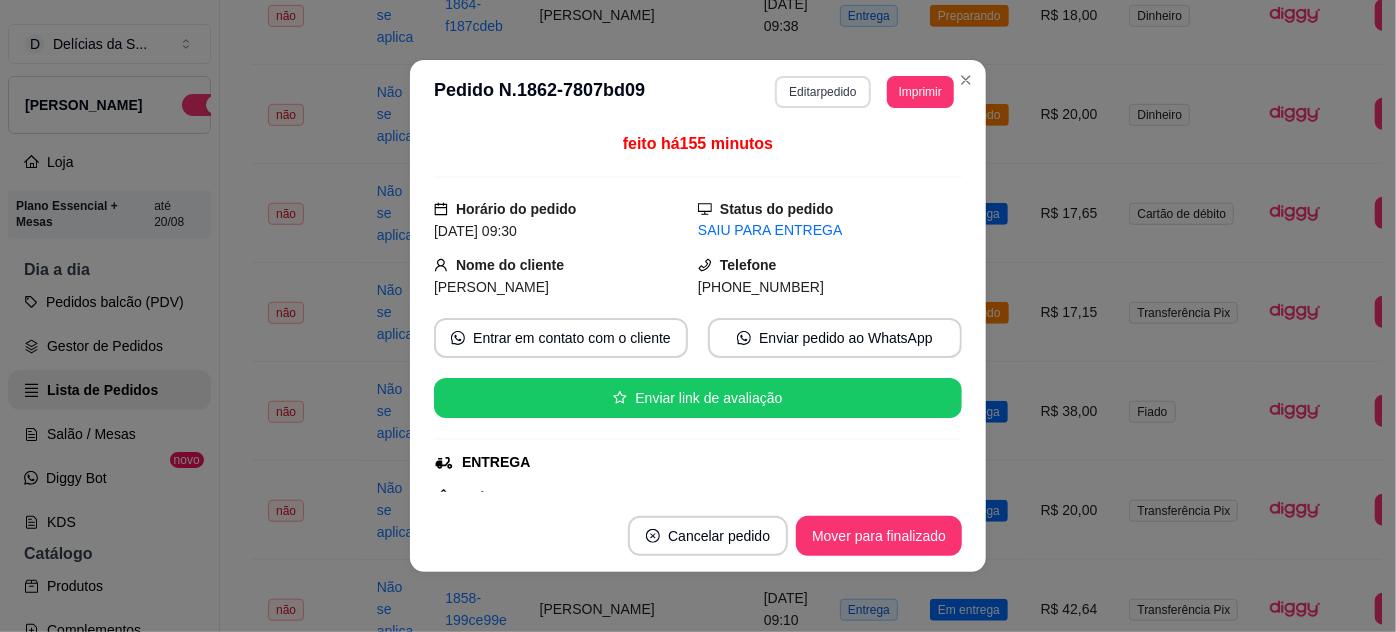 click on "Editar  pedido" at bounding box center (822, 92) 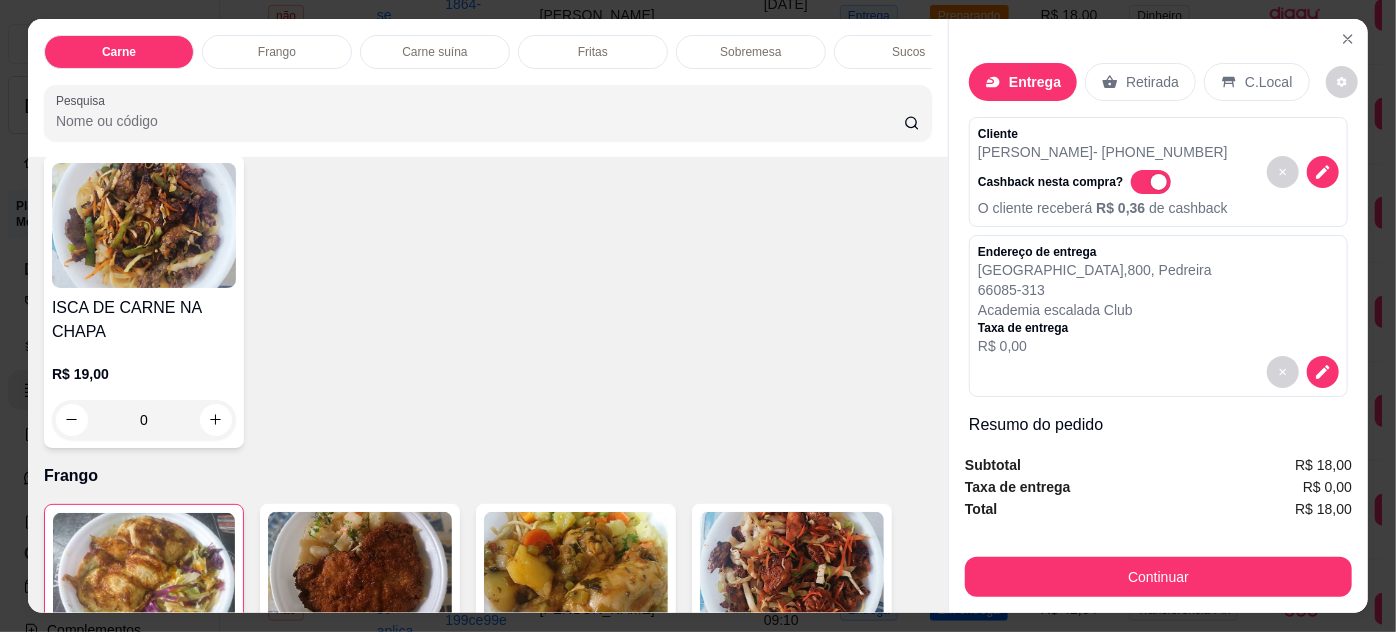 scroll, scrollTop: 909, scrollLeft: 0, axis: vertical 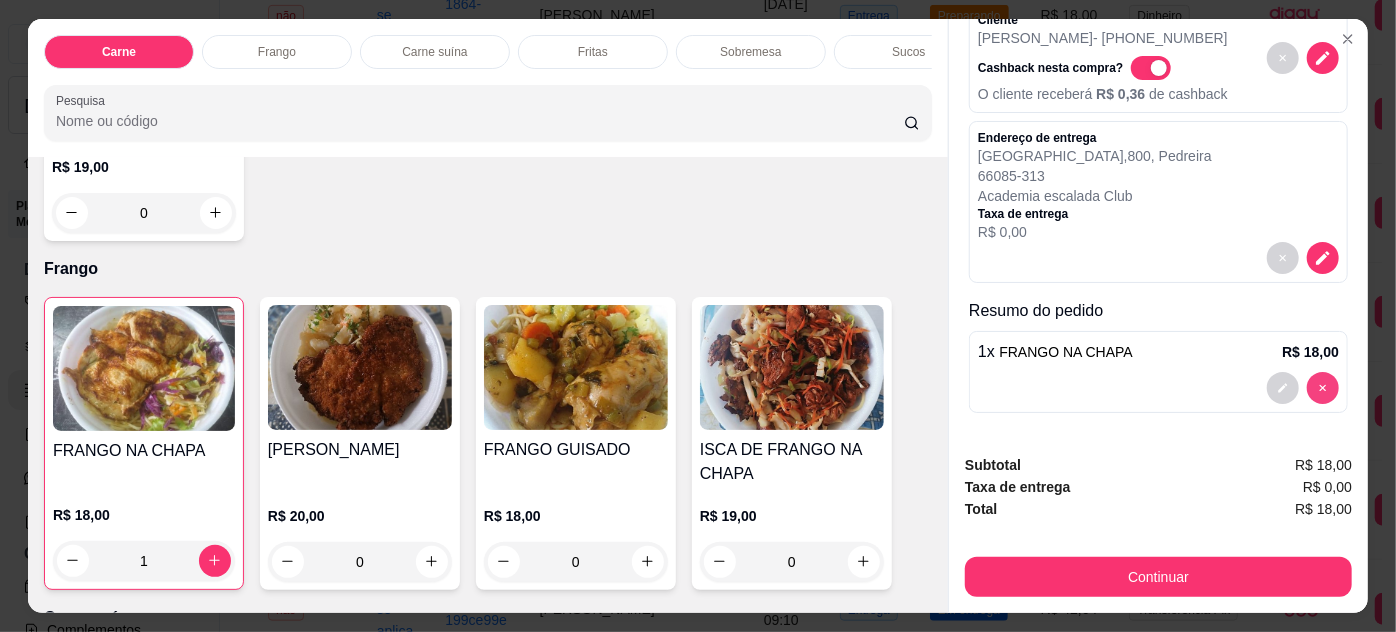 type on "0" 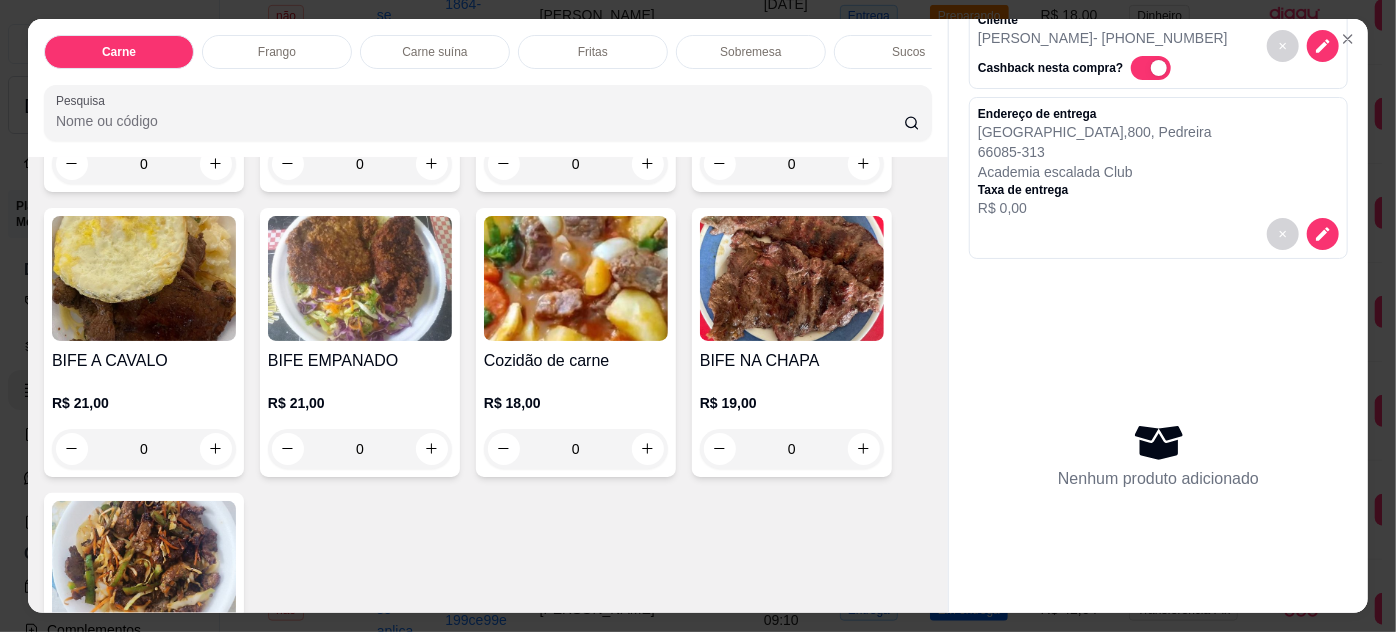 scroll, scrollTop: 363, scrollLeft: 0, axis: vertical 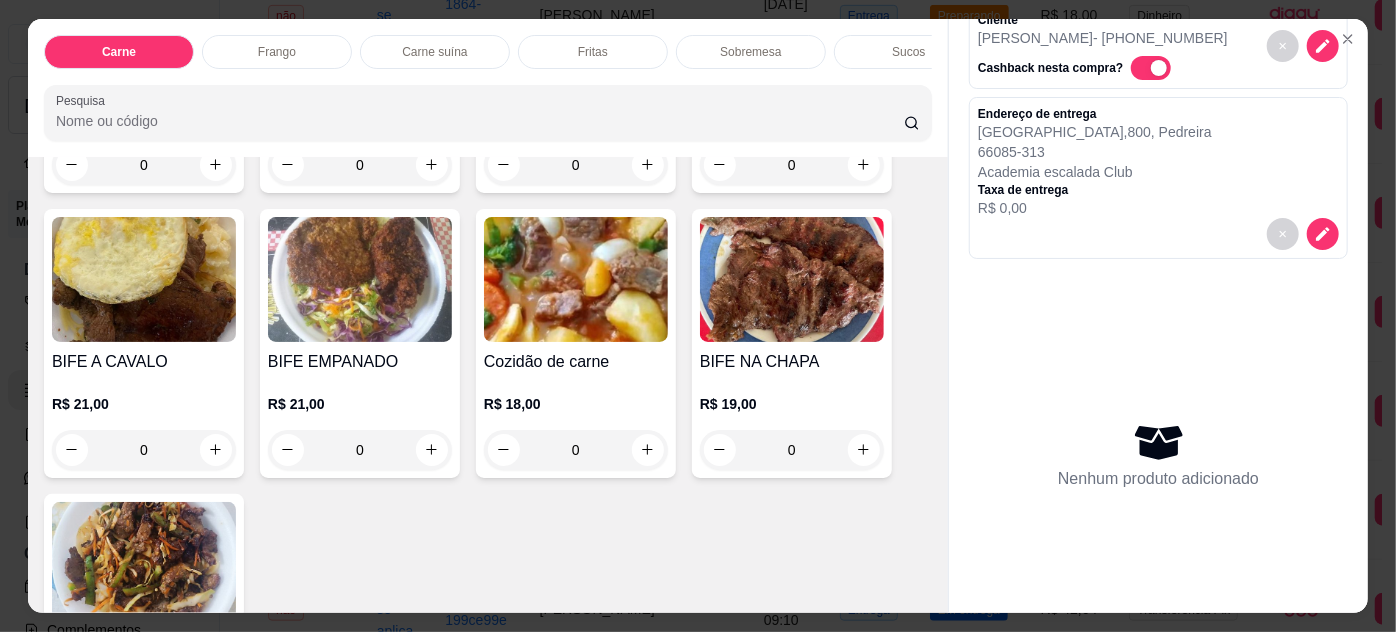 click on "0" at bounding box center (576, 450) 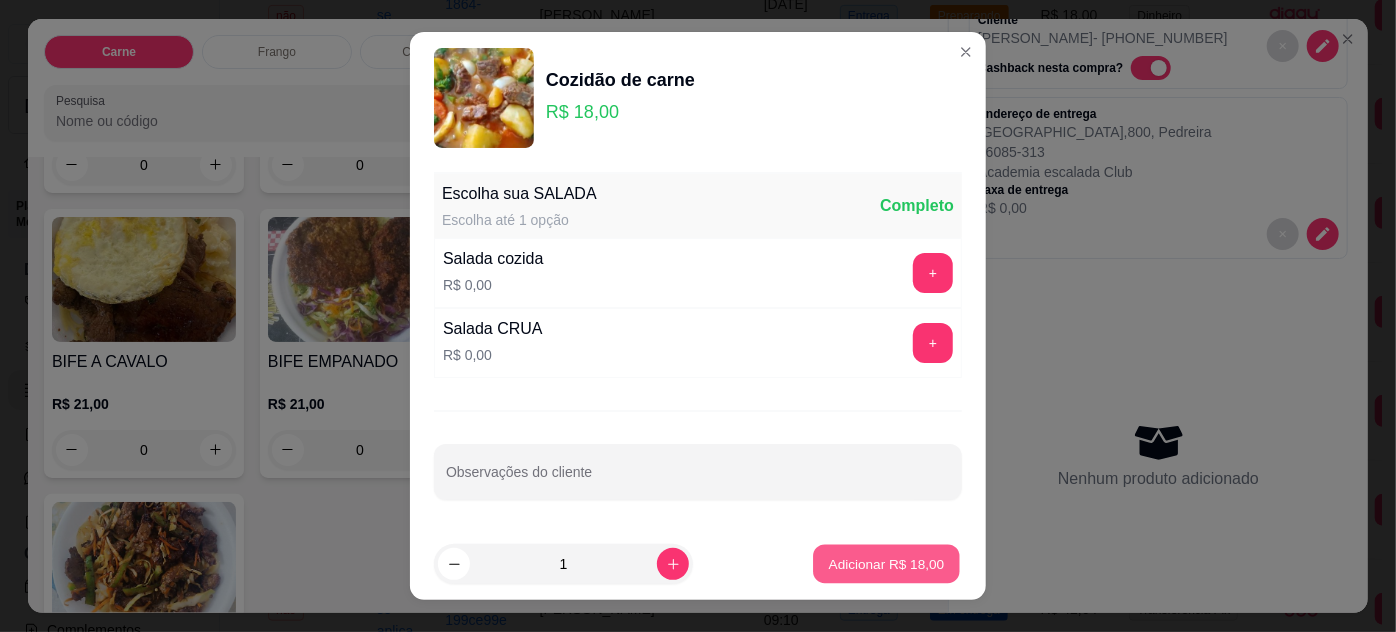 click on "Adicionar   R$ 18,00" at bounding box center (887, 563) 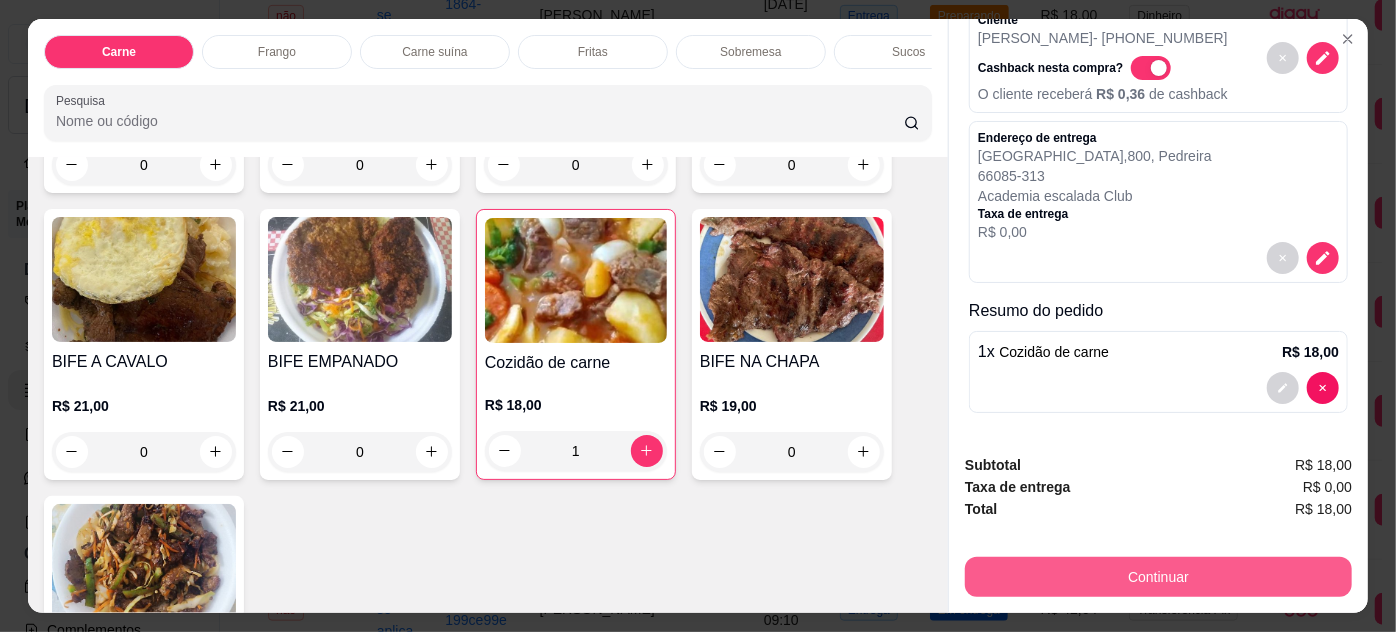 click on "Continuar" at bounding box center (1158, 577) 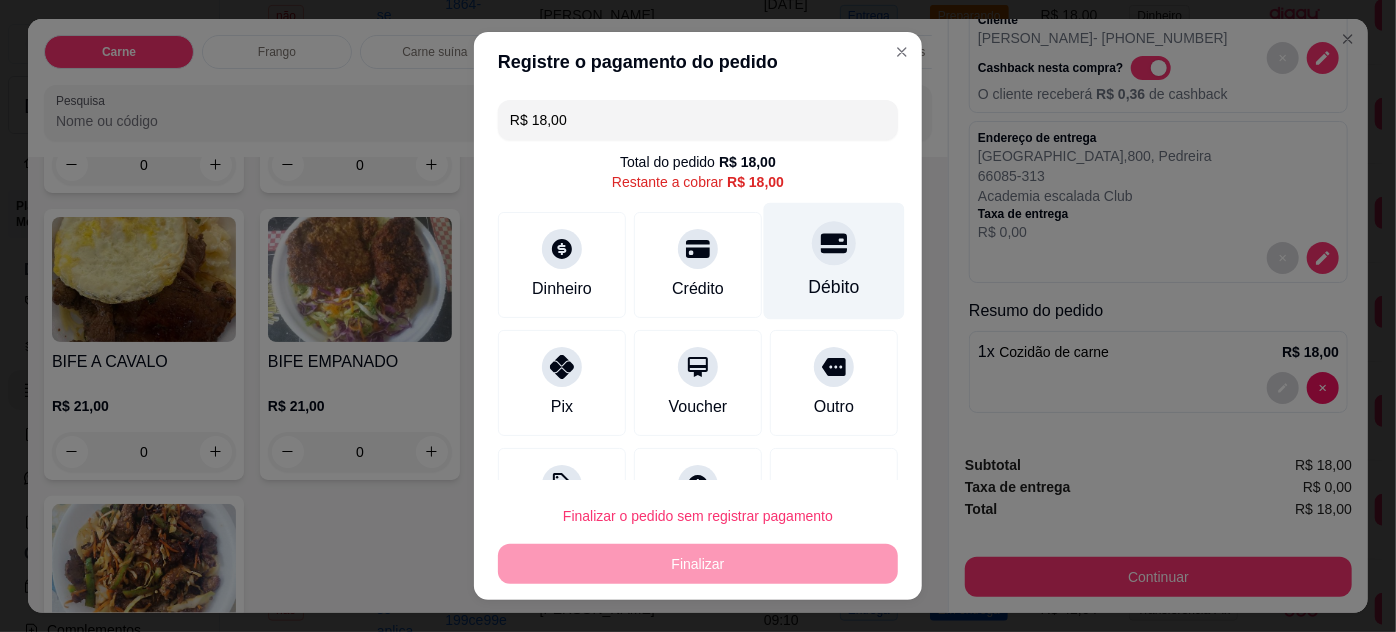 drag, startPoint x: 806, startPoint y: 300, endPoint x: 796, endPoint y: 431, distance: 131.38112 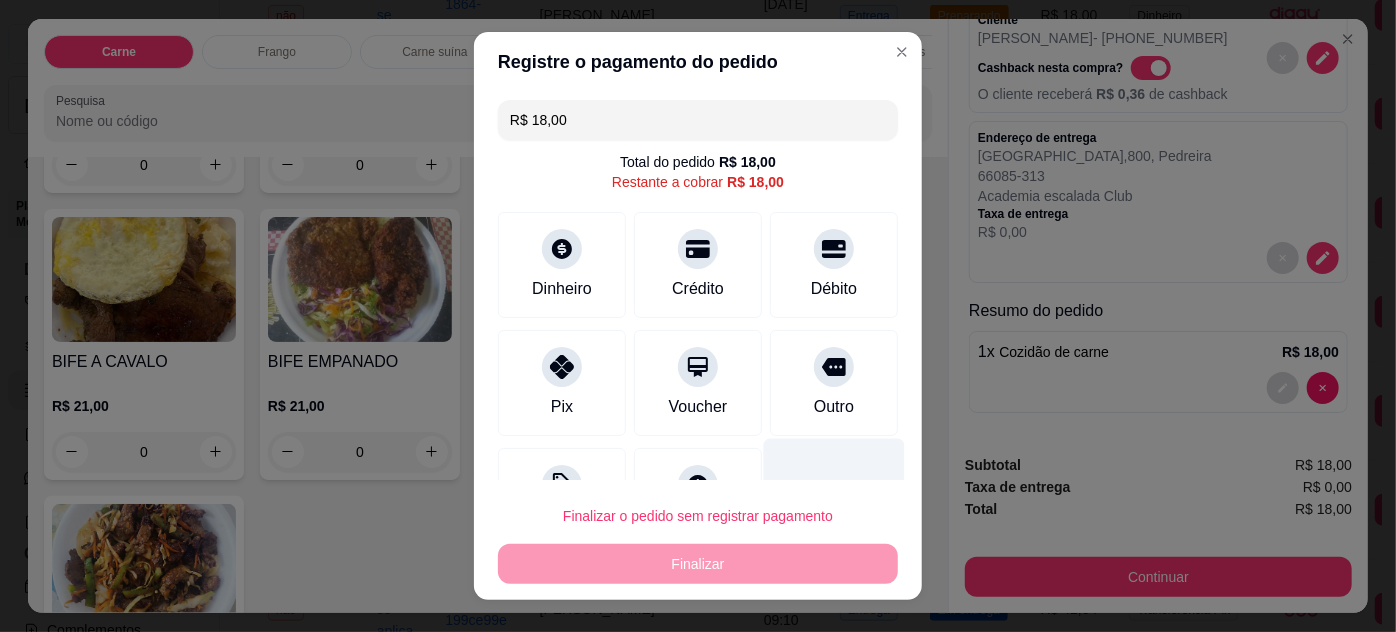 type on "R$ 0,00" 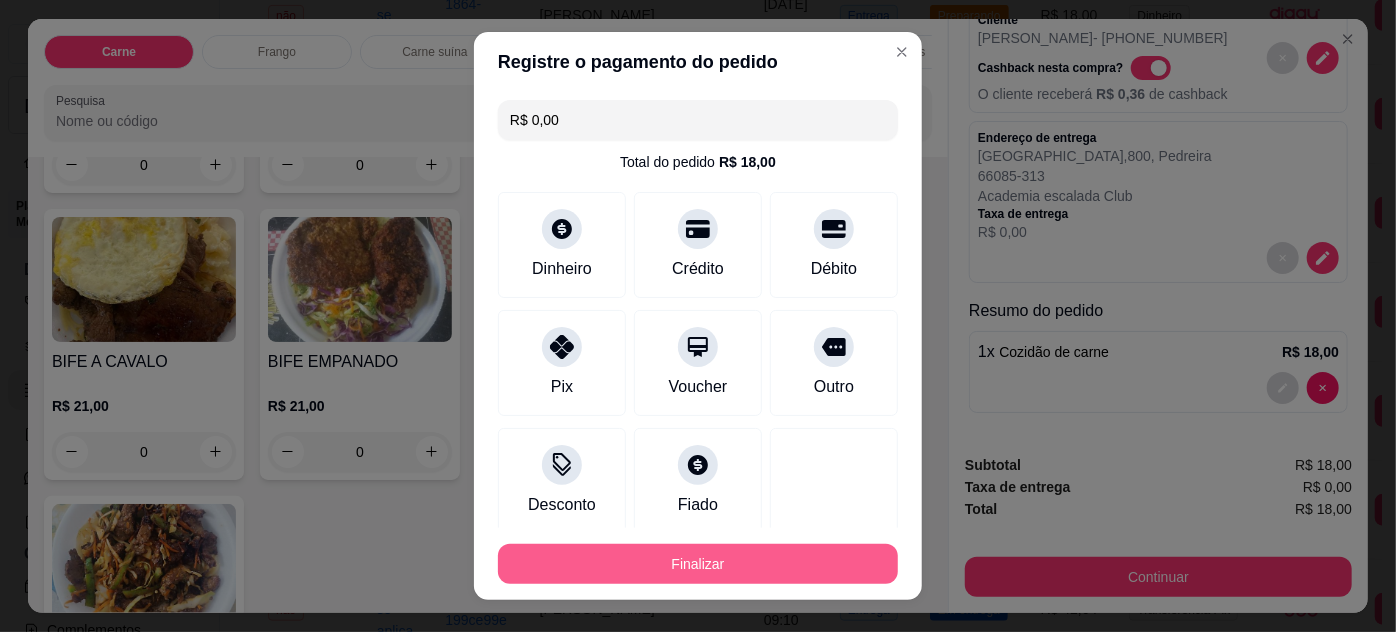 click on "Finalizar" at bounding box center (698, 564) 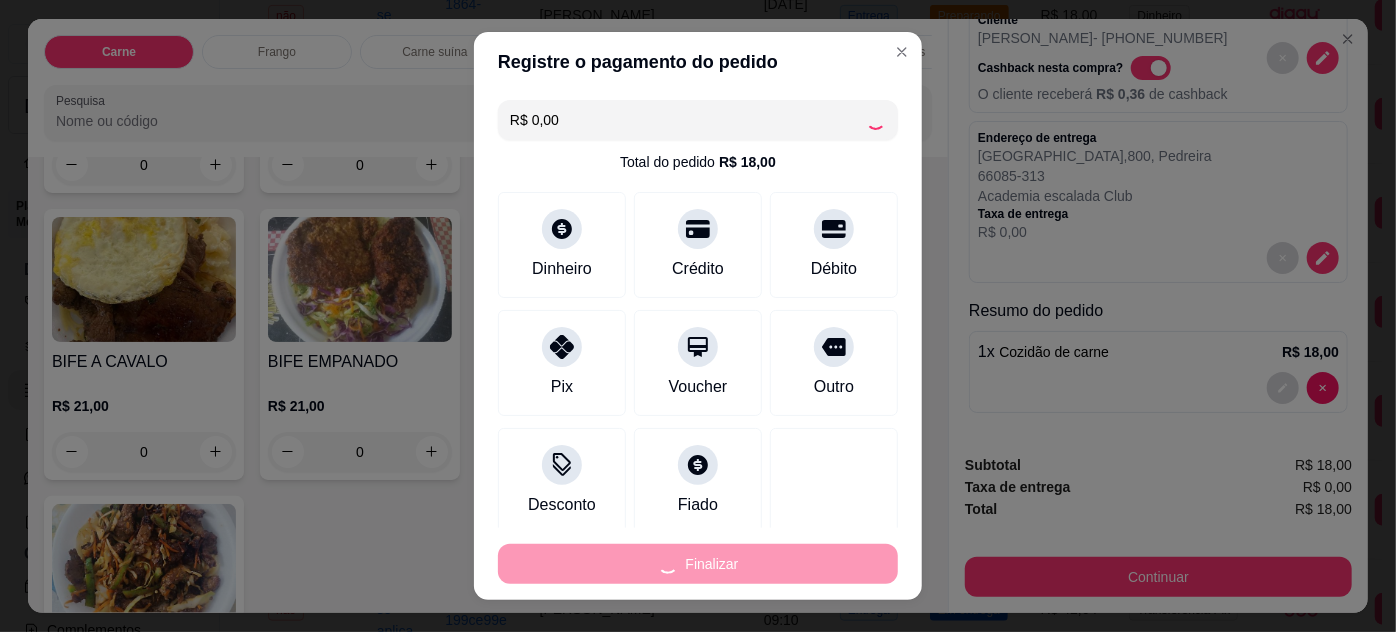 type on "0" 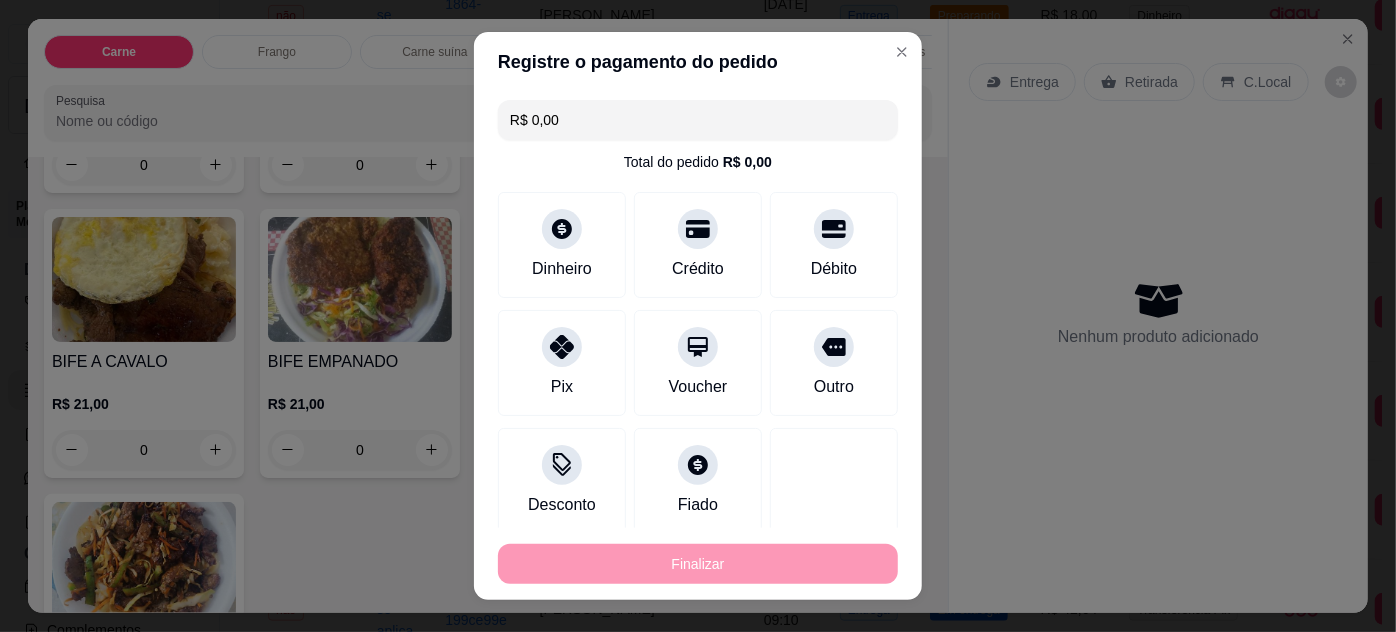 type on "-R$ 18,00" 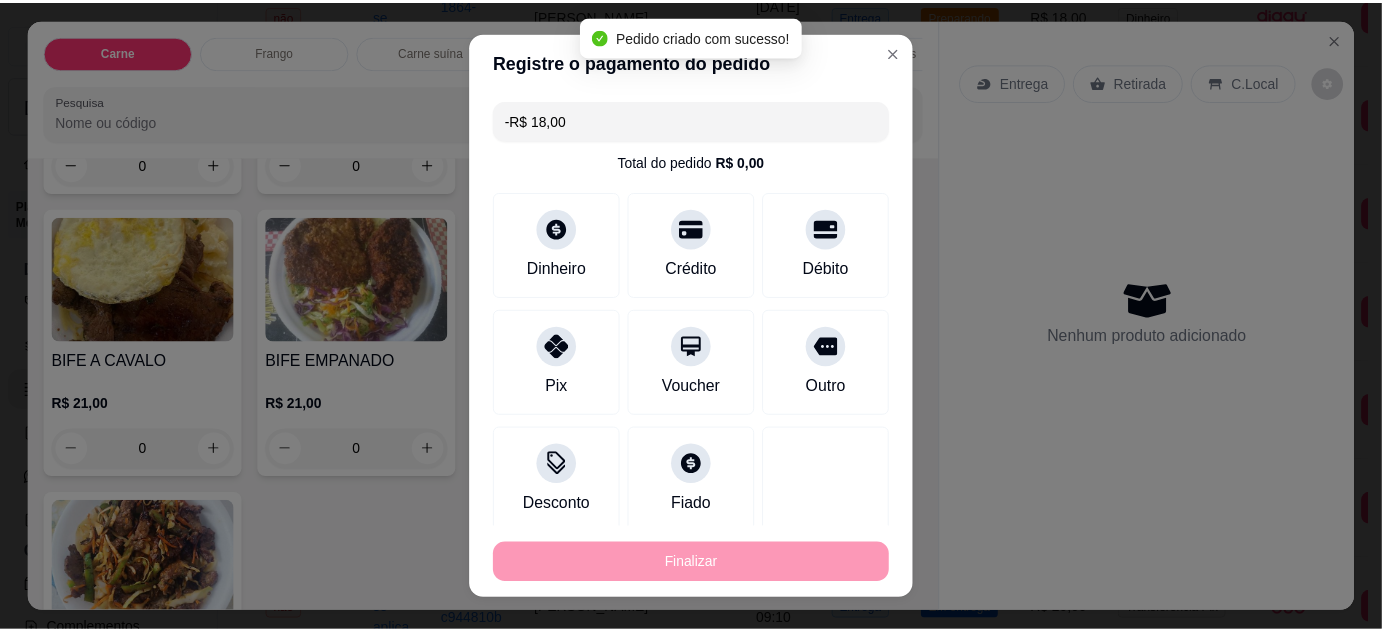 scroll, scrollTop: 0, scrollLeft: 0, axis: both 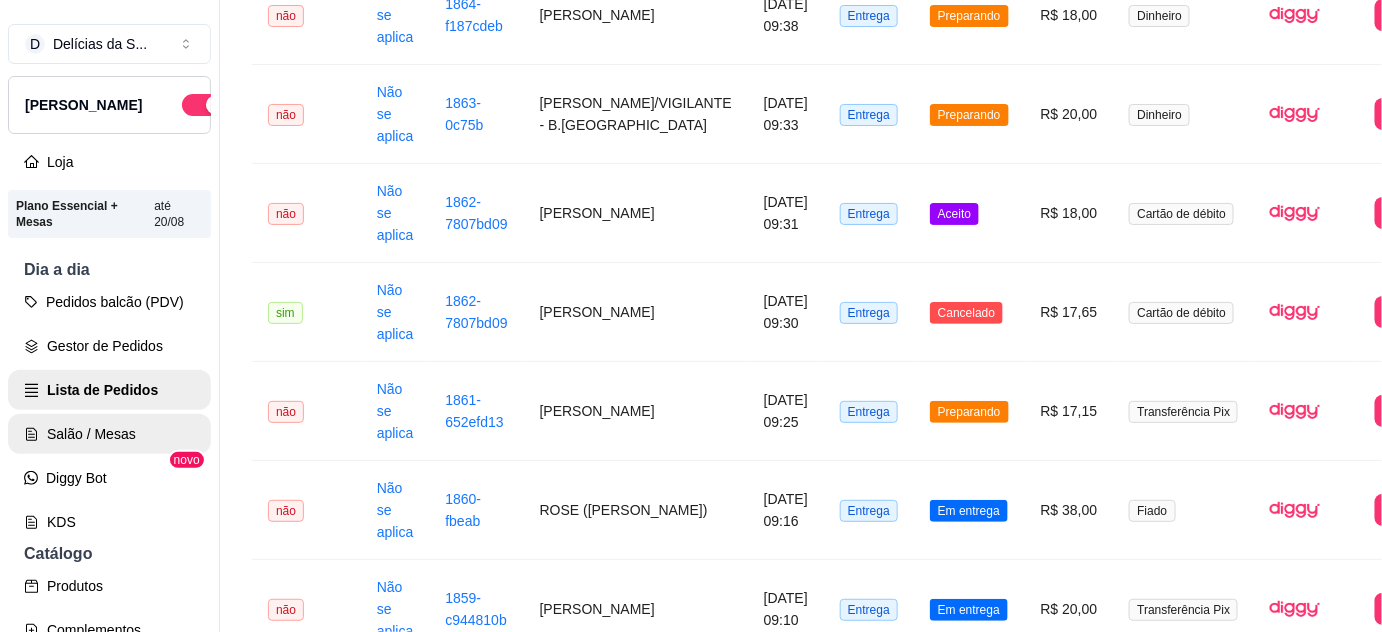 click on "Salão / Mesas" at bounding box center [109, 434] 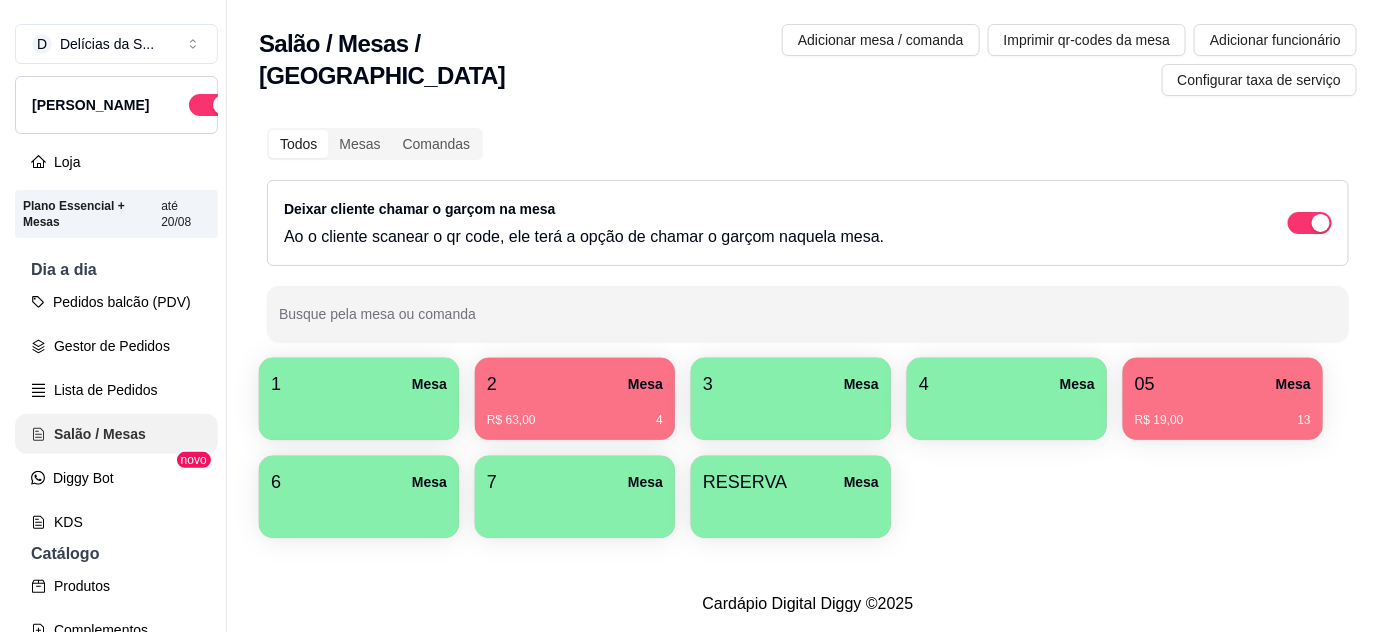 scroll, scrollTop: 0, scrollLeft: 0, axis: both 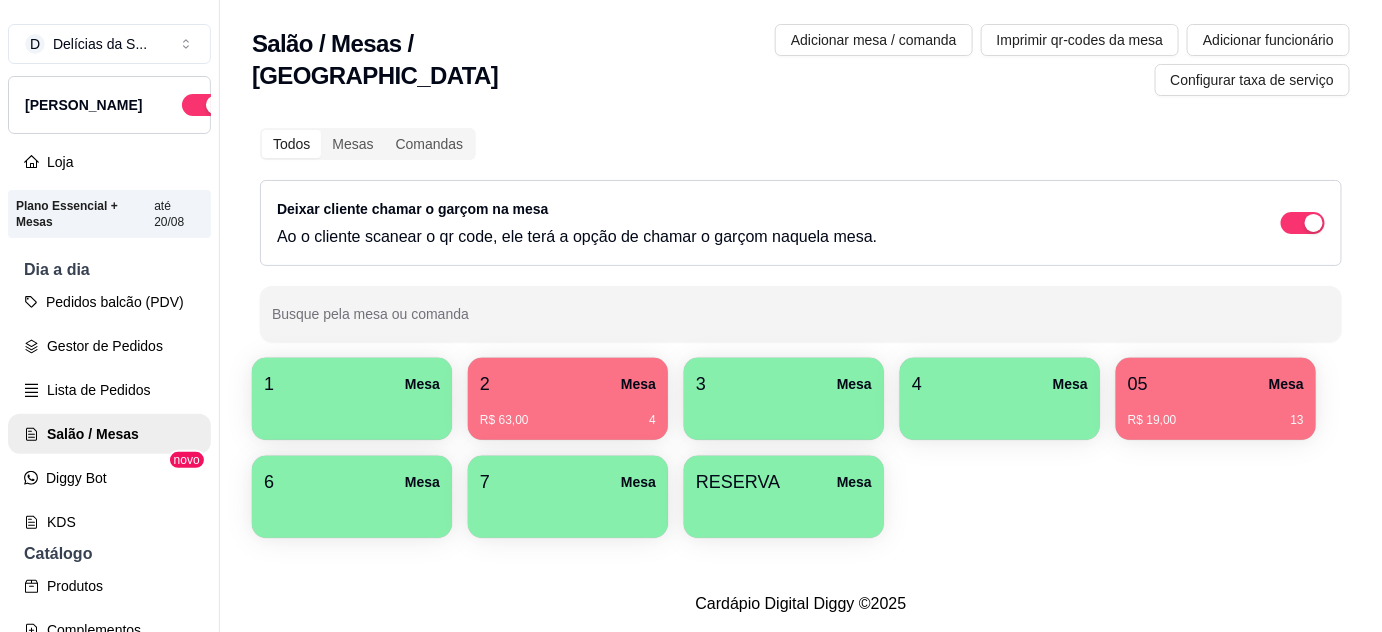 click on "1 Mesa" at bounding box center (352, 399) 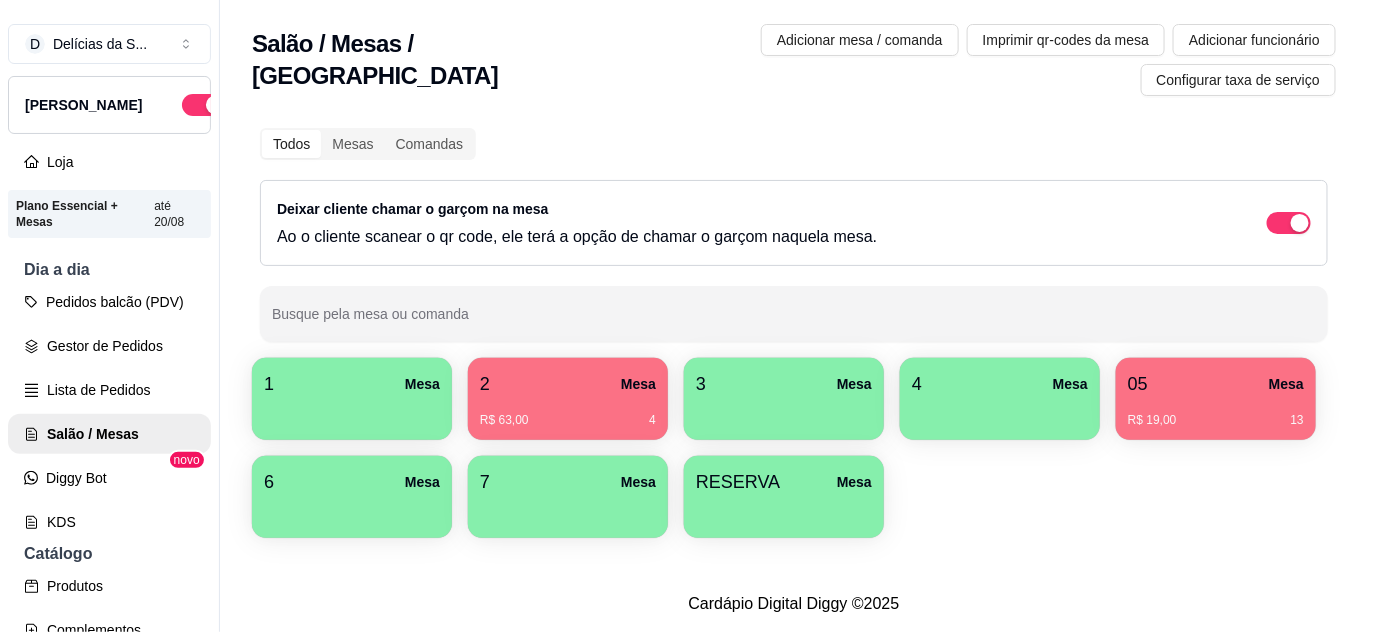 click on "MESA 1" at bounding box center (691, 315) 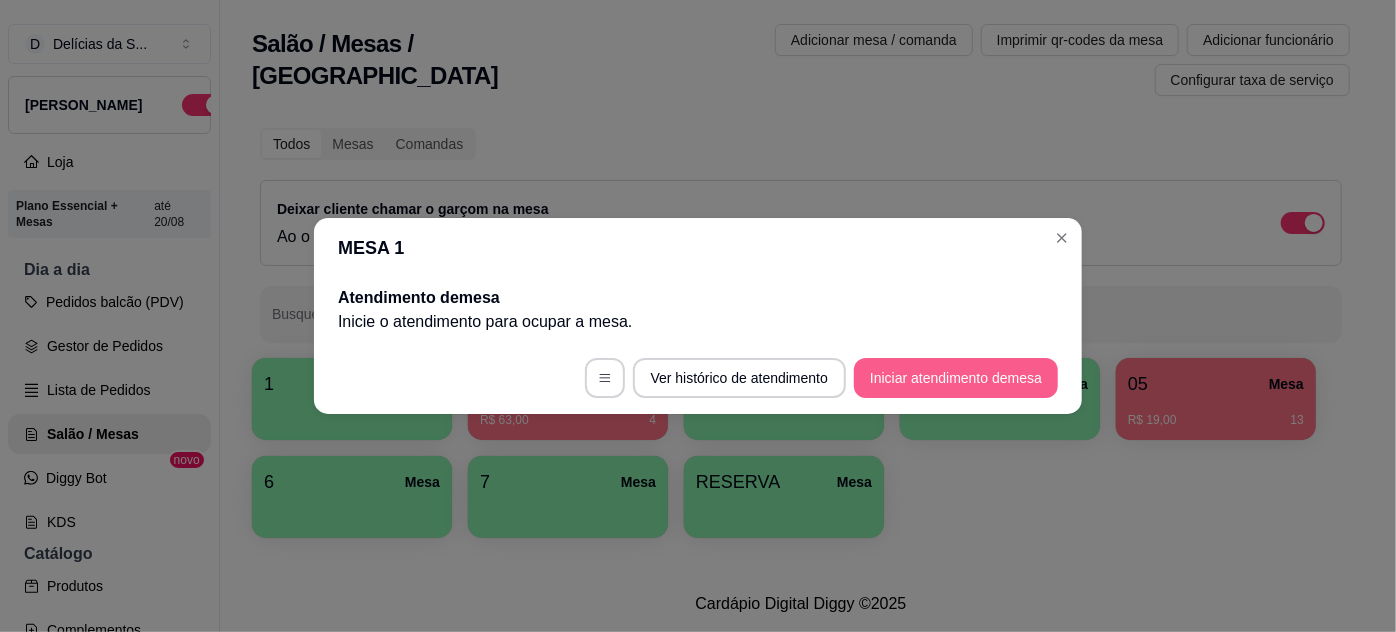 click on "Iniciar atendimento de  mesa" at bounding box center [956, 378] 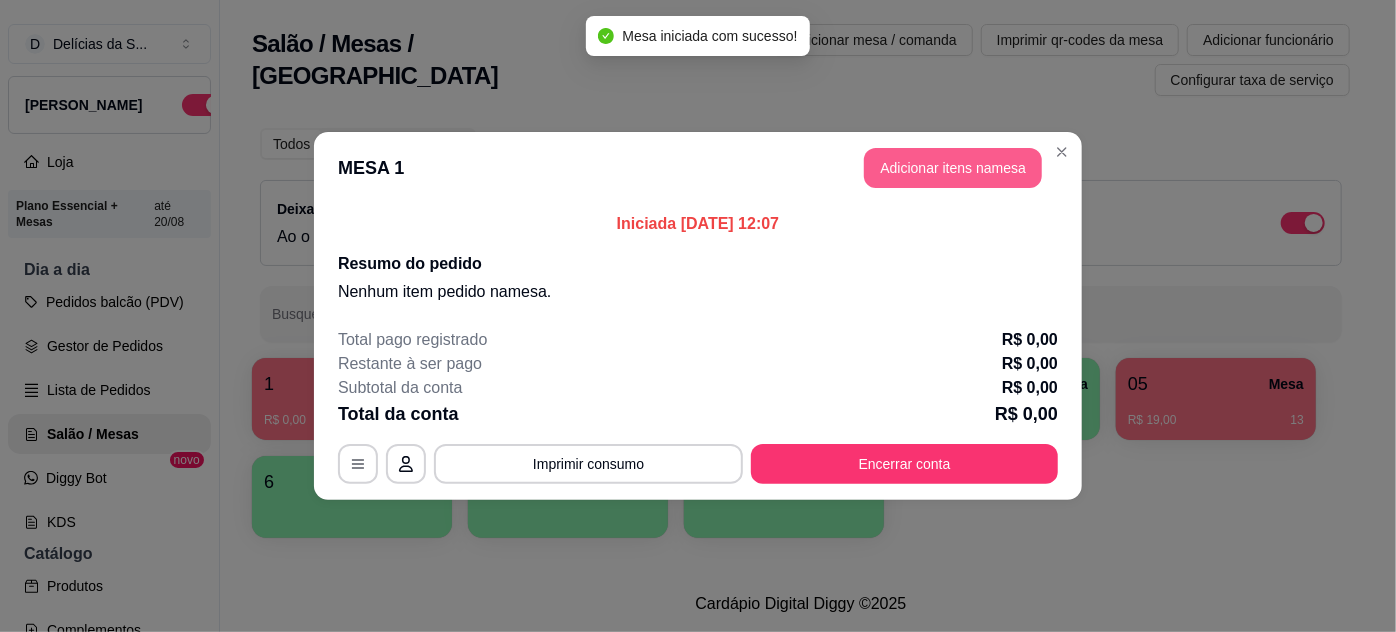 click on "Adicionar itens na  mesa" at bounding box center (953, 168) 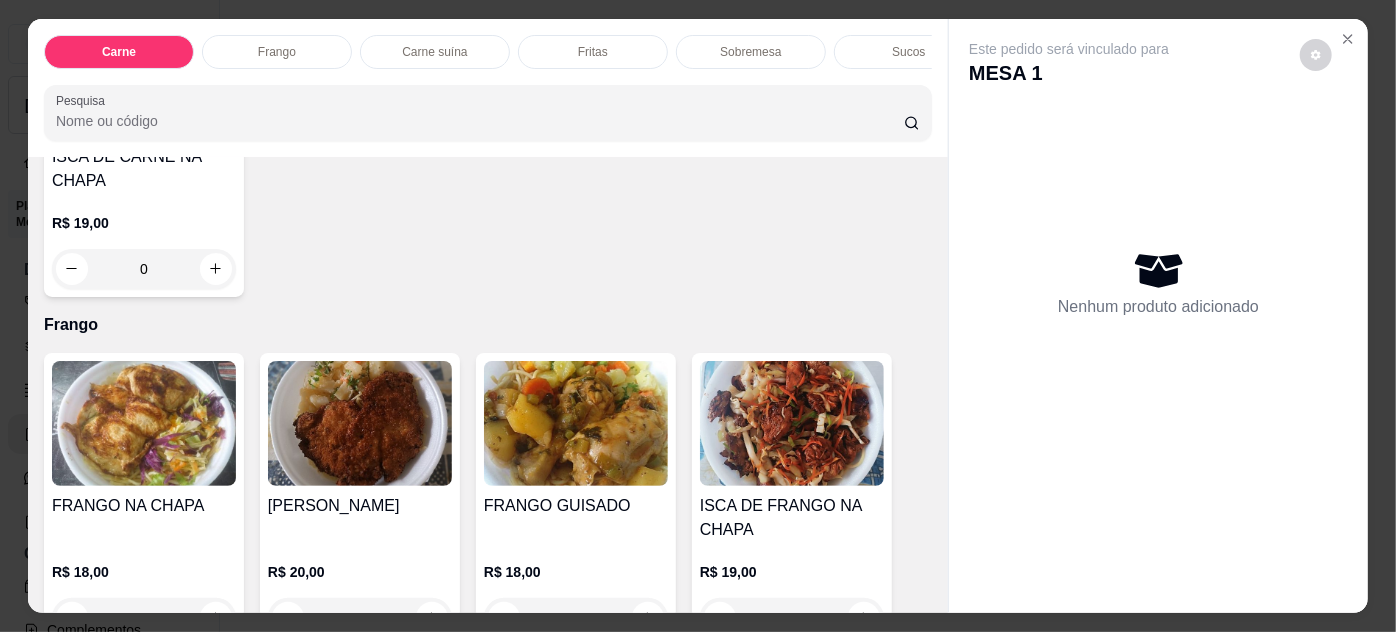 scroll, scrollTop: 909, scrollLeft: 0, axis: vertical 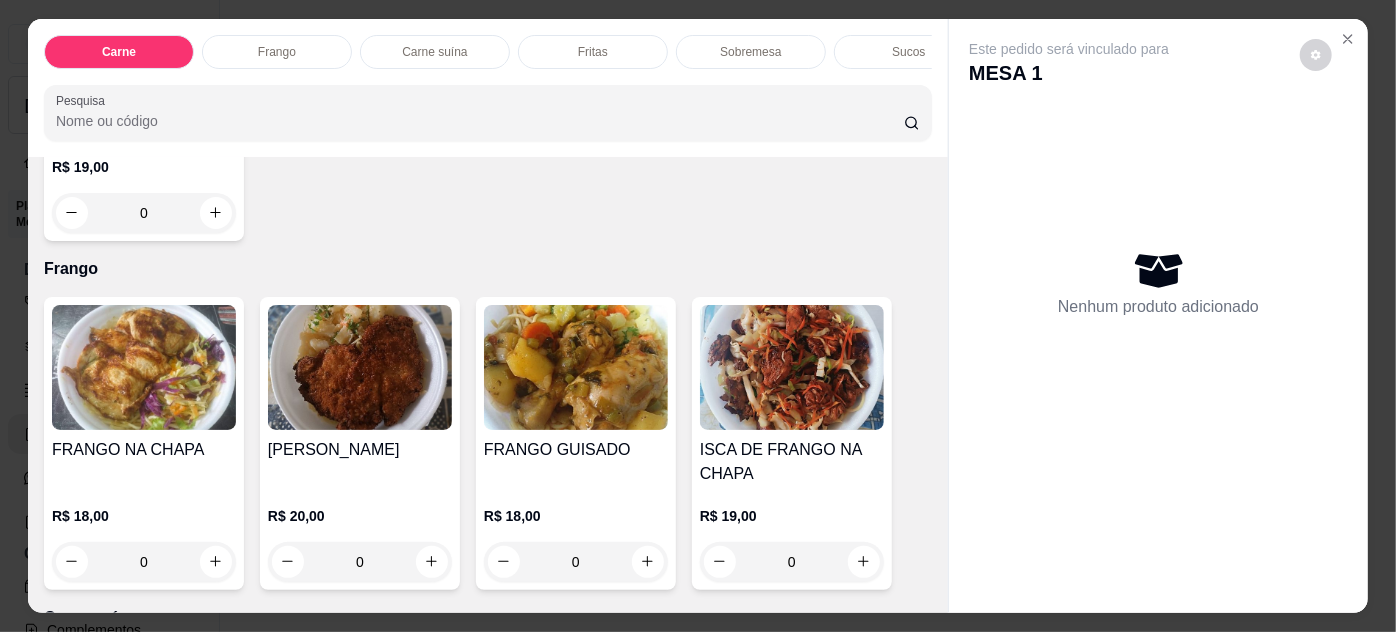 click on "0" at bounding box center (360, 562) 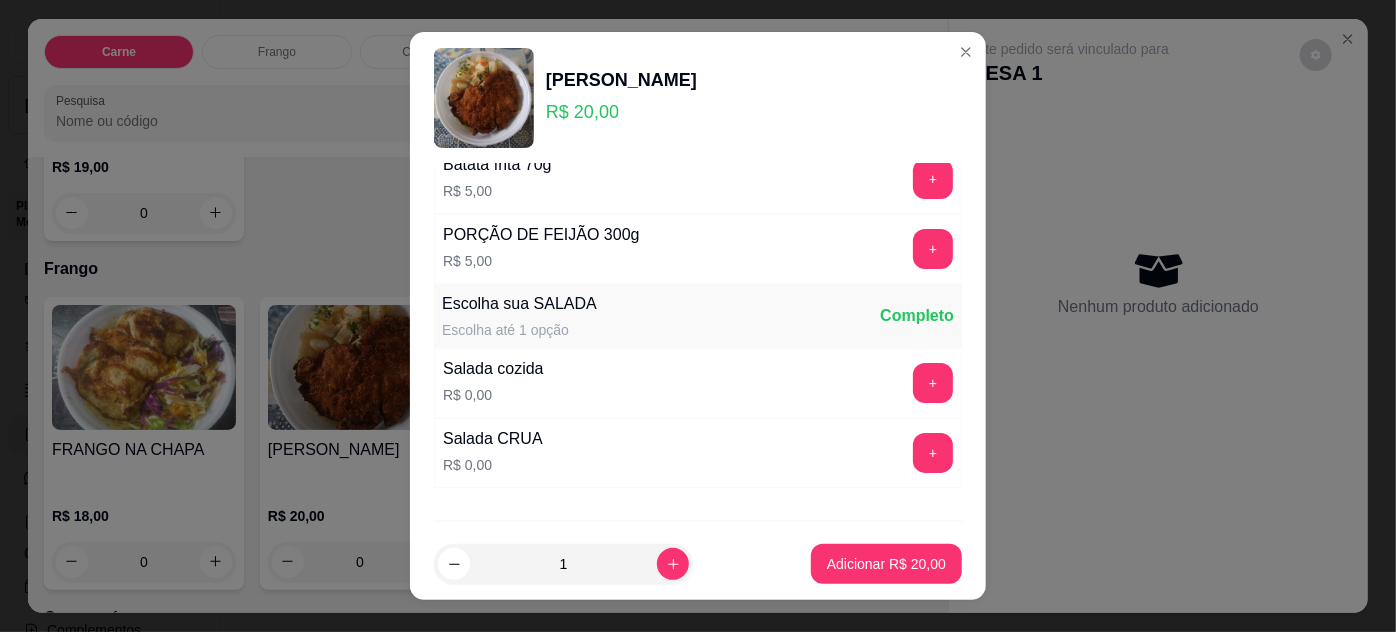 scroll, scrollTop: 269, scrollLeft: 0, axis: vertical 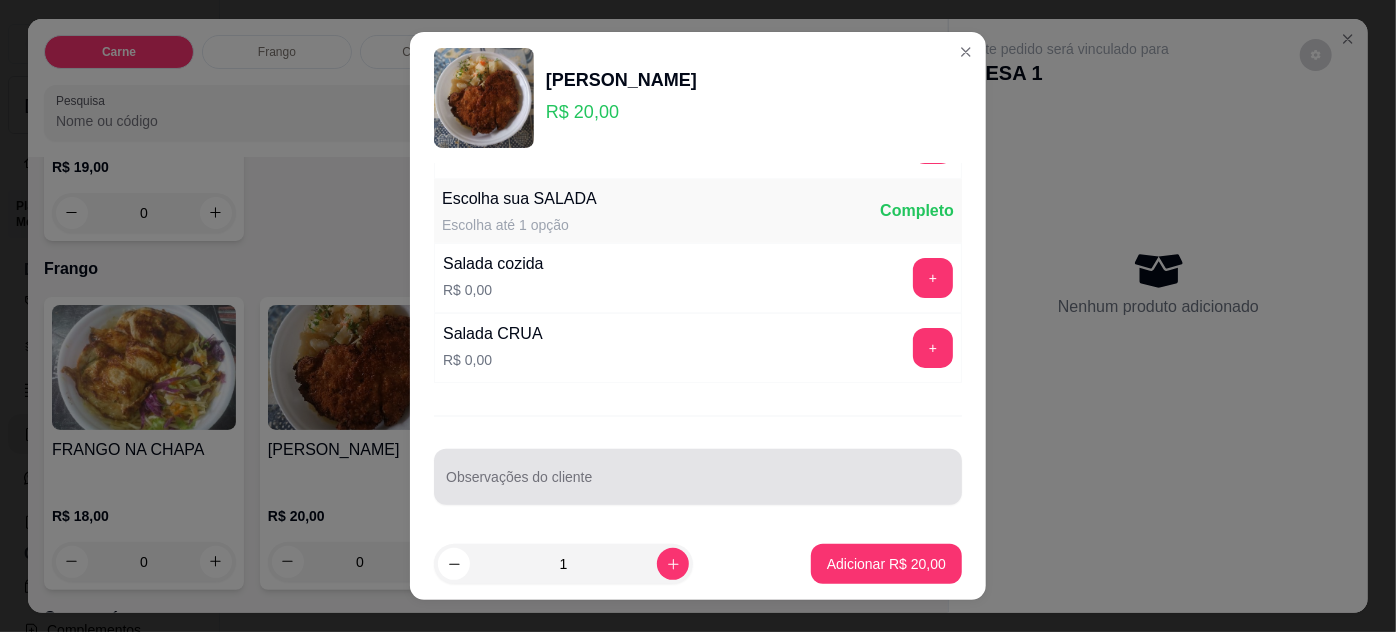 click at bounding box center [698, 477] 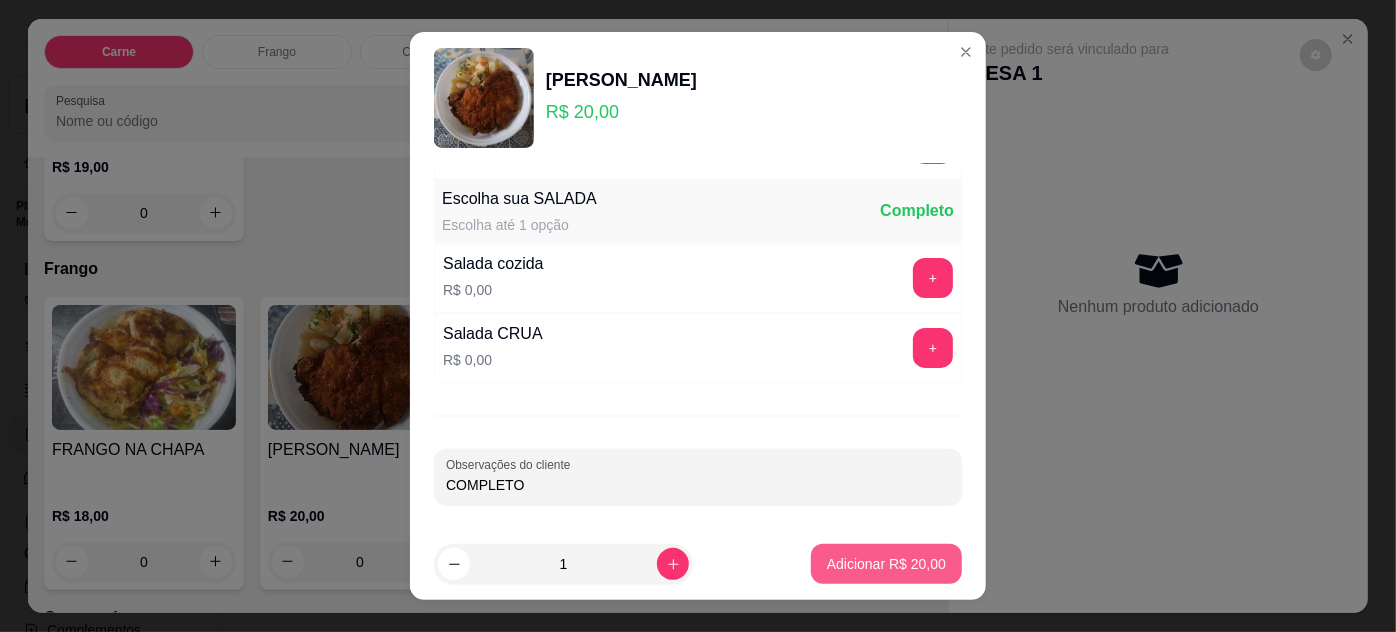 type on "COMPLETO" 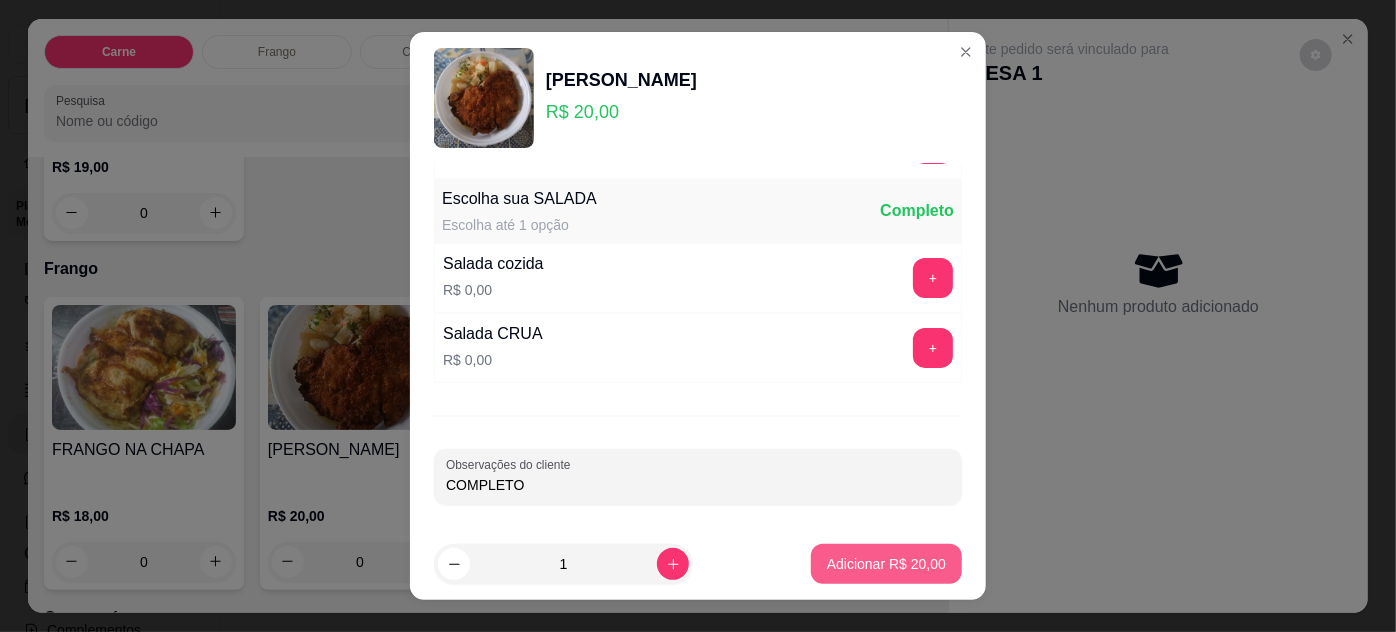click on "Adicionar   R$ 20,00" at bounding box center (886, 564) 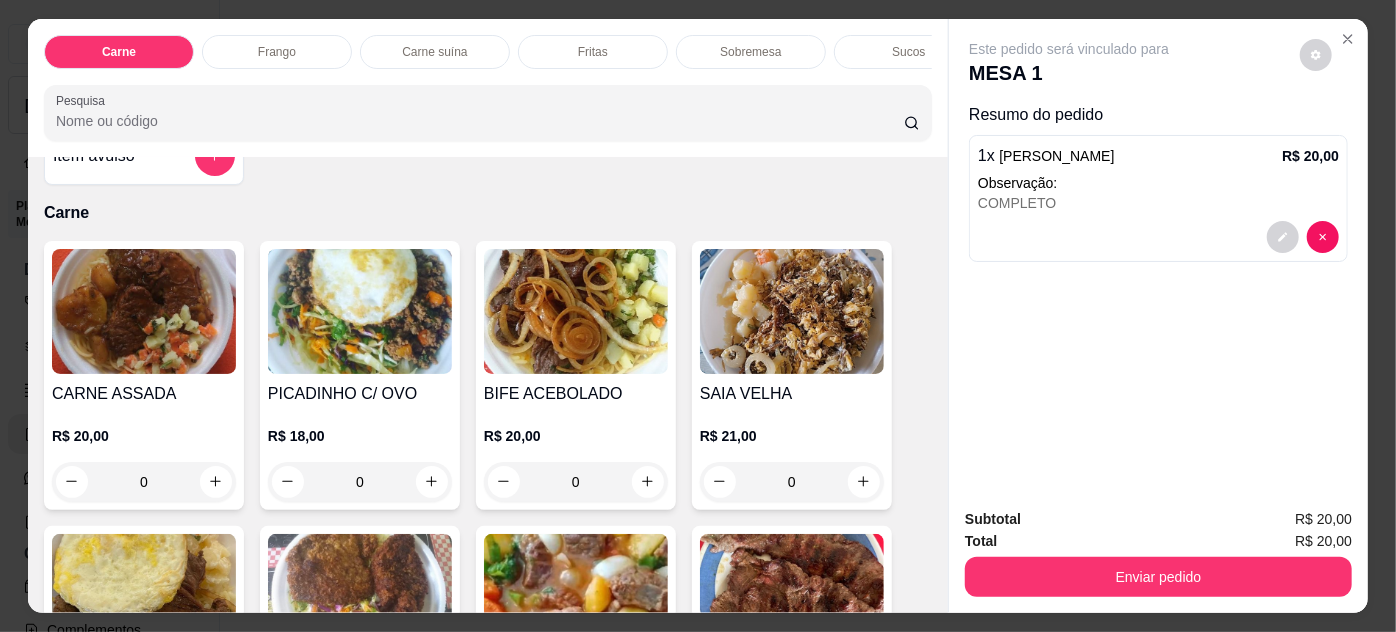 scroll, scrollTop: 0, scrollLeft: 0, axis: both 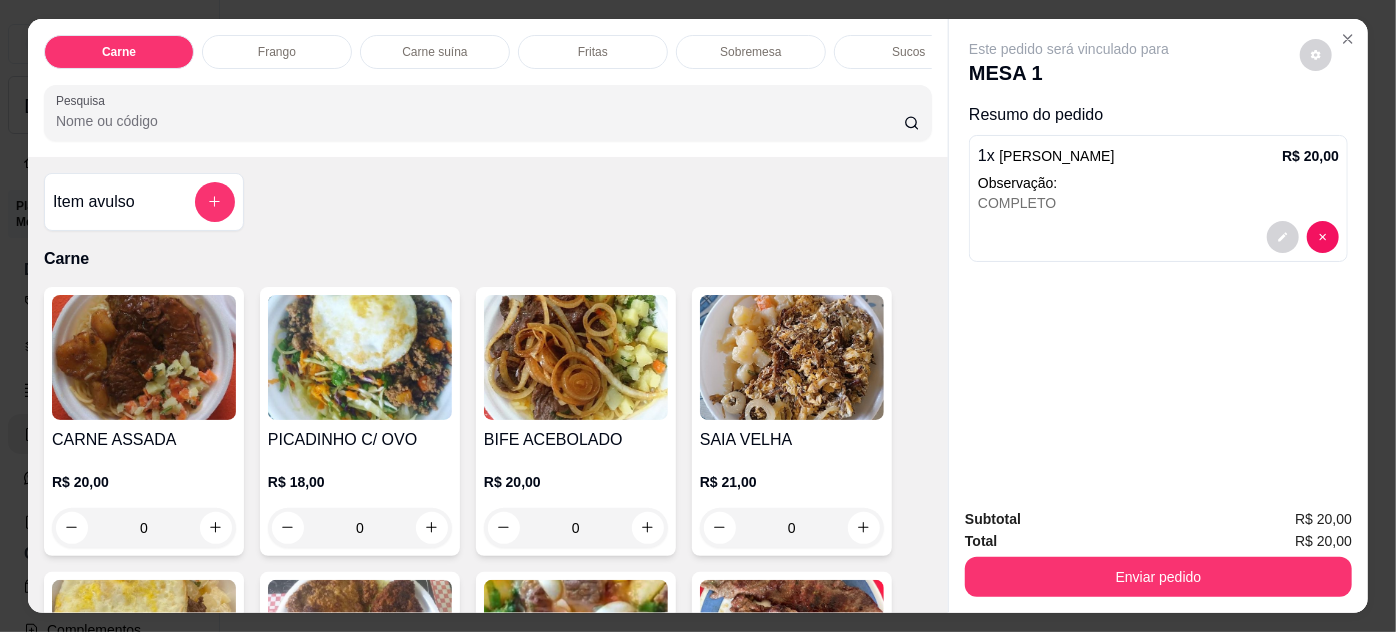 click on "0" at bounding box center [144, 528] 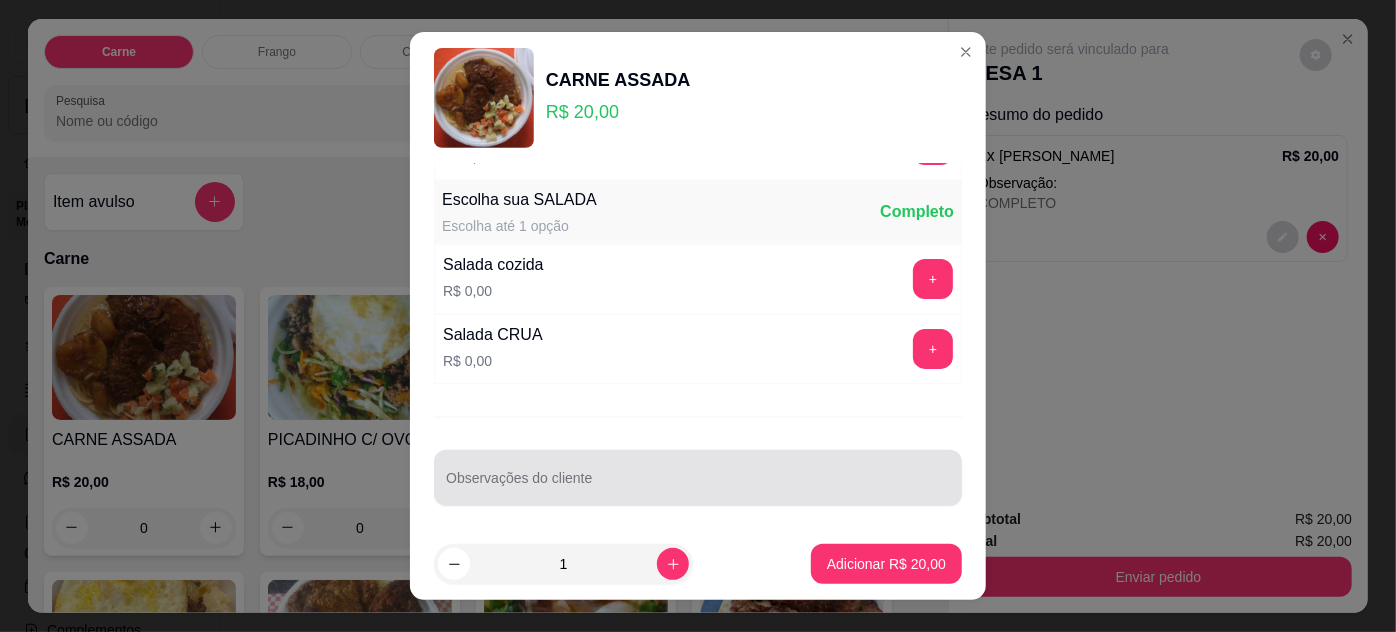 scroll, scrollTop: 269, scrollLeft: 0, axis: vertical 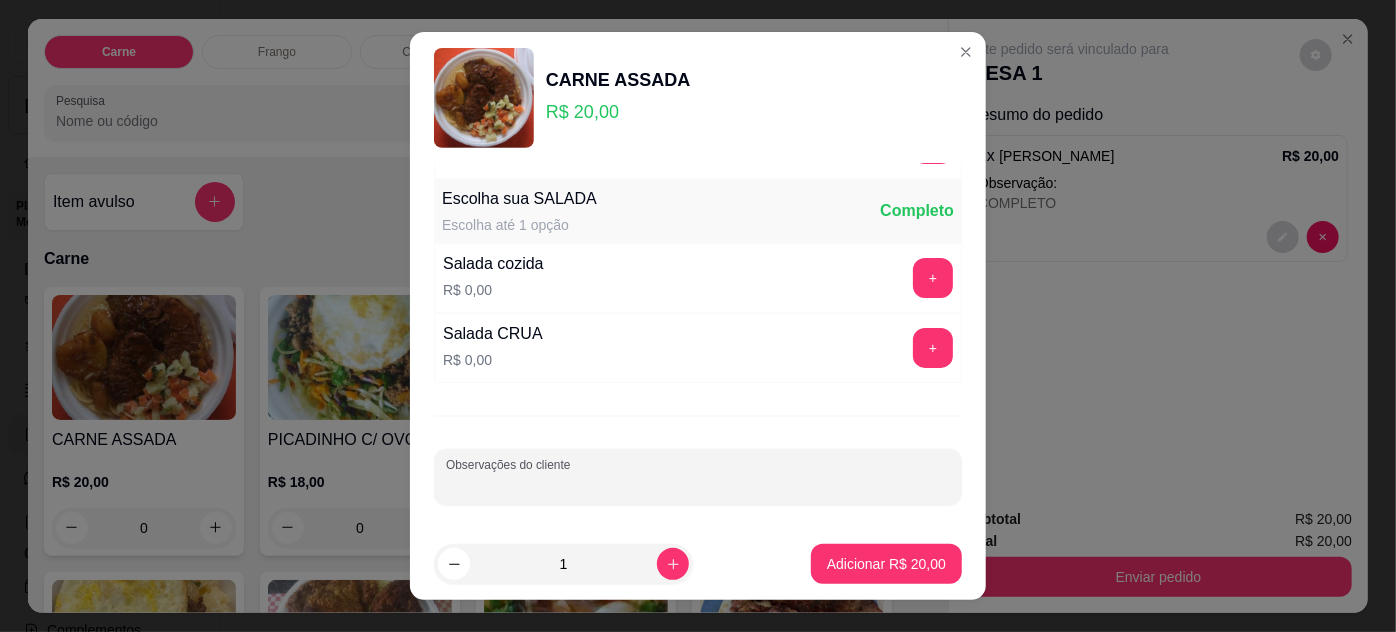 click on "Observações do cliente" at bounding box center [698, 485] 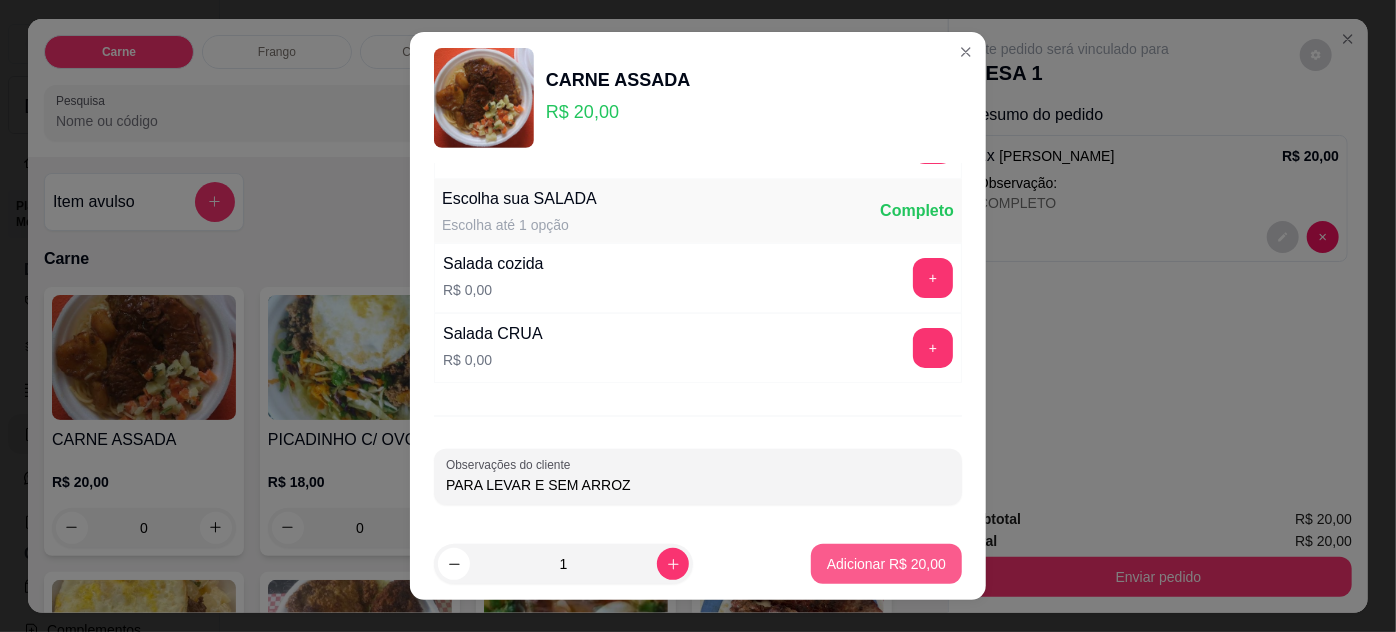 type on "PARA LEVAR E SEM ARROZ" 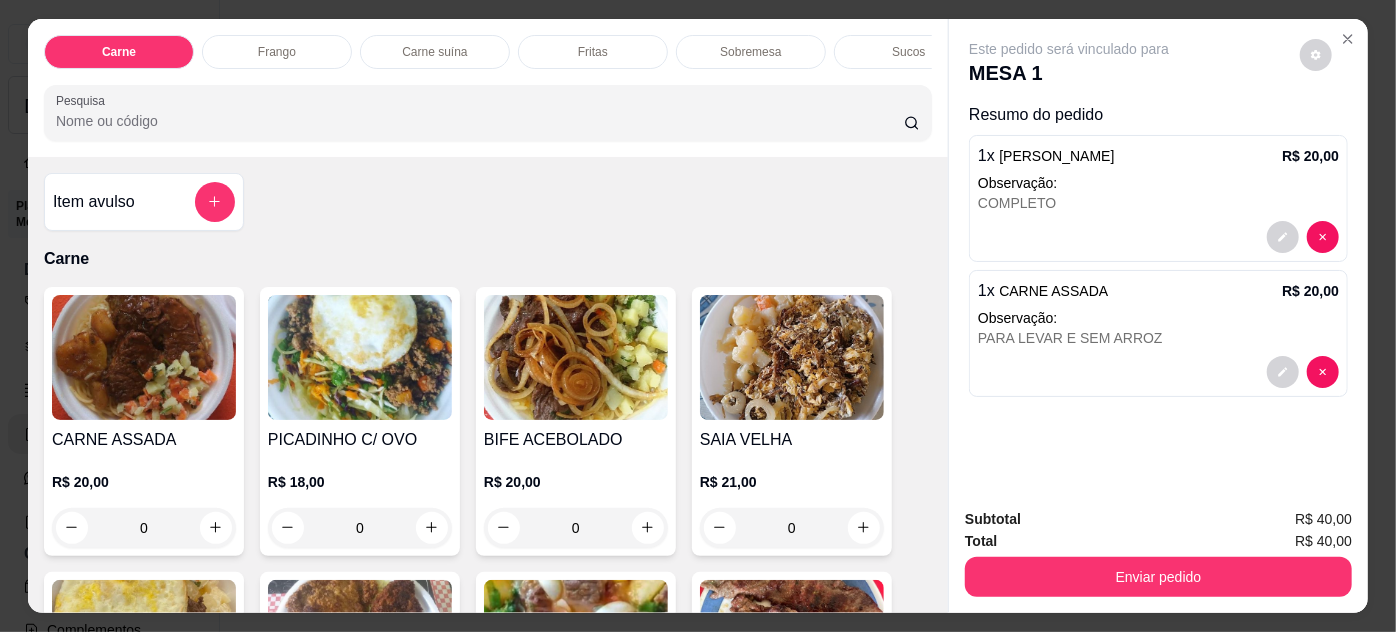 click on "R$ 20,00" at bounding box center (576, 482) 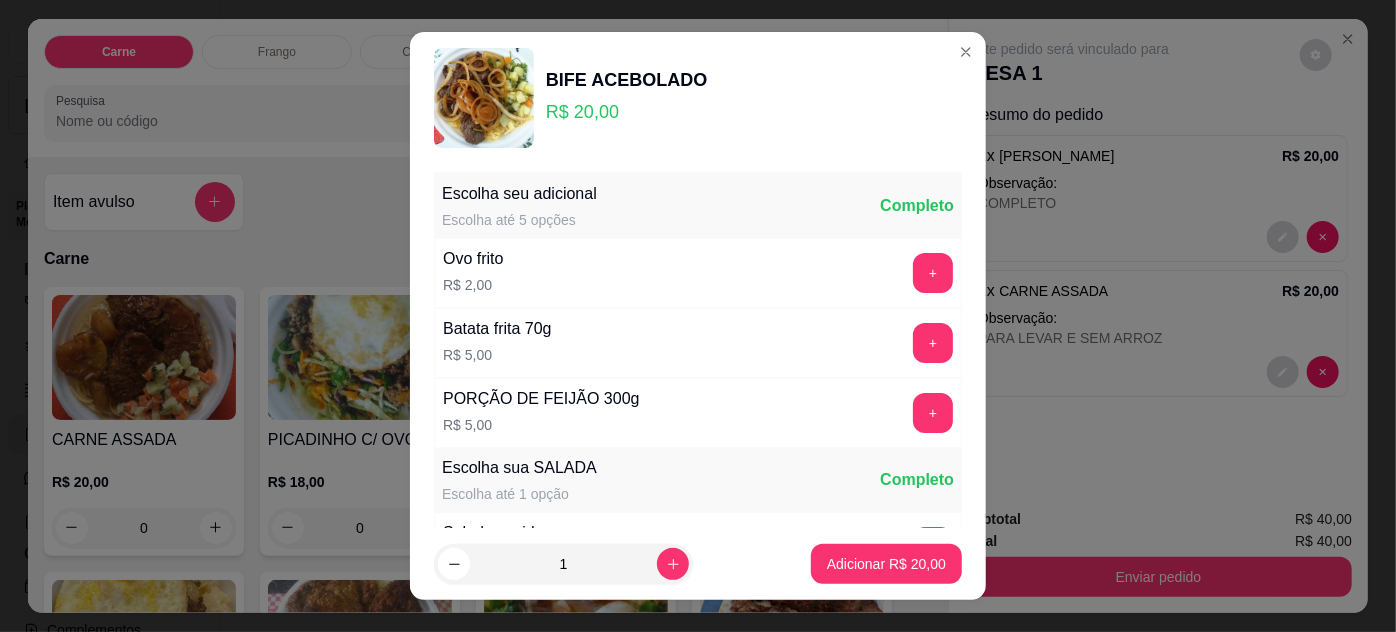 scroll, scrollTop: 269, scrollLeft: 0, axis: vertical 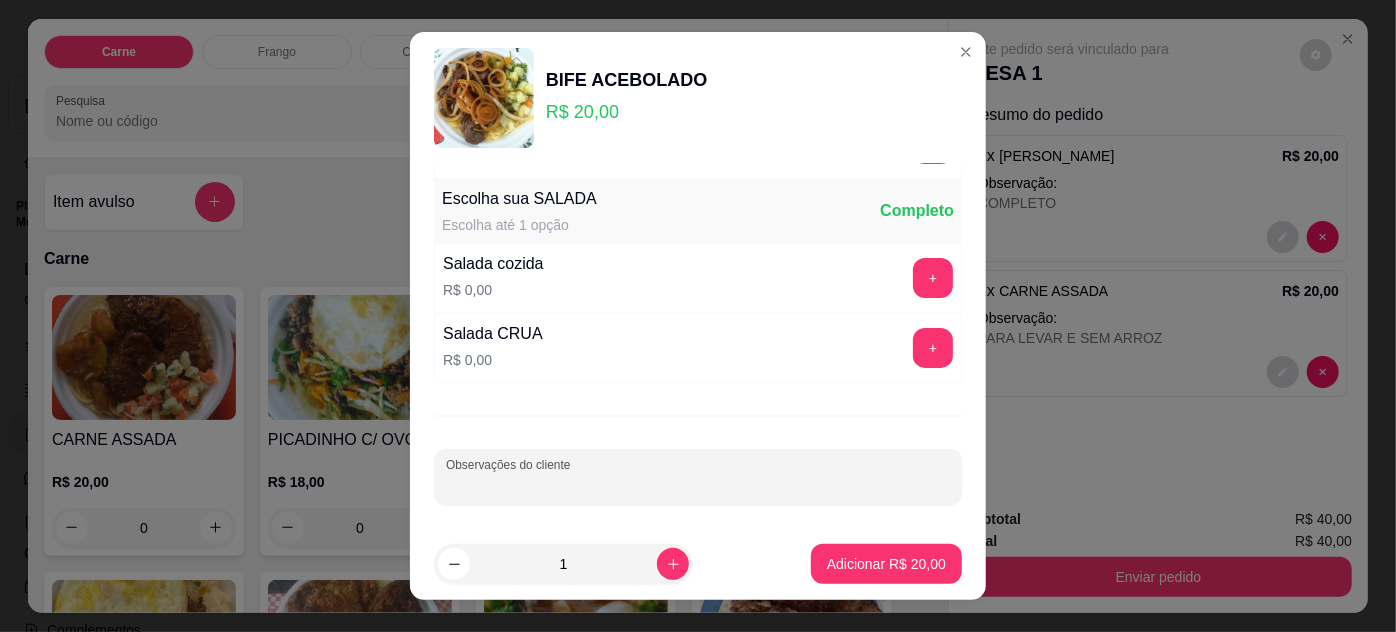 click on "Observações do cliente" at bounding box center (698, 485) 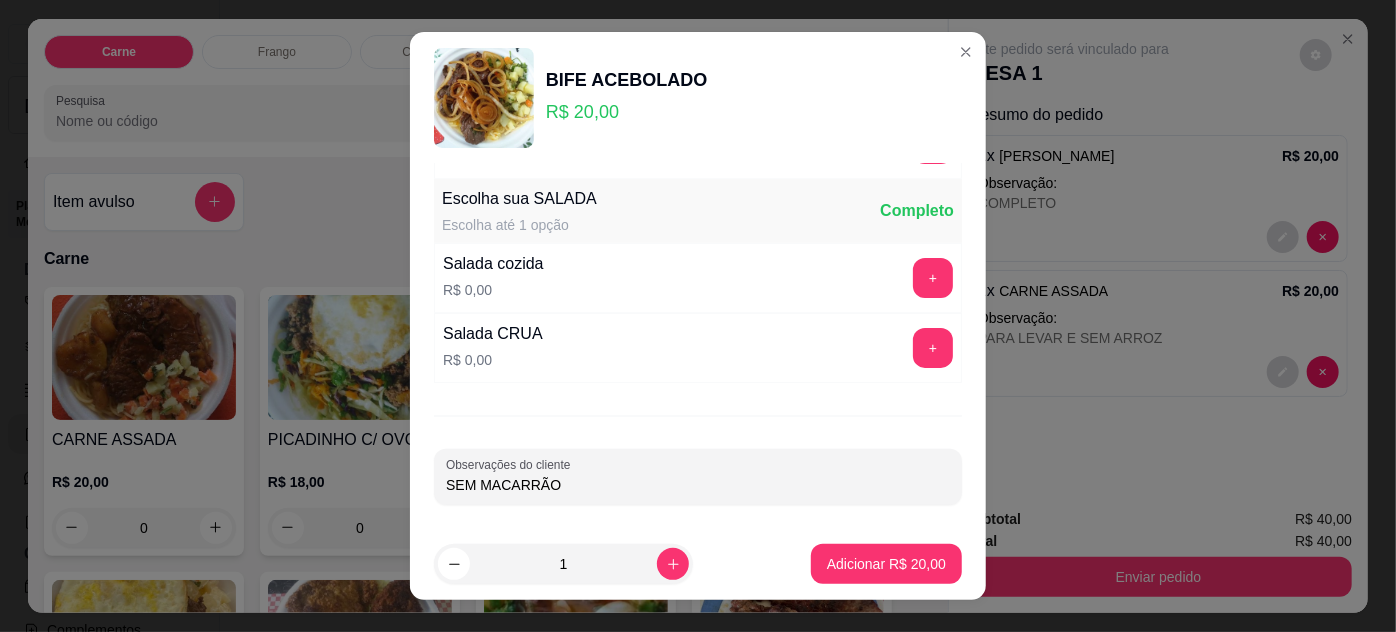 type on "SEM MACARRÃO" 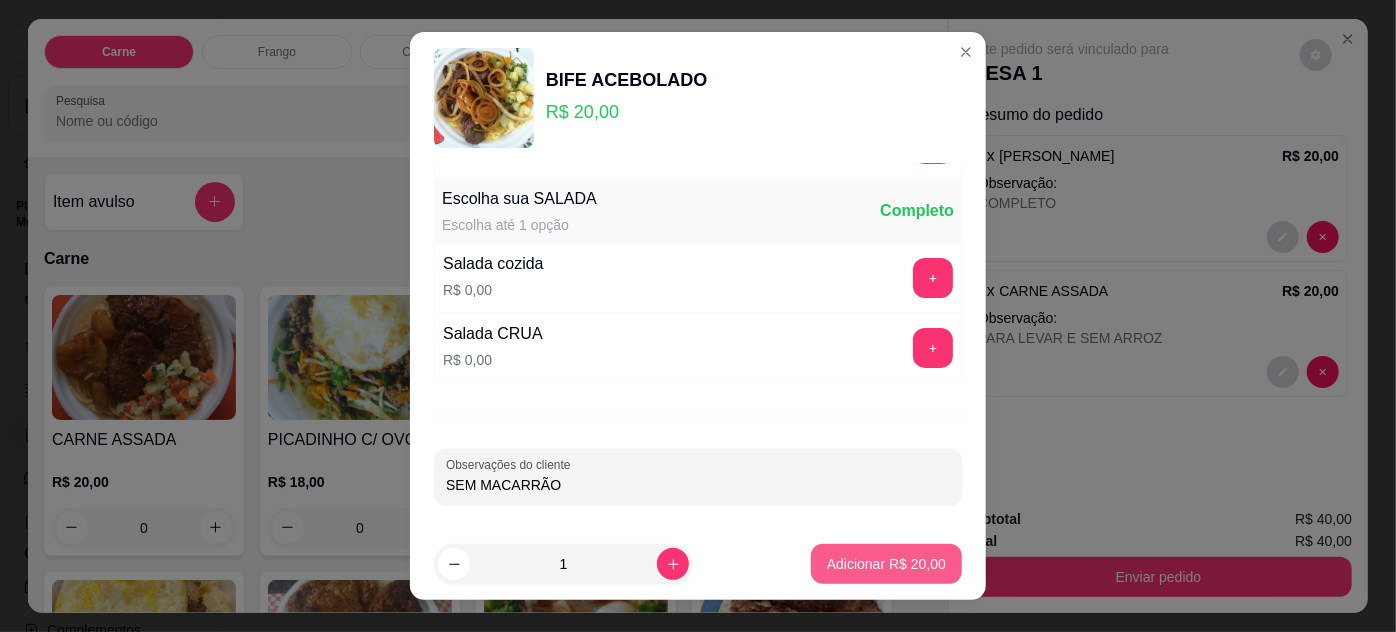 click on "Adicionar   R$ 20,00" at bounding box center [886, 564] 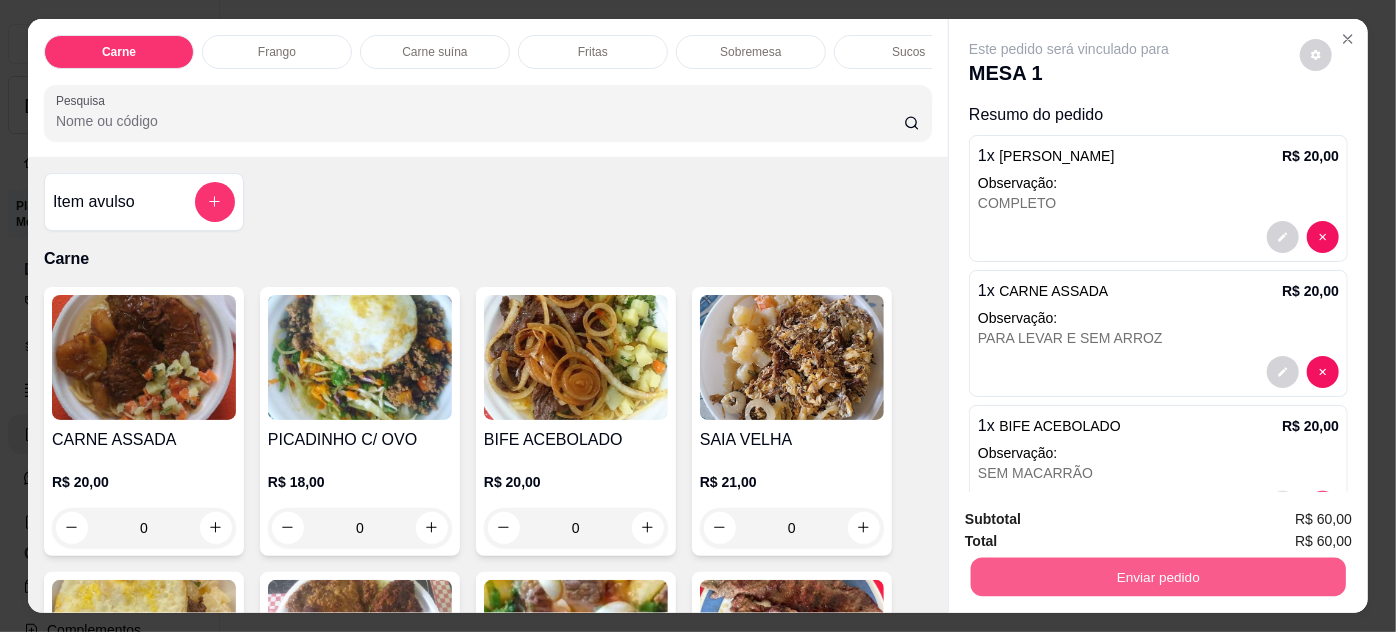 click on "Enviar pedido" at bounding box center (1158, 577) 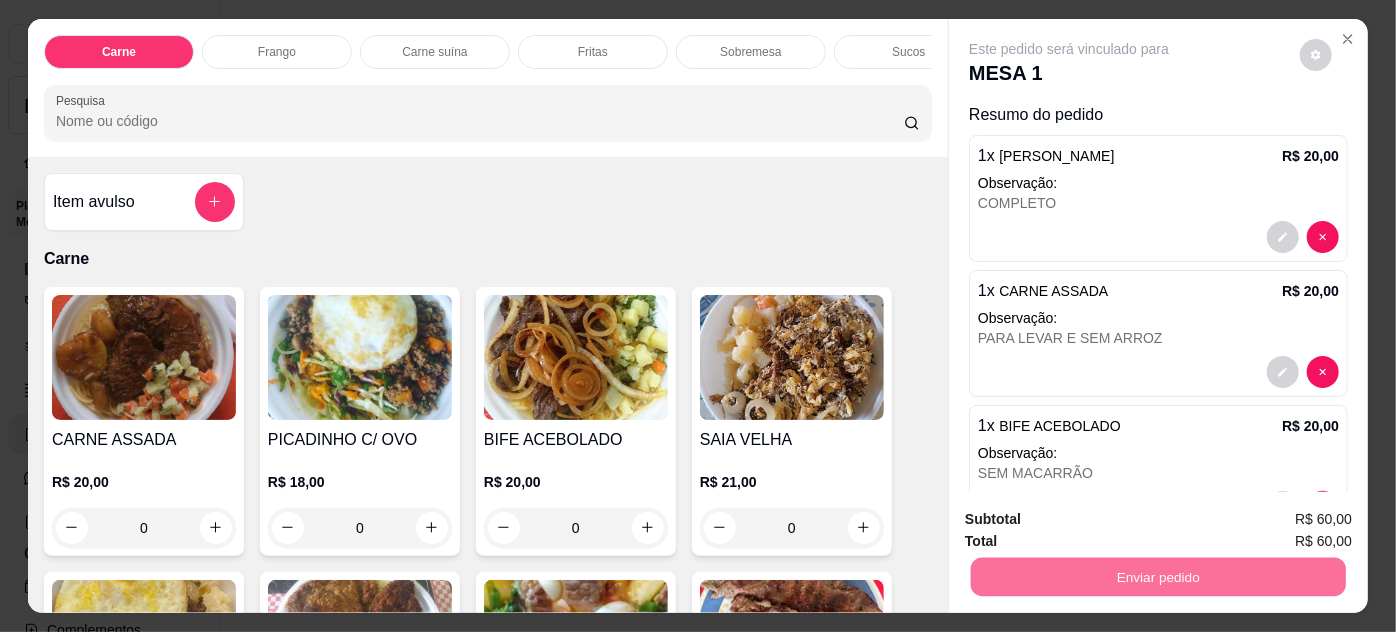 click on "Não registrar e enviar pedido" at bounding box center (1093, 520) 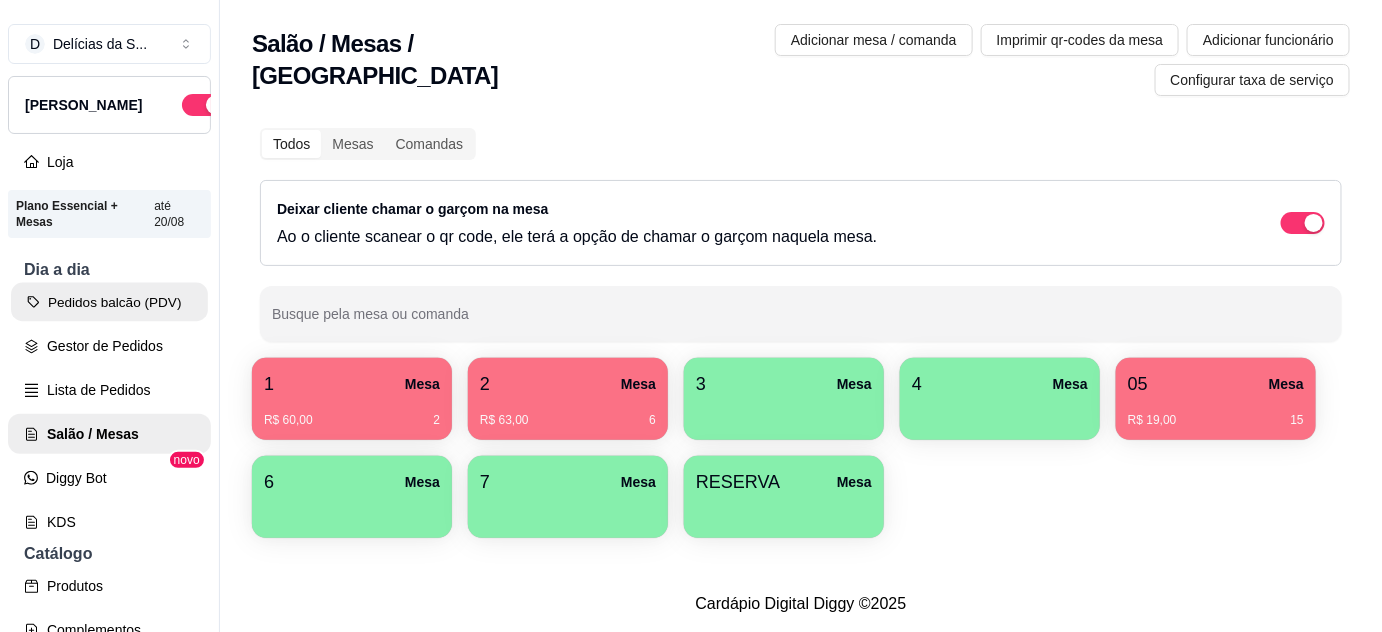 click on "Pedidos balcão (PDV)" at bounding box center [109, 302] 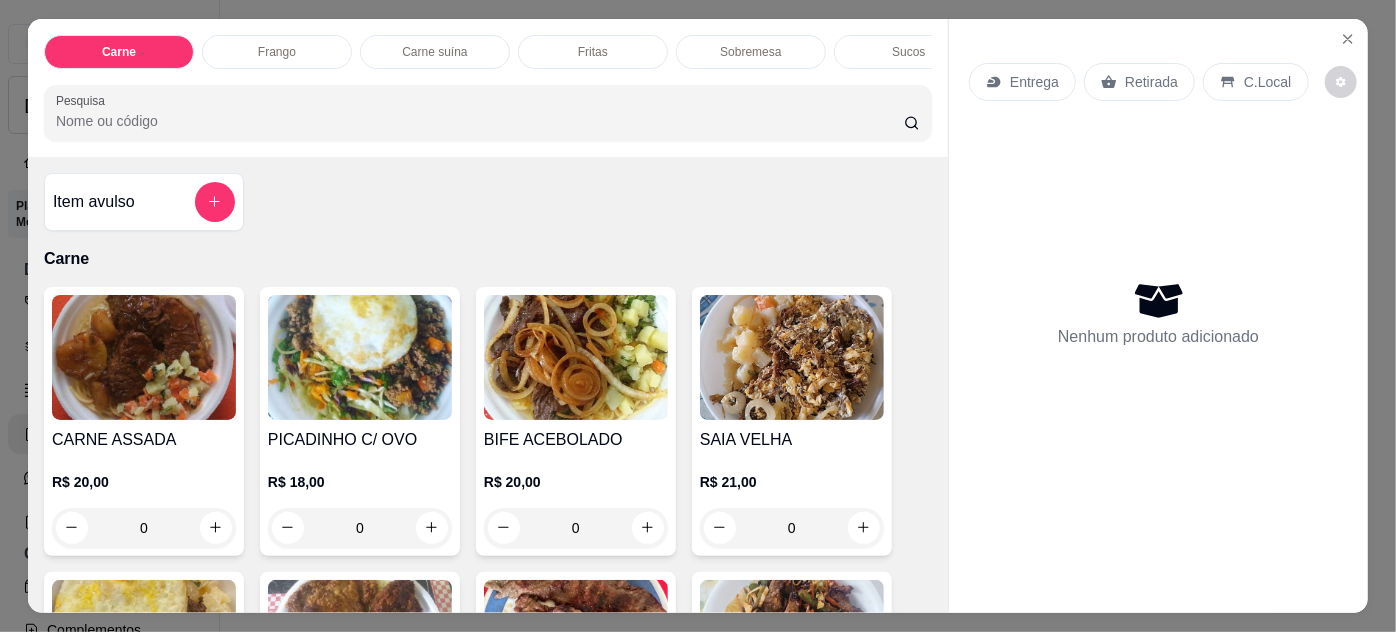 click on "0" at bounding box center [144, 528] 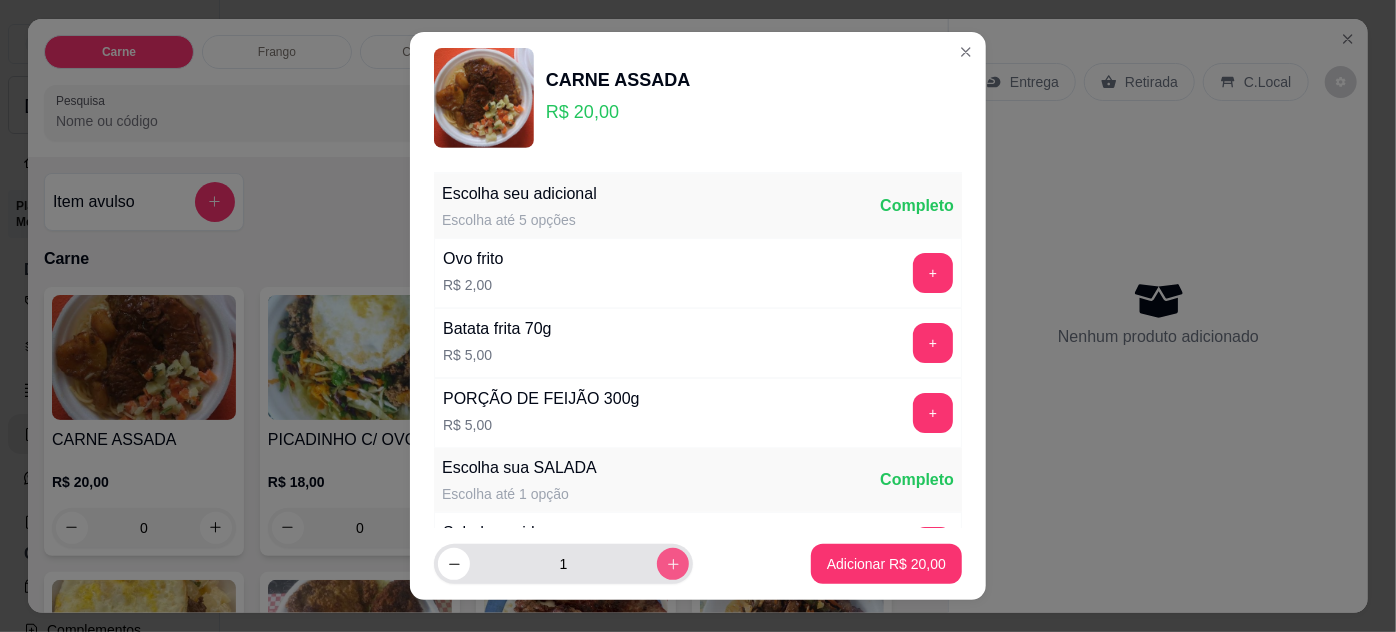 click at bounding box center [673, 564] 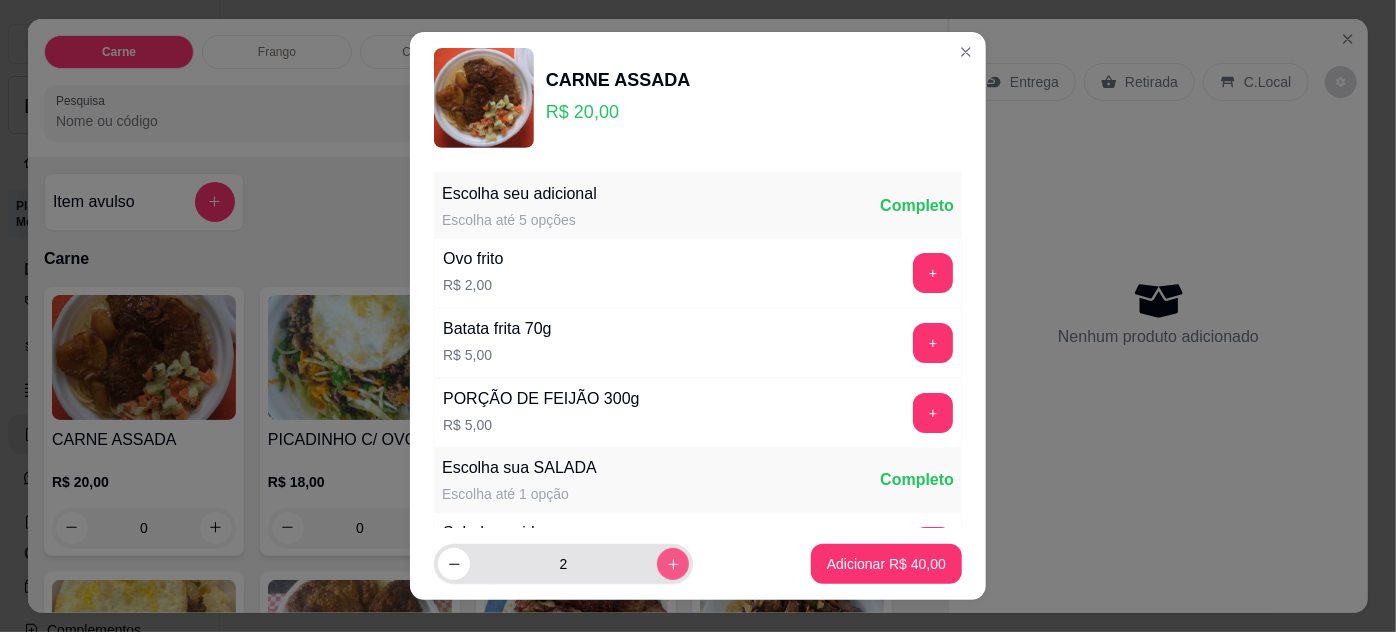 click 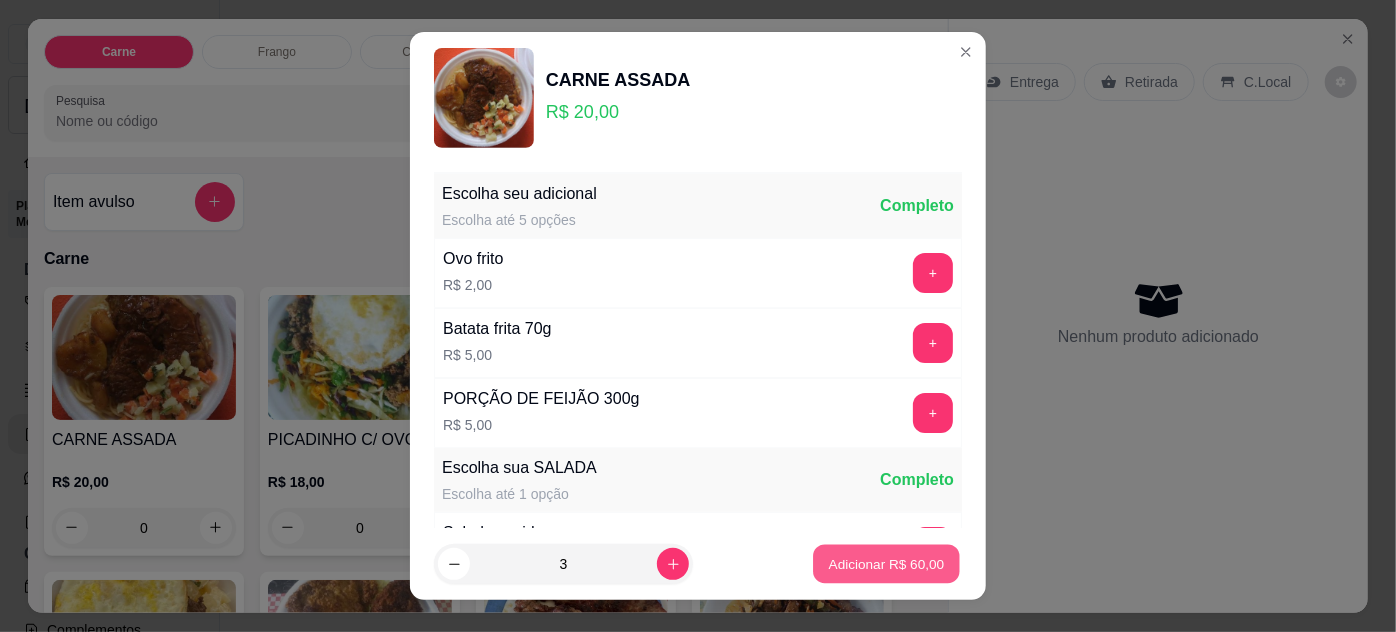 click on "Adicionar   R$ 60,00" at bounding box center (886, 564) 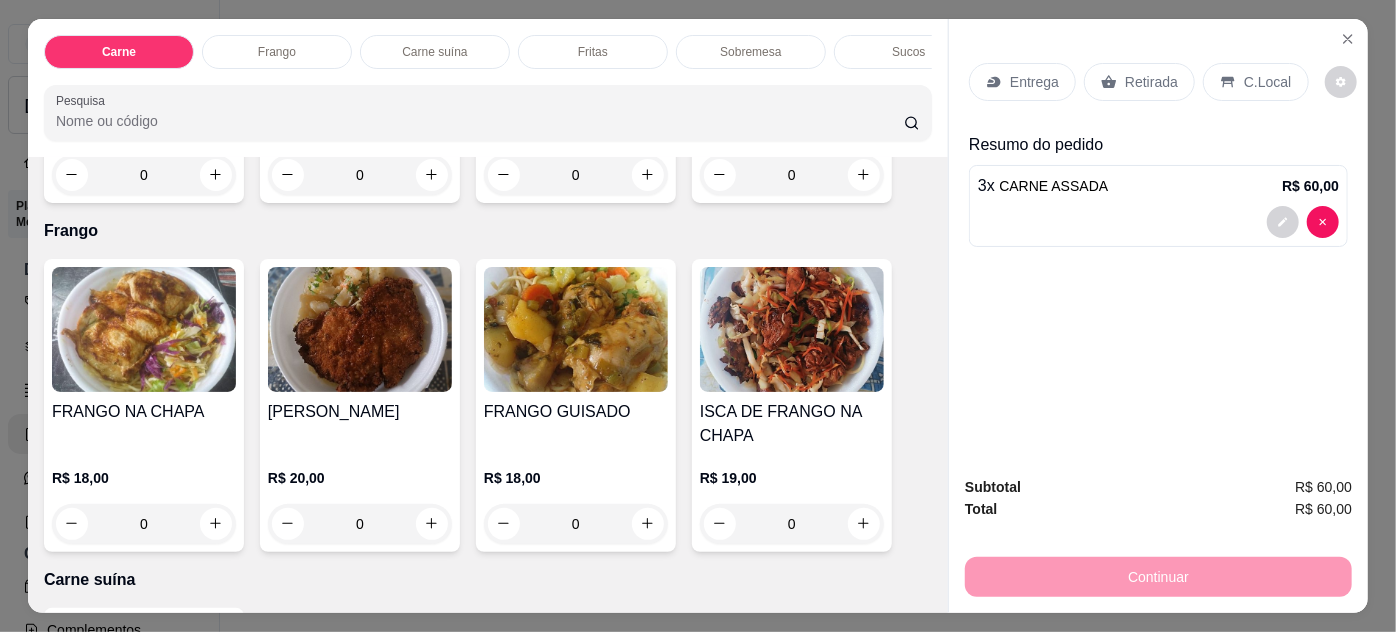 scroll, scrollTop: 727, scrollLeft: 0, axis: vertical 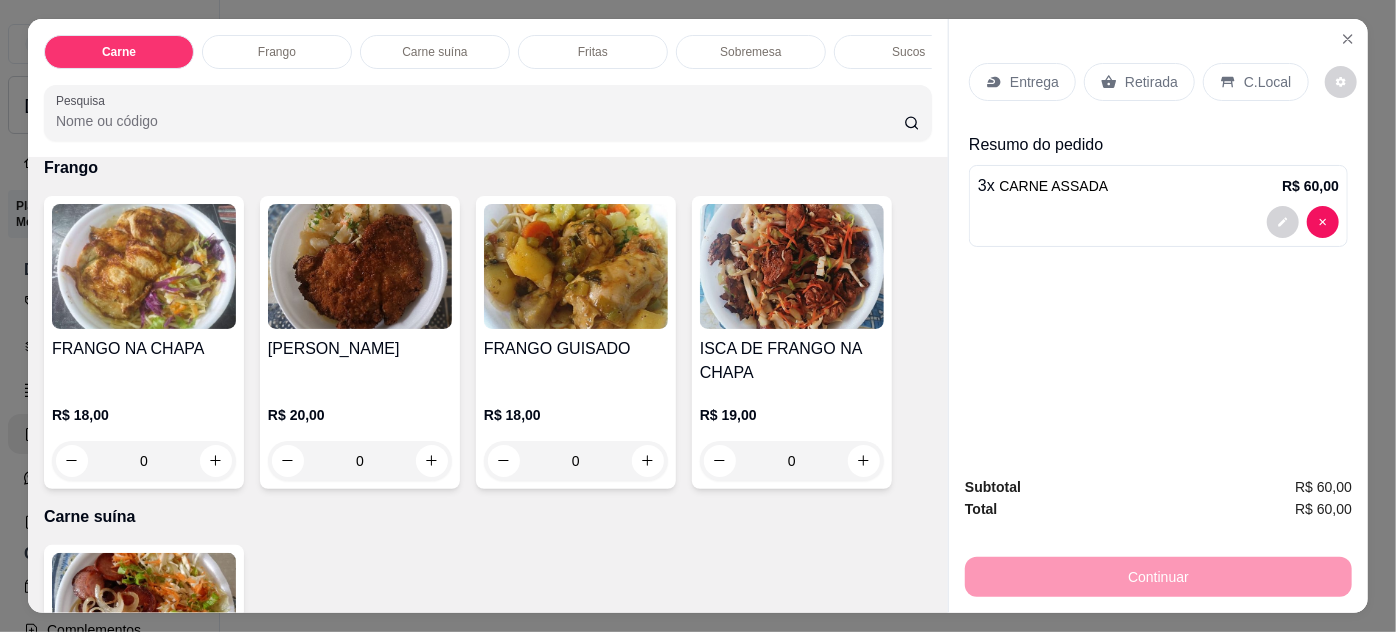 click on "0" at bounding box center (360, 461) 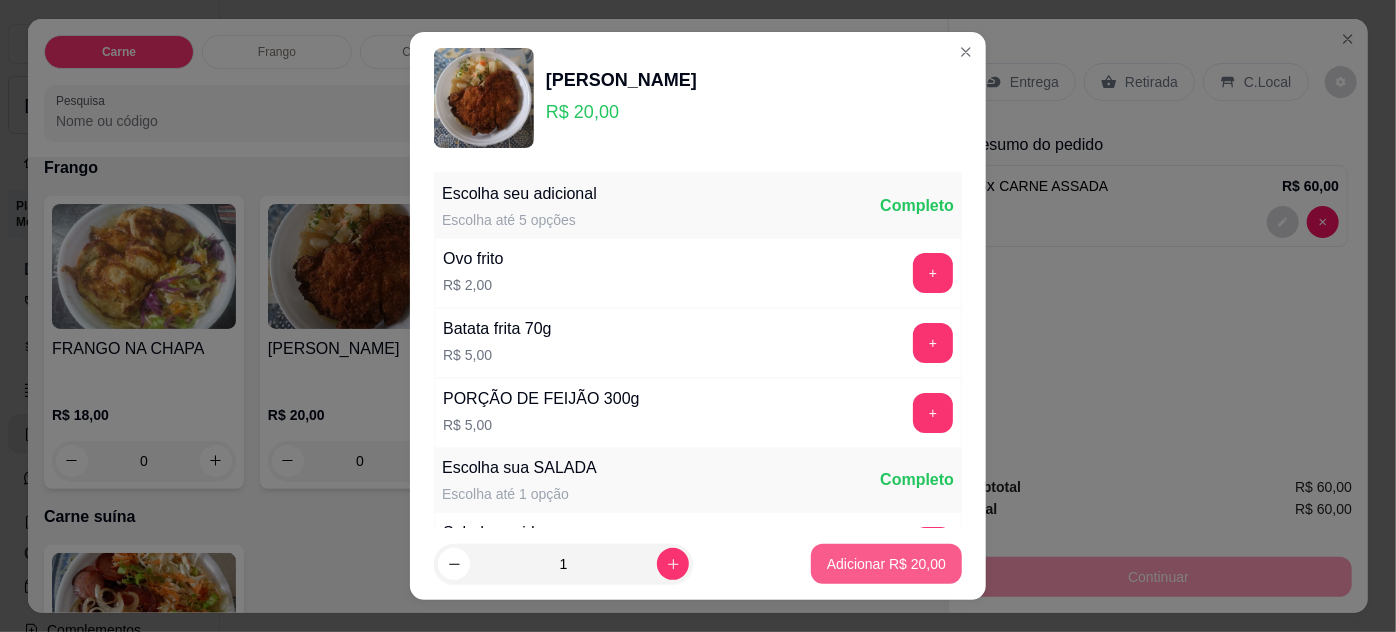 click on "Adicionar   R$ 20,00" at bounding box center [886, 564] 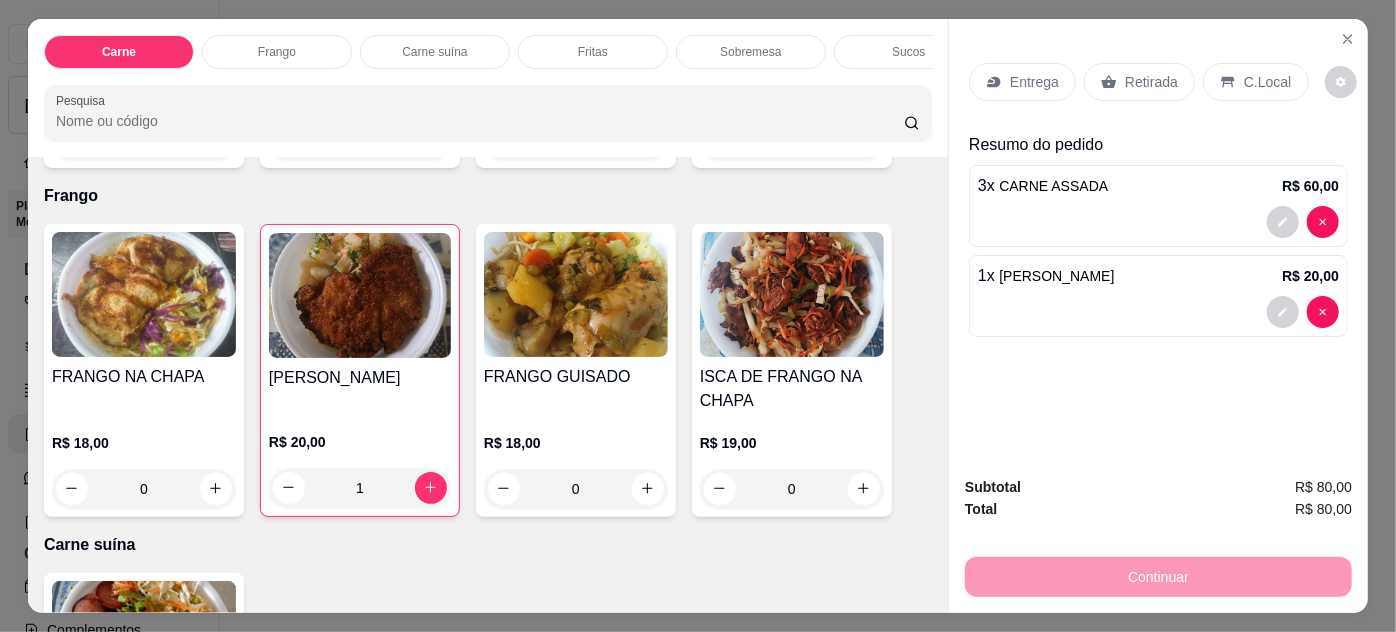 scroll, scrollTop: 727, scrollLeft: 0, axis: vertical 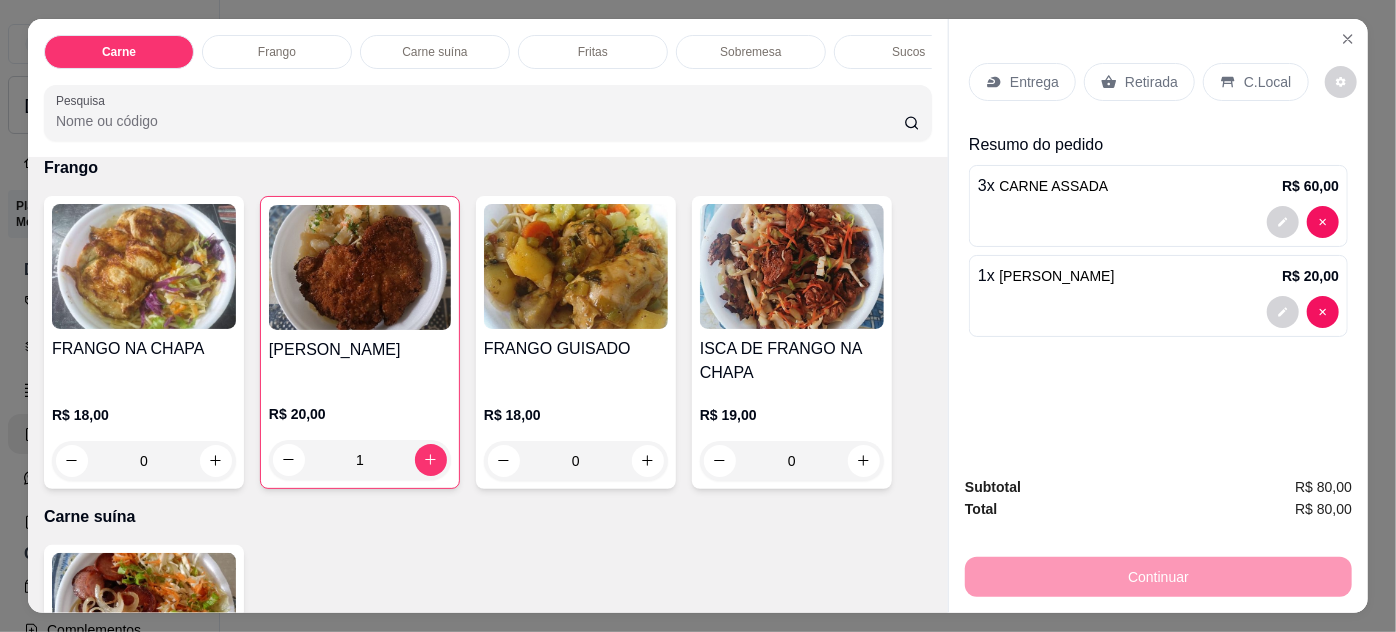 click on "0" at bounding box center (144, 461) 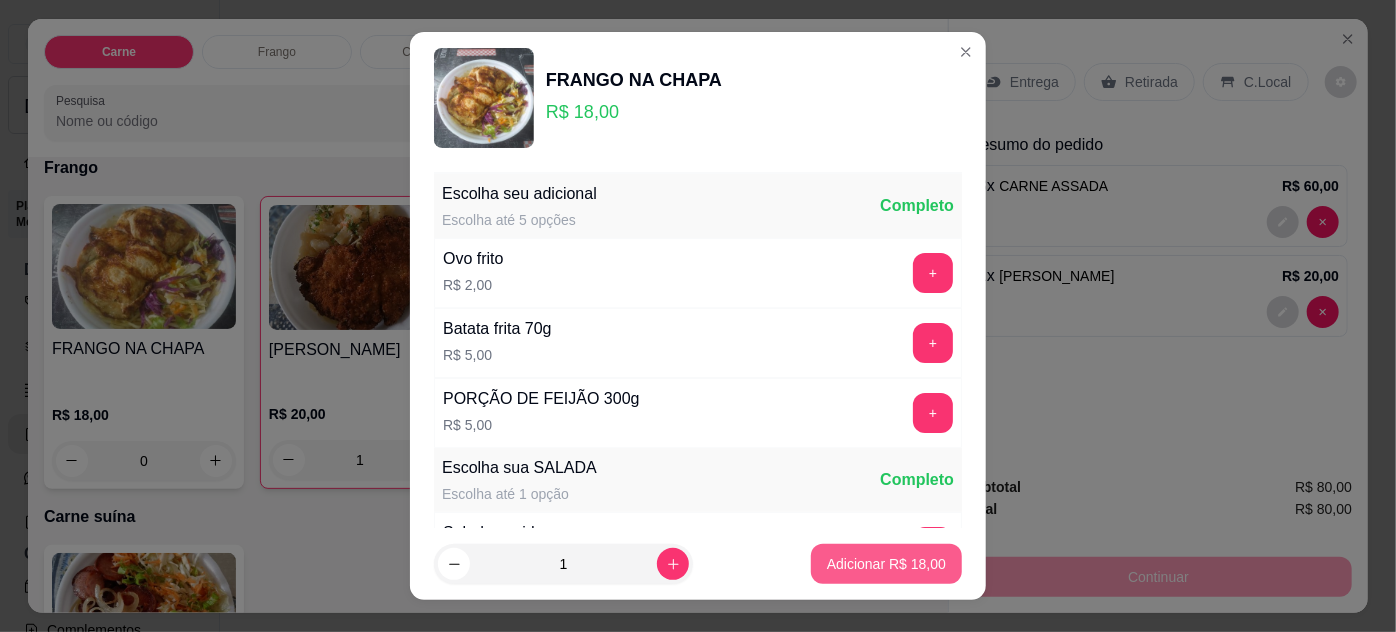 click on "Adicionar   R$ 18,00" at bounding box center [886, 564] 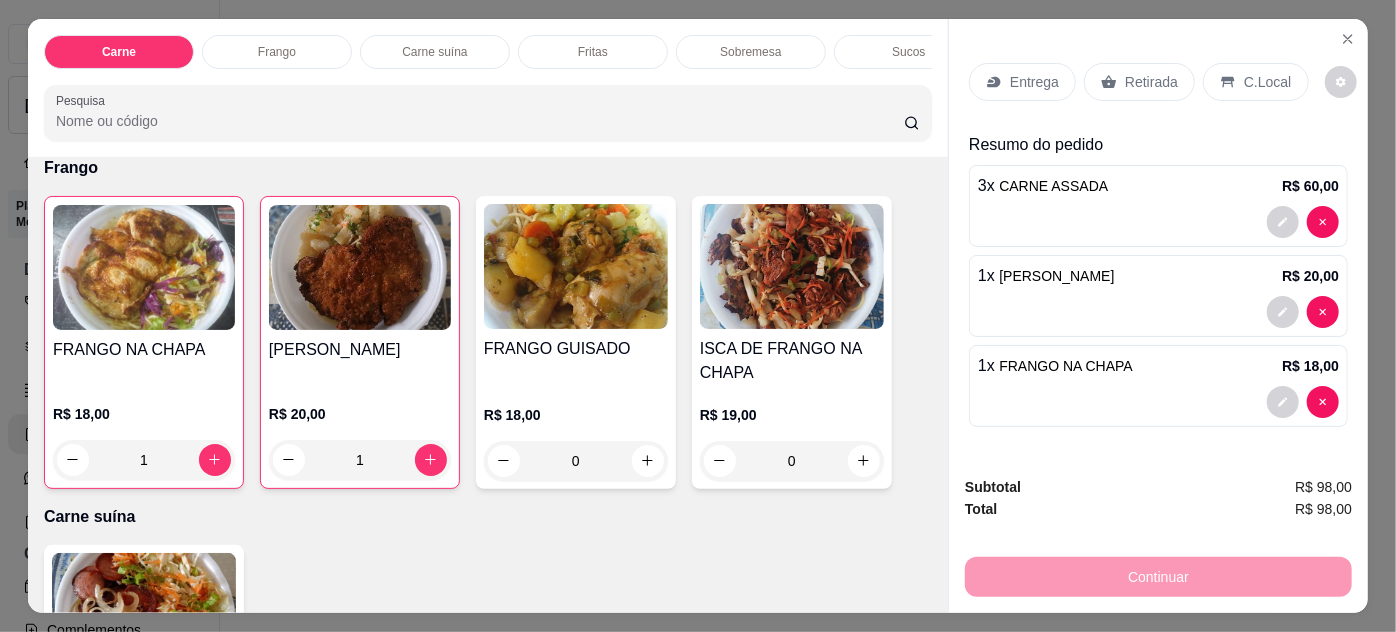click on "0" at bounding box center [576, 461] 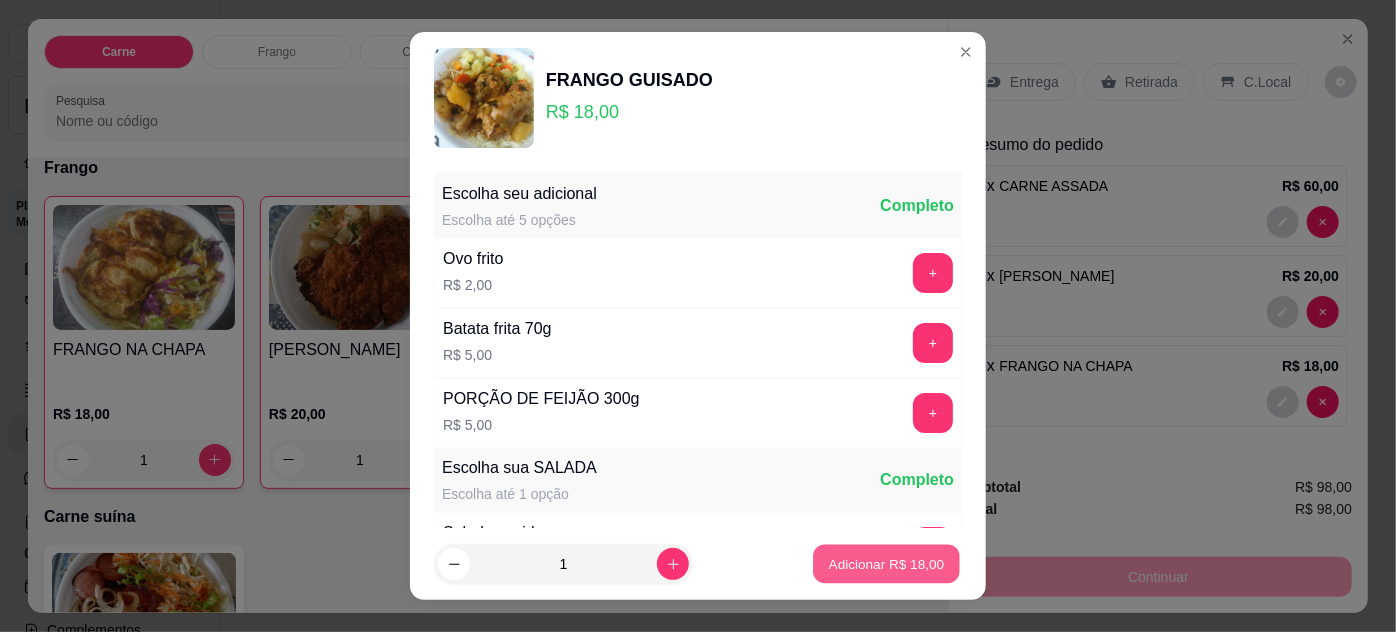 click on "Adicionar   R$ 18,00" at bounding box center (887, 564) 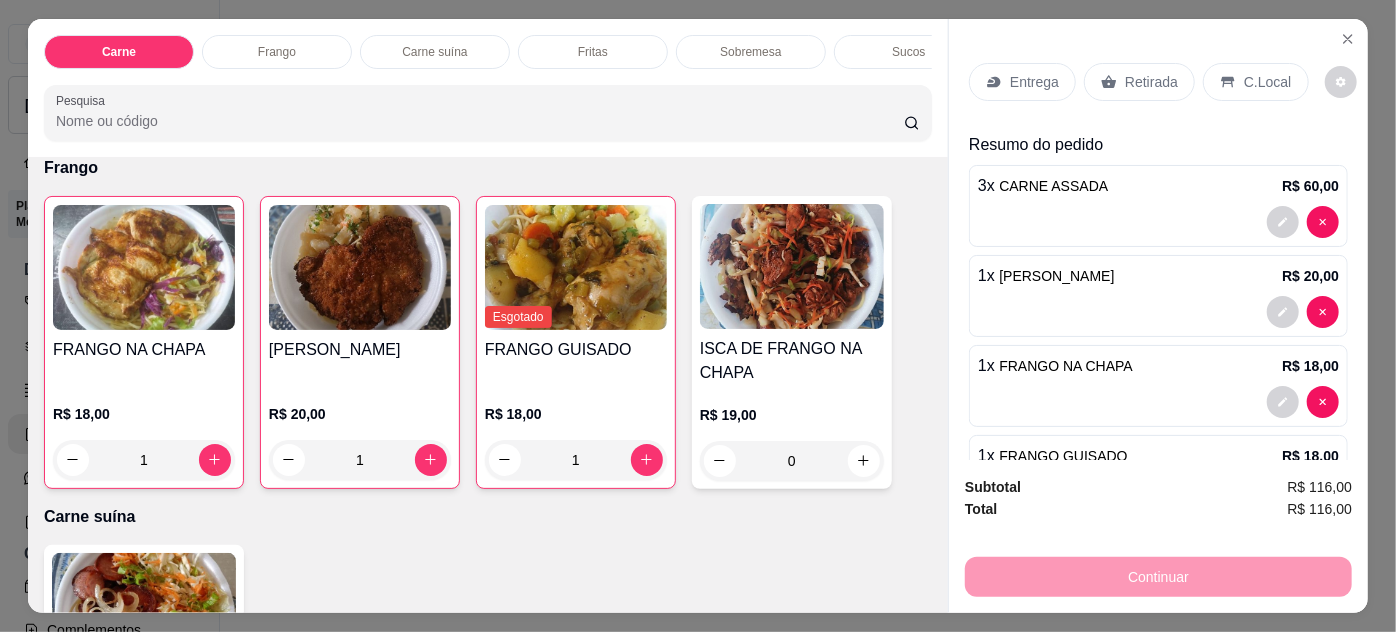 scroll, scrollTop: 82, scrollLeft: 0, axis: vertical 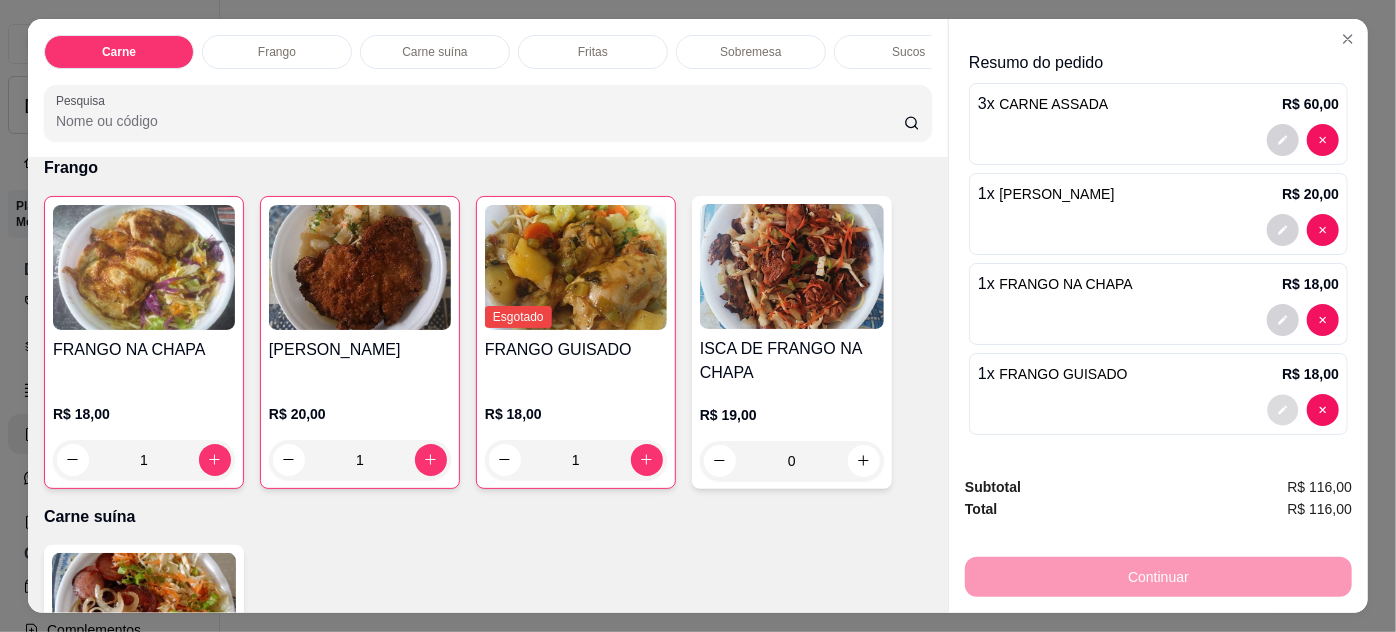 click 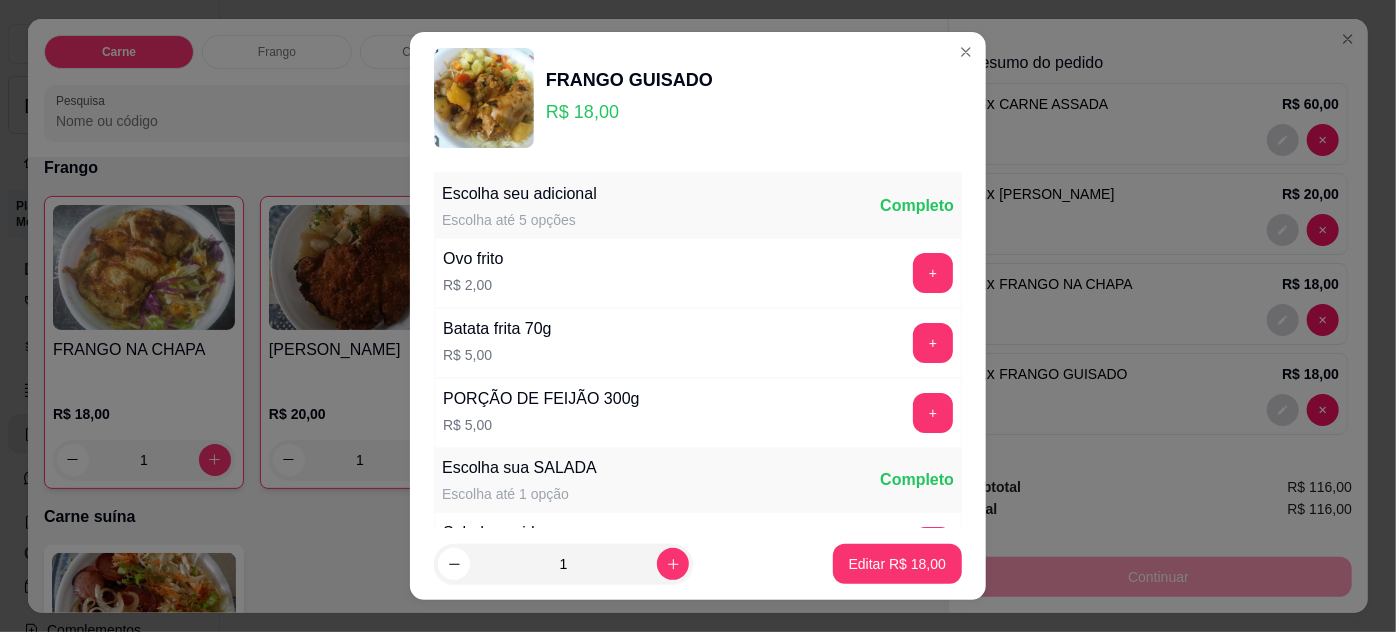 scroll, scrollTop: 269, scrollLeft: 0, axis: vertical 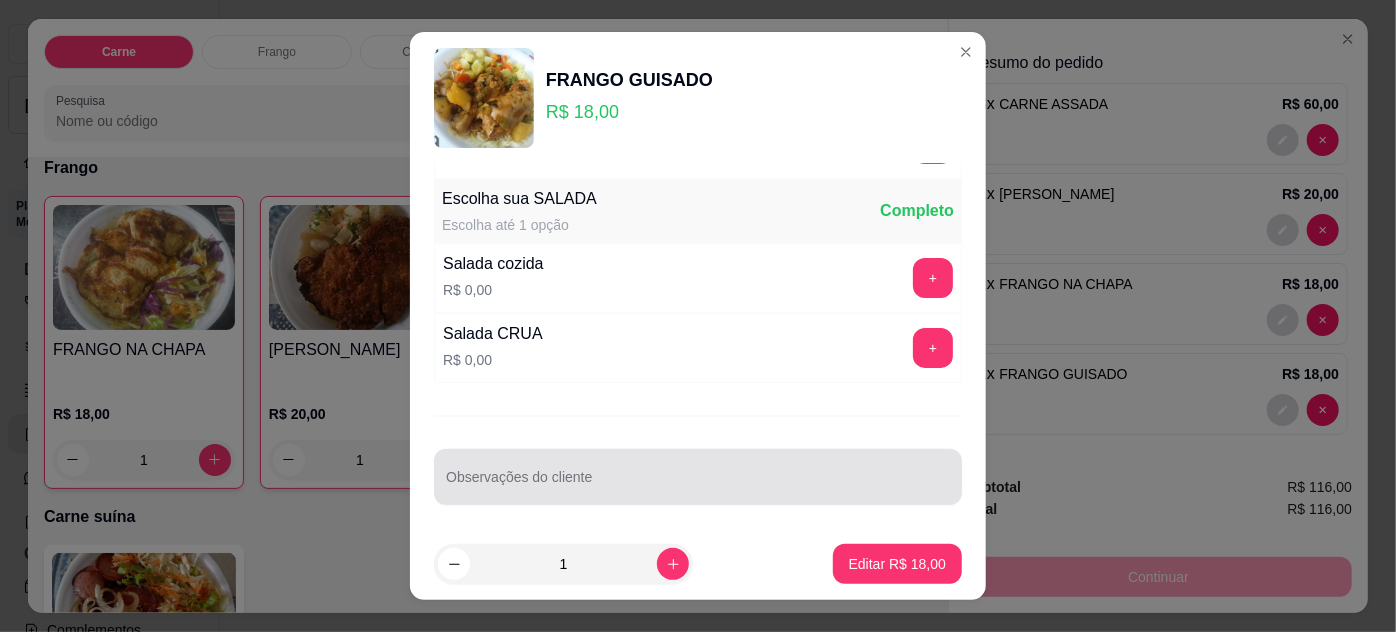 click at bounding box center [698, 477] 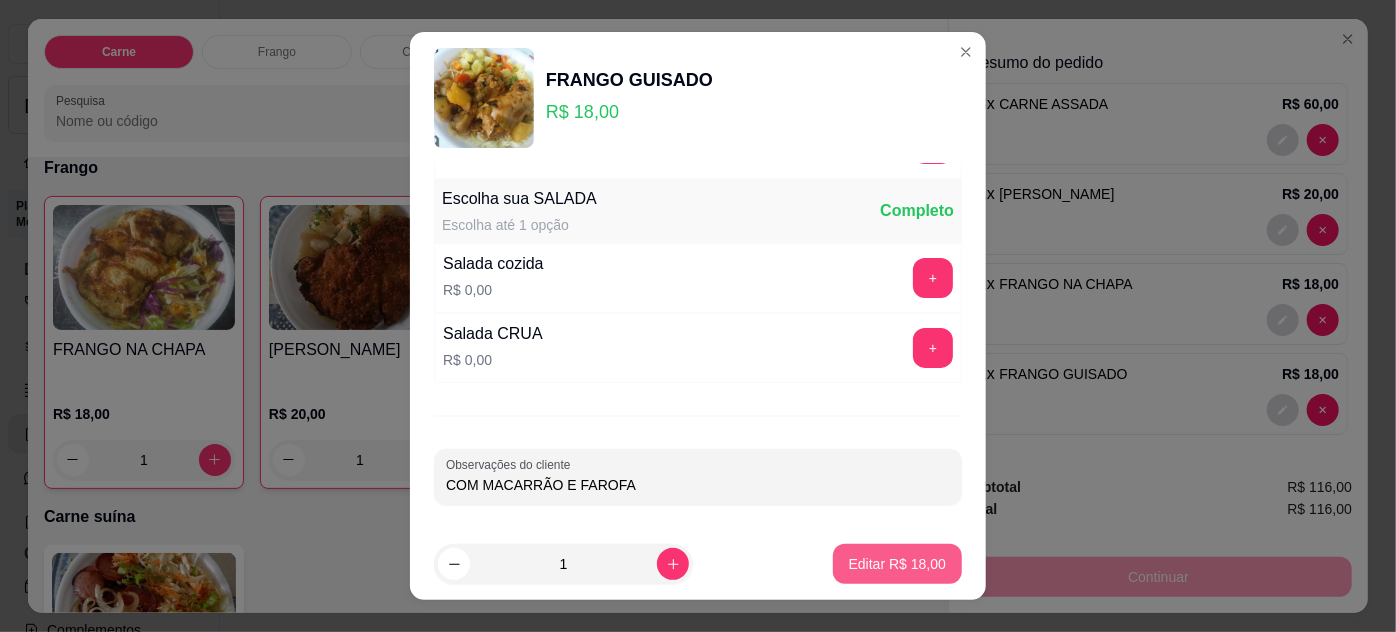 type on "COM MACARRÃO E FAROFA" 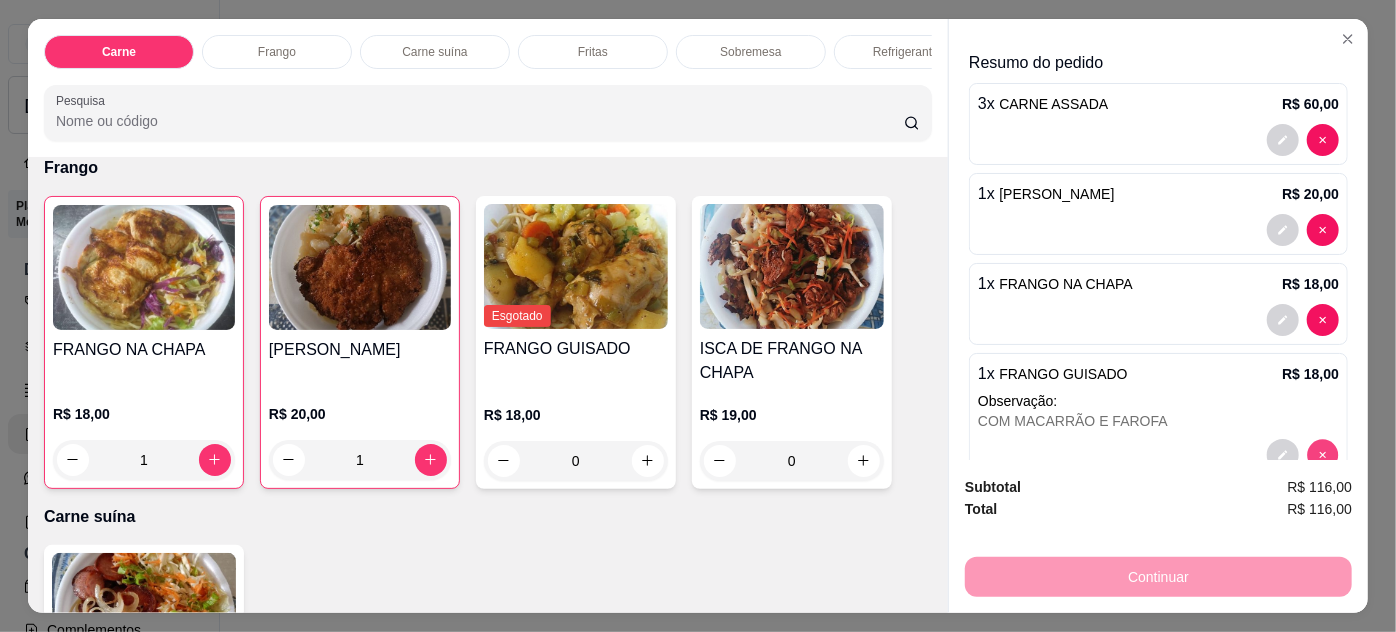 scroll, scrollTop: 0, scrollLeft: 0, axis: both 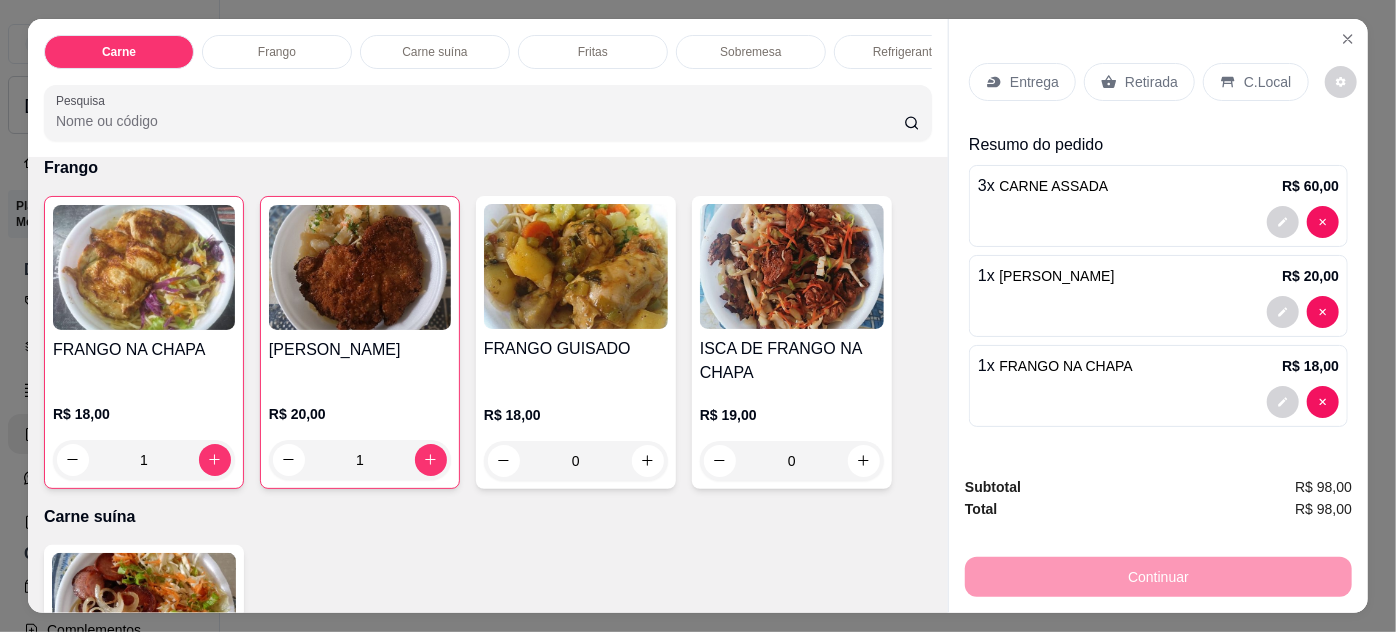 click at bounding box center [1158, 222] 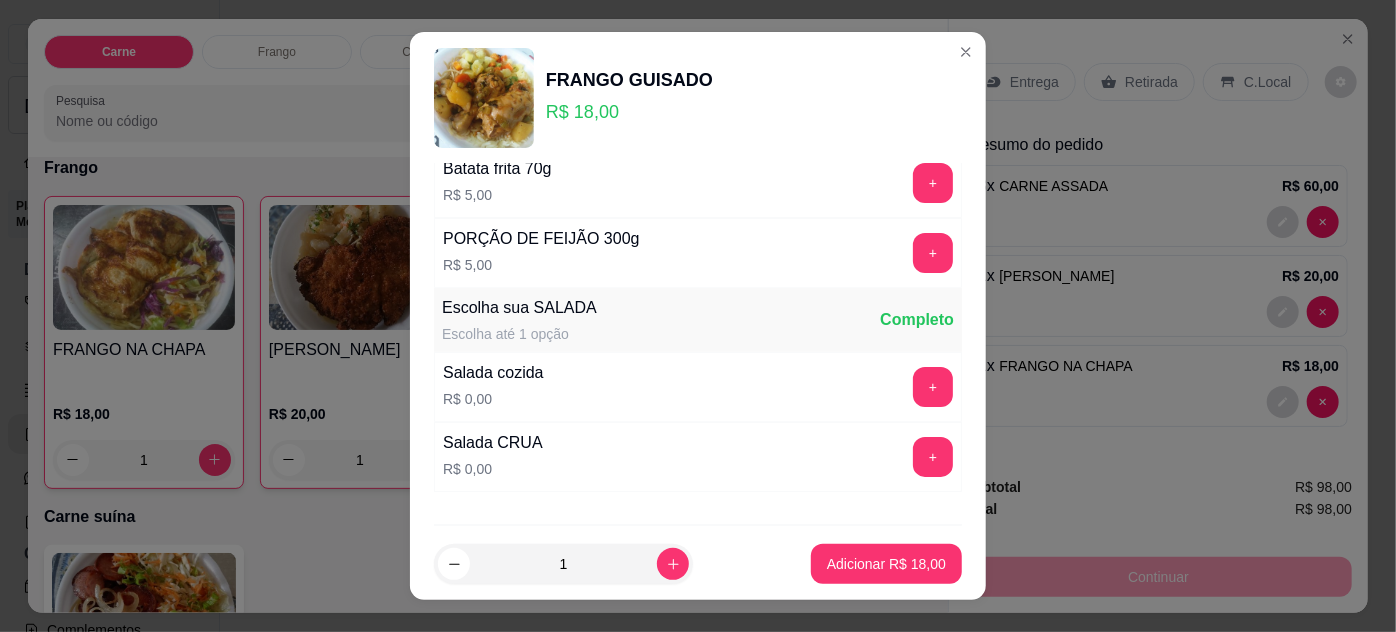scroll, scrollTop: 269, scrollLeft: 0, axis: vertical 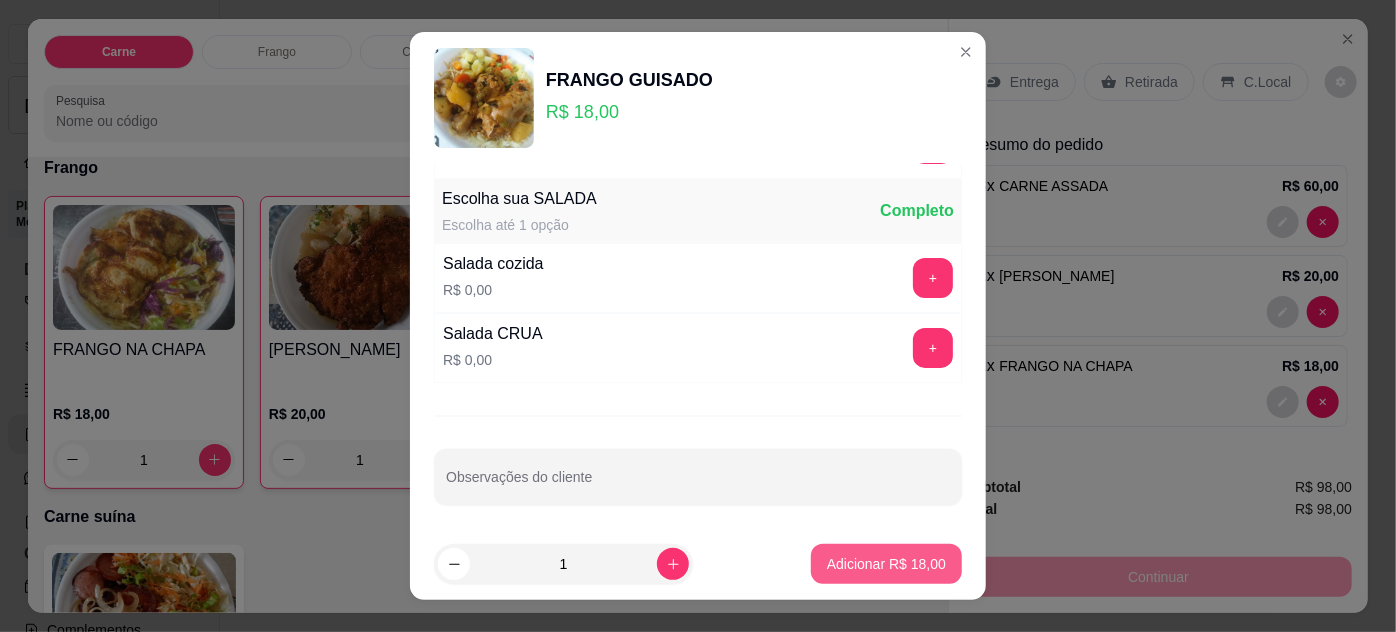 click on "Adicionar   R$ 18,00" at bounding box center [886, 564] 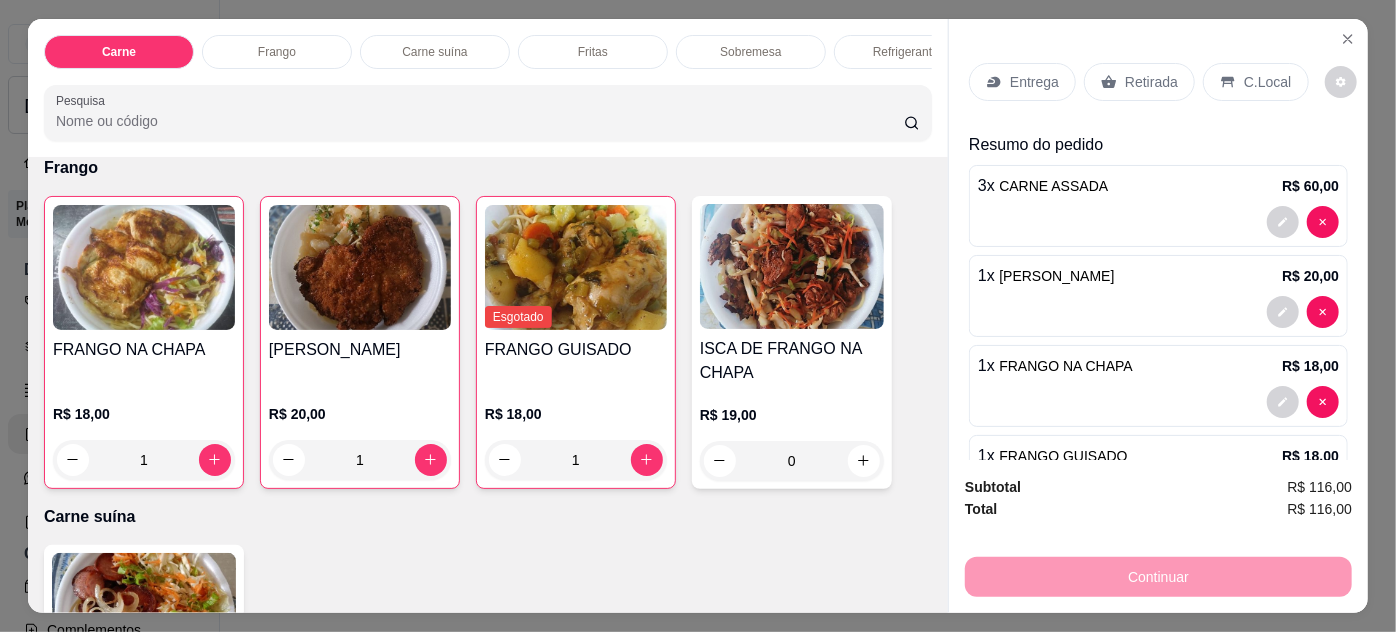 scroll, scrollTop: 82, scrollLeft: 0, axis: vertical 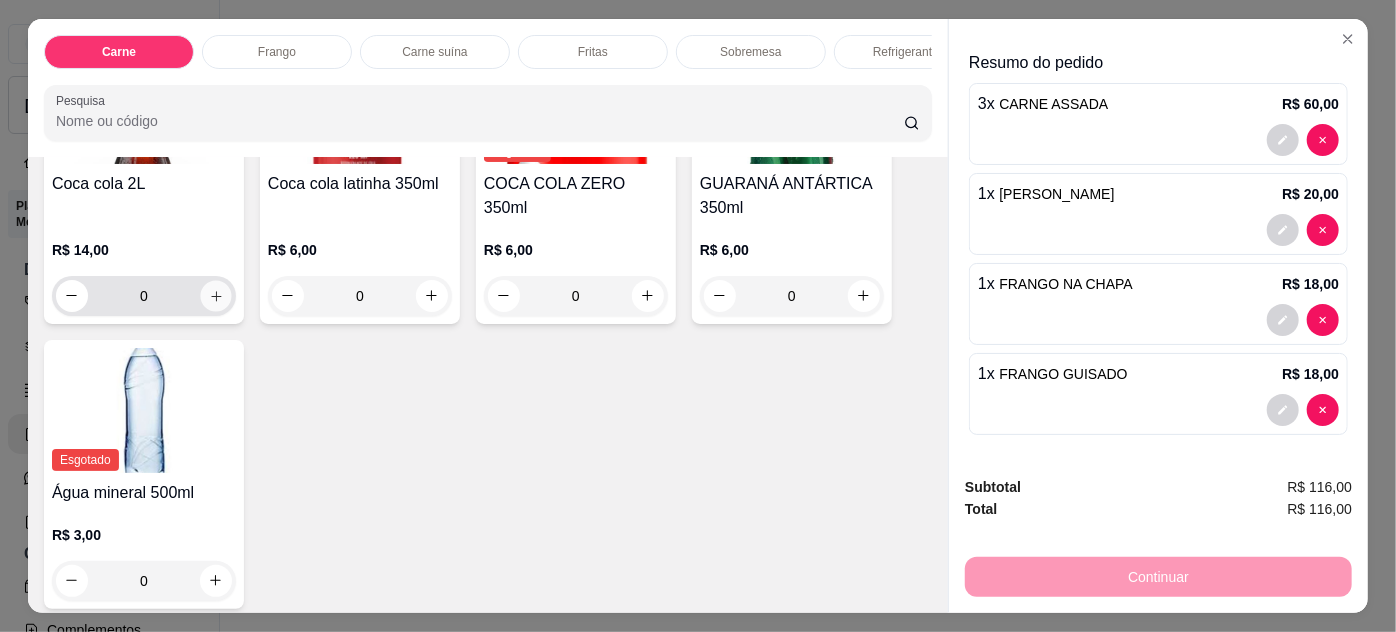 click 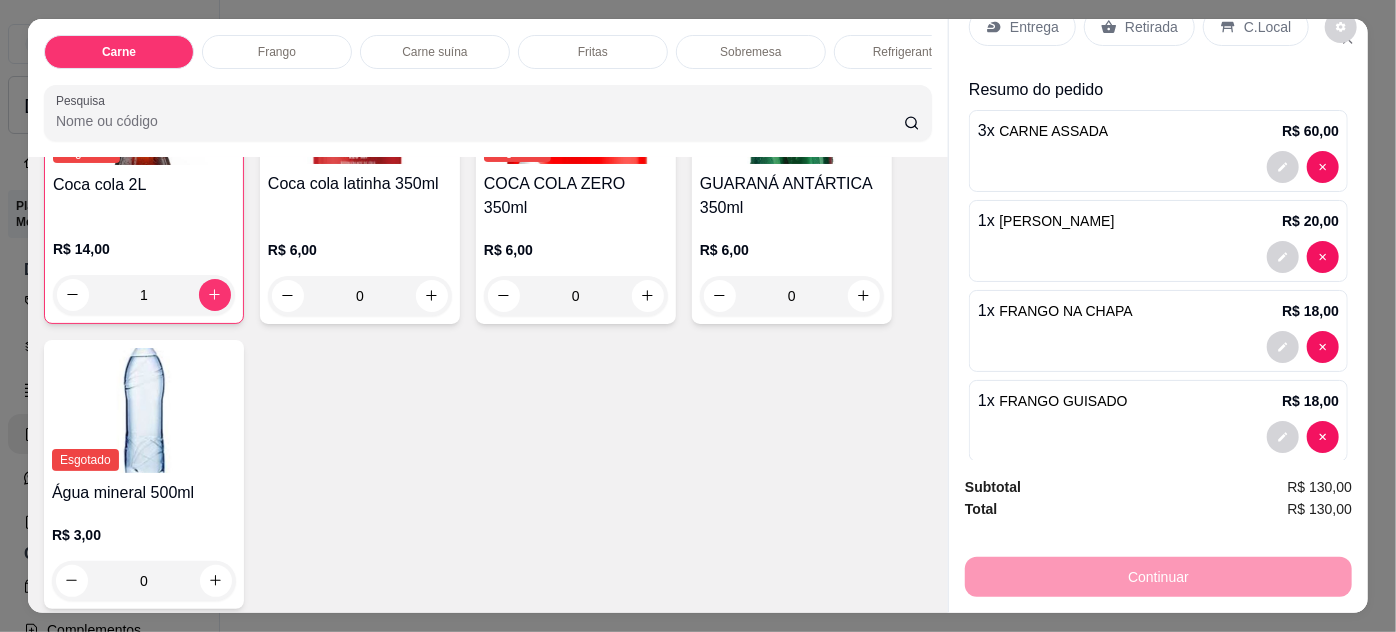 scroll, scrollTop: 0, scrollLeft: 0, axis: both 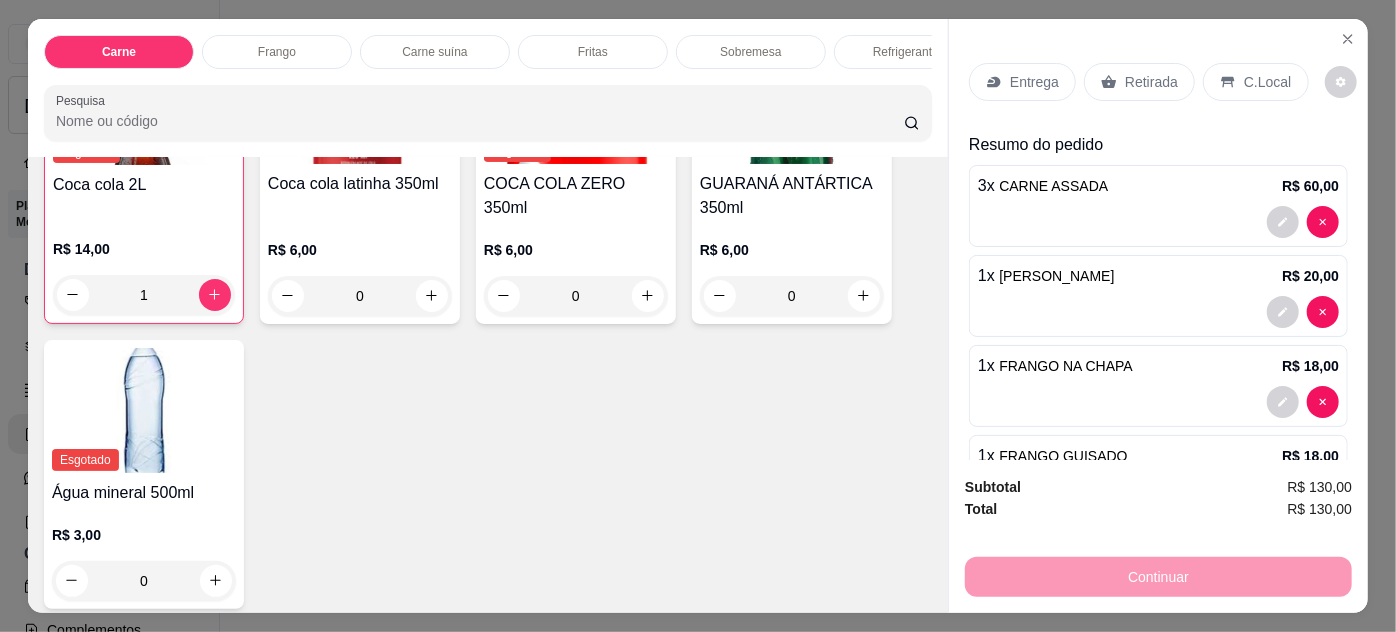 click 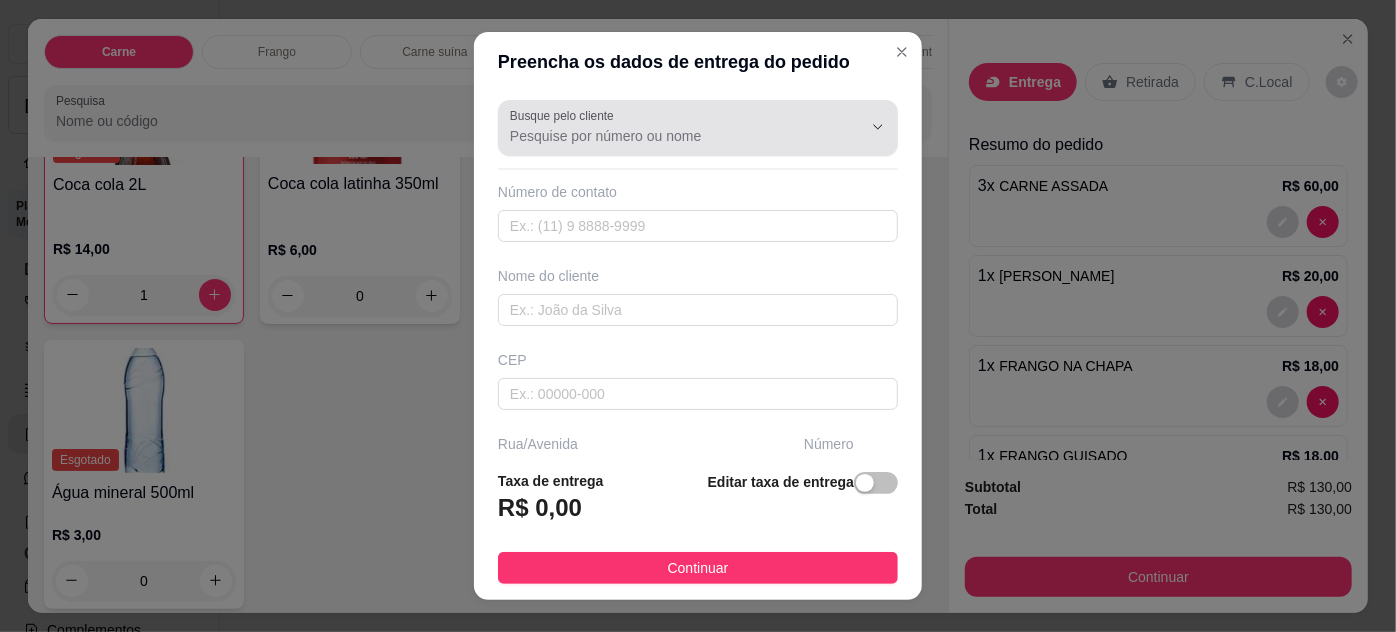 click on "Busque pelo cliente" at bounding box center (670, 136) 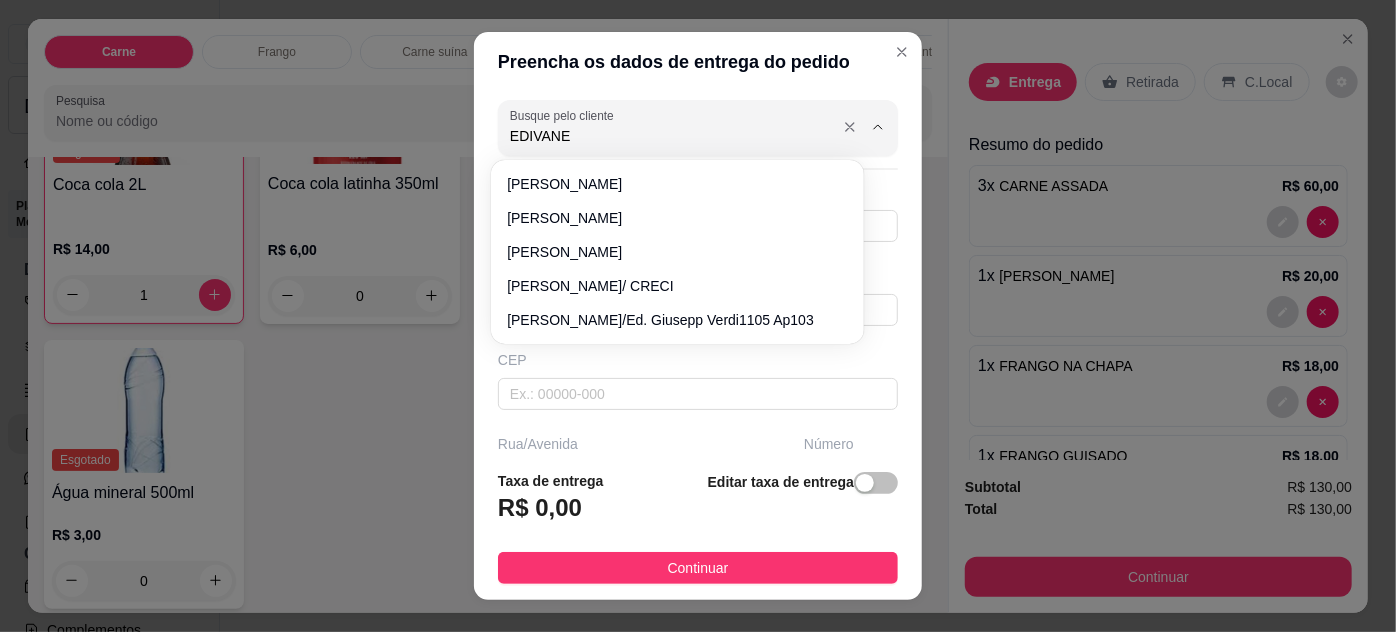 type on "EDIVANE" 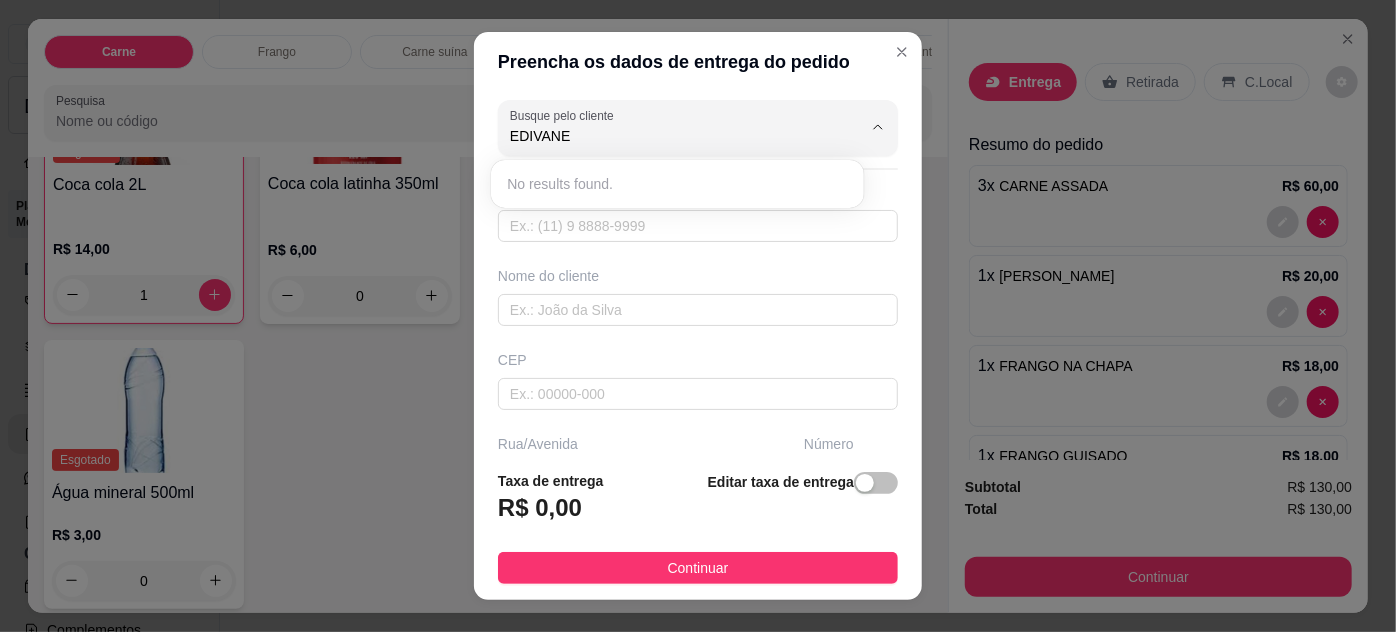 click on "Nome do cliente" at bounding box center (698, 276) 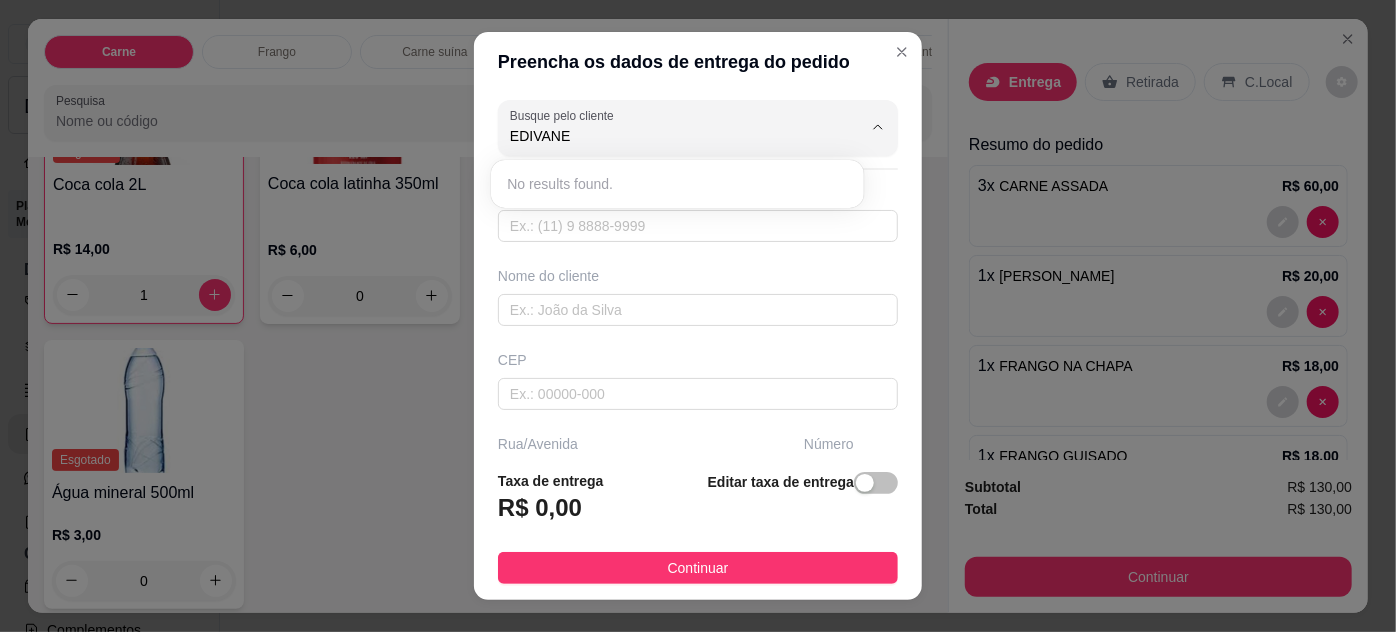 type 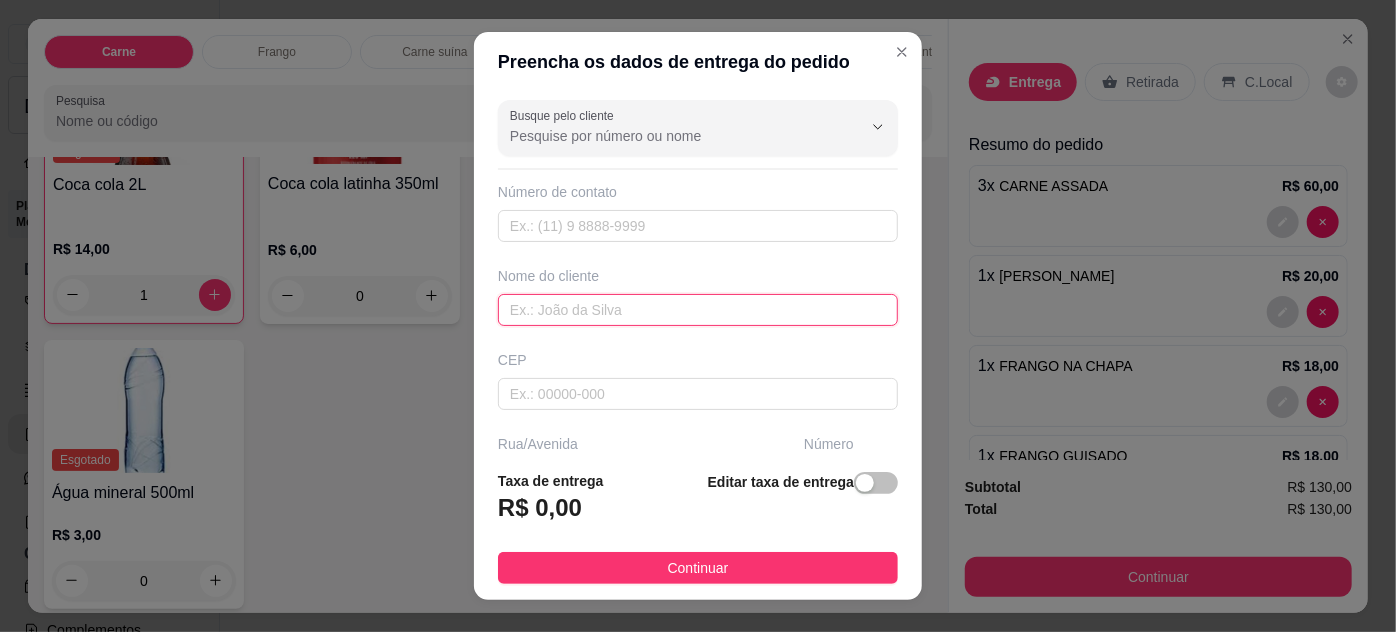 click at bounding box center [698, 310] 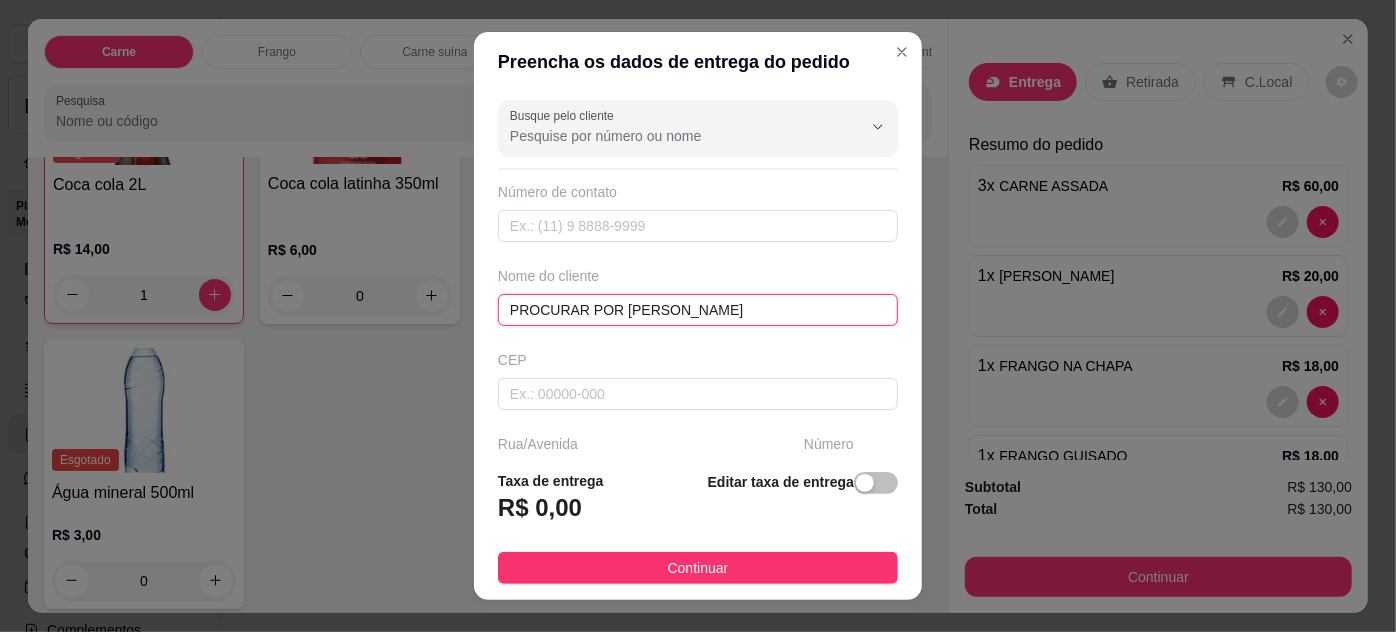 type on "PROCURAR POR [PERSON_NAME]" 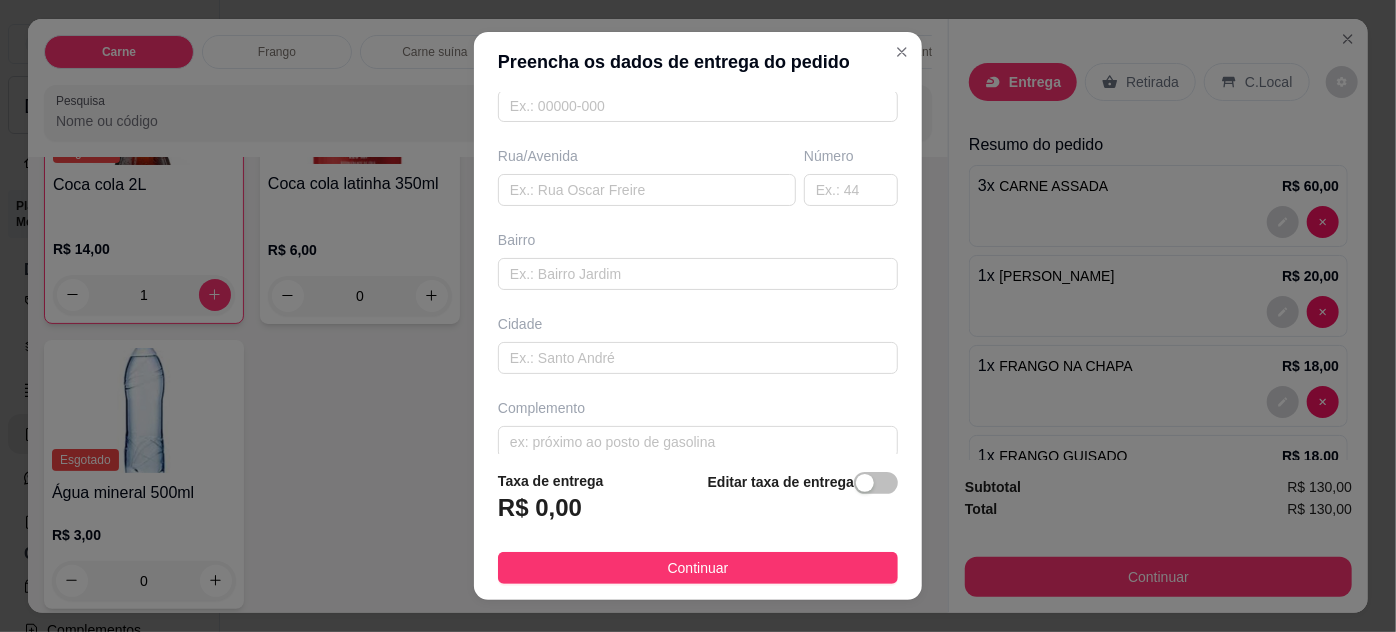 scroll, scrollTop: 306, scrollLeft: 0, axis: vertical 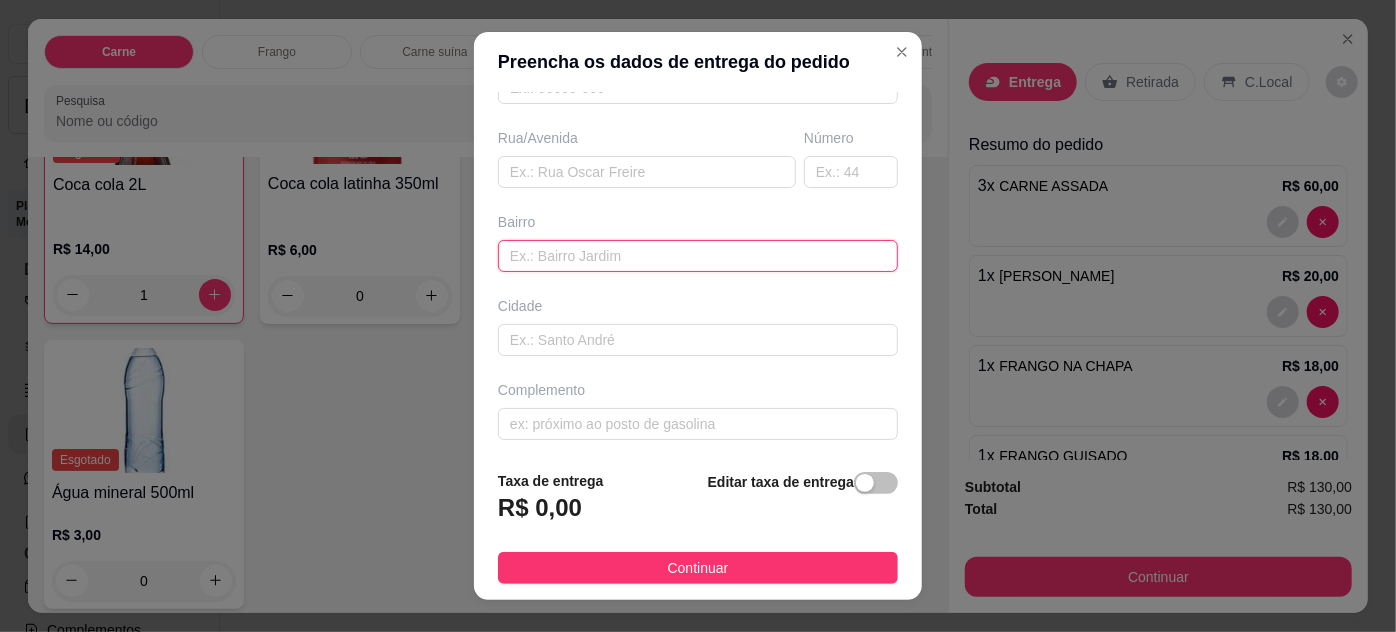 click at bounding box center [698, 256] 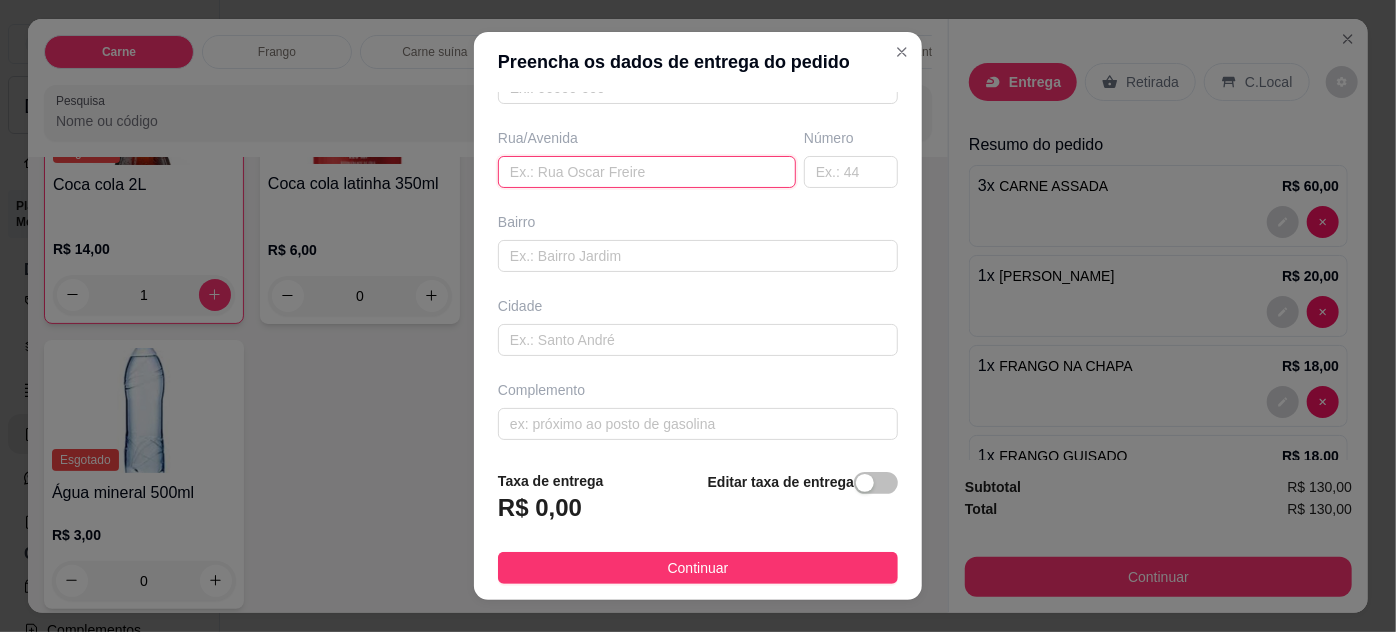click at bounding box center [647, 172] 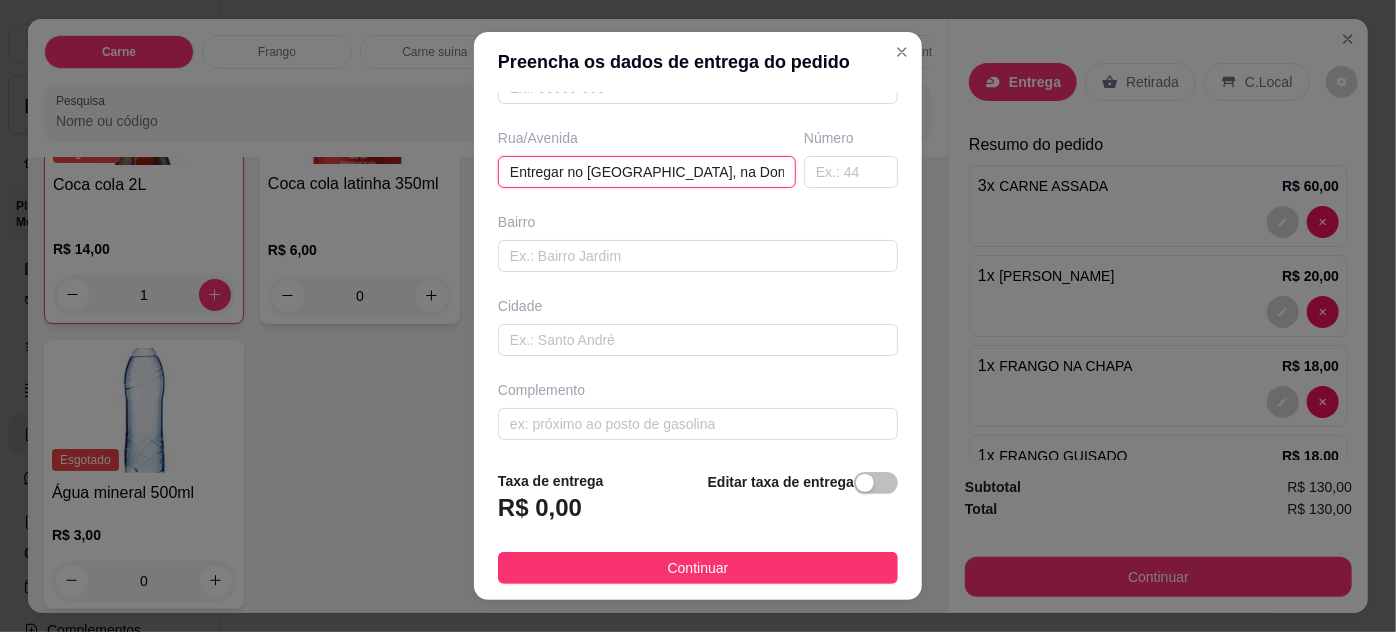 scroll, scrollTop: 0, scrollLeft: 348, axis: horizontal 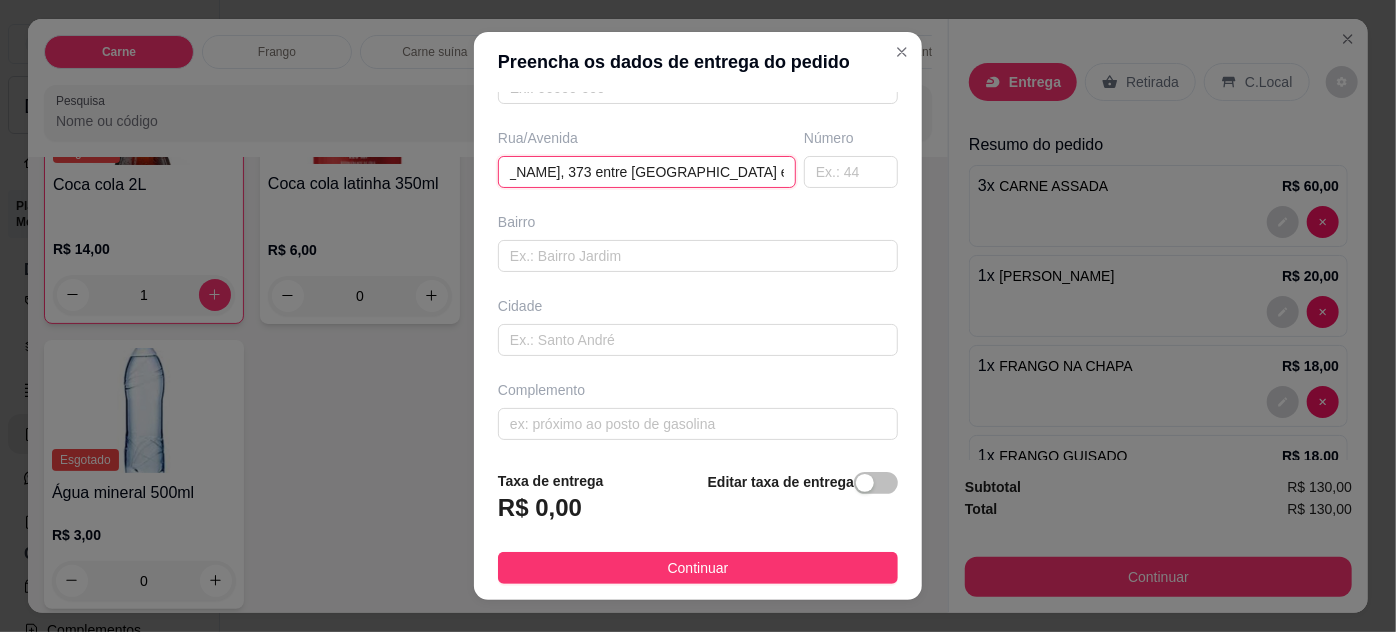 type on "Entregar no [GEOGRAPHIC_DATA], na Dom [PERSON_NAME], 373 entre [GEOGRAPHIC_DATA] e Municipalidade." 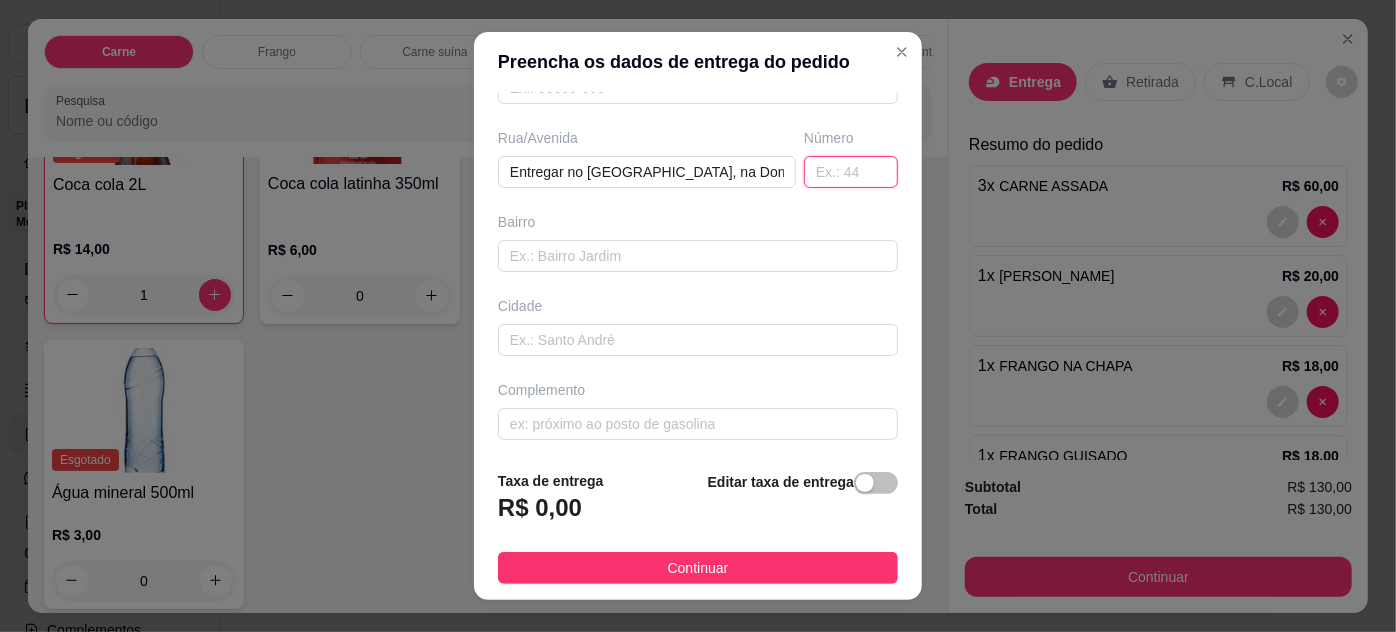 click at bounding box center (851, 172) 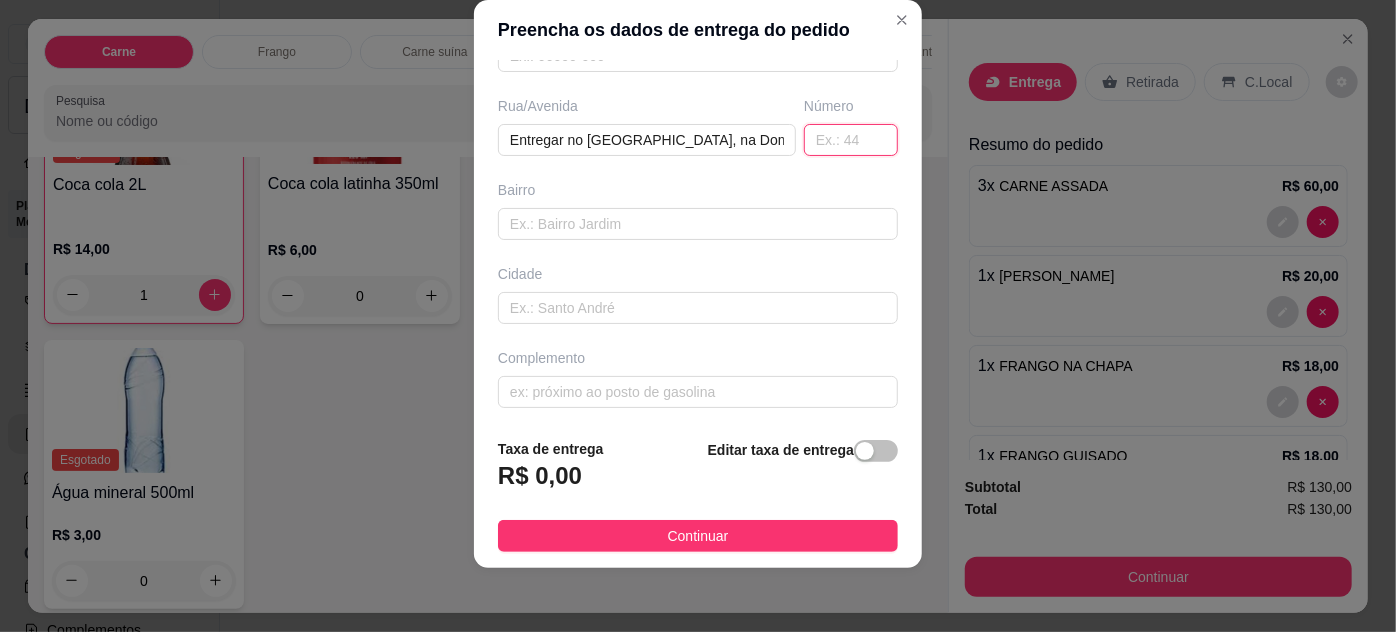 scroll, scrollTop: 32, scrollLeft: 0, axis: vertical 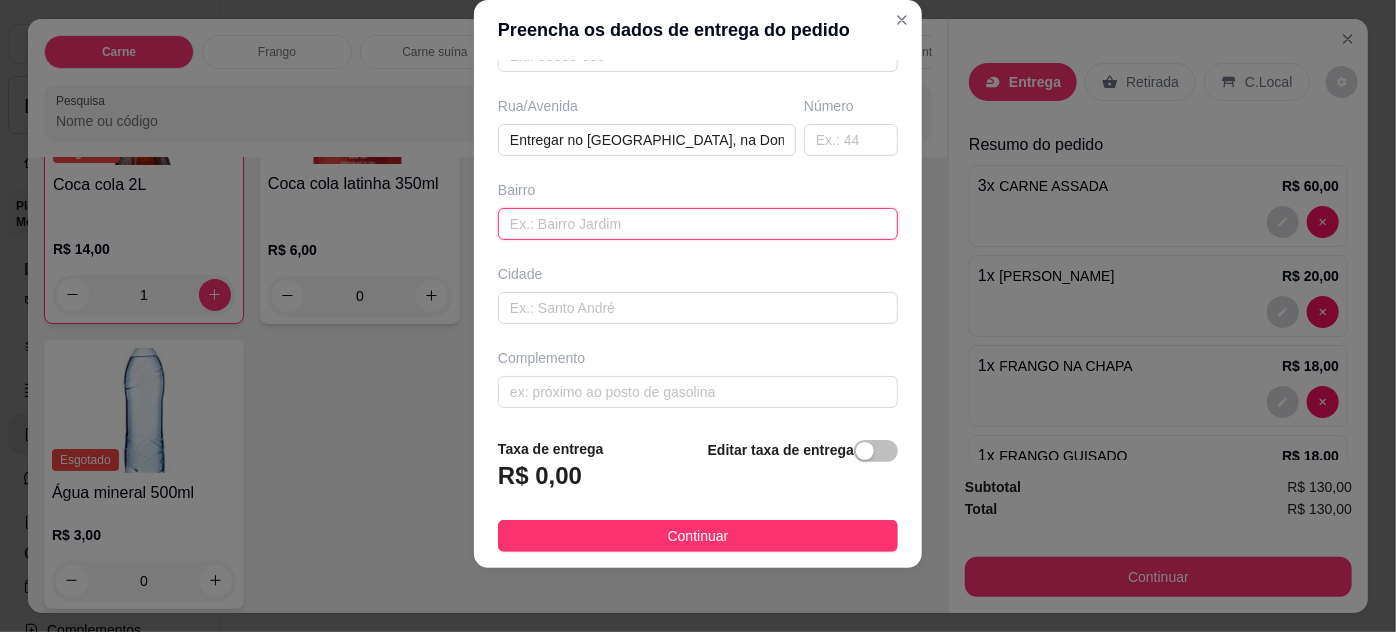 click at bounding box center [698, 224] 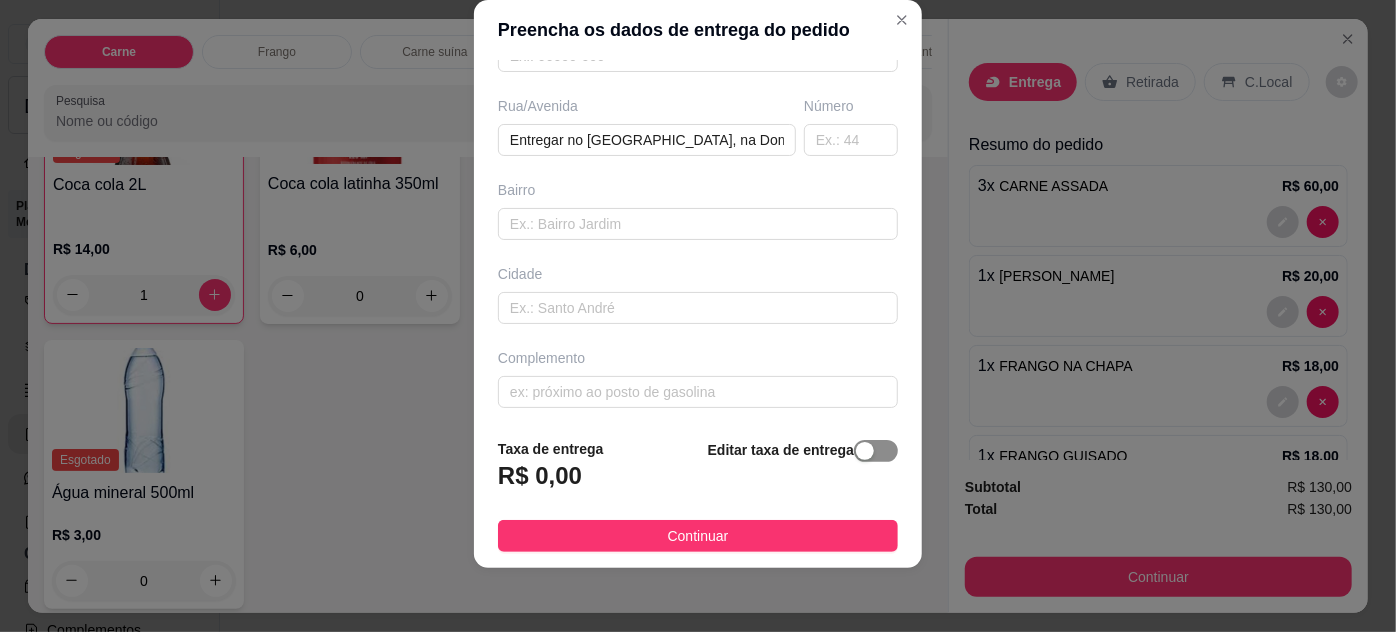 drag, startPoint x: 870, startPoint y: 459, endPoint x: 878, endPoint y: 468, distance: 12.0415945 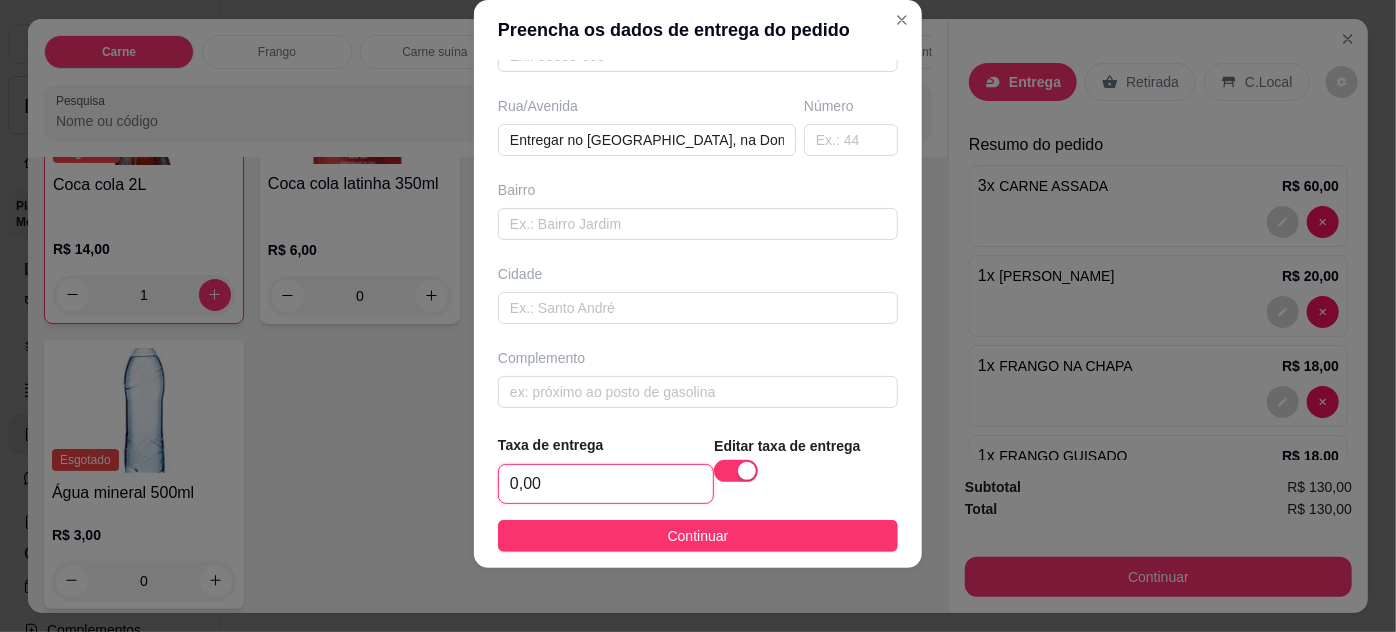 click on "0,00" at bounding box center [606, 484] 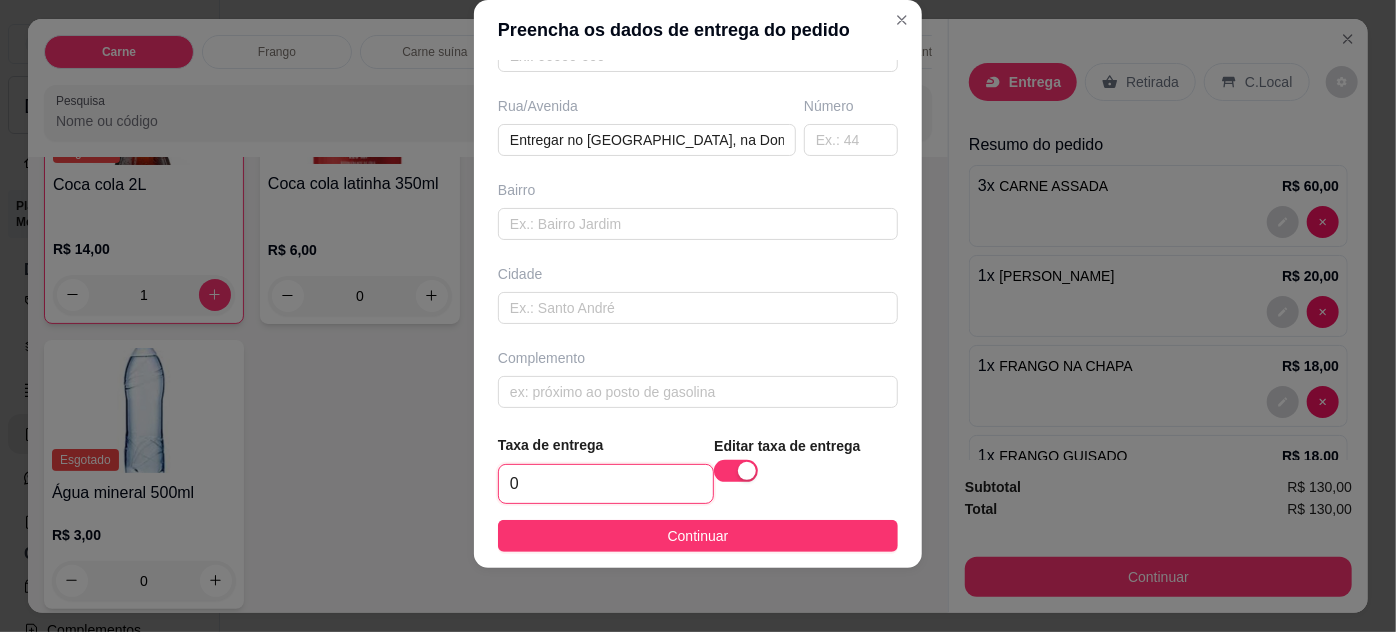 type on "0,00" 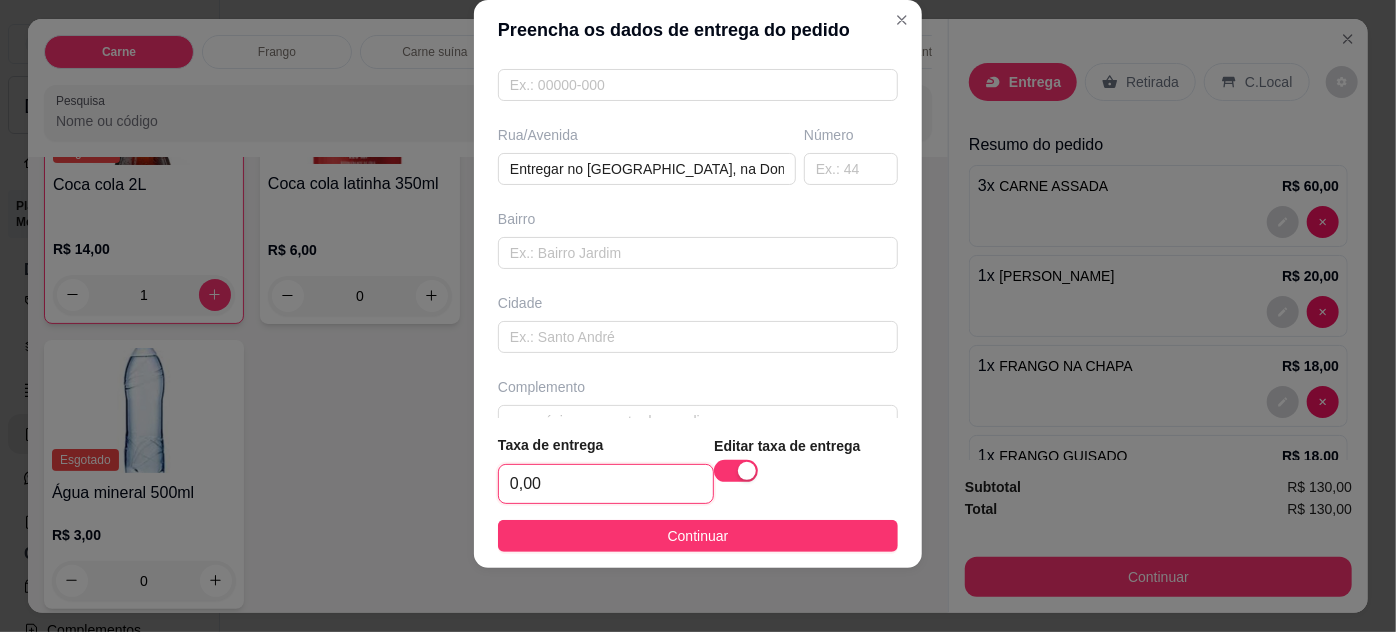 scroll, scrollTop: 306, scrollLeft: 0, axis: vertical 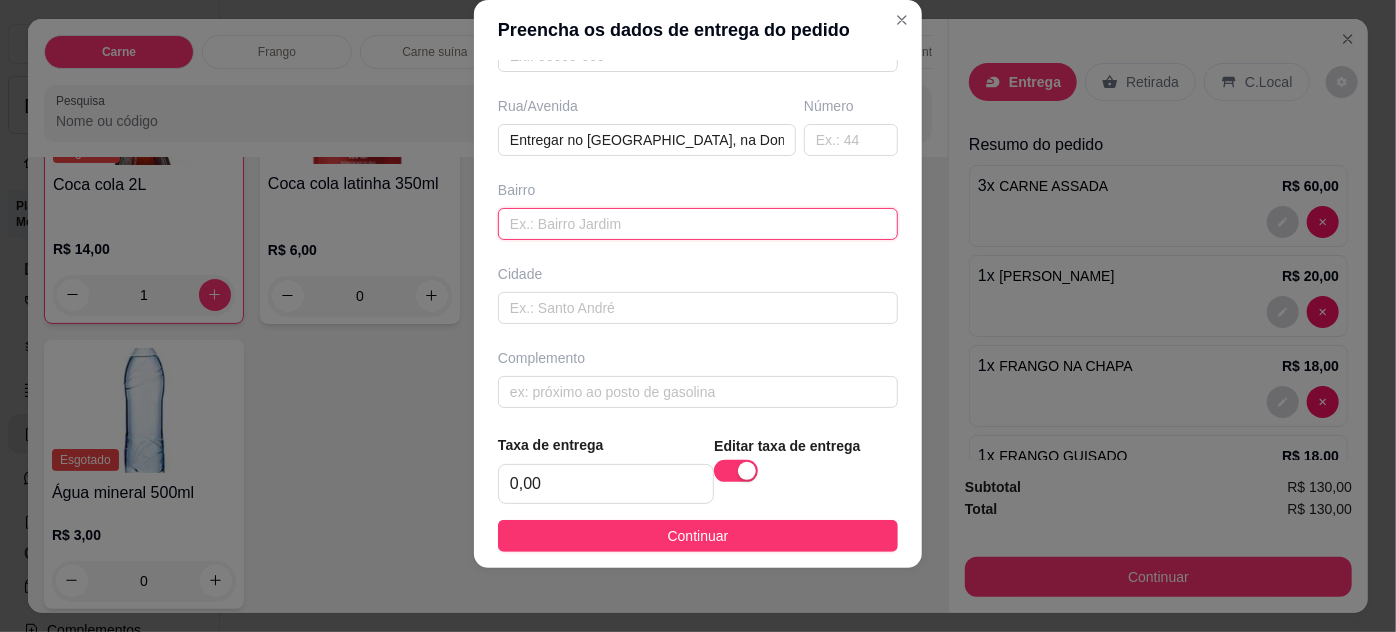 click at bounding box center (698, 224) 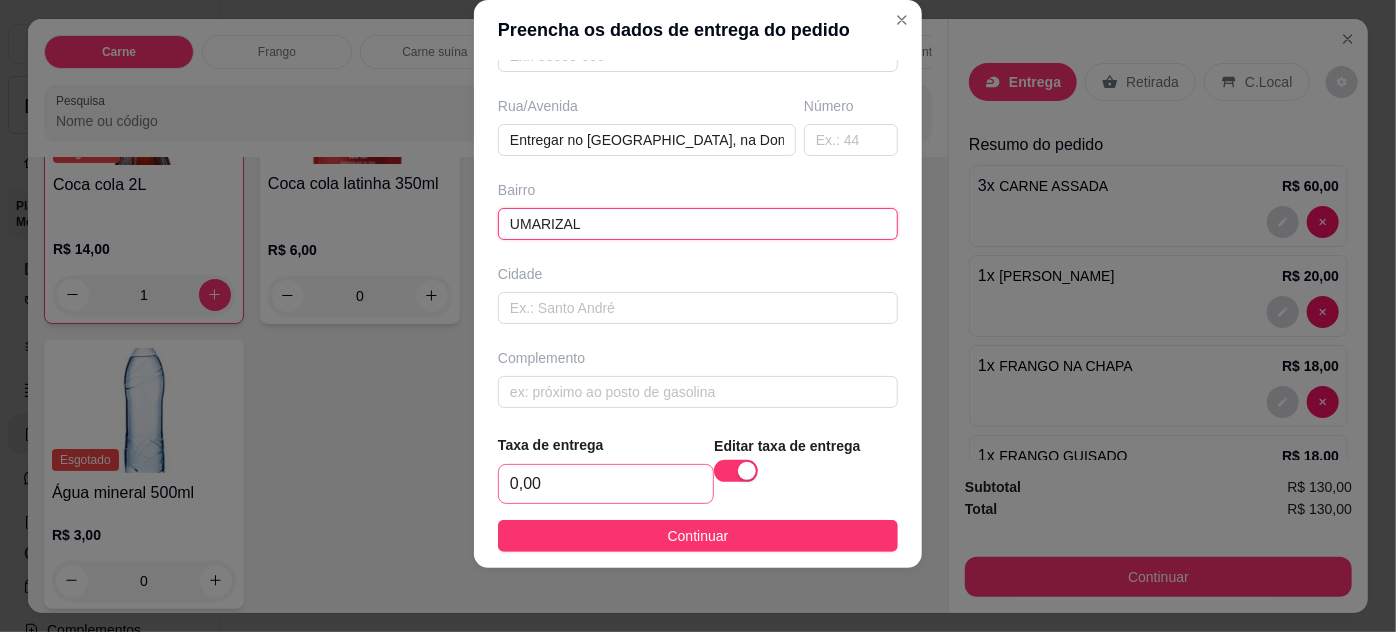 type on "UMARIZAL" 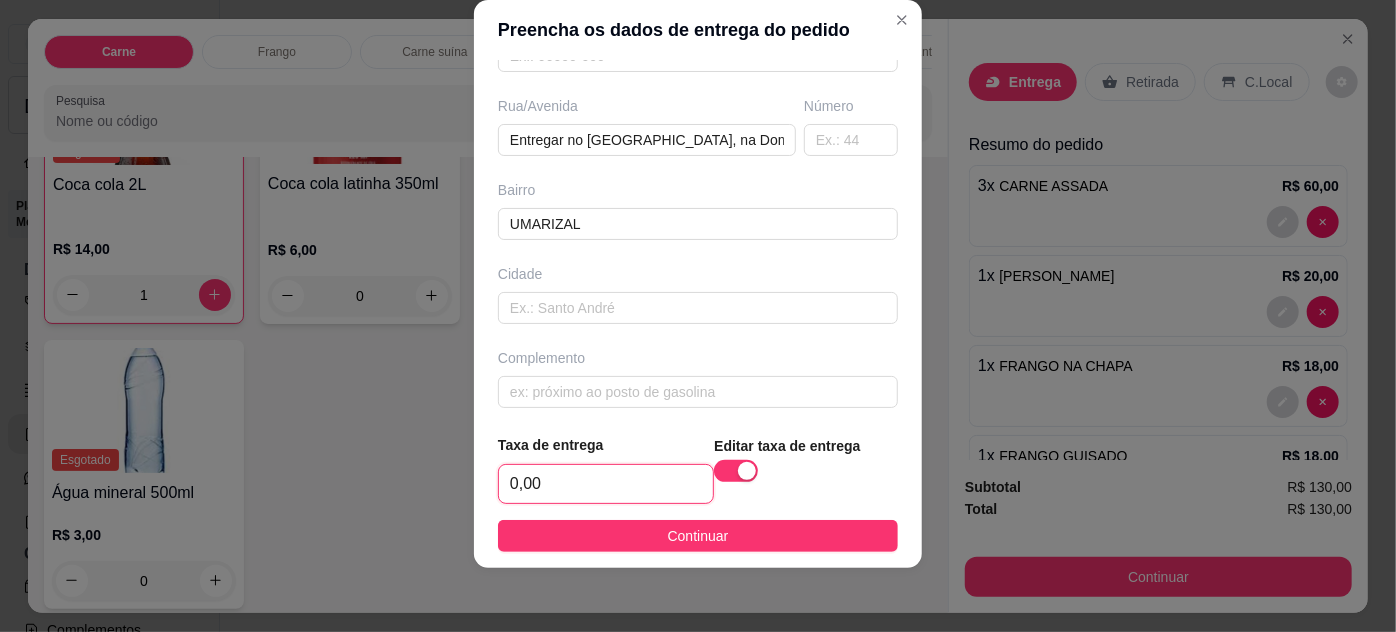 click on "0,00" at bounding box center (606, 484) 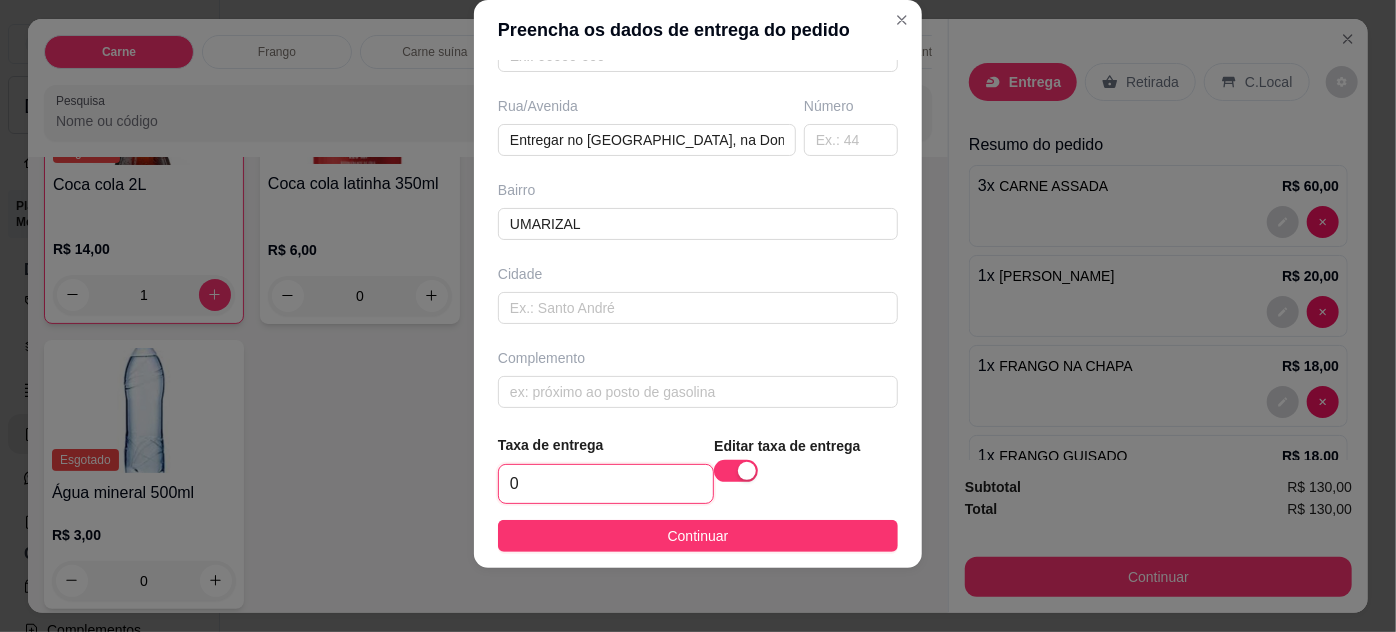 type on "0,00" 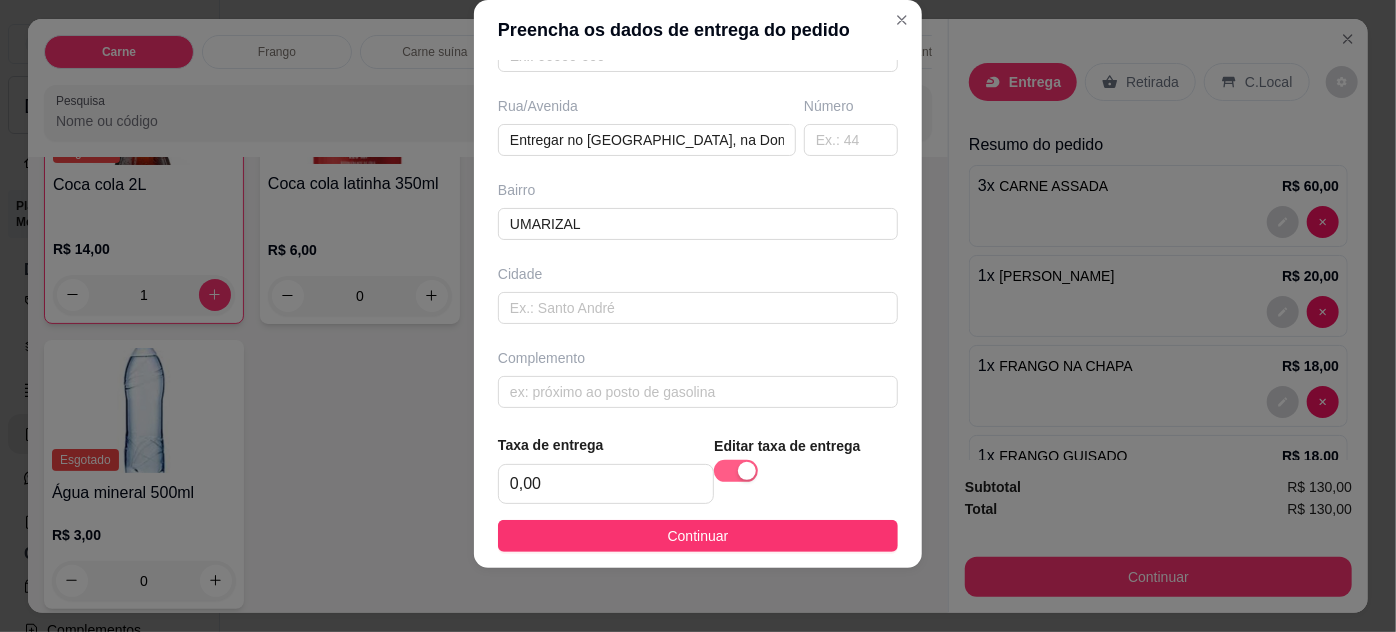 click at bounding box center [747, 471] 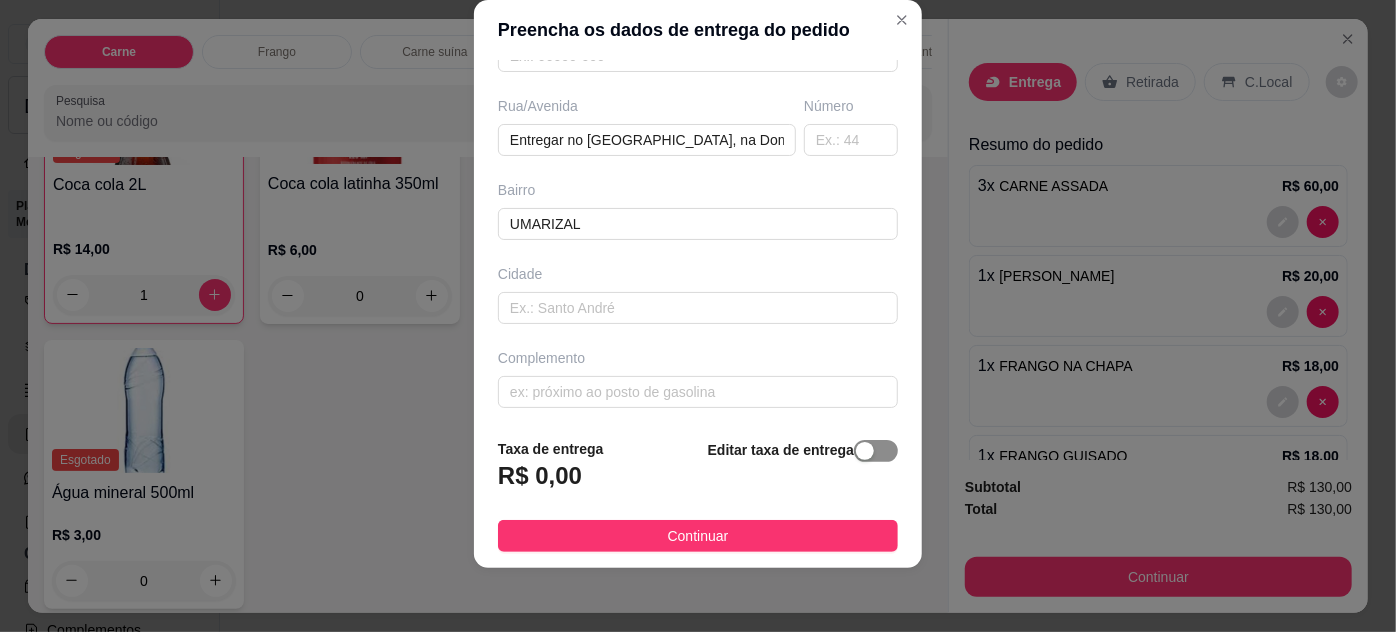 click at bounding box center [865, 451] 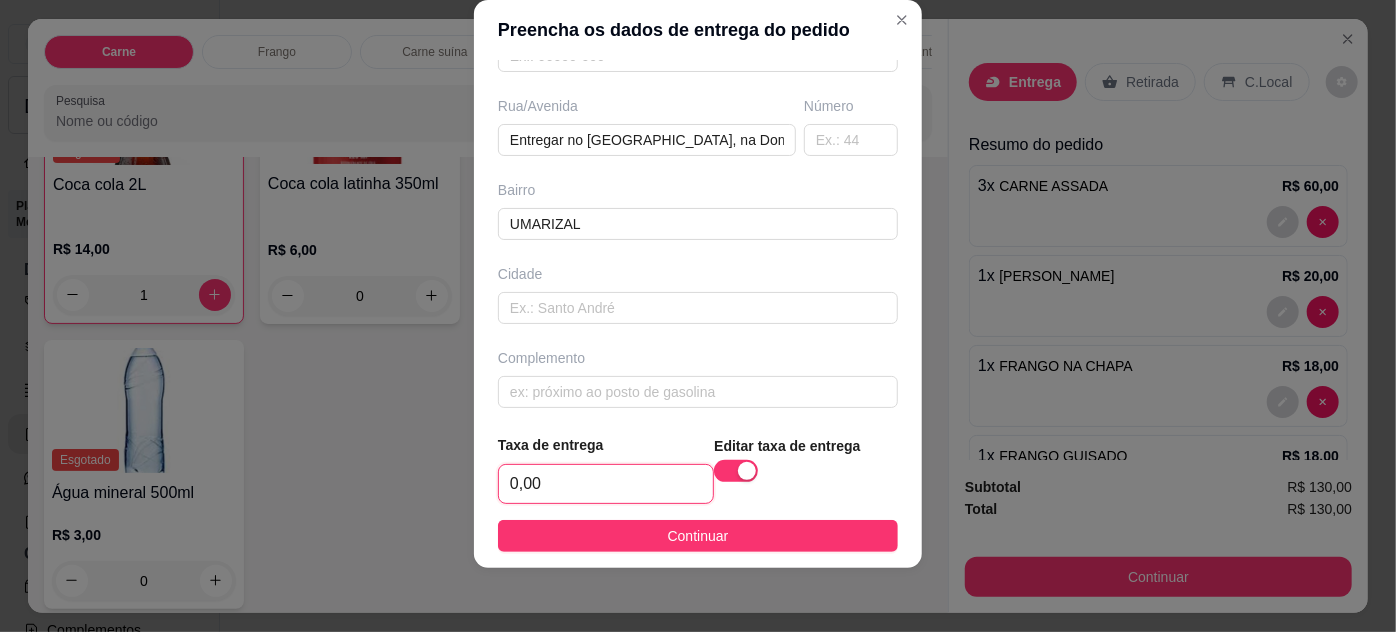 click on "0,00" at bounding box center [606, 484] 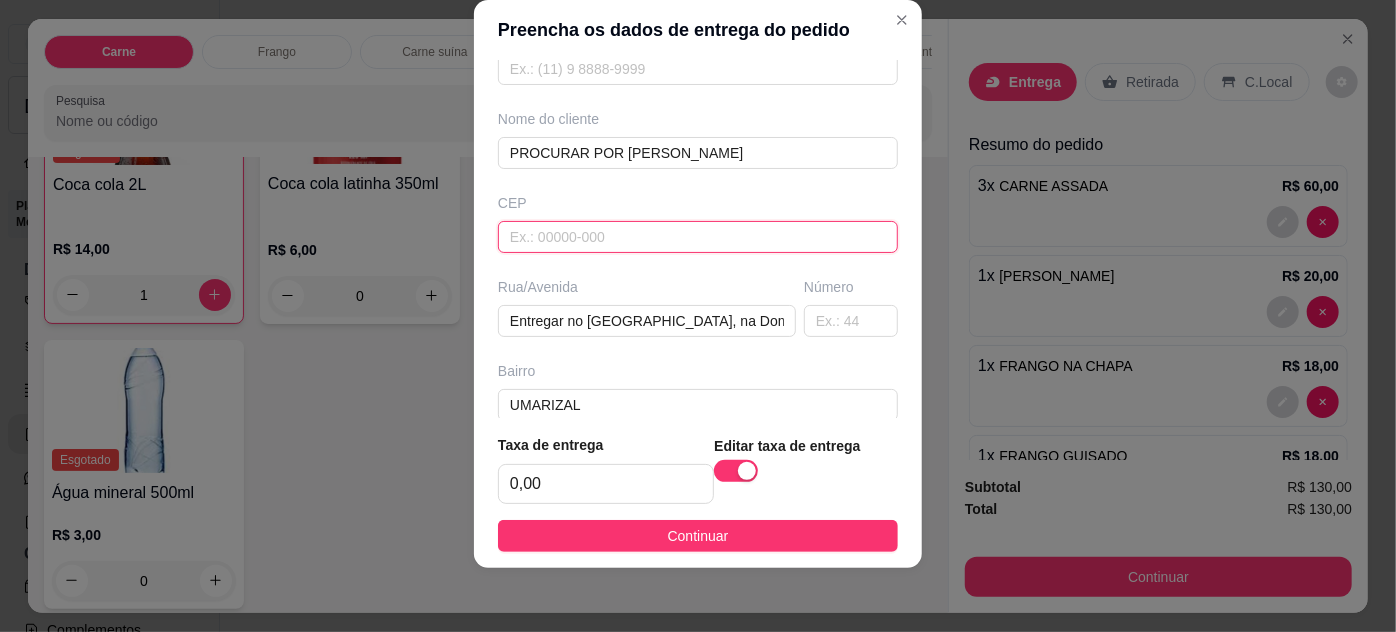 click at bounding box center [698, 237] 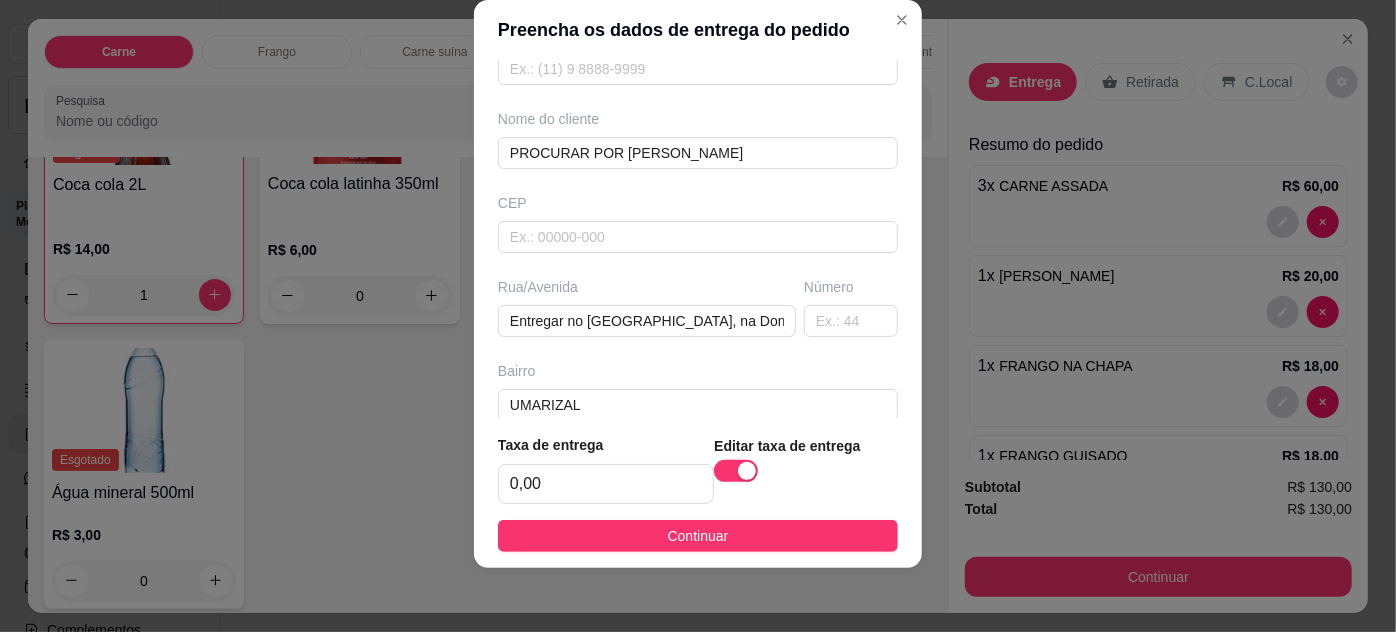 click on "Continuar" at bounding box center [698, 536] 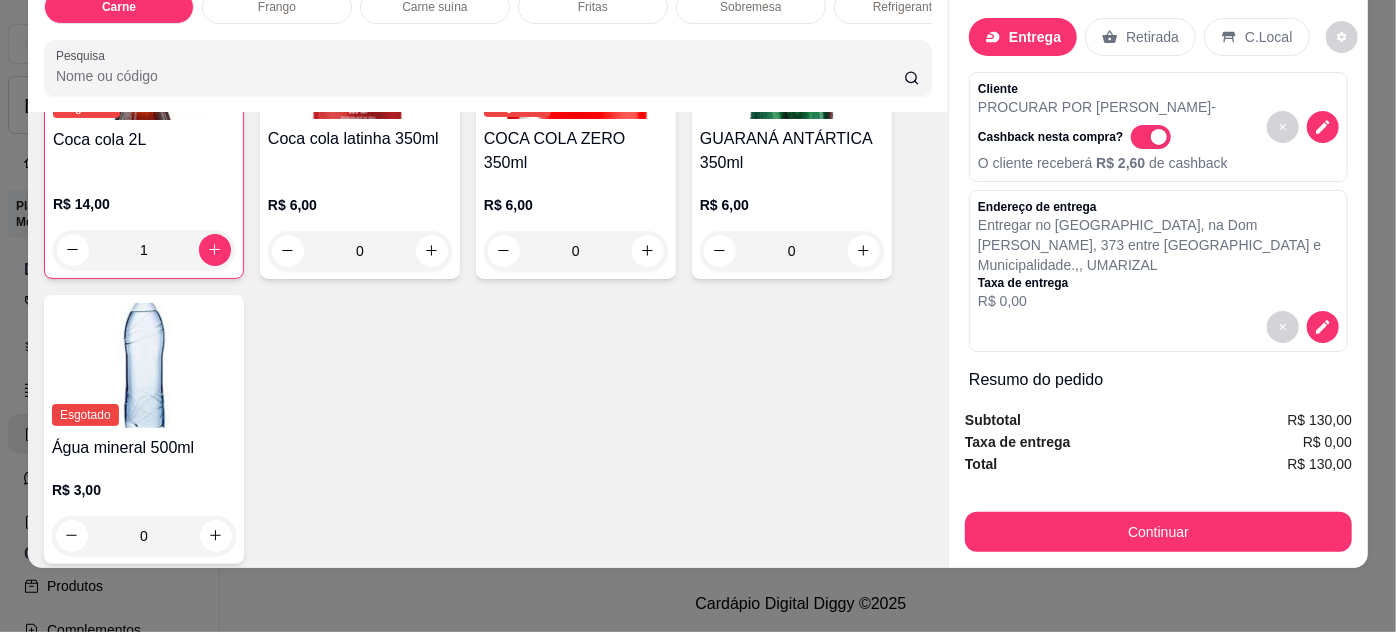 scroll, scrollTop: 0, scrollLeft: 0, axis: both 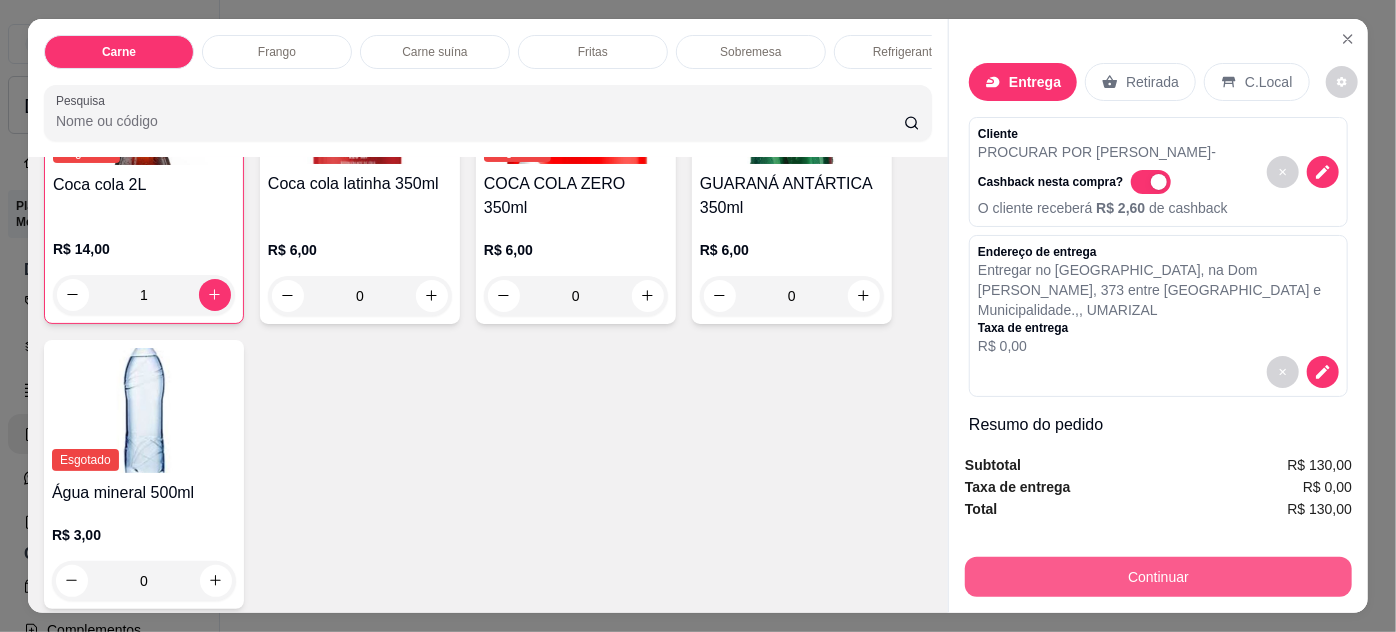 click on "Continuar" at bounding box center (1158, 577) 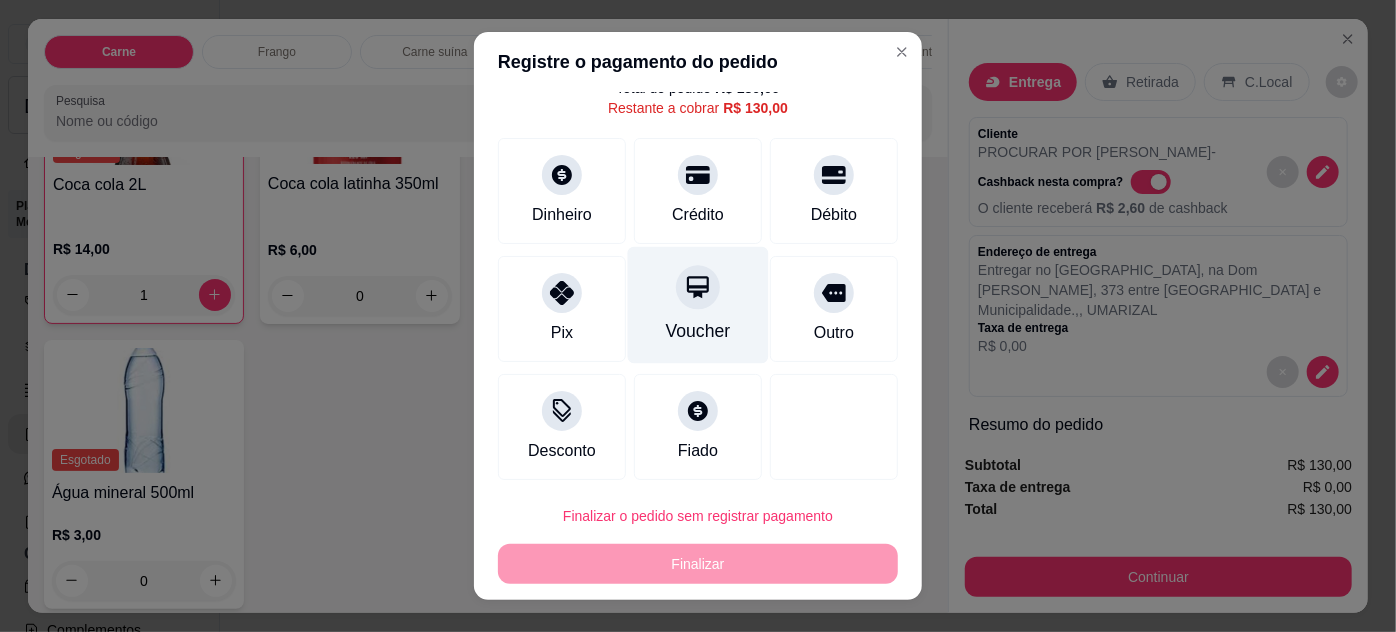 scroll, scrollTop: 79, scrollLeft: 0, axis: vertical 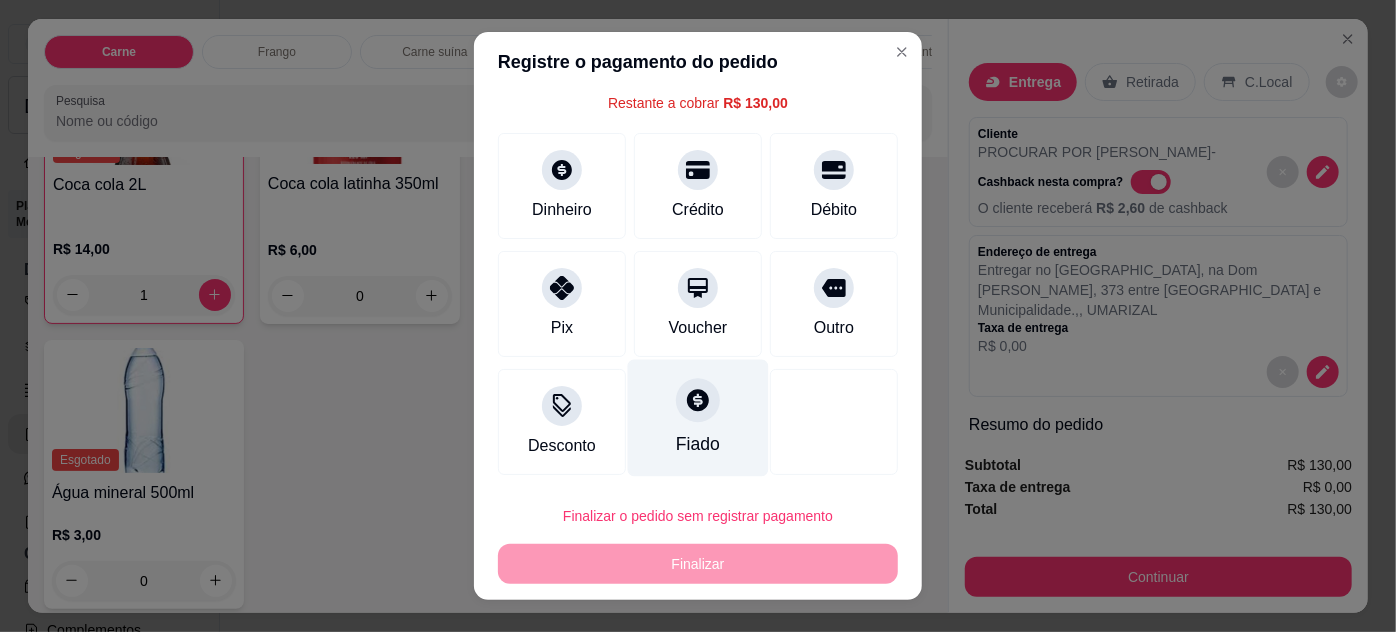 click on "Fiado" at bounding box center [698, 417] 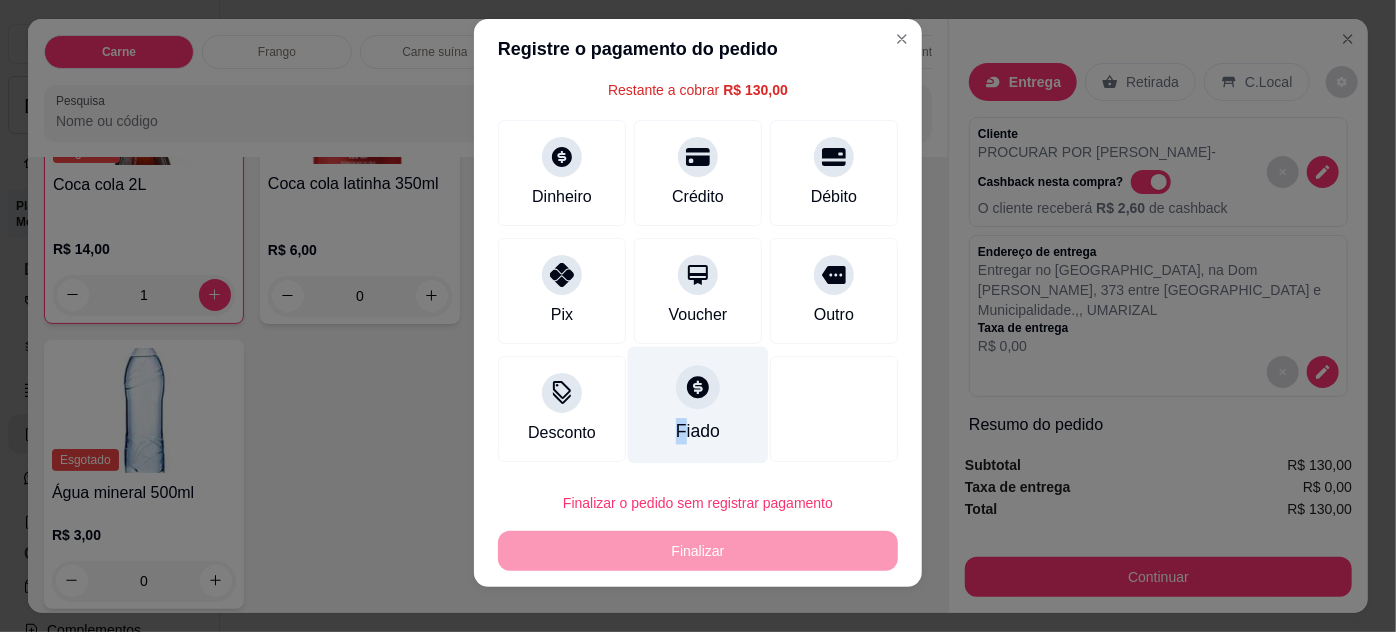 scroll, scrollTop: 32, scrollLeft: 0, axis: vertical 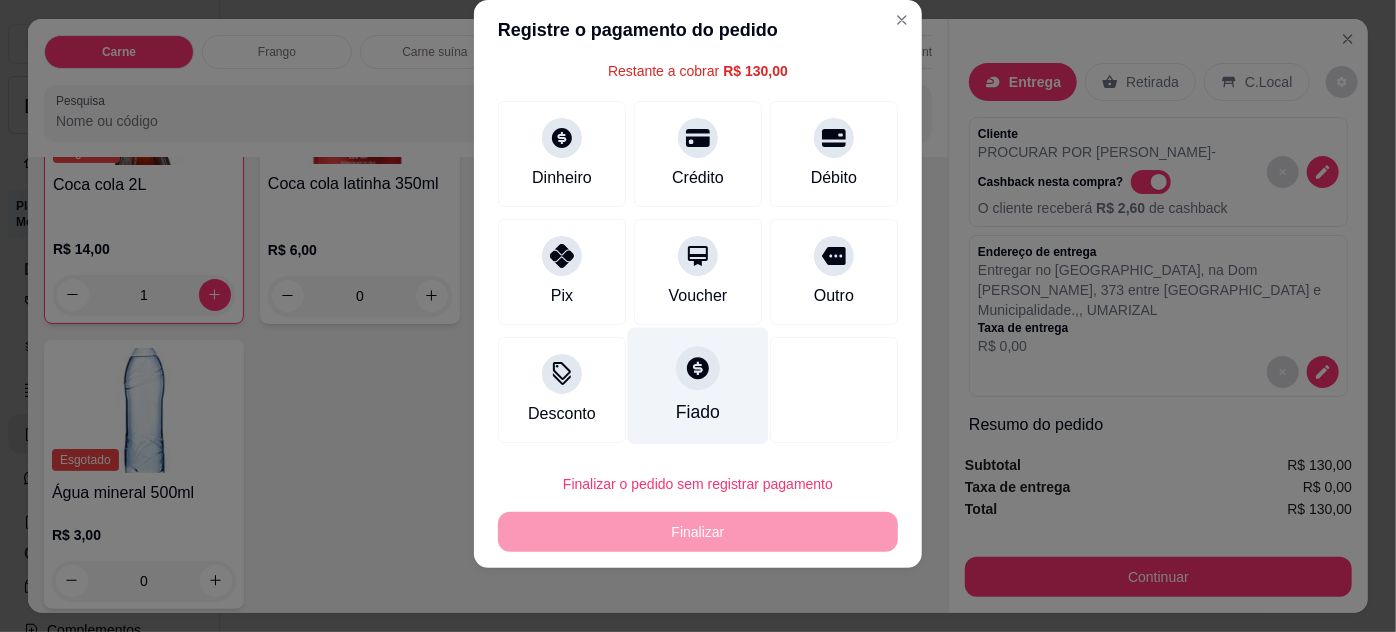 click 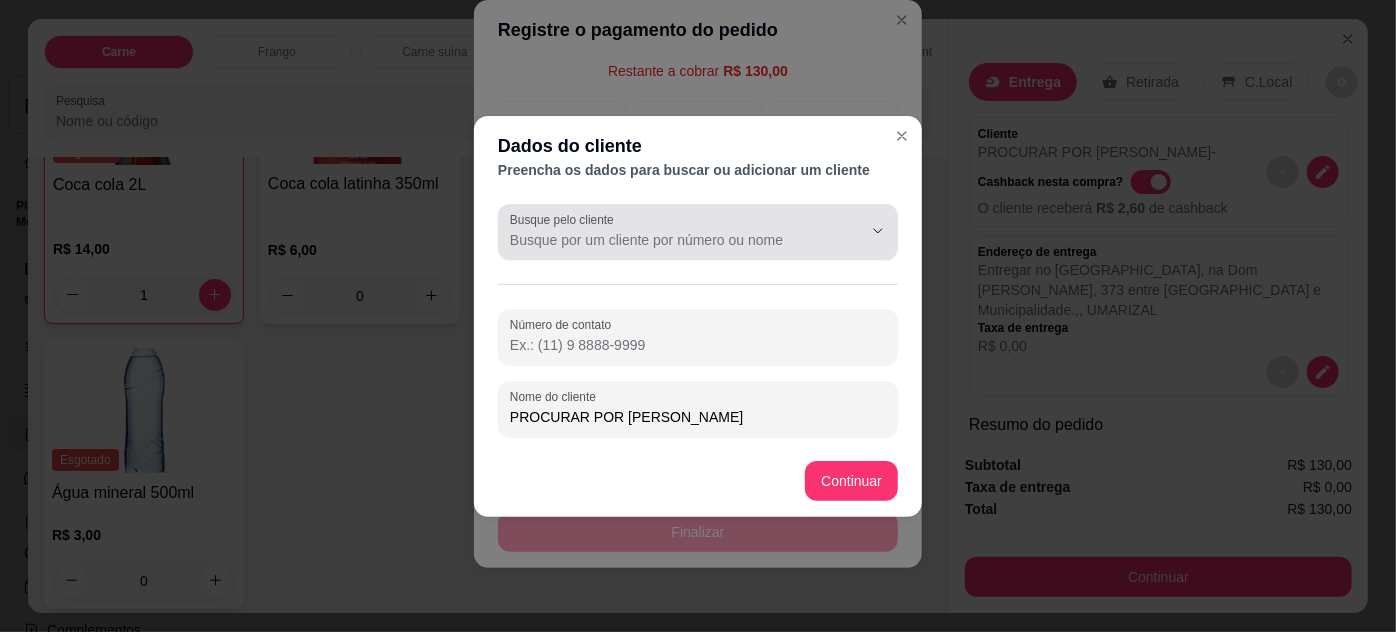 click on "Busque pelo cliente" at bounding box center (670, 240) 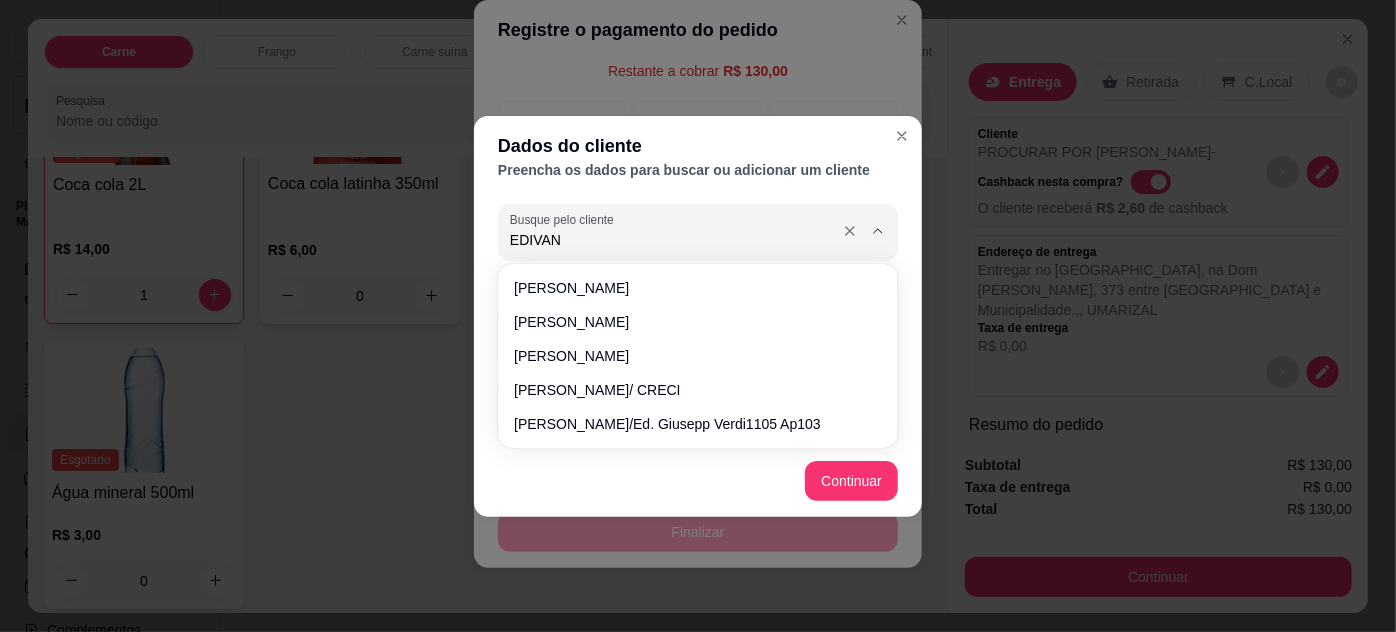 type on "EDIVANE" 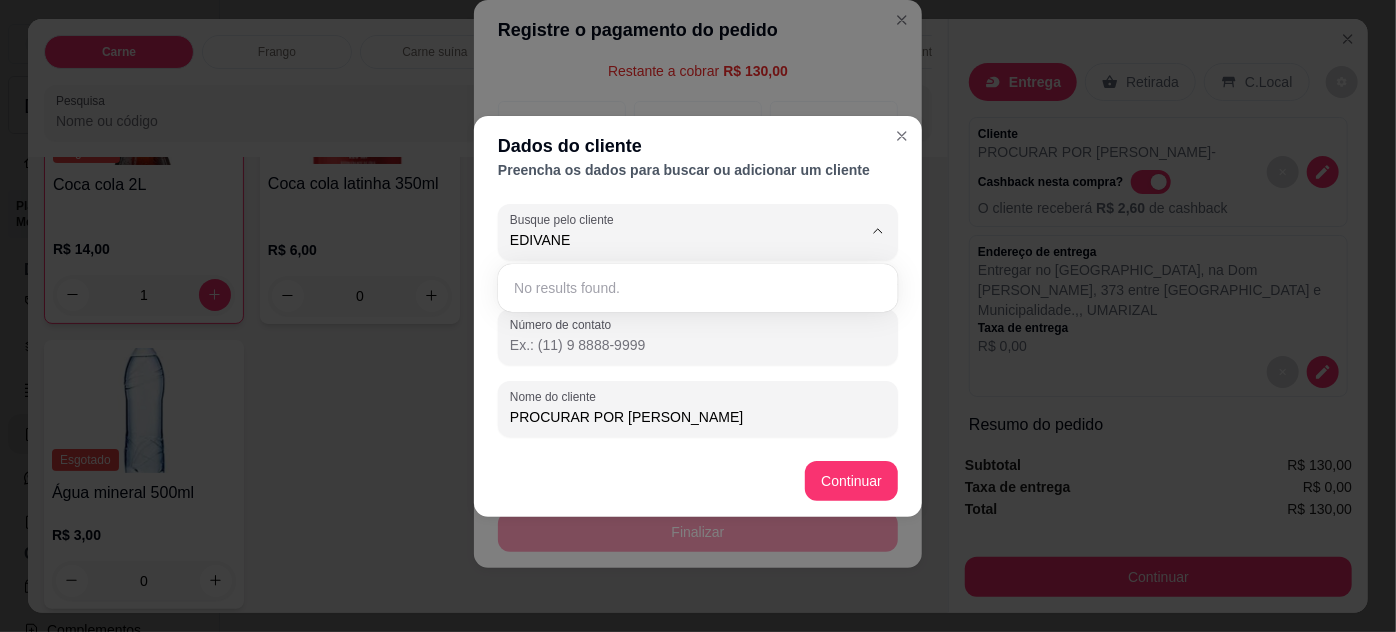 click on "Continuar" at bounding box center (698, 481) 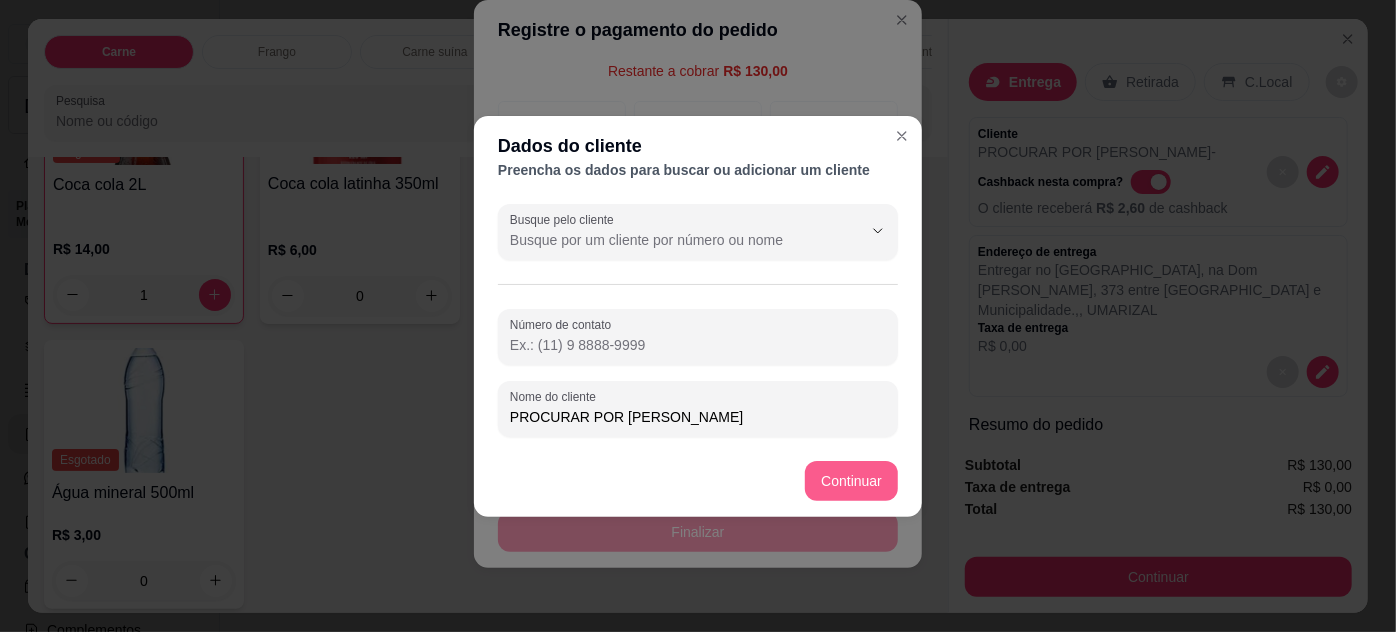 click on "Continuar" at bounding box center (851, 481) 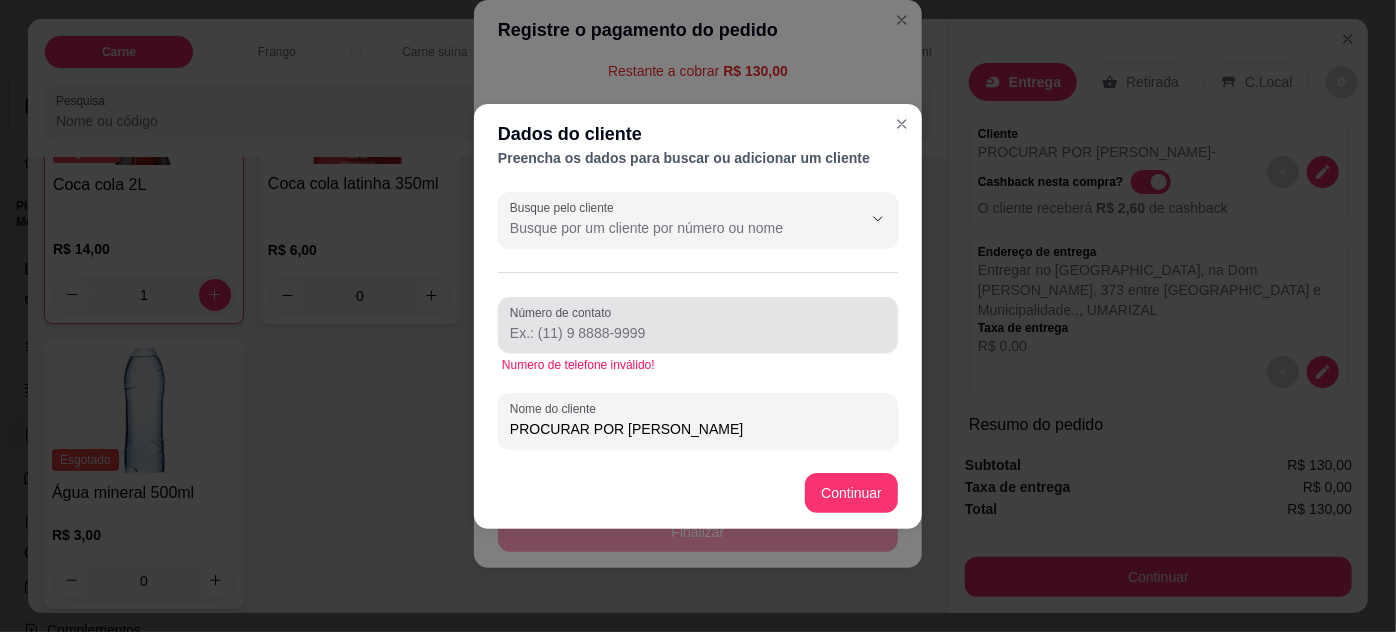 click on "Número de contato" at bounding box center (698, 333) 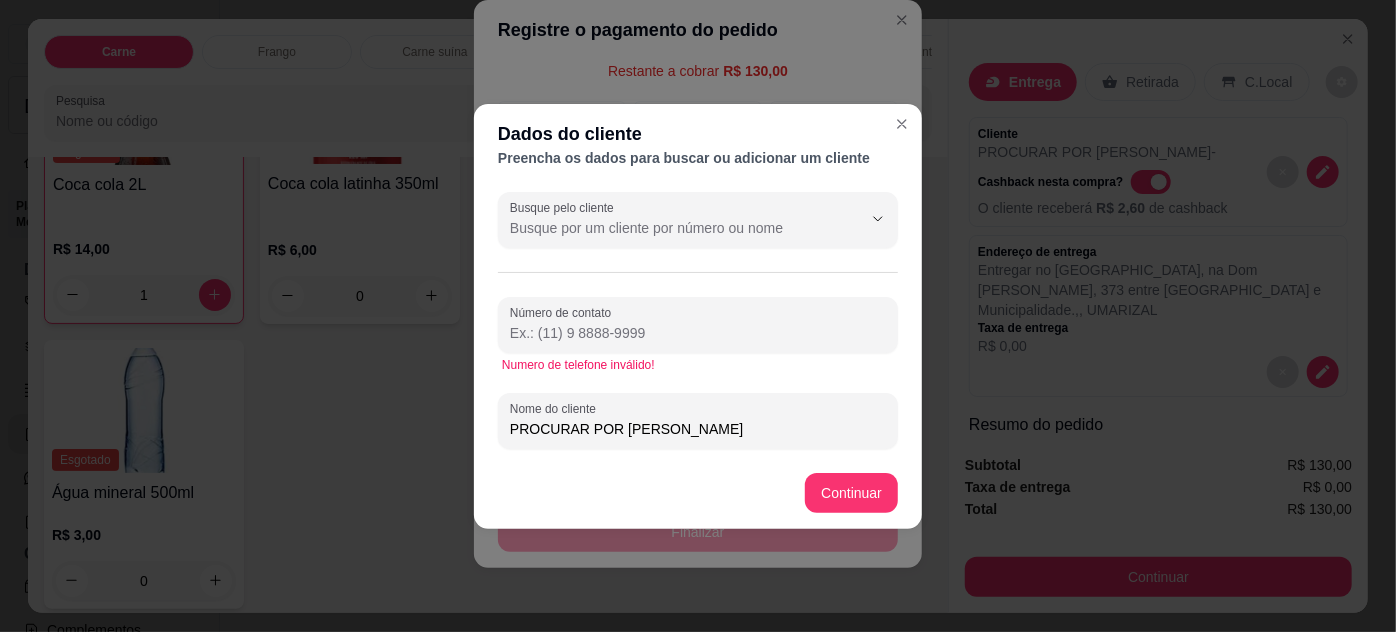 drag, startPoint x: 755, startPoint y: 340, endPoint x: 730, endPoint y: 284, distance: 61.326992 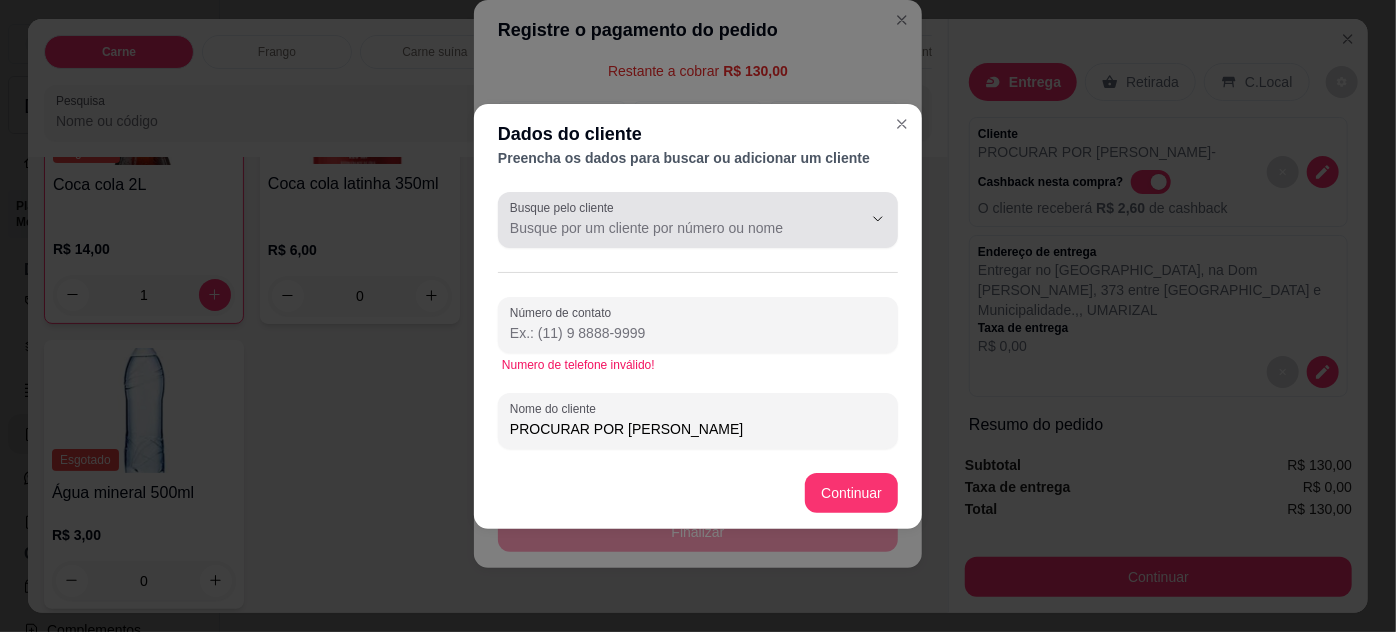 click on "Busque pelo cliente" at bounding box center (670, 228) 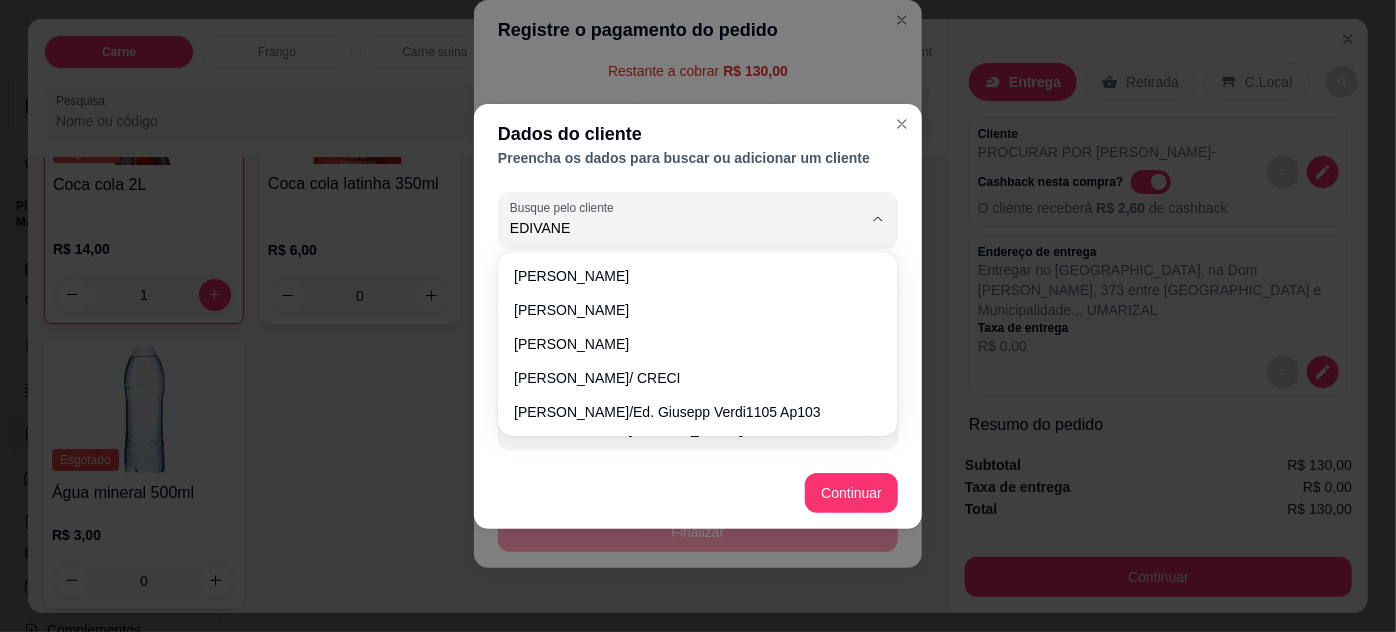 type on "EDIVANE" 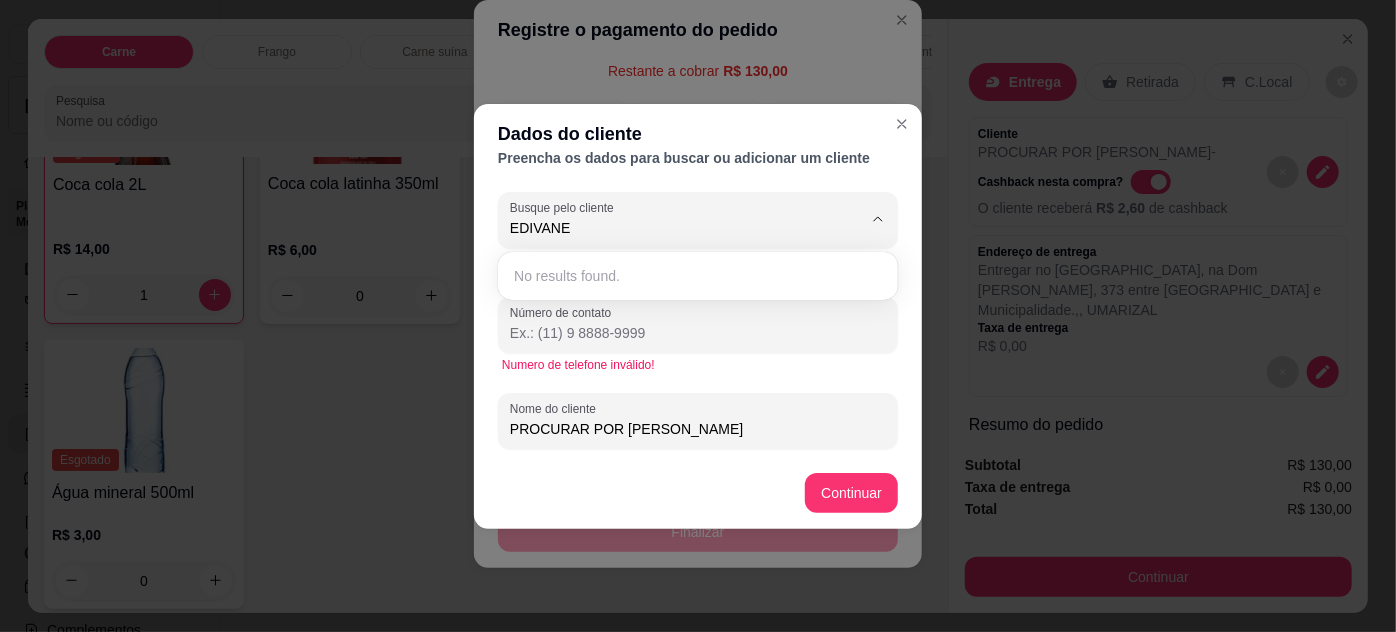 click on "Dados do cliente Preencha os dados para buscar ou adicionar um cliente" at bounding box center (698, 144) 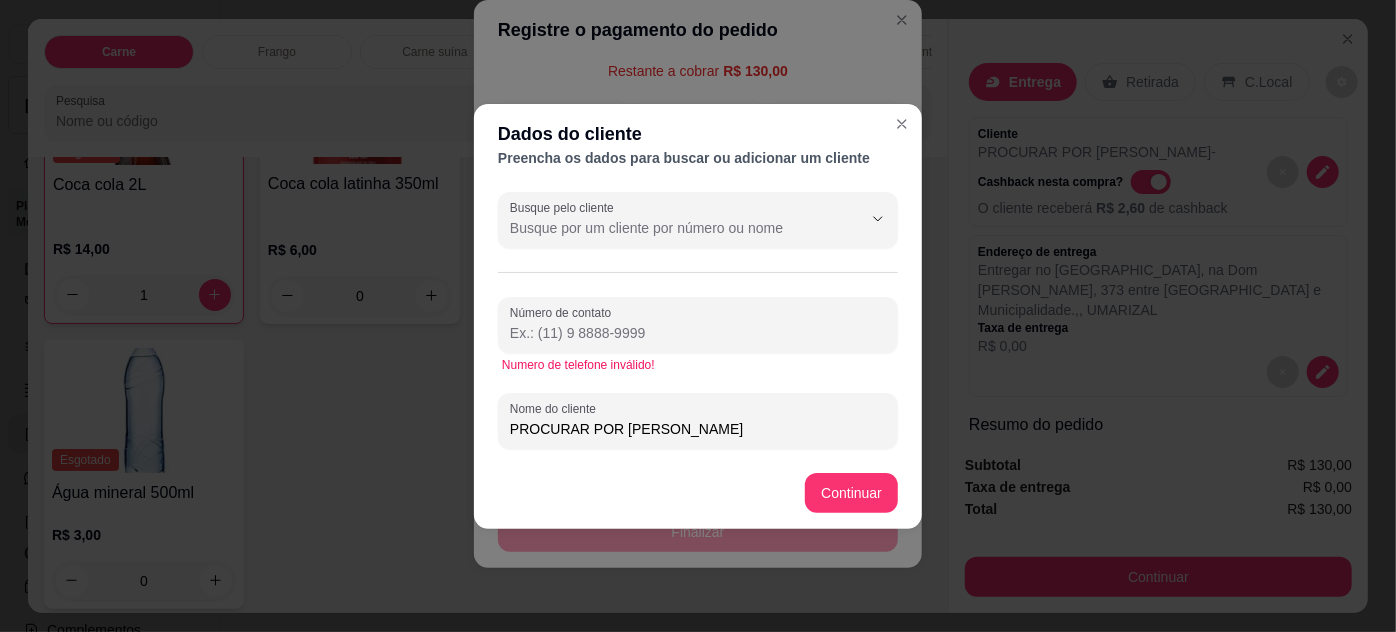 click on "Busque pelo cliente" at bounding box center [670, 228] 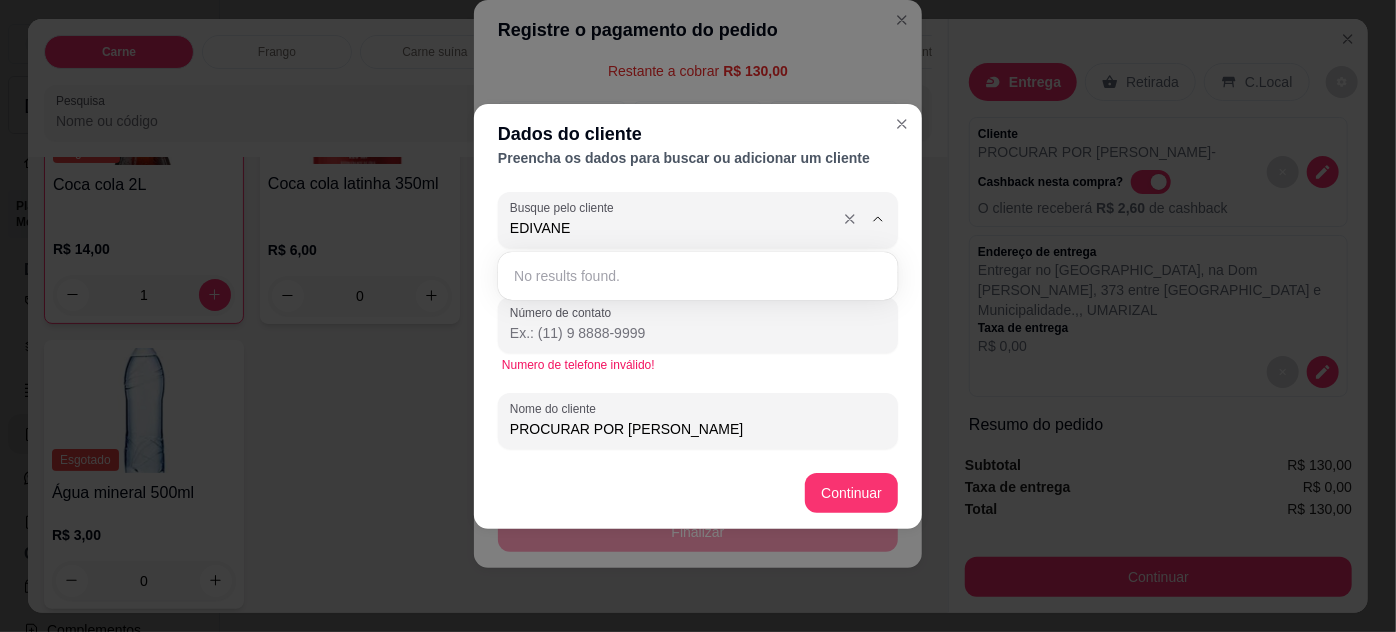click on "EDIVANE" at bounding box center (670, 228) 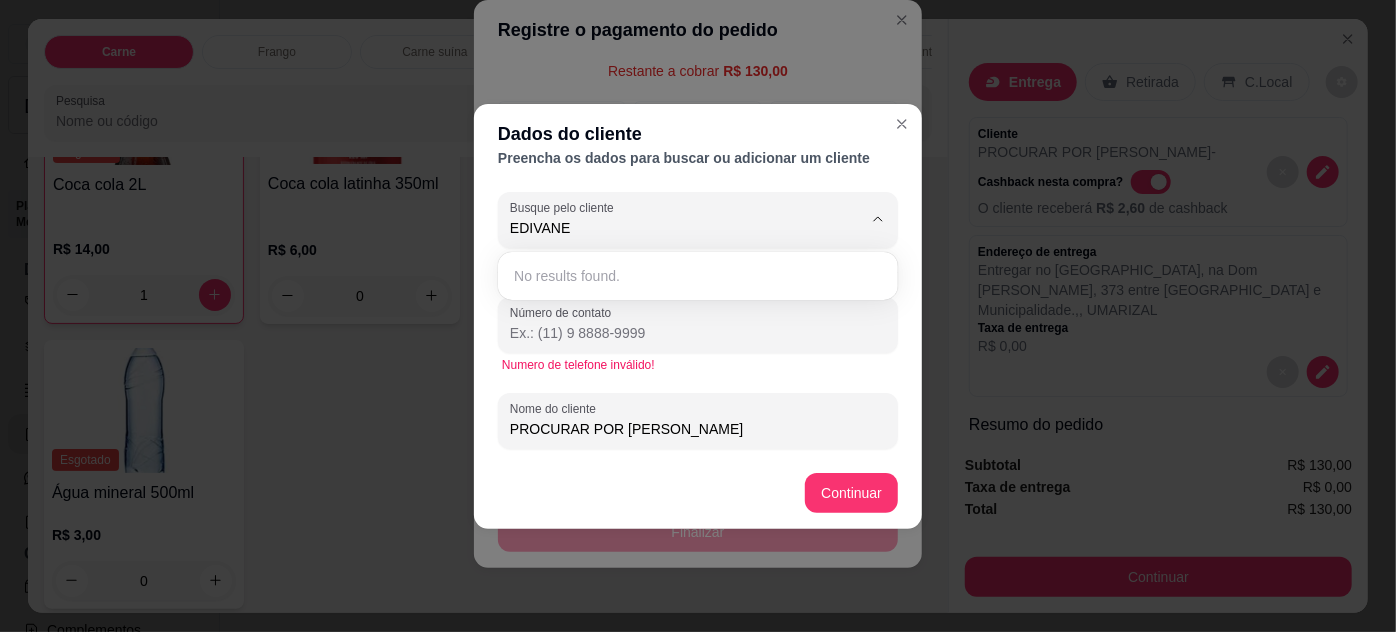 type on "EDIVANE" 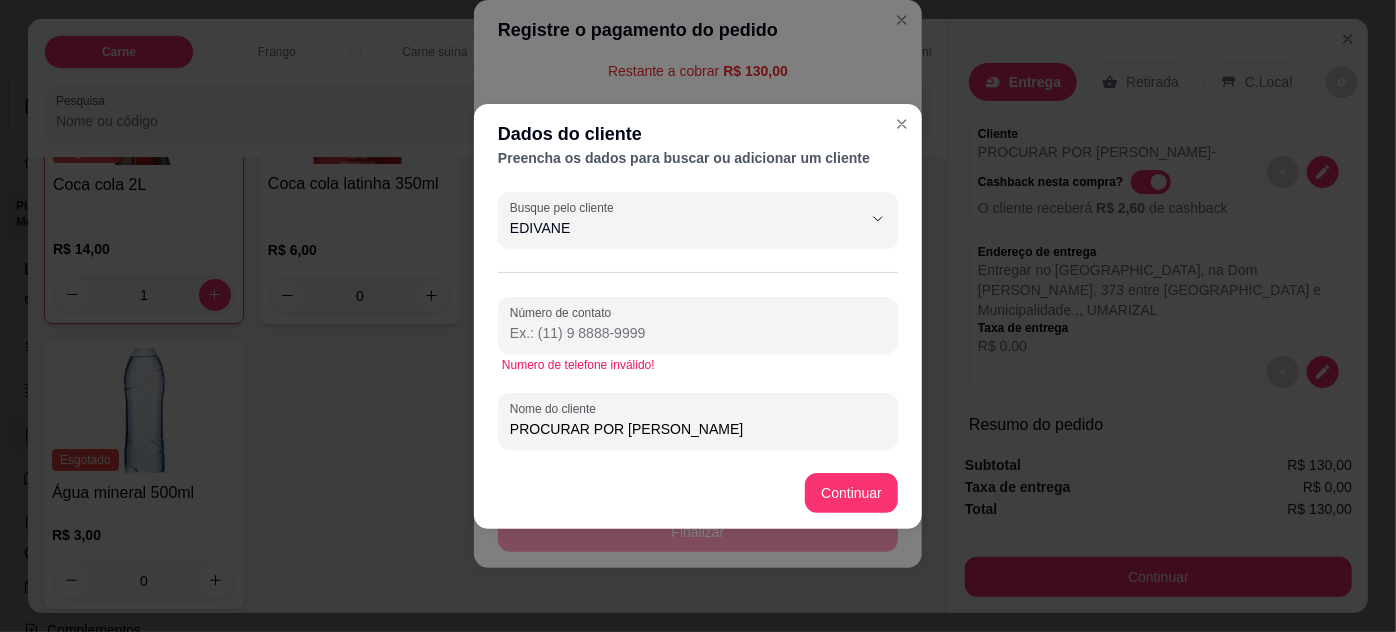type 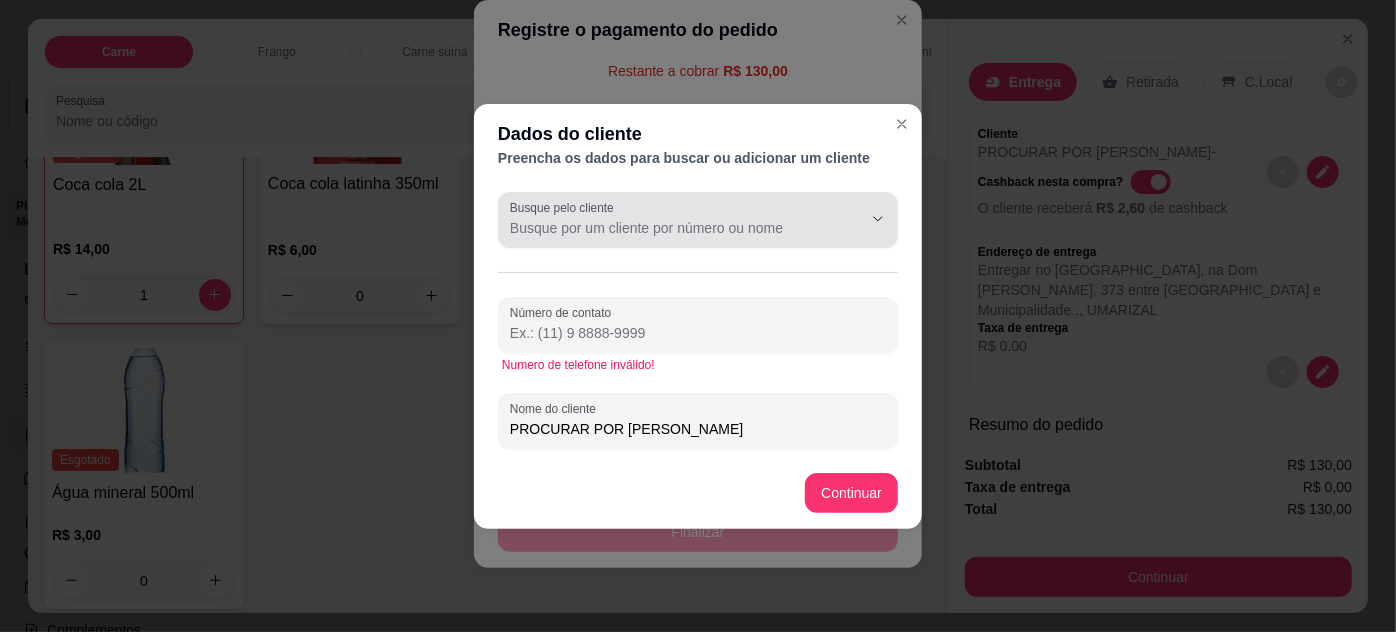 click on "Busque pelo cliente" at bounding box center (698, 220) 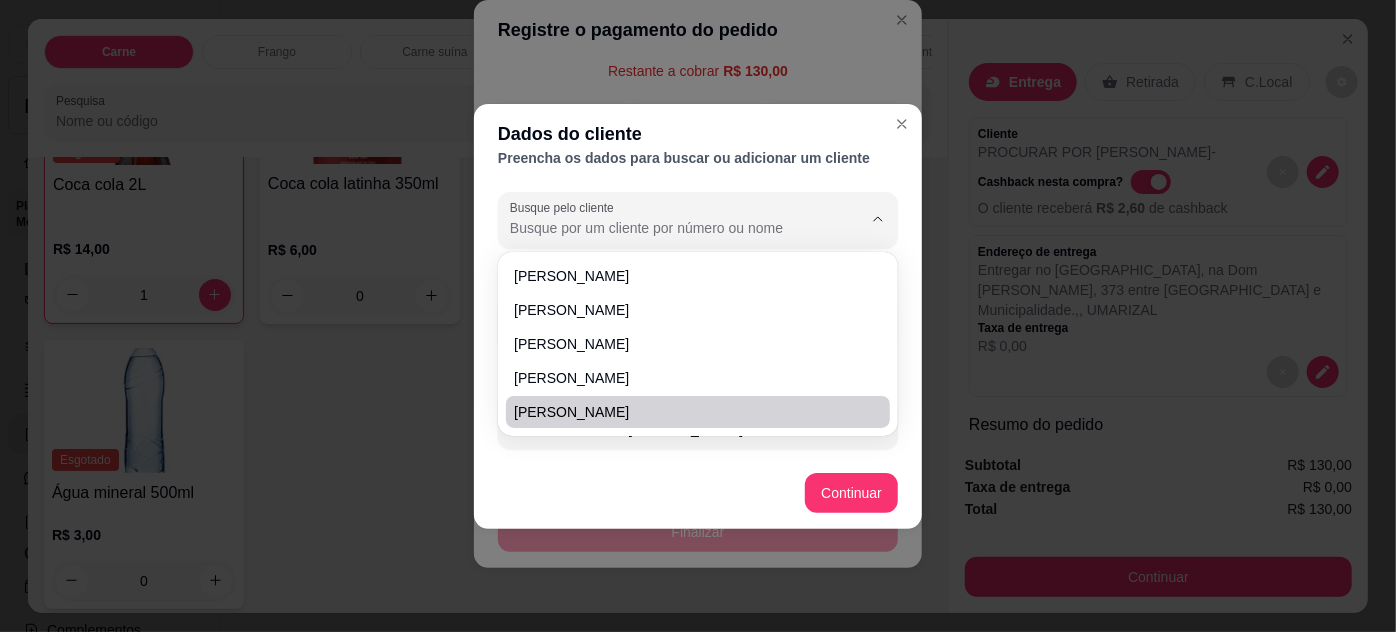 click on "Continuar" at bounding box center [698, 493] 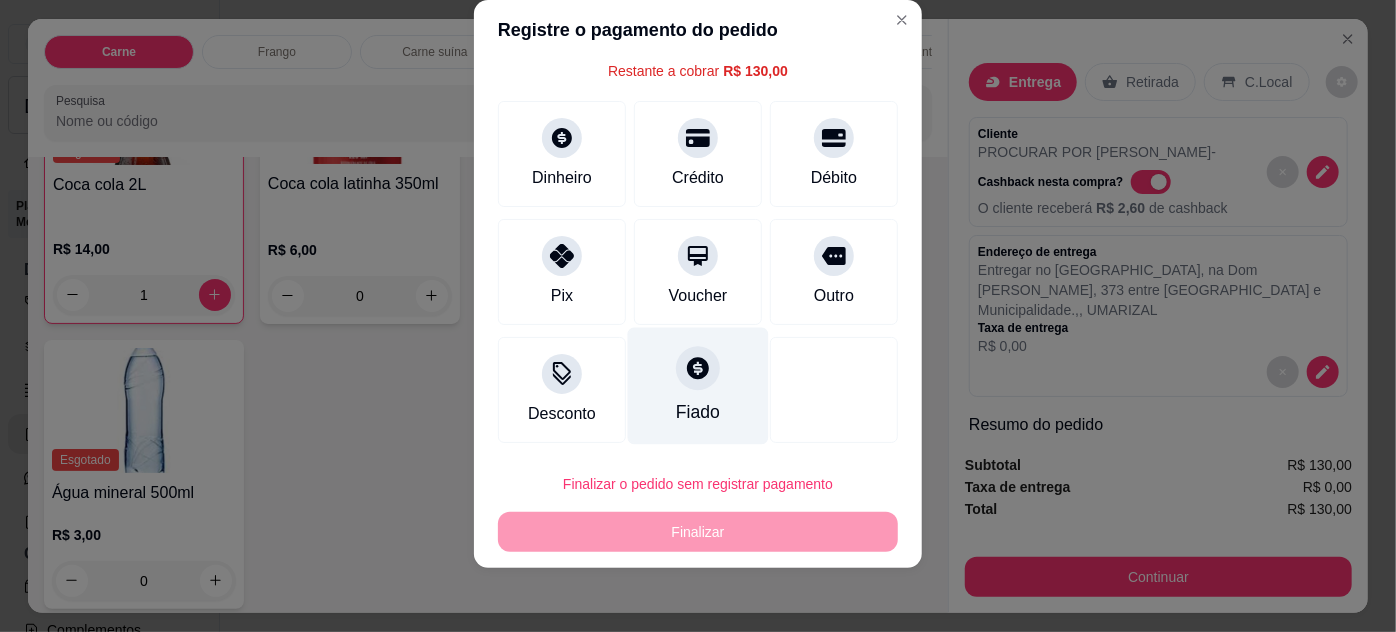 click on "Fiado" at bounding box center [698, 412] 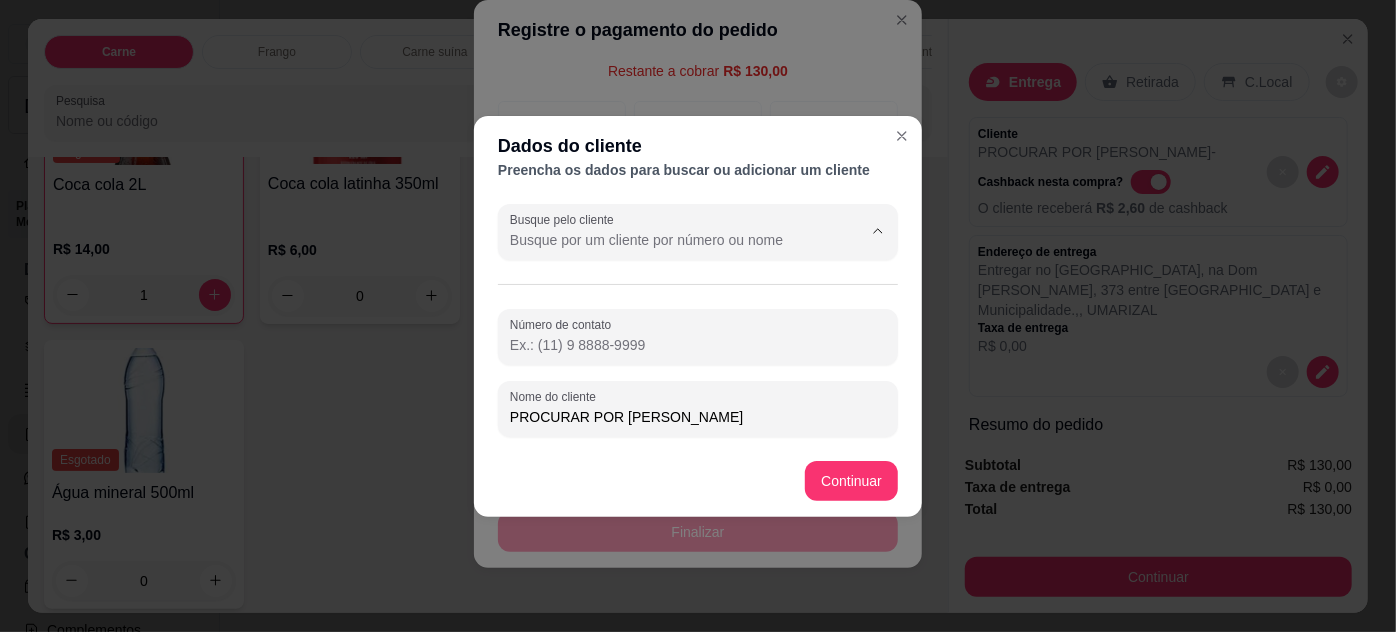 click on "Busque pelo cliente" at bounding box center [670, 240] 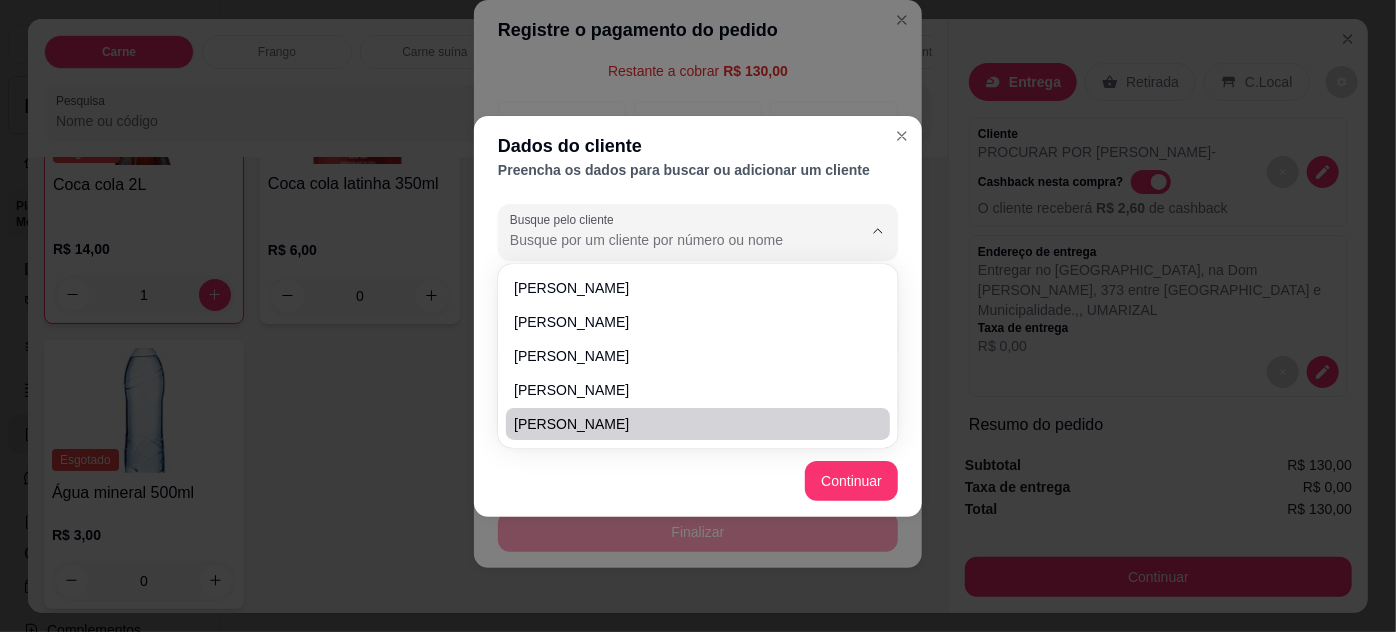 click on "Continuar" at bounding box center (698, 481) 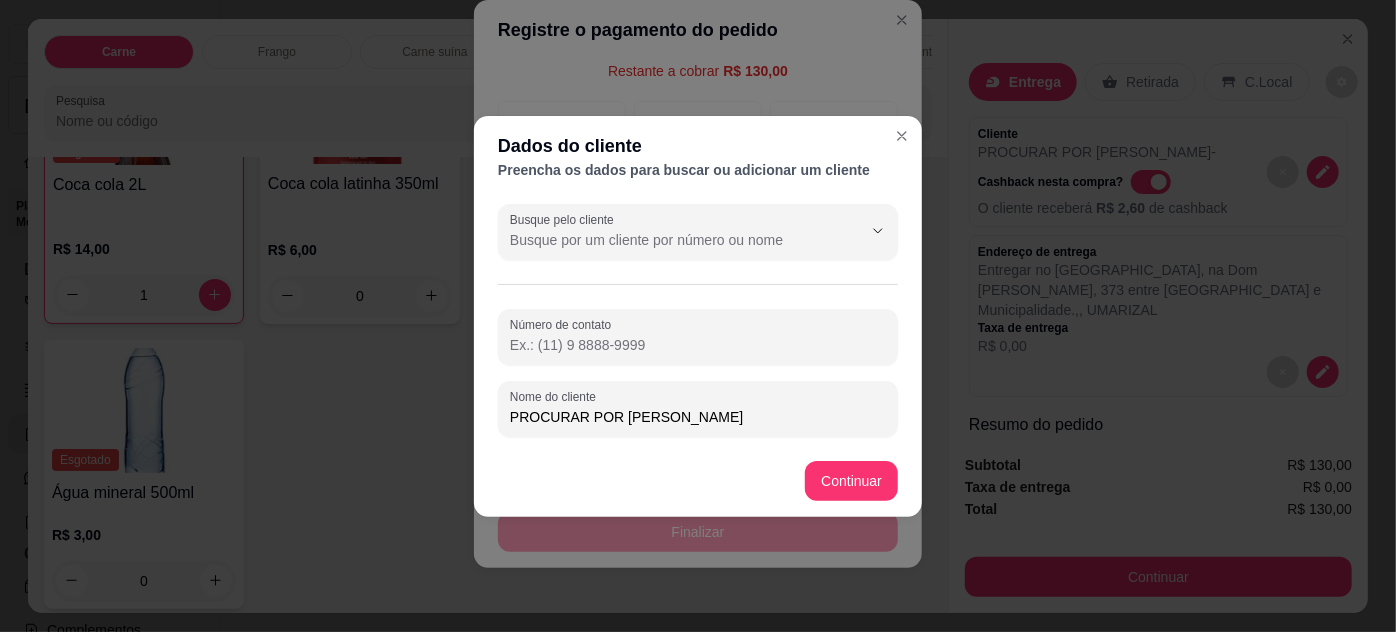 drag, startPoint x: 689, startPoint y: 421, endPoint x: 432, endPoint y: 418, distance: 257.01752 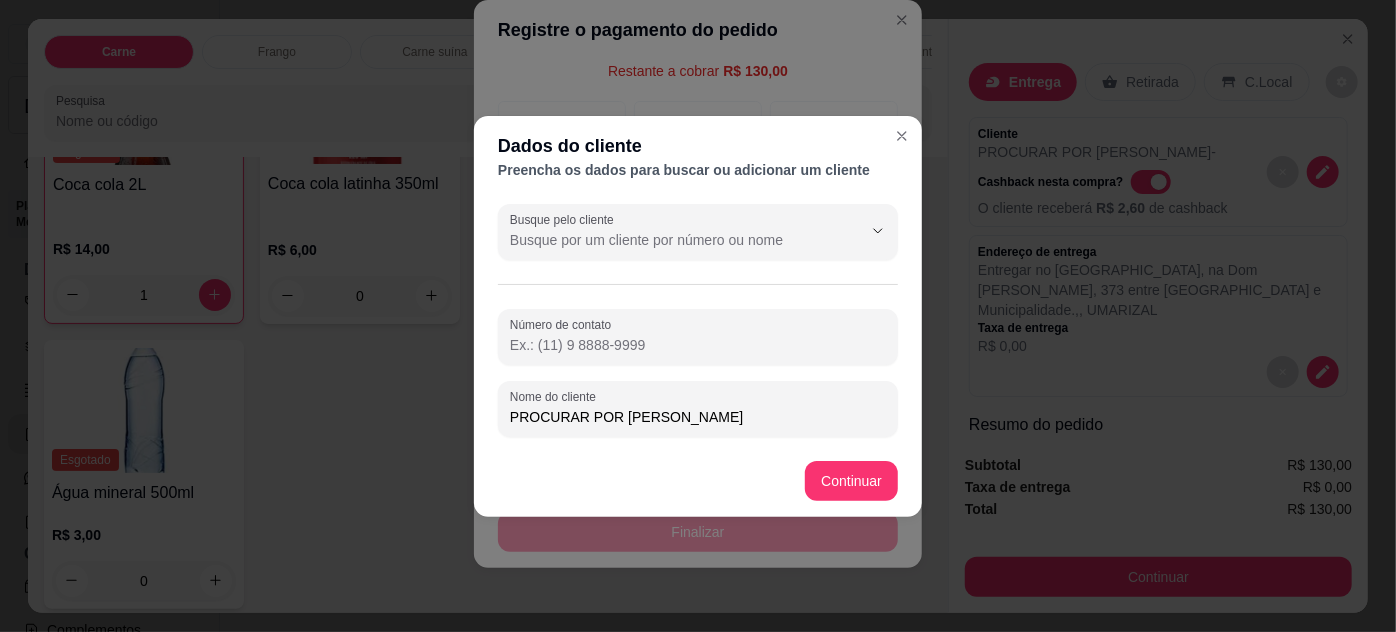 click on "Dados do cliente Preencha os dados para buscar ou adicionar um cliente Busque pelo cliente Número de contato Nome do cliente PROCURAR POR ALGUSTO Continuar" at bounding box center [698, 316] 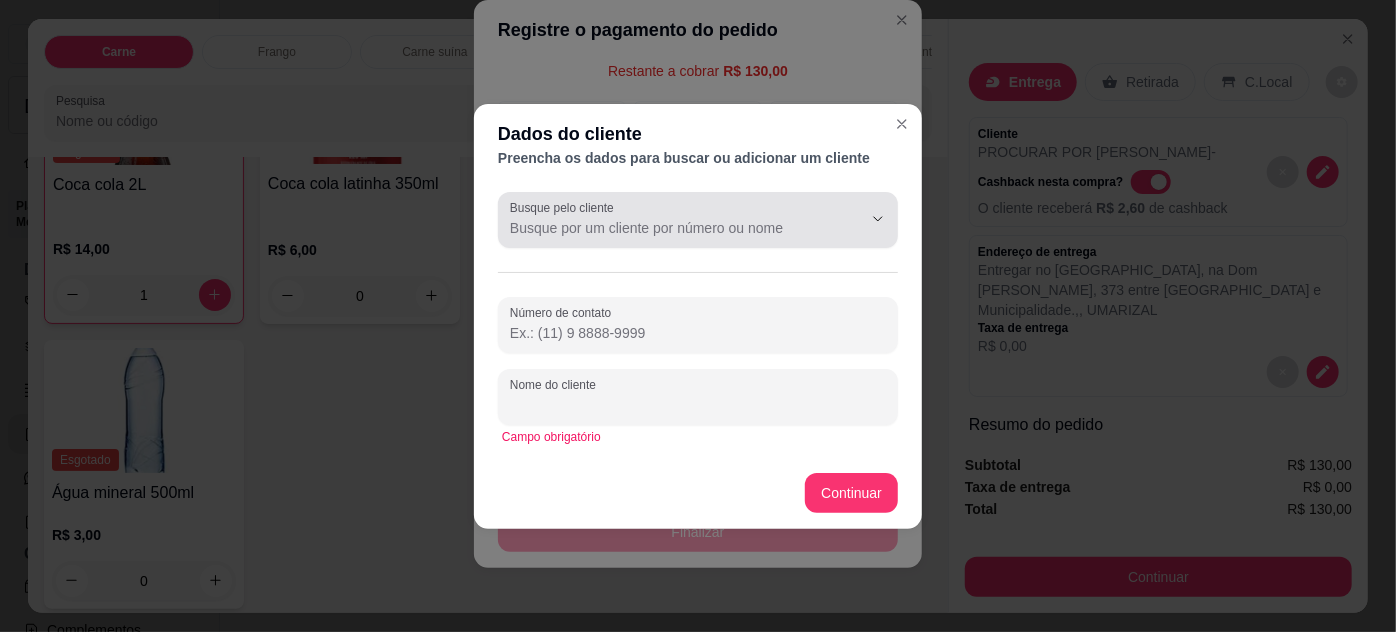 type 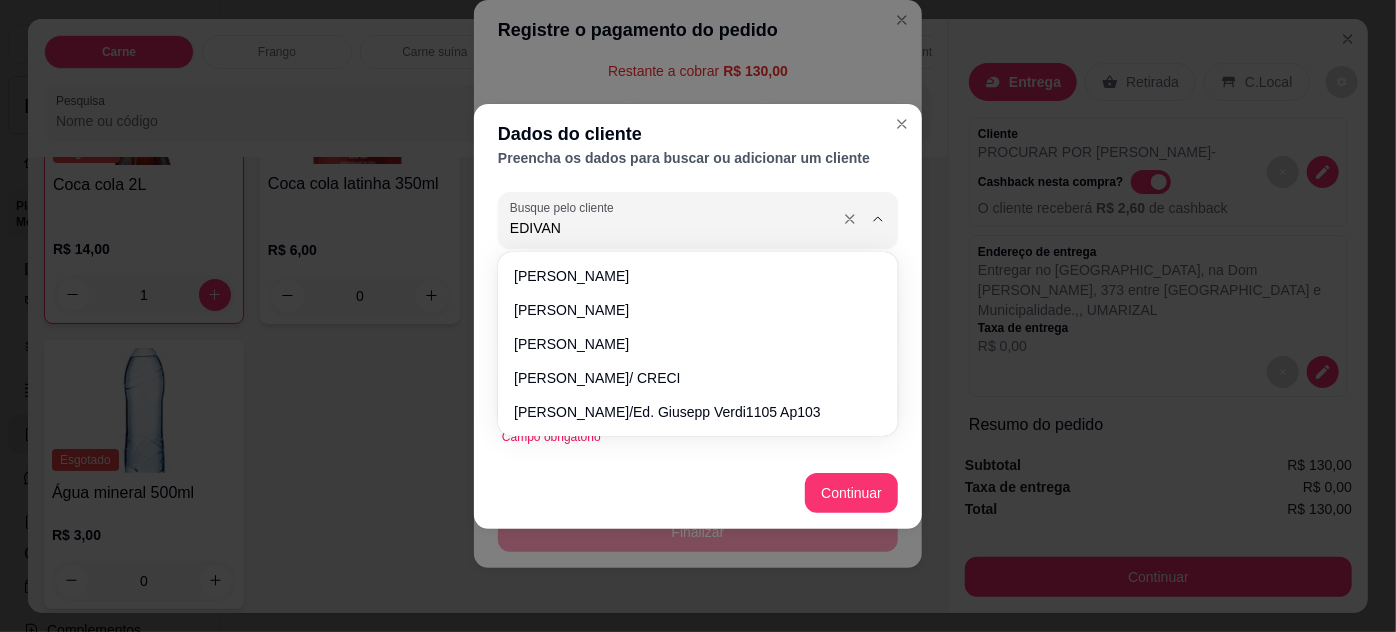 type on "EDIVANE" 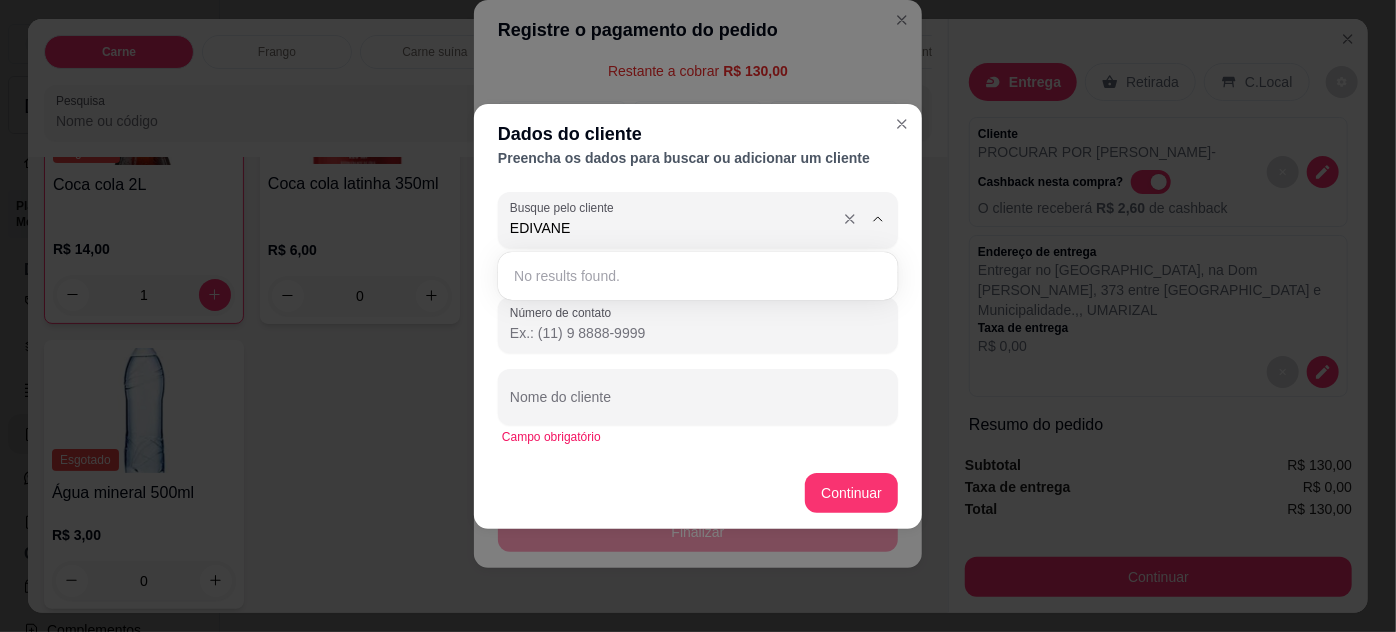 type 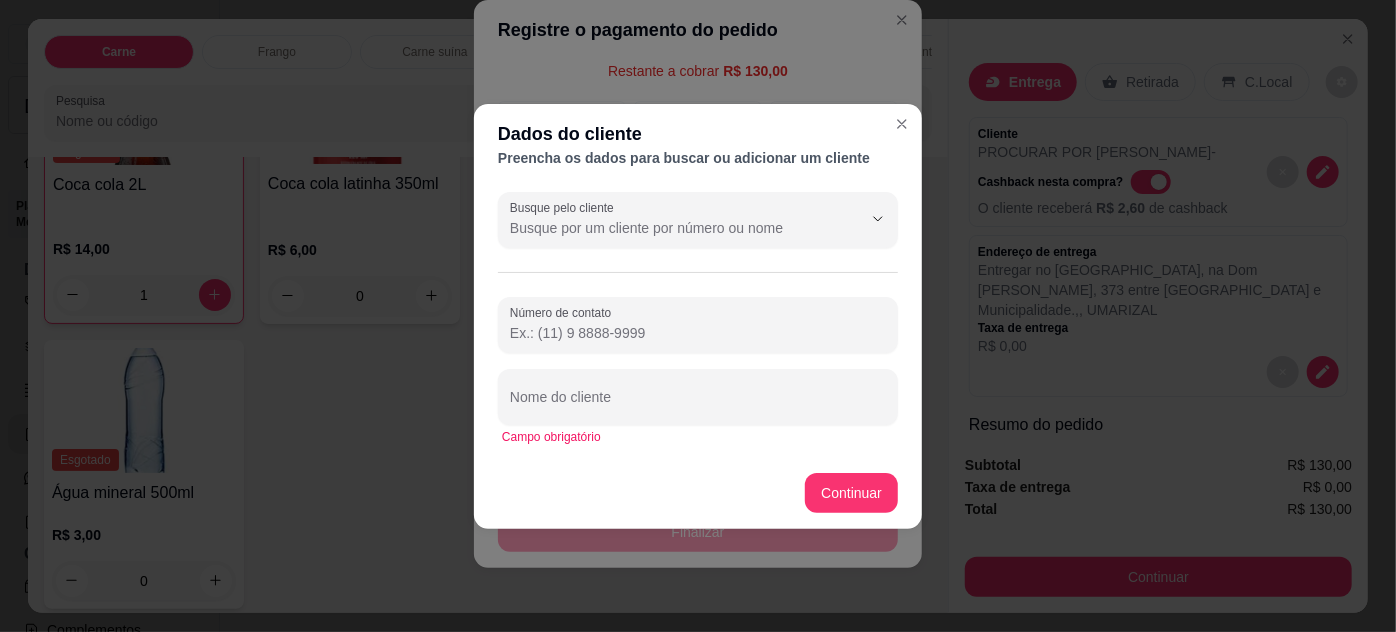 click on "Continuar" at bounding box center (851, 493) 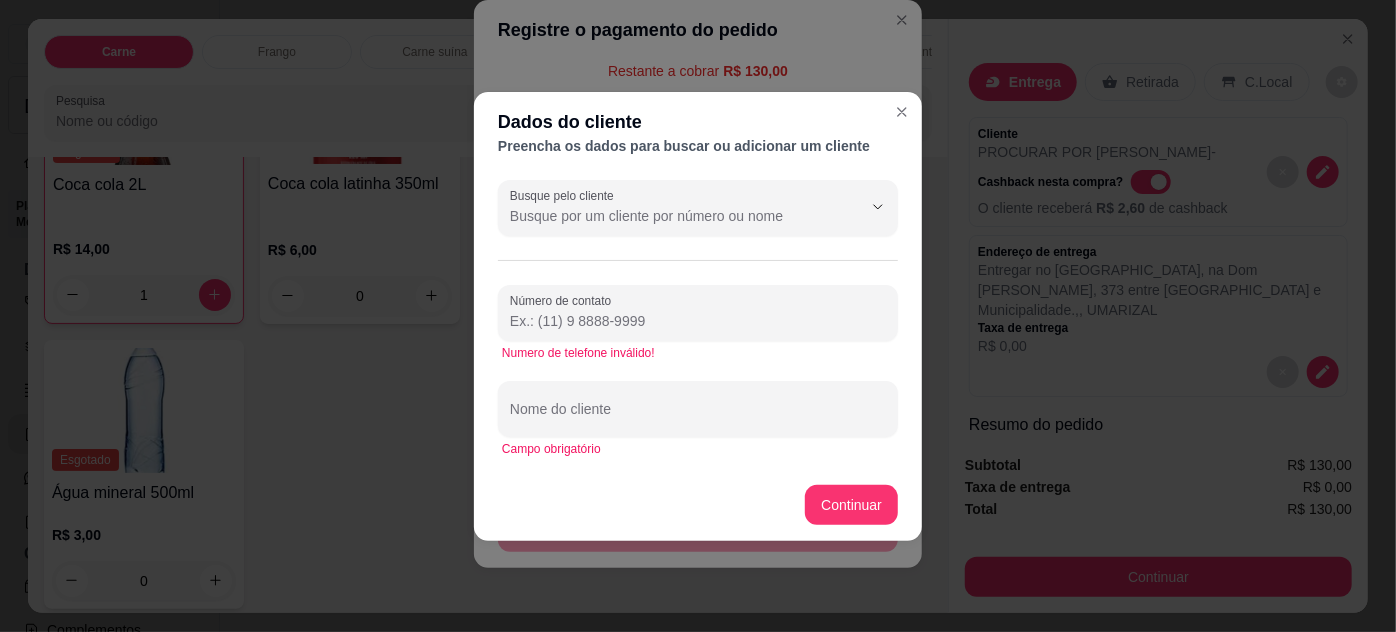 click on "Número de contato" at bounding box center (698, 321) 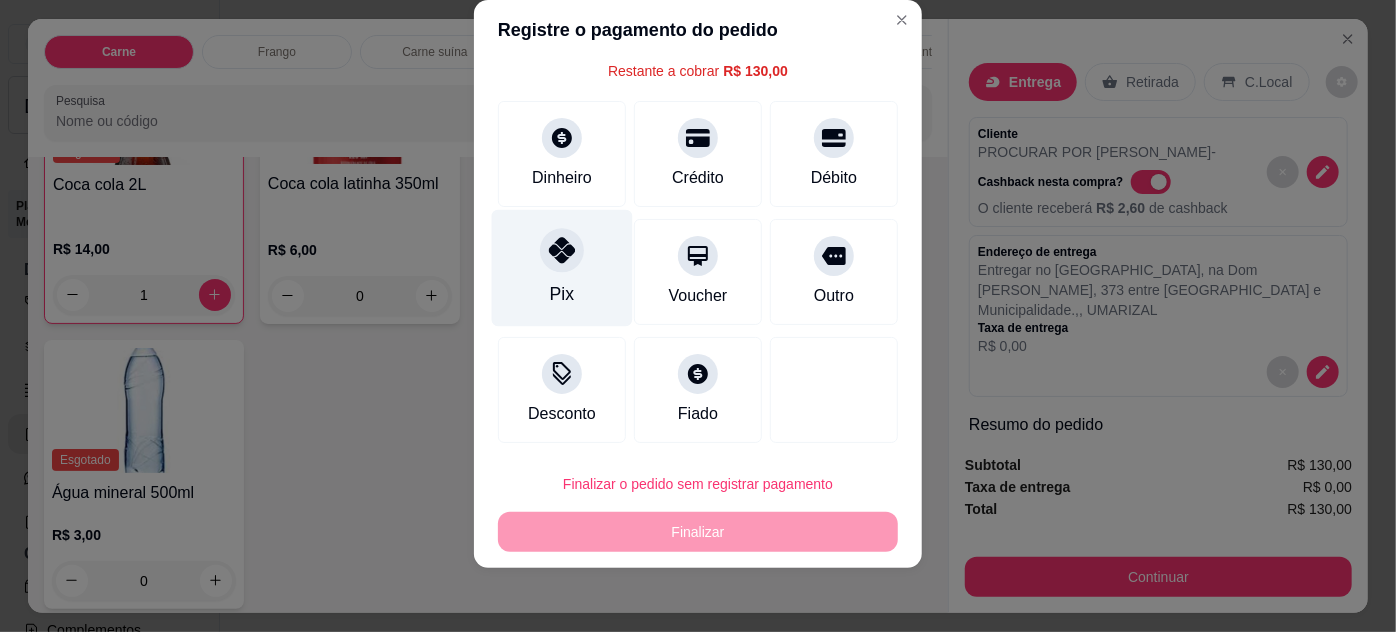 click on "Pix" at bounding box center (562, 267) 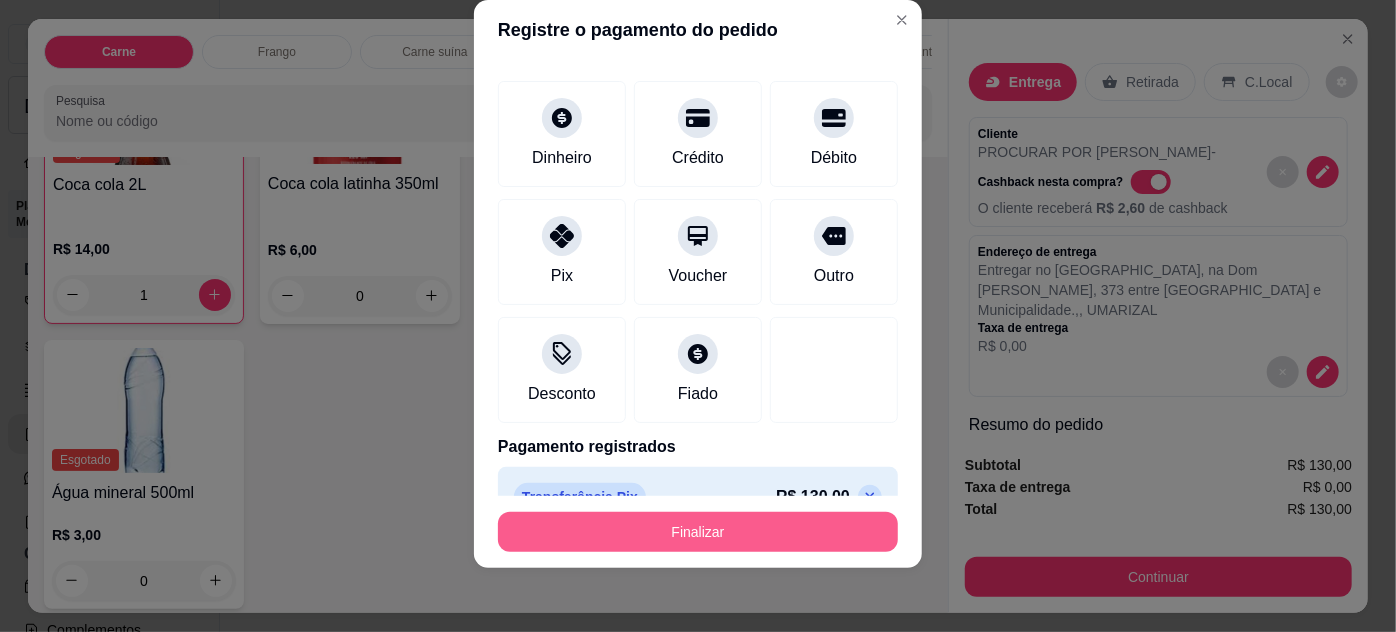 click on "Finalizar" at bounding box center (698, 532) 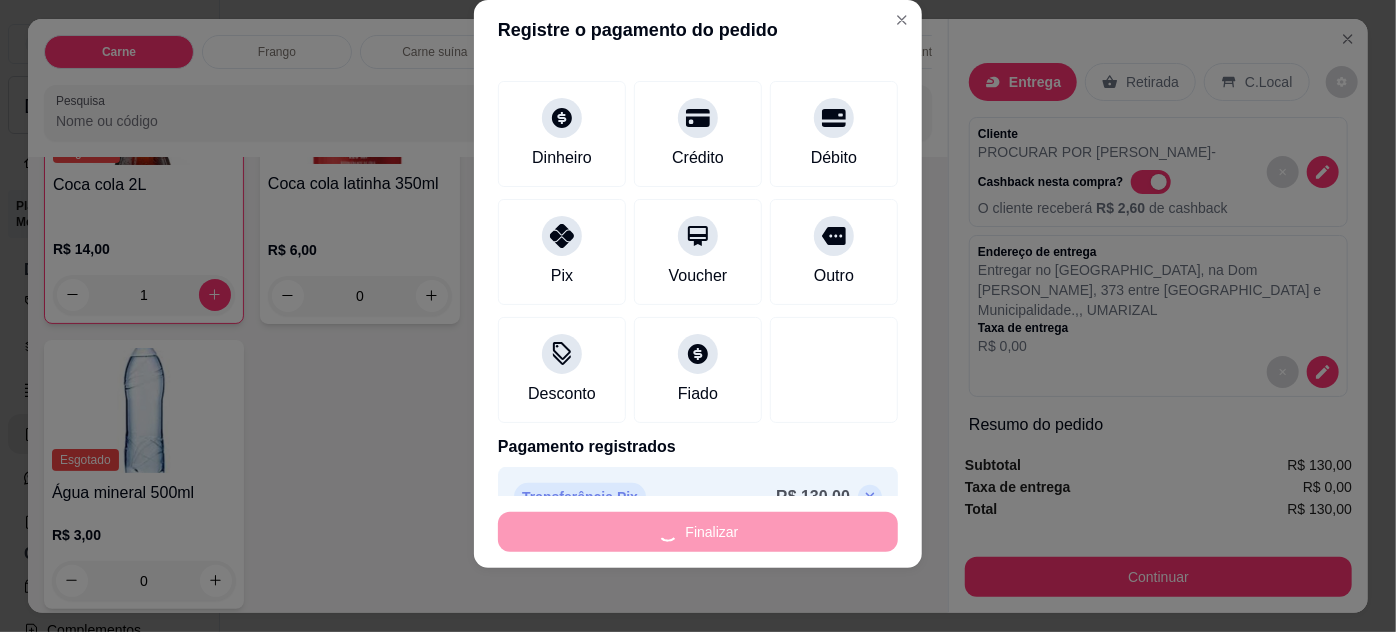 type on "0" 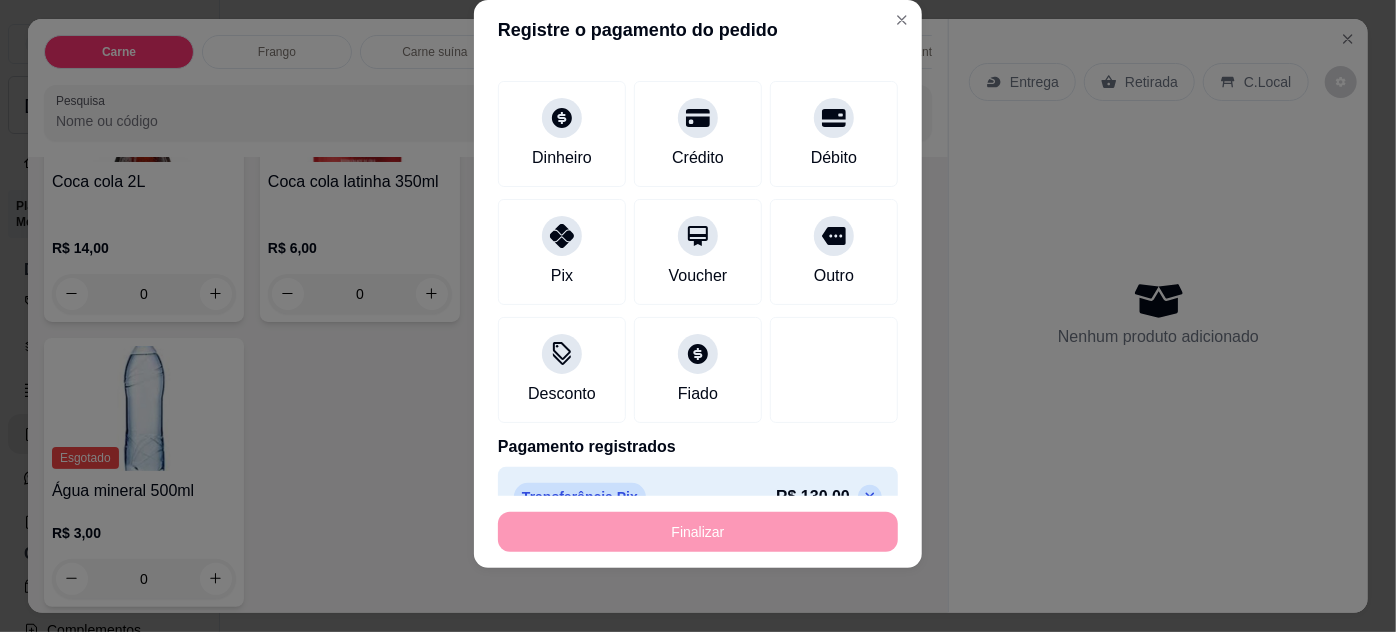 type on "-R$ 130,00" 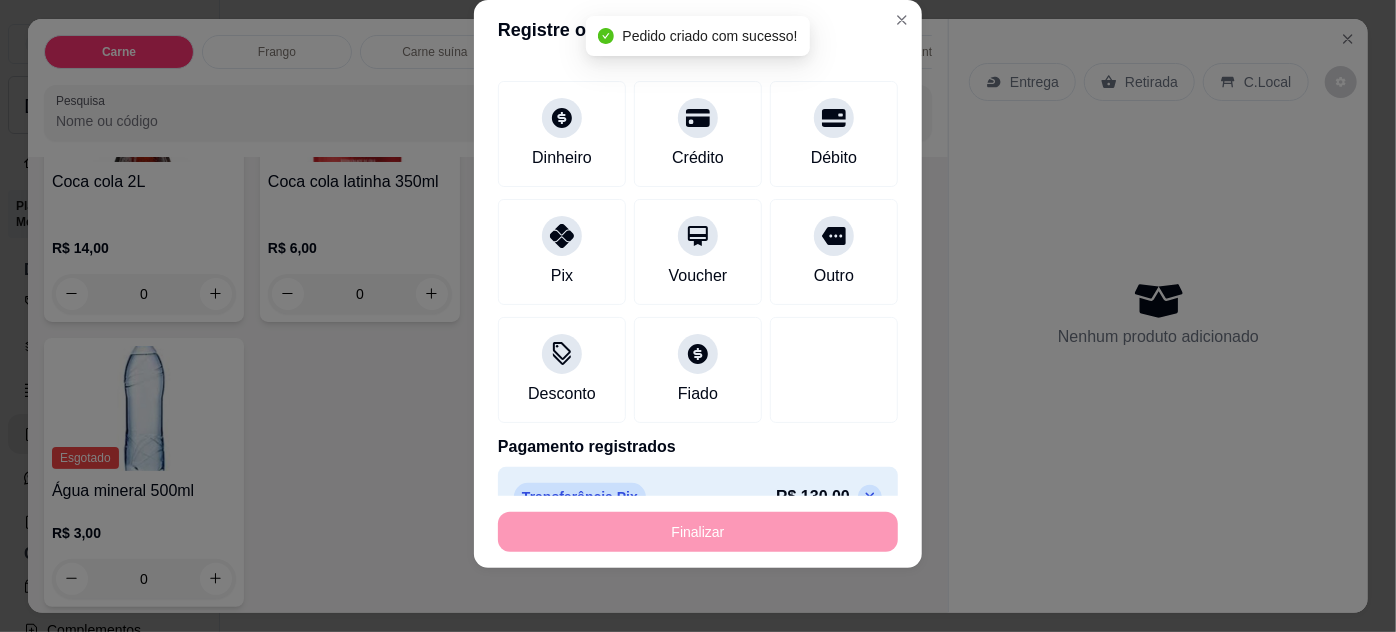 scroll, scrollTop: 2237, scrollLeft: 0, axis: vertical 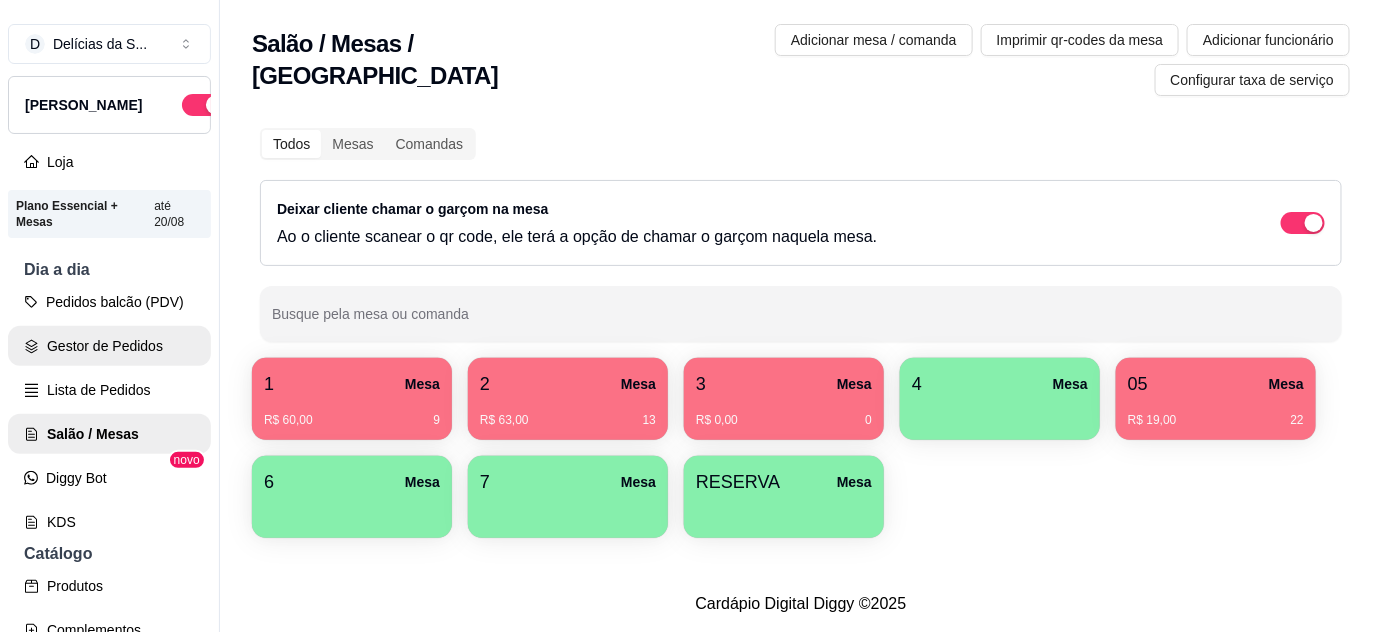 click on "Pedidos balcão (PDV)" at bounding box center [109, 302] 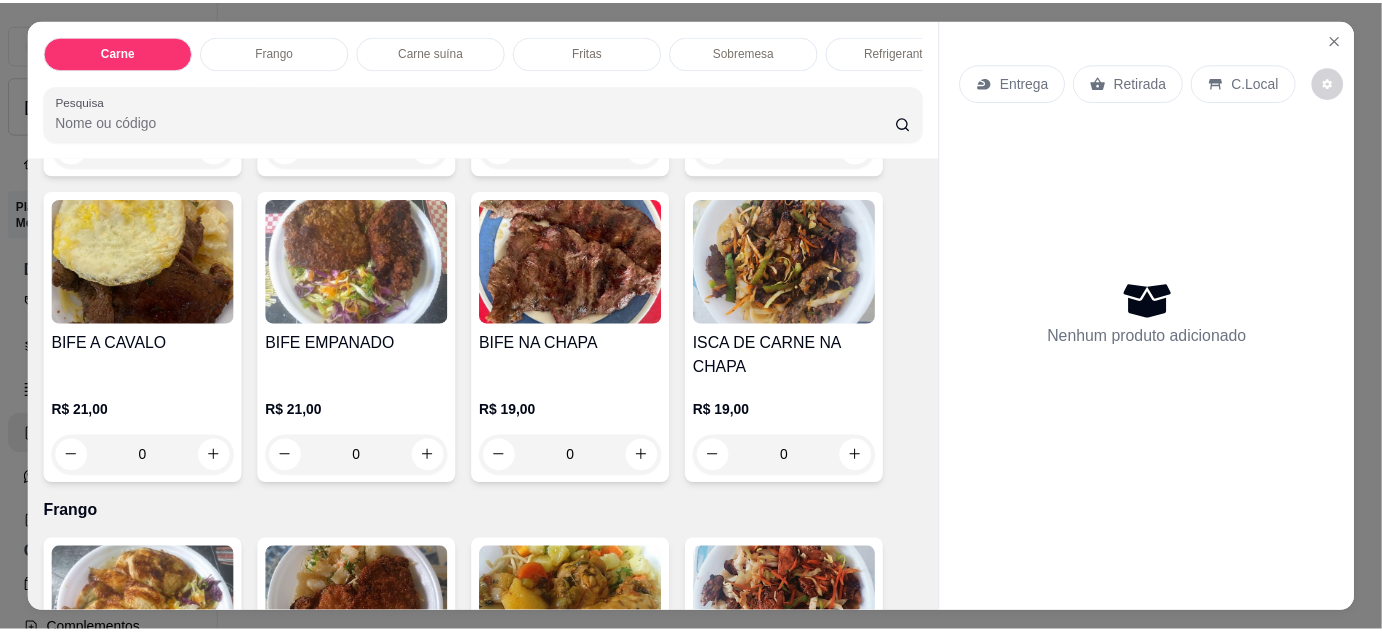 scroll, scrollTop: 727, scrollLeft: 0, axis: vertical 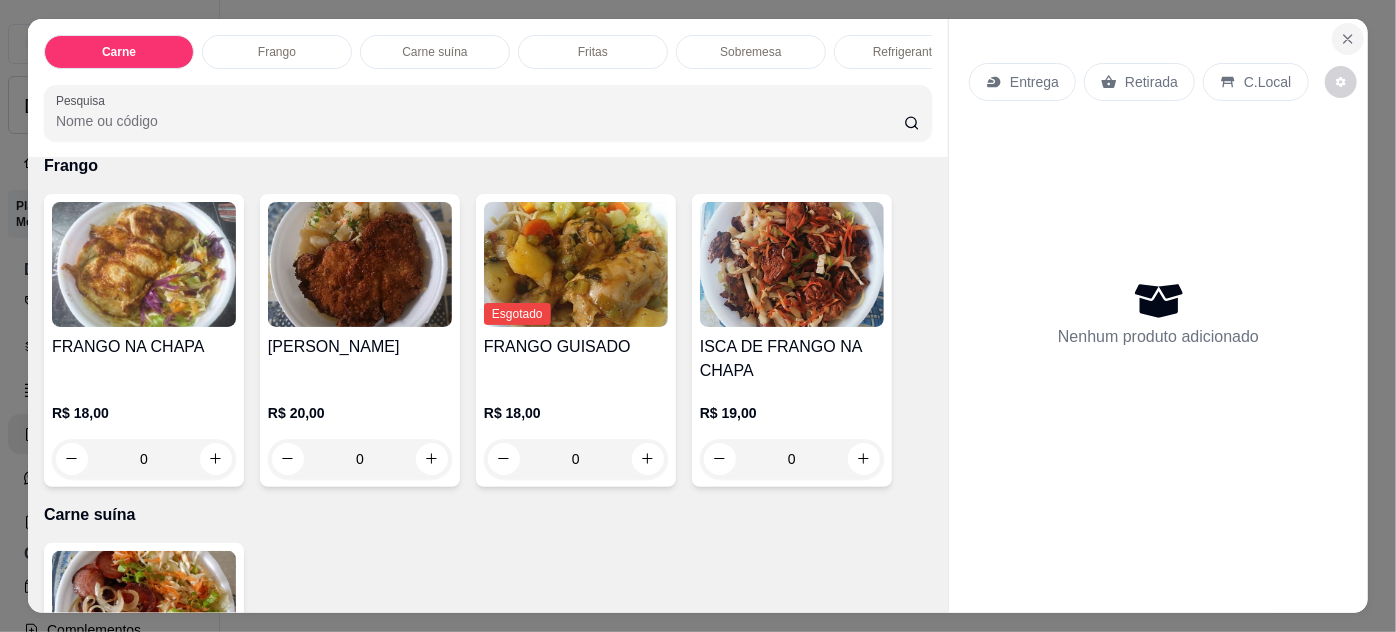 click at bounding box center [1348, 39] 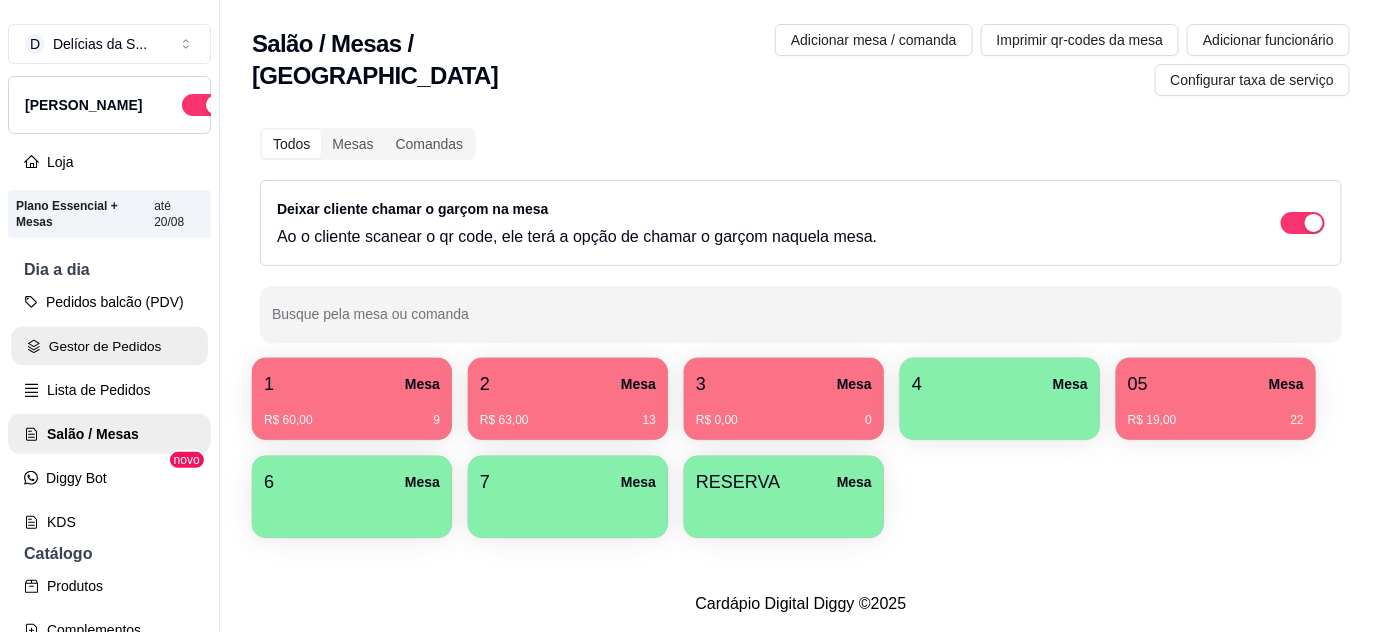 click on "Gestor de Pedidos" at bounding box center (109, 346) 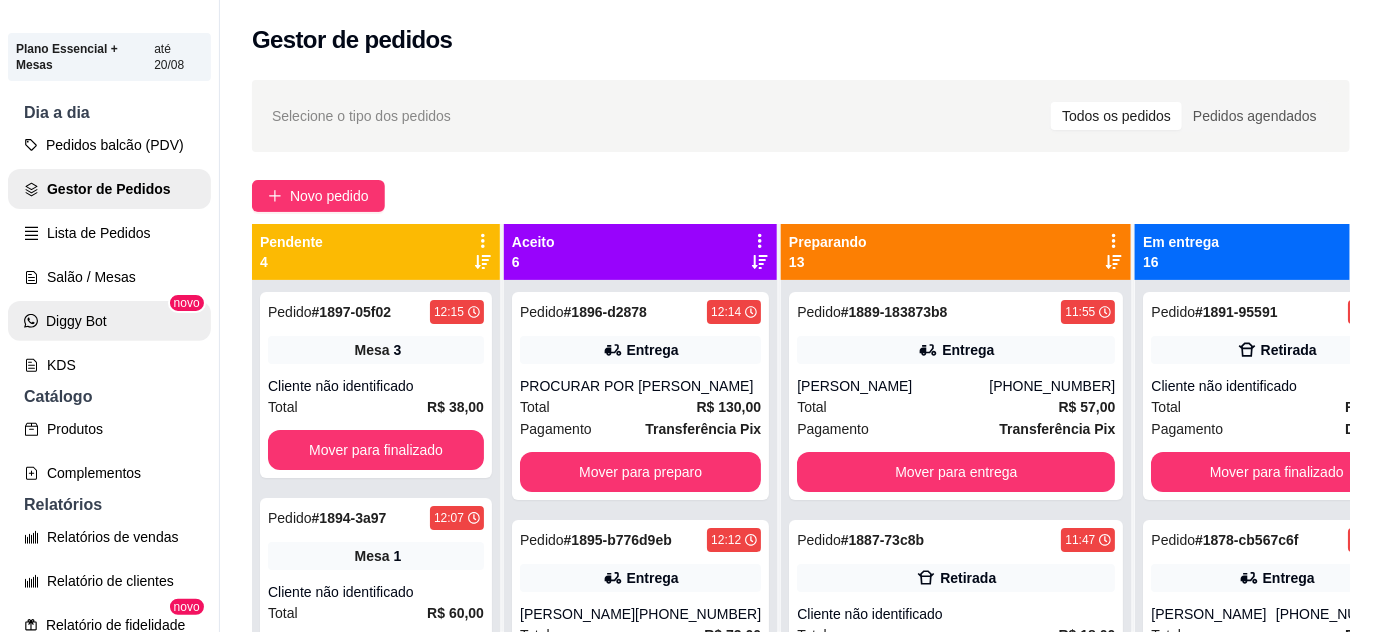 scroll, scrollTop: 181, scrollLeft: 0, axis: vertical 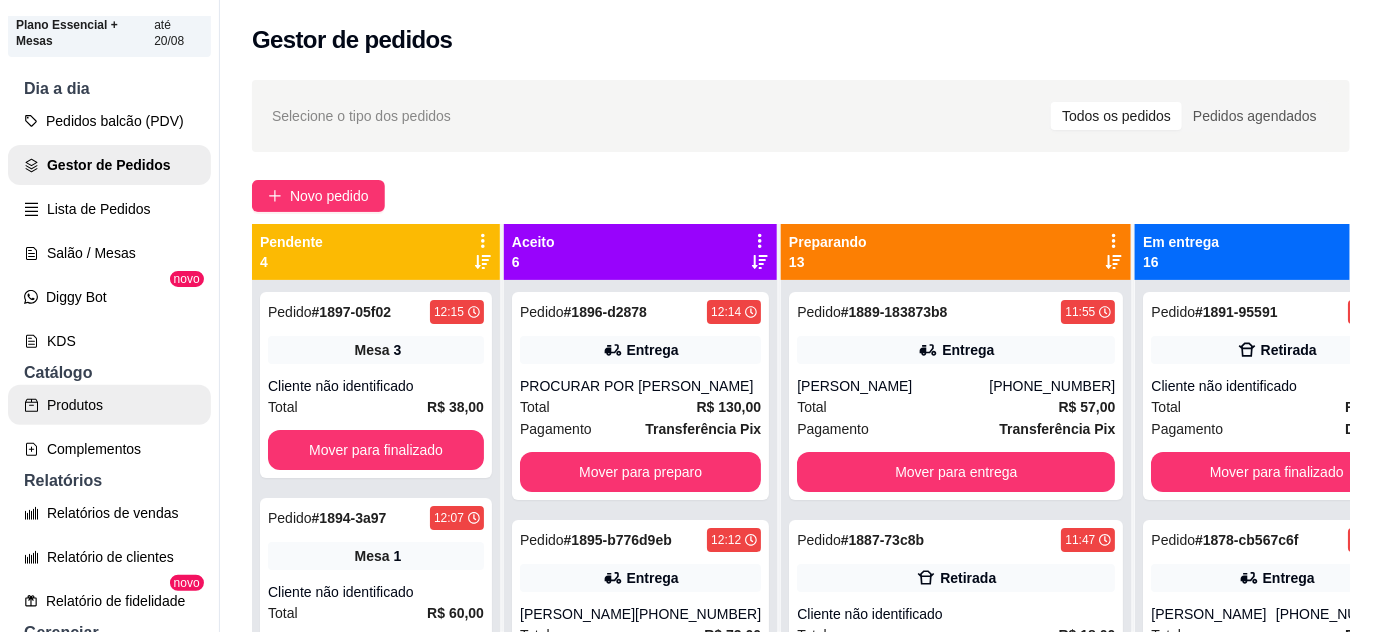click on "Produtos" at bounding box center (109, 405) 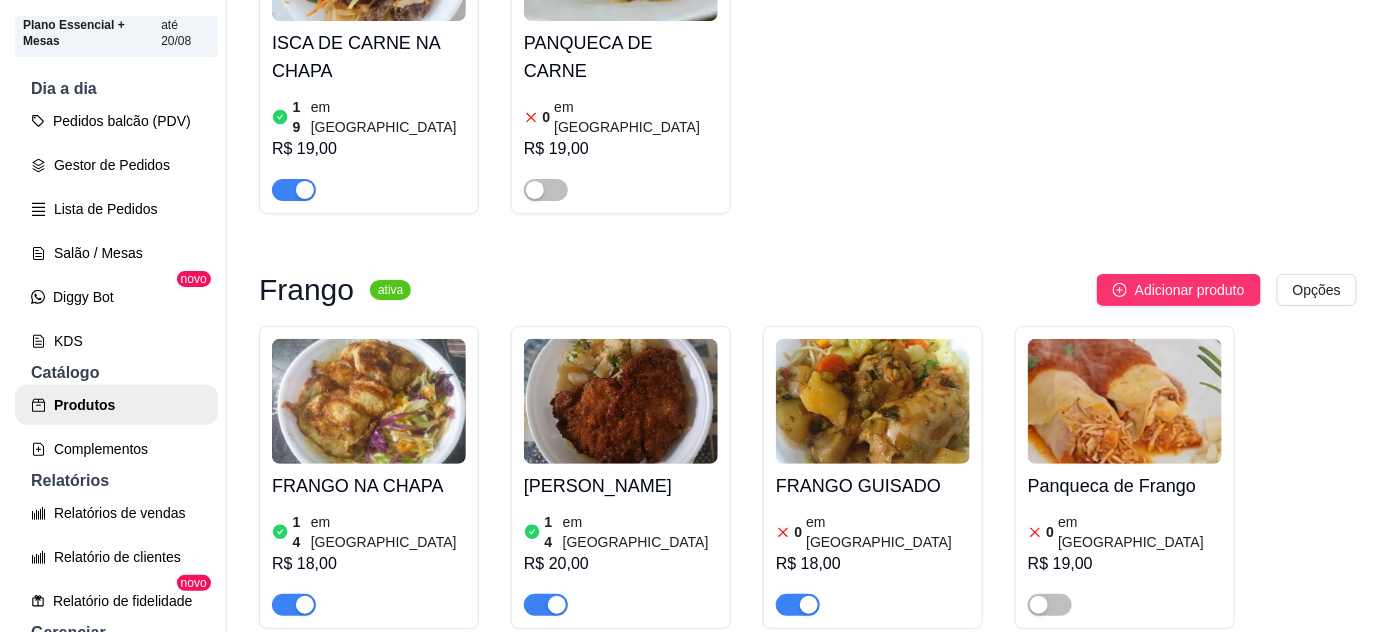 scroll, scrollTop: 1818, scrollLeft: 0, axis: vertical 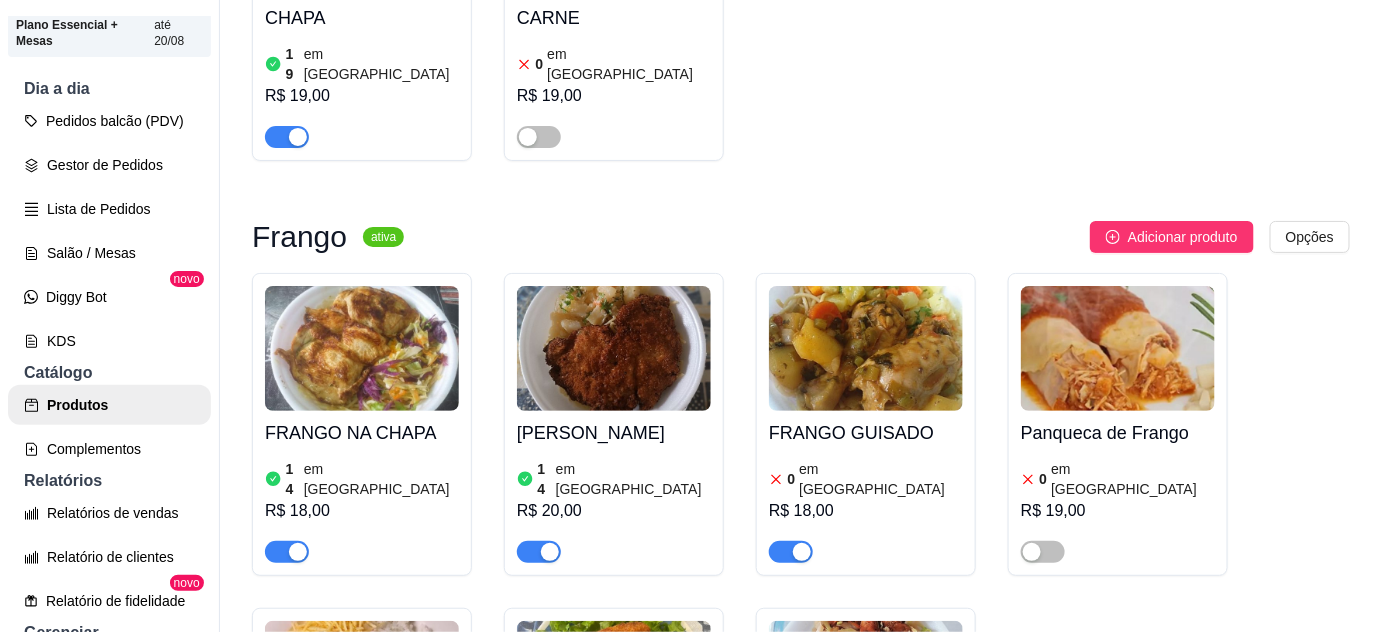 click on "R$ 18,00" at bounding box center (866, 511) 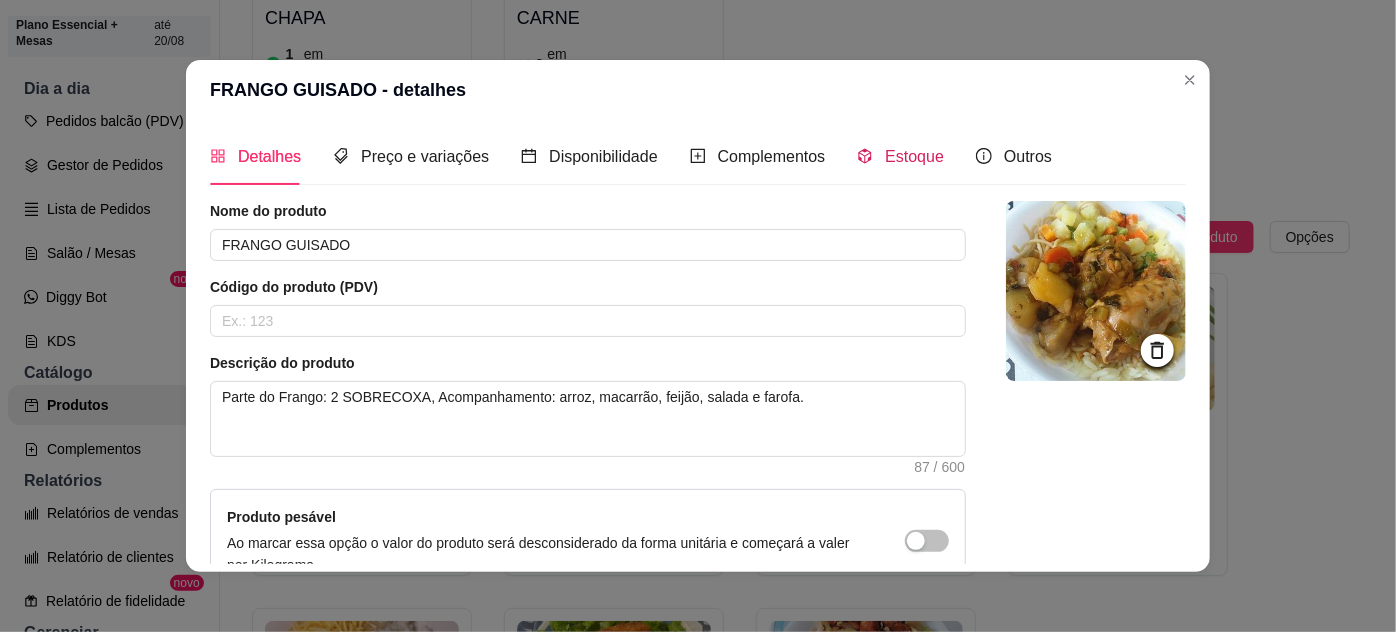 click on "Estoque" at bounding box center (914, 156) 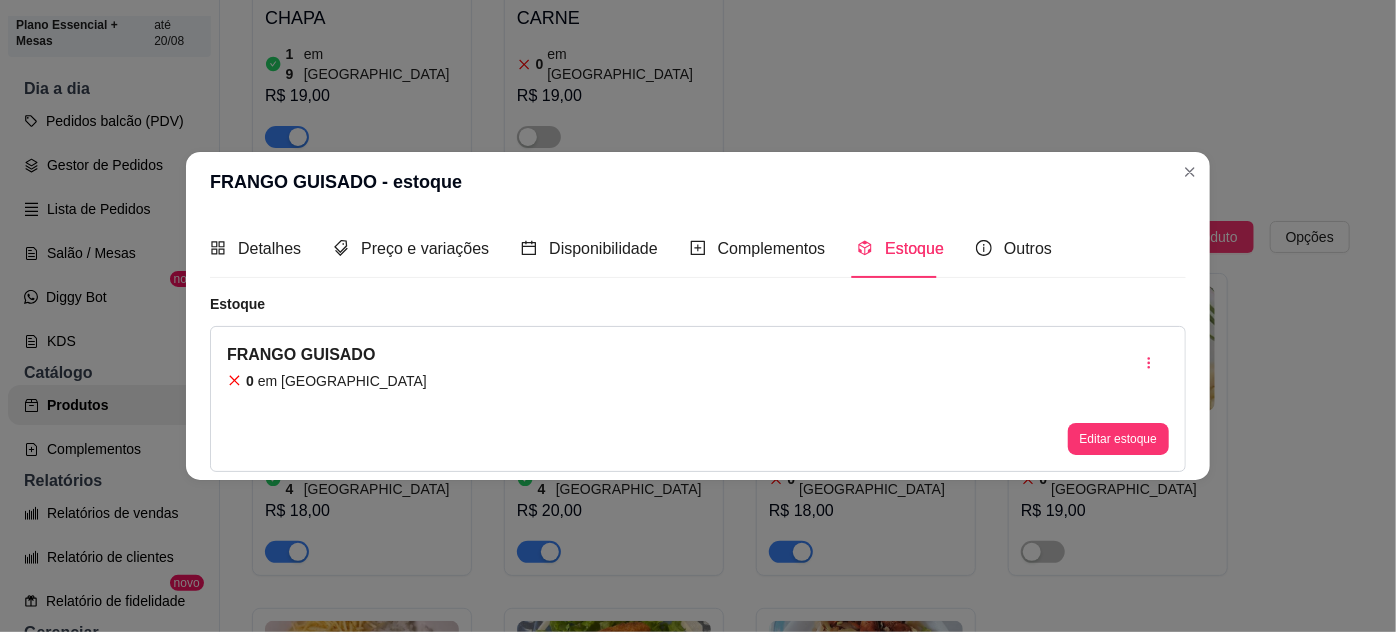 type 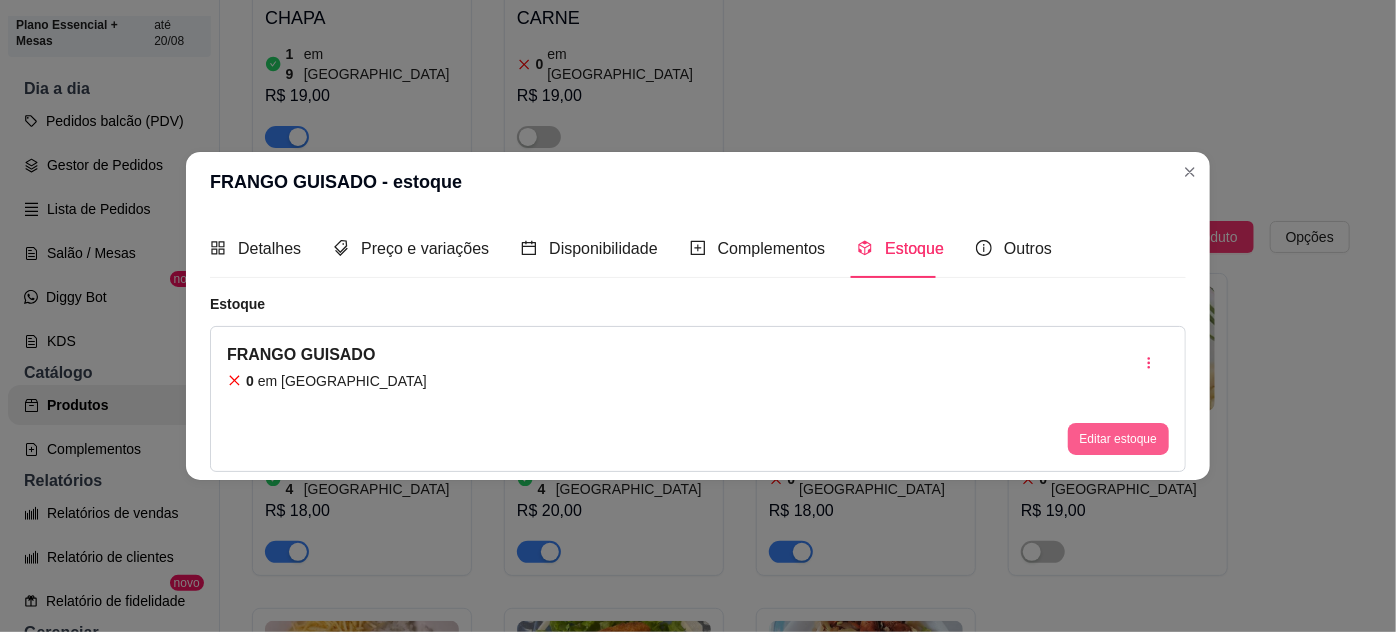 click on "Editar estoque" at bounding box center [1118, 439] 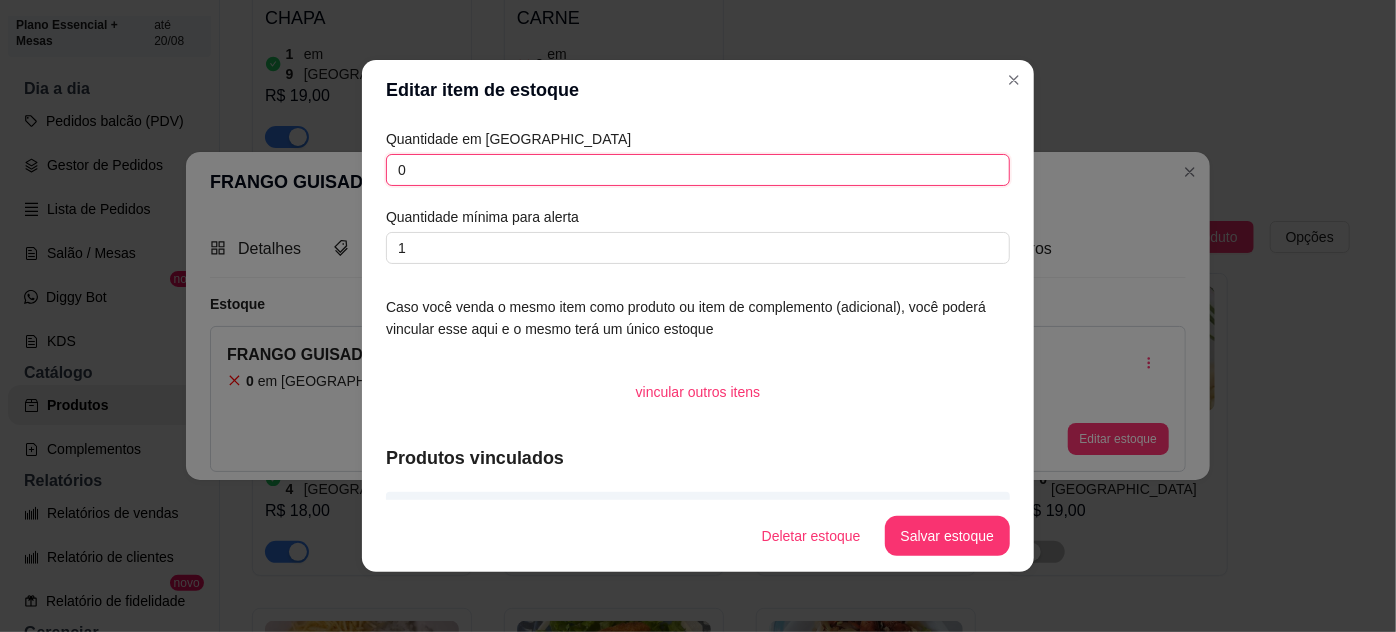 click on "0" at bounding box center [698, 170] 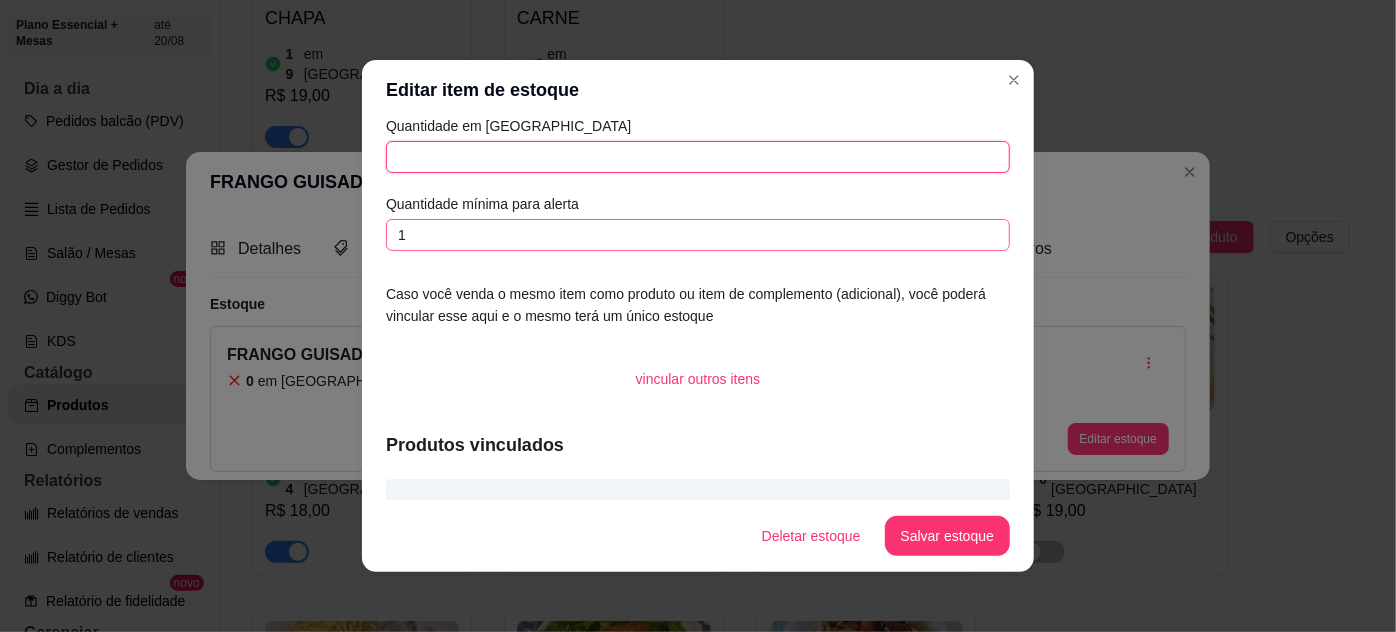 scroll, scrollTop: 0, scrollLeft: 0, axis: both 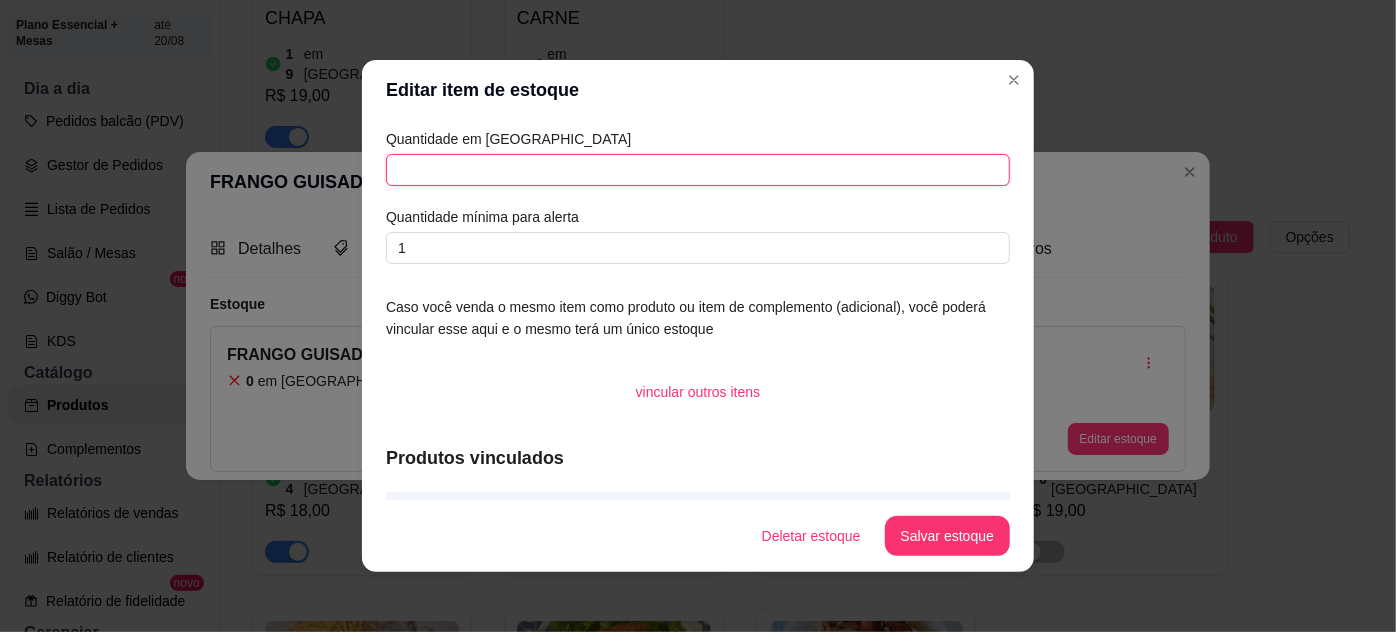 click at bounding box center (698, 170) 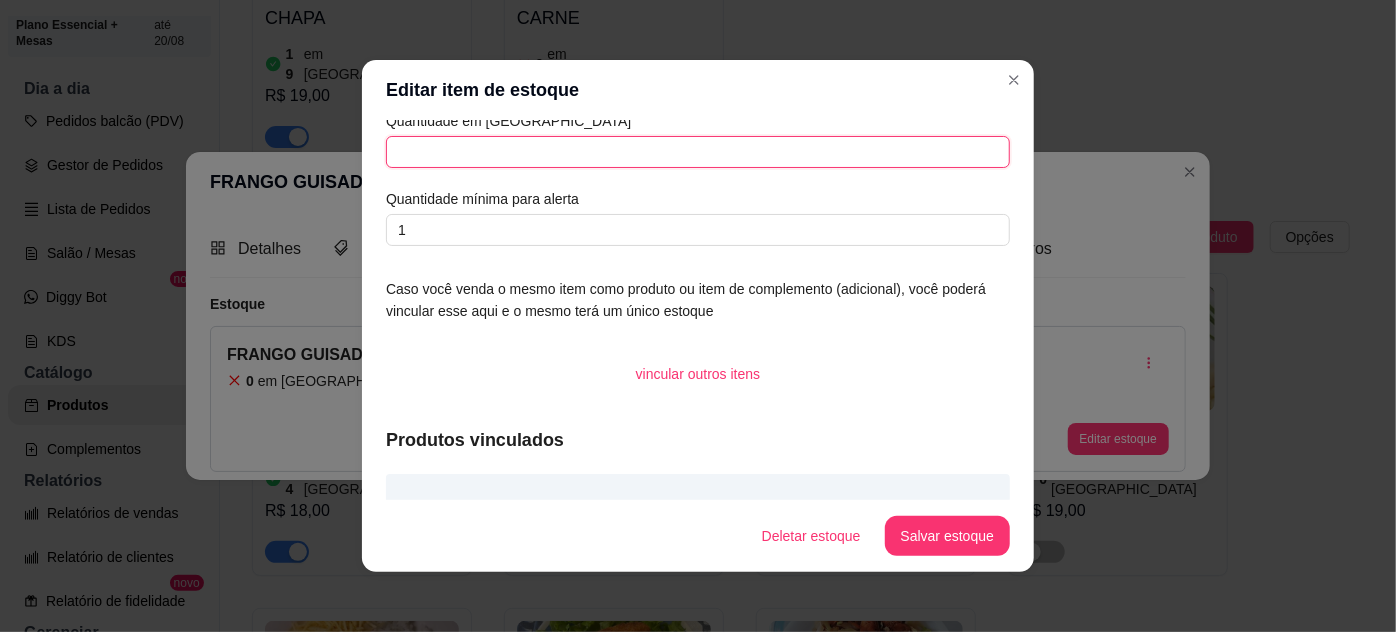 scroll, scrollTop: 0, scrollLeft: 0, axis: both 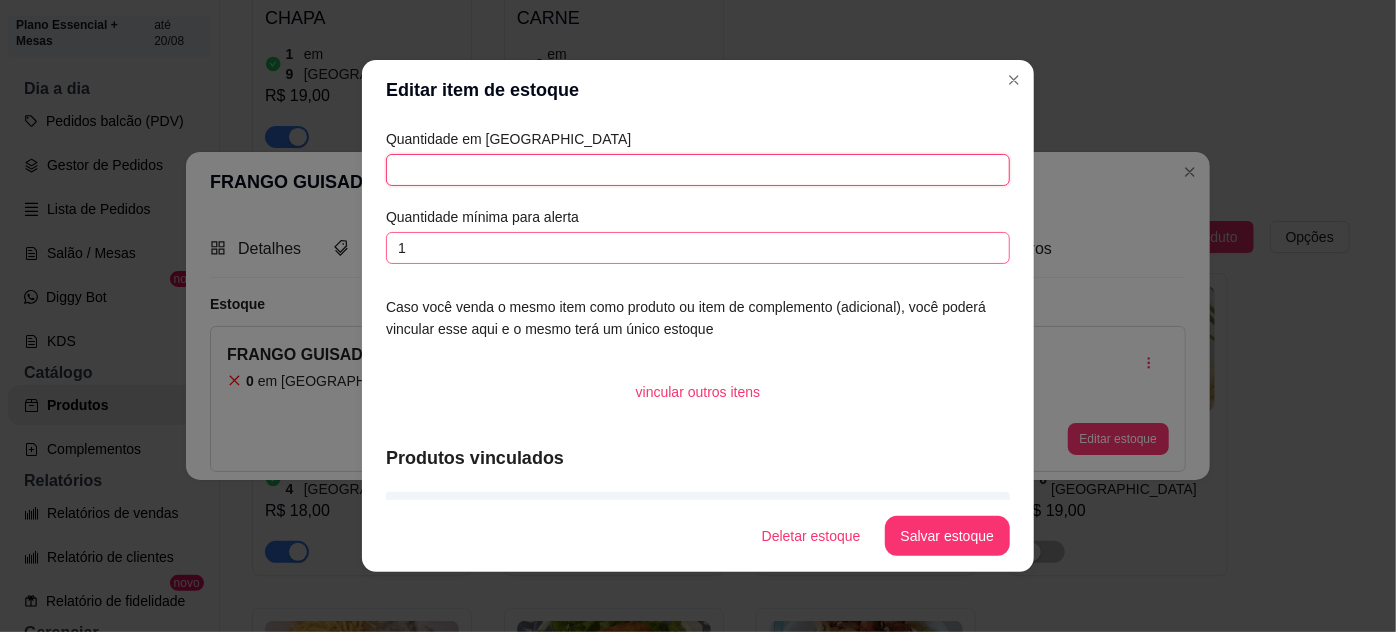 type 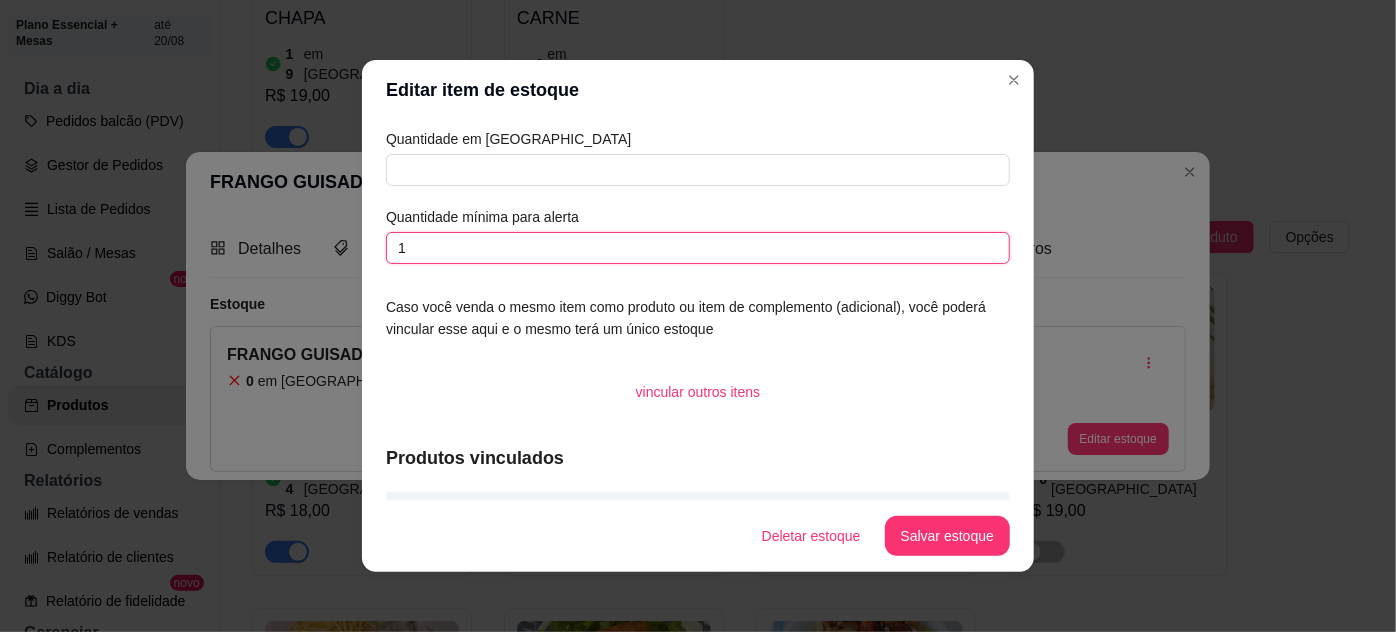 click on "1" at bounding box center [698, 248] 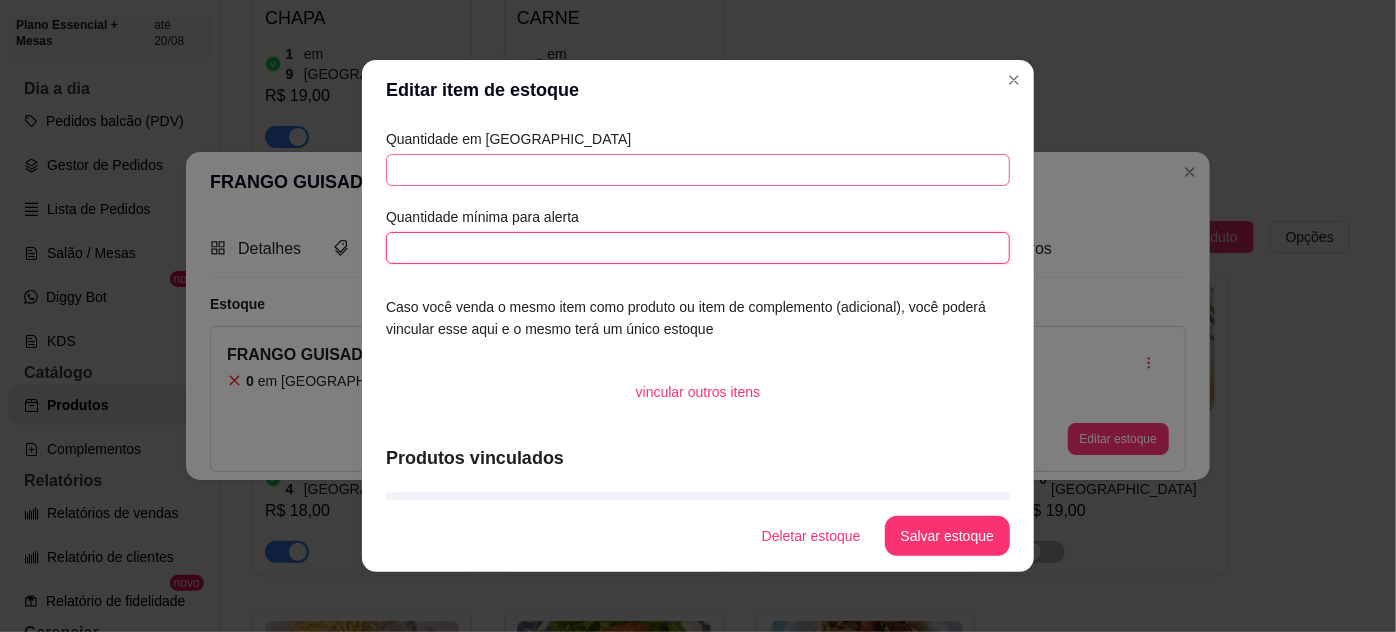 type 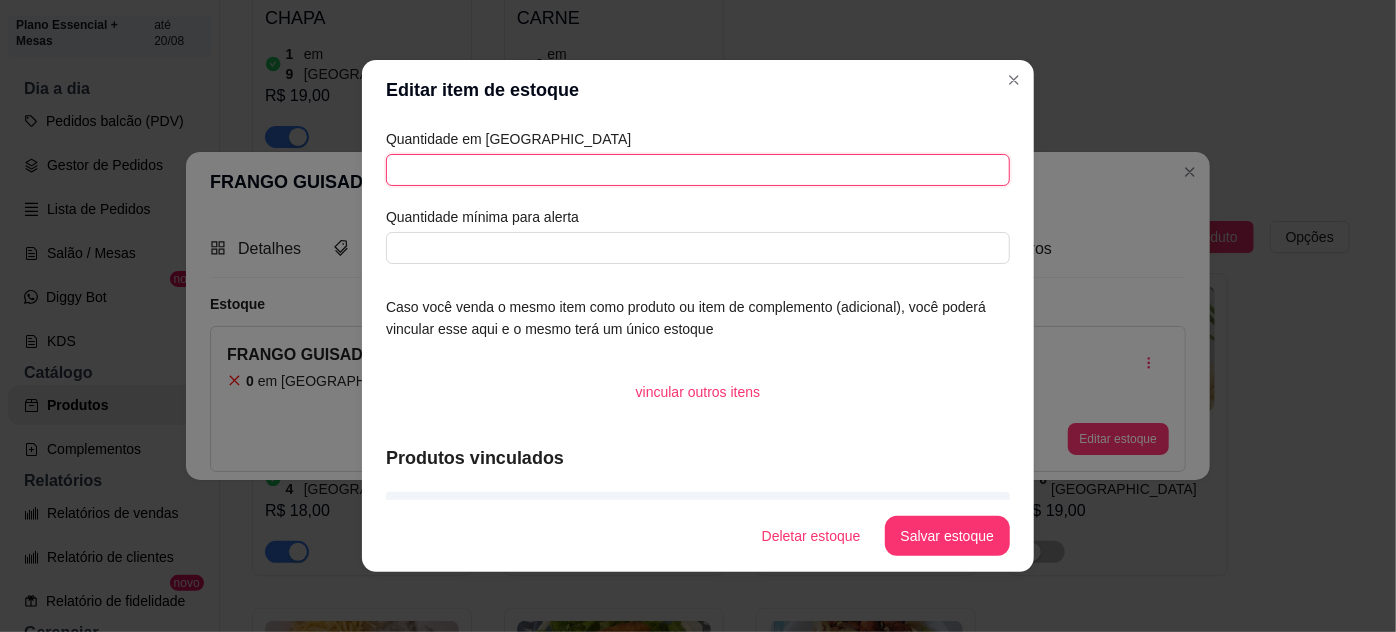 drag, startPoint x: 502, startPoint y: 174, endPoint x: 485, endPoint y: 165, distance: 19.235384 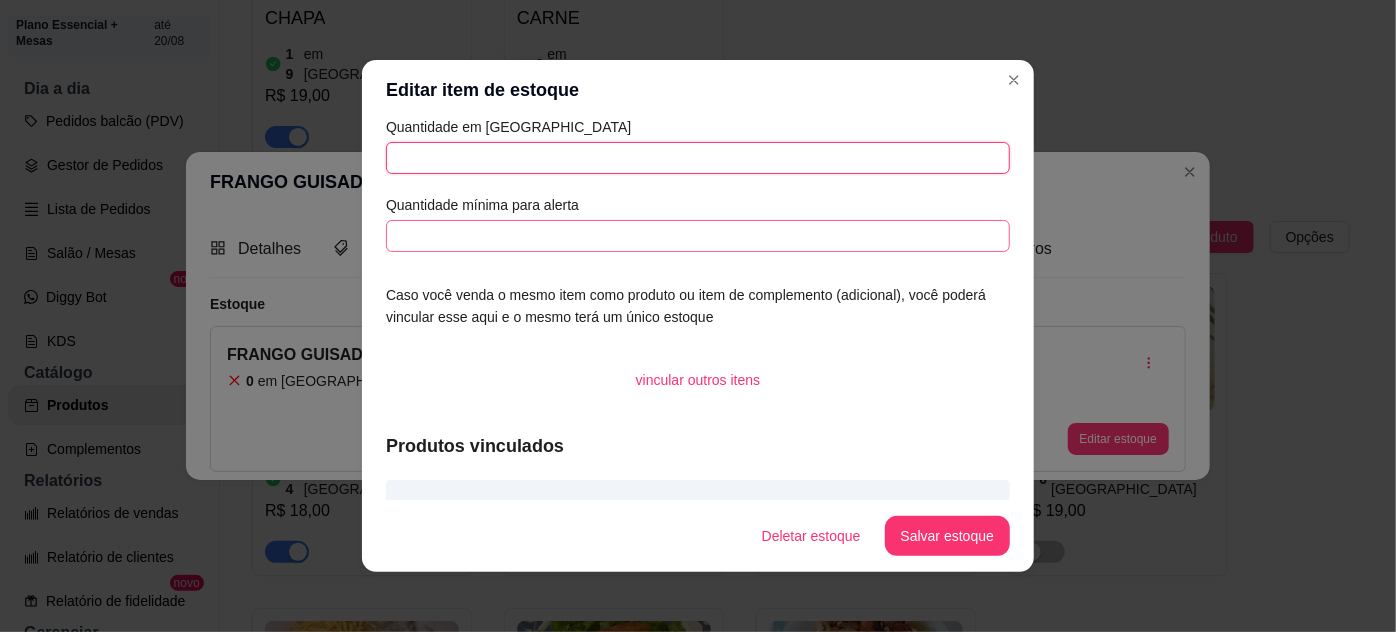 scroll, scrollTop: 0, scrollLeft: 0, axis: both 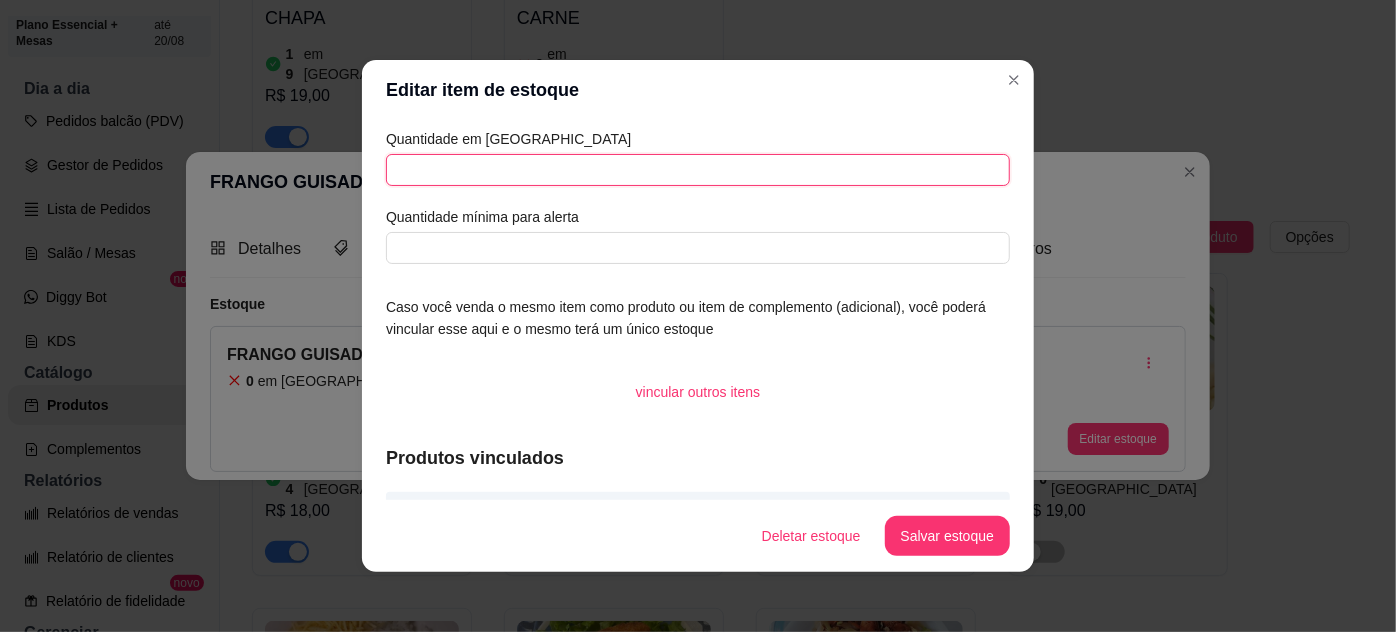 click at bounding box center (698, 170) 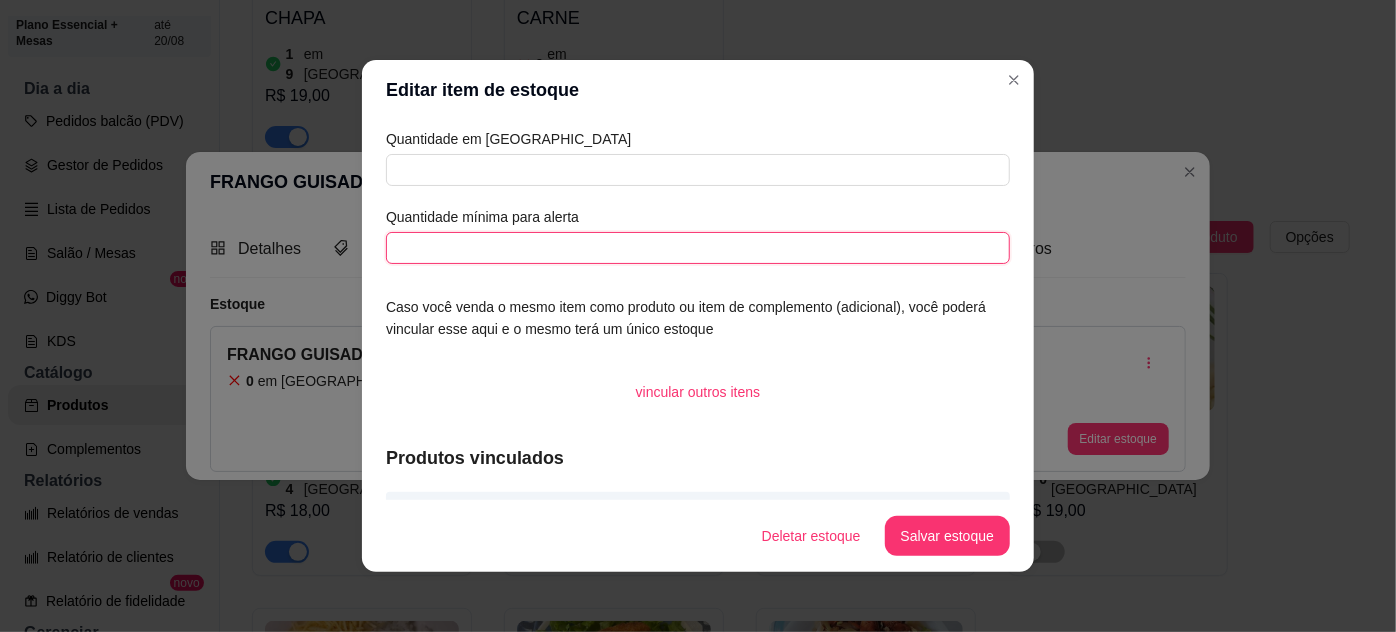 click at bounding box center [698, 248] 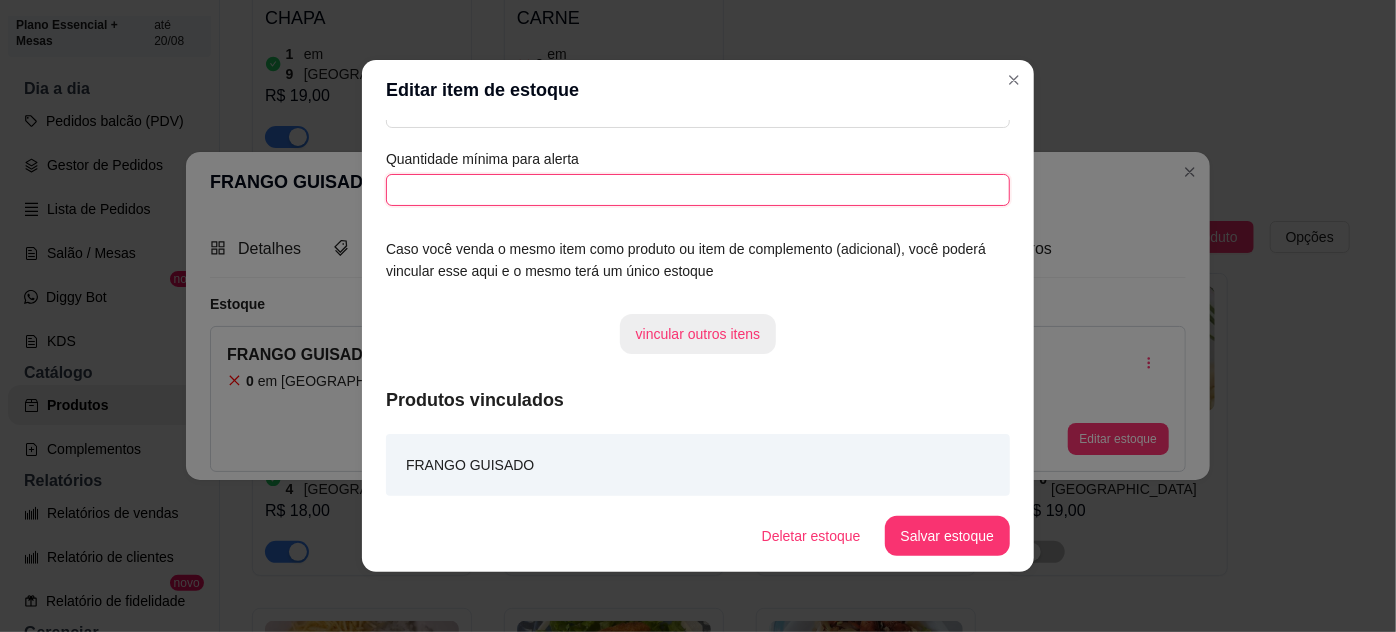 scroll, scrollTop: 60, scrollLeft: 0, axis: vertical 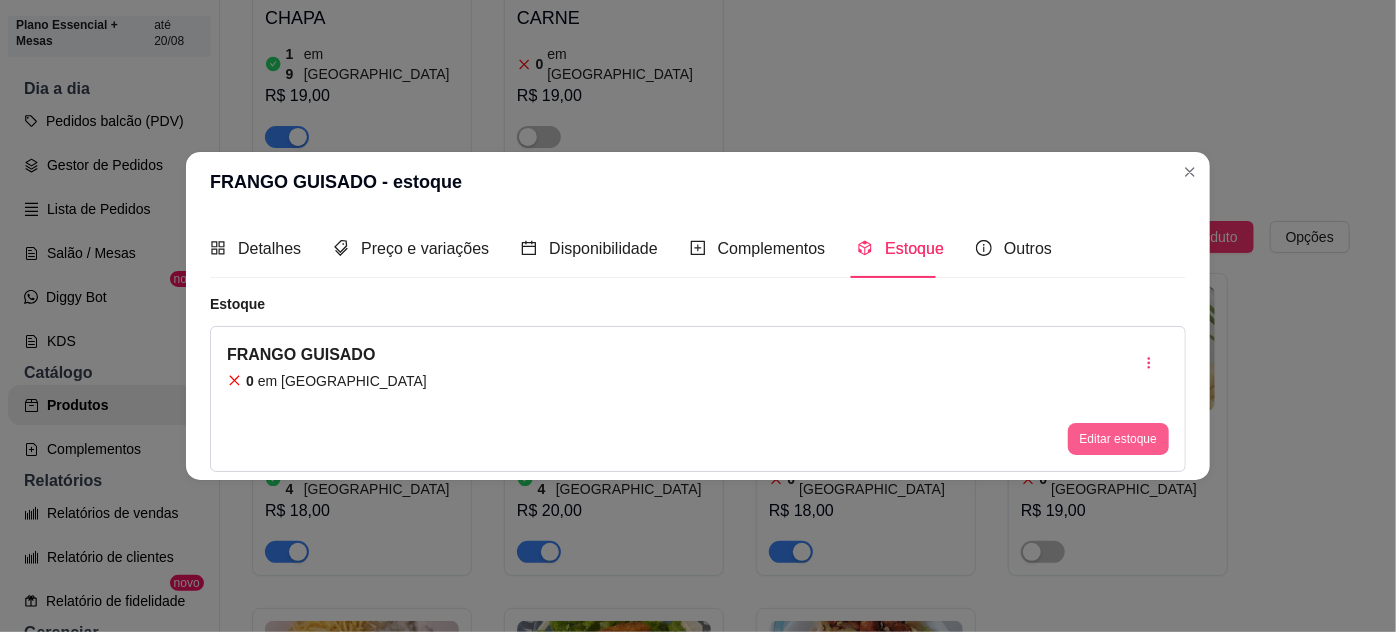 click on "Editar estoque" at bounding box center (1118, 439) 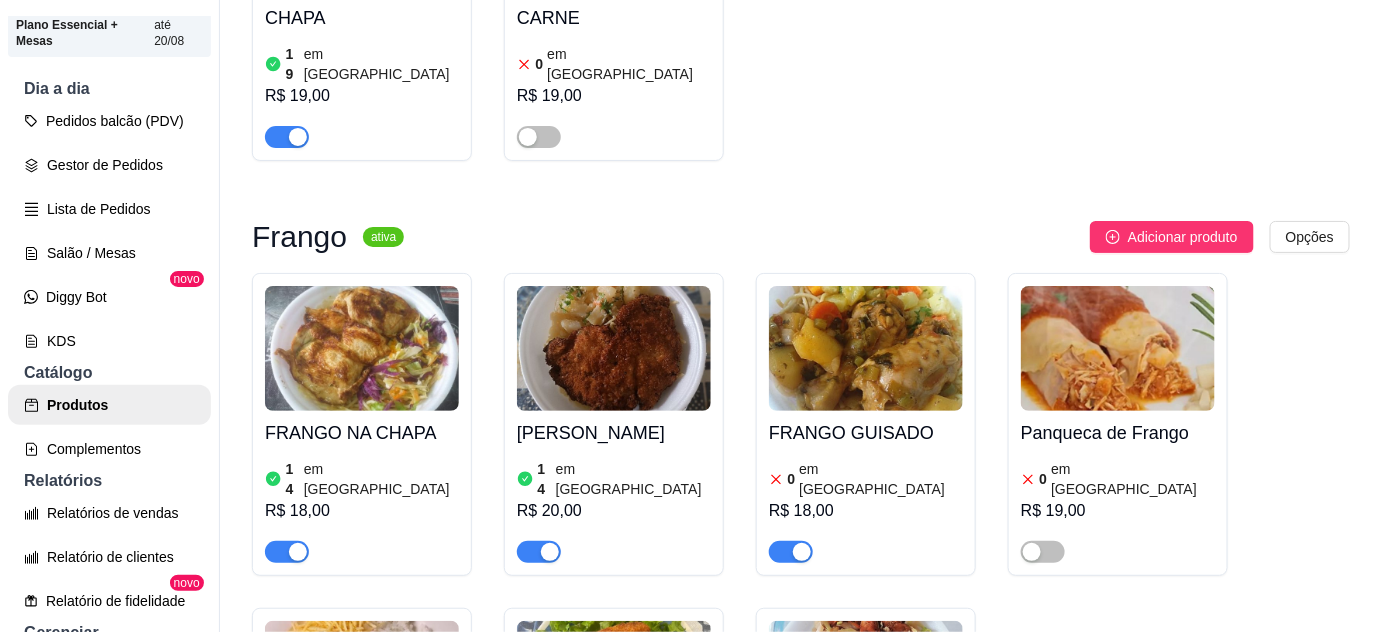 click on "FRANGO GUISADO" at bounding box center (866, 433) 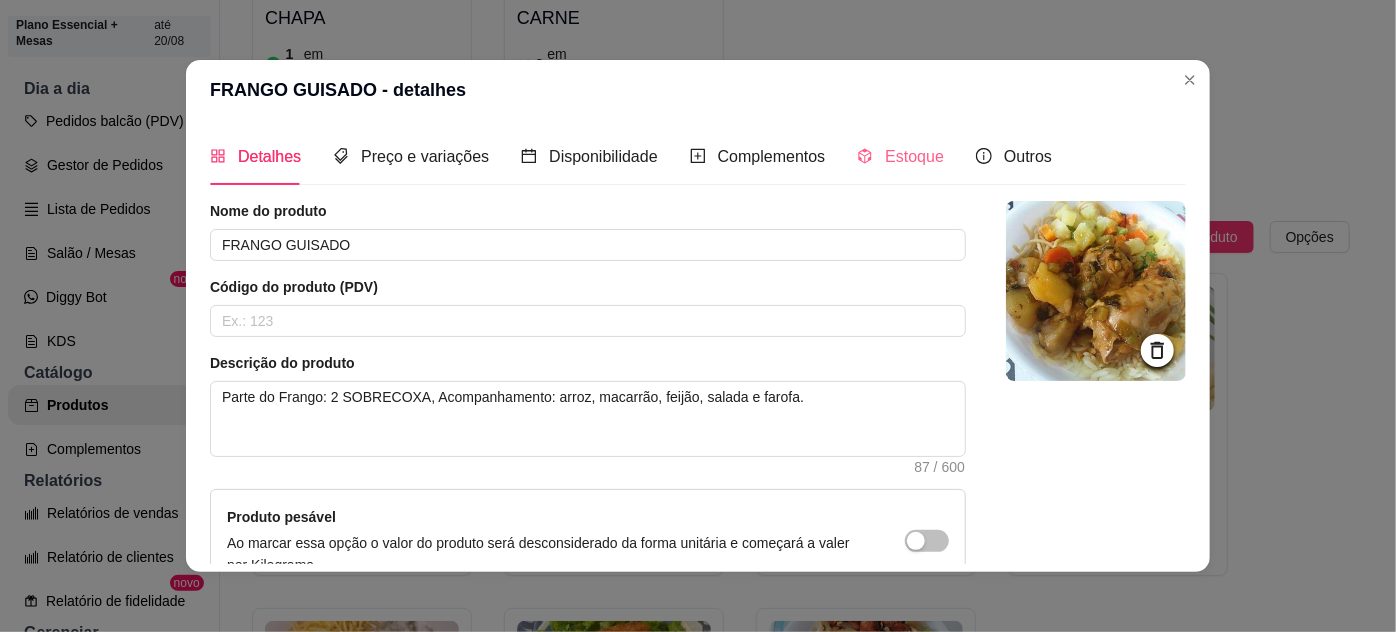 click on "Estoque" at bounding box center [900, 156] 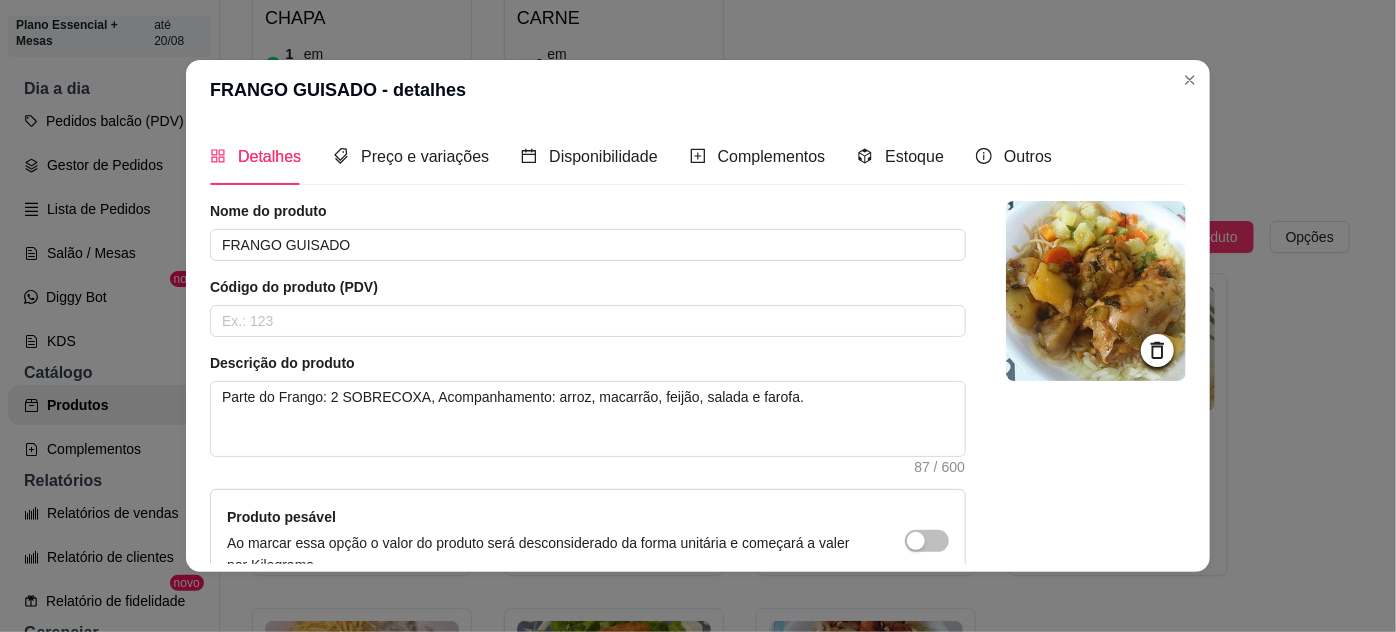 type 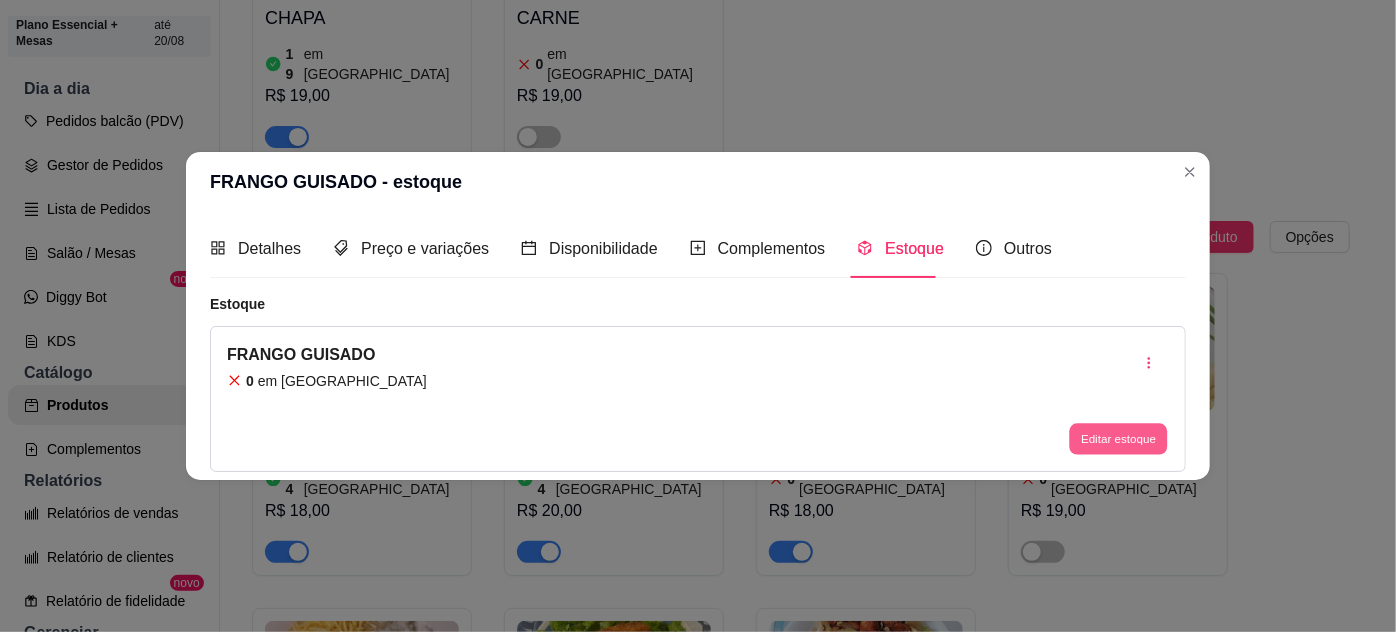 click on "Editar estoque" at bounding box center (1118, 438) 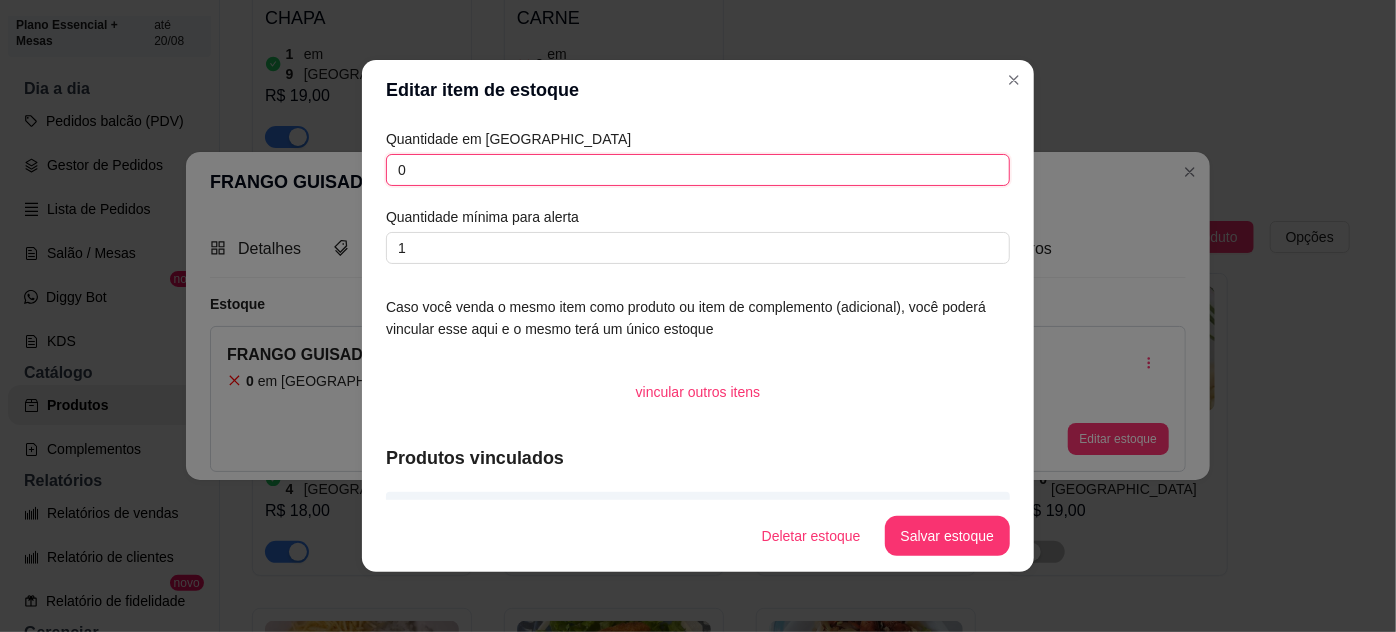 click on "0" at bounding box center [698, 170] 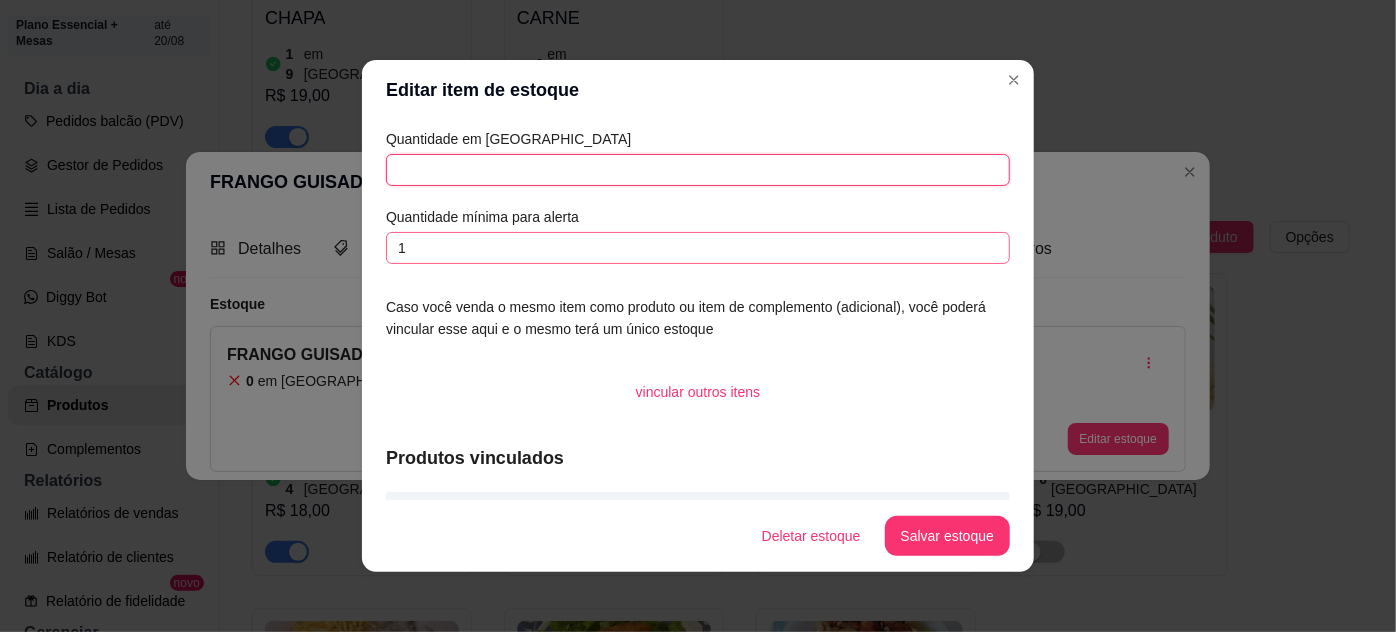 type 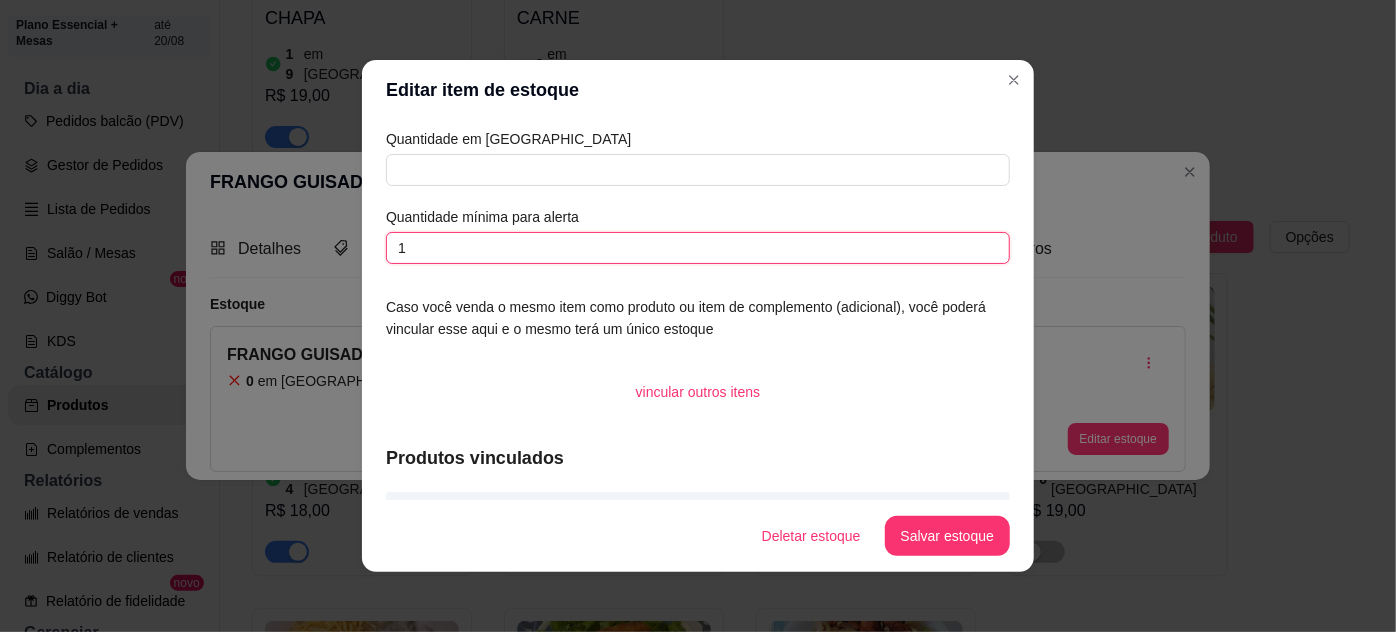 click on "1" at bounding box center (698, 248) 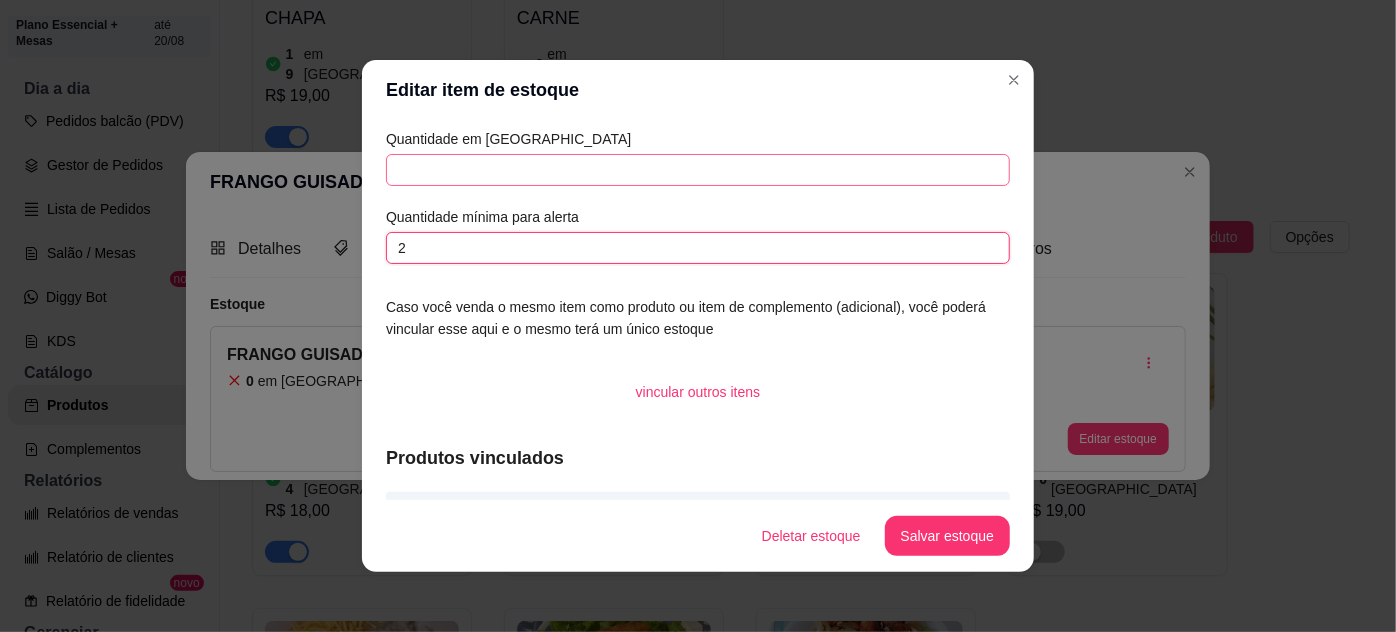 type on "2" 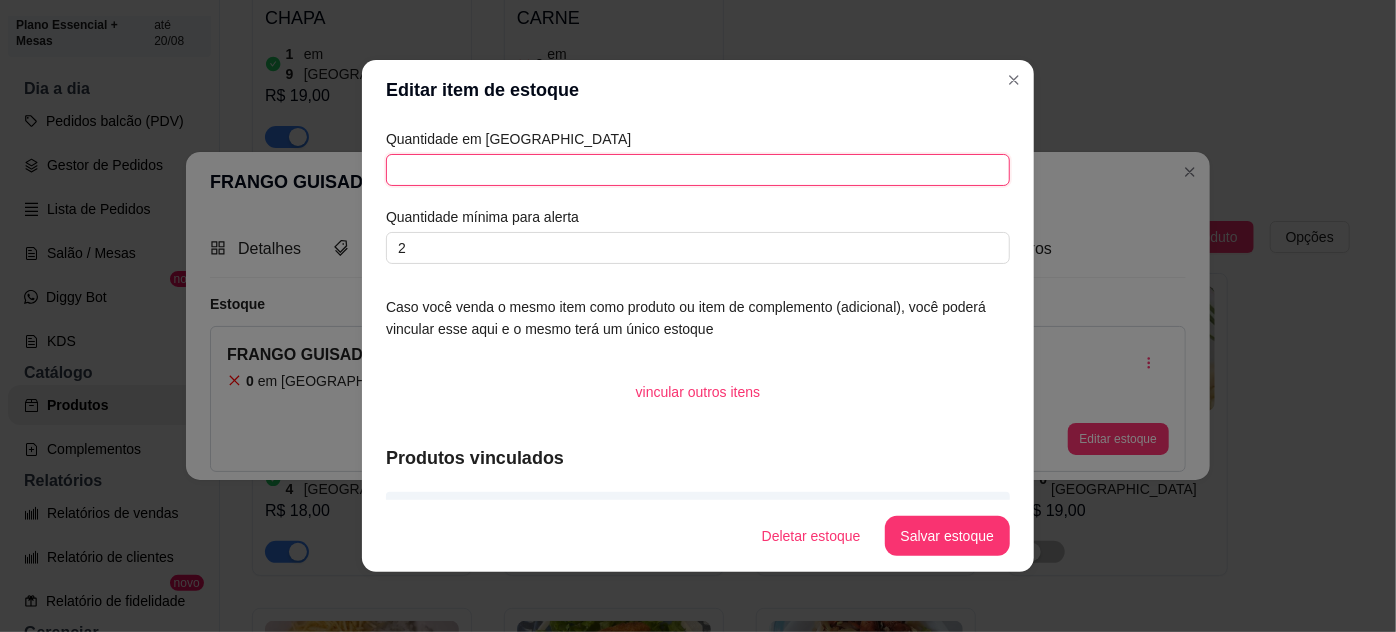 drag, startPoint x: 464, startPoint y: 182, endPoint x: 462, endPoint y: 172, distance: 10.198039 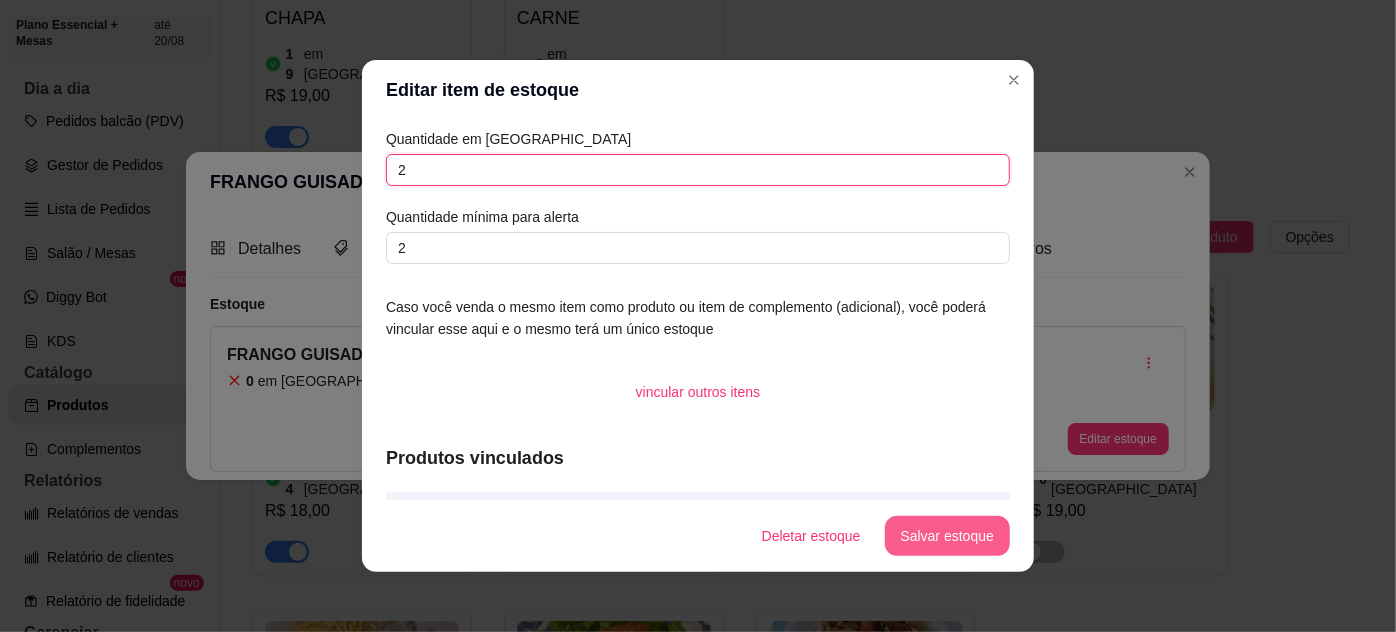 type on "2" 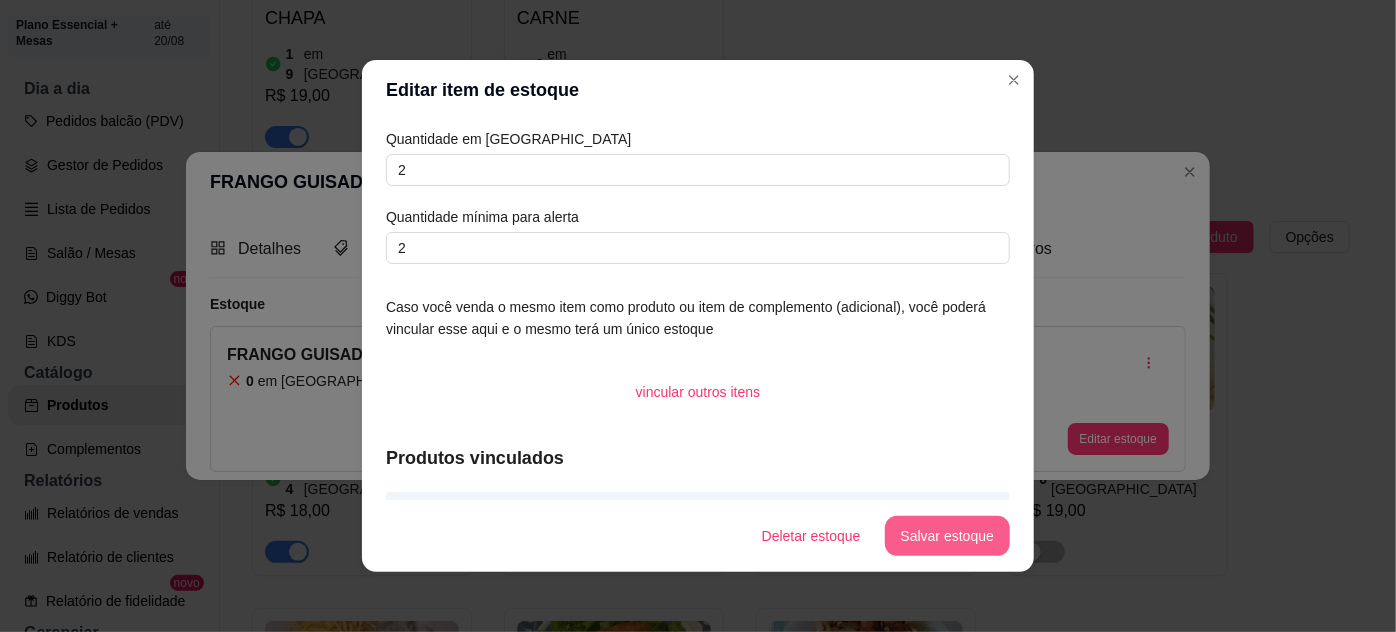 click on "Salvar estoque" at bounding box center [947, 536] 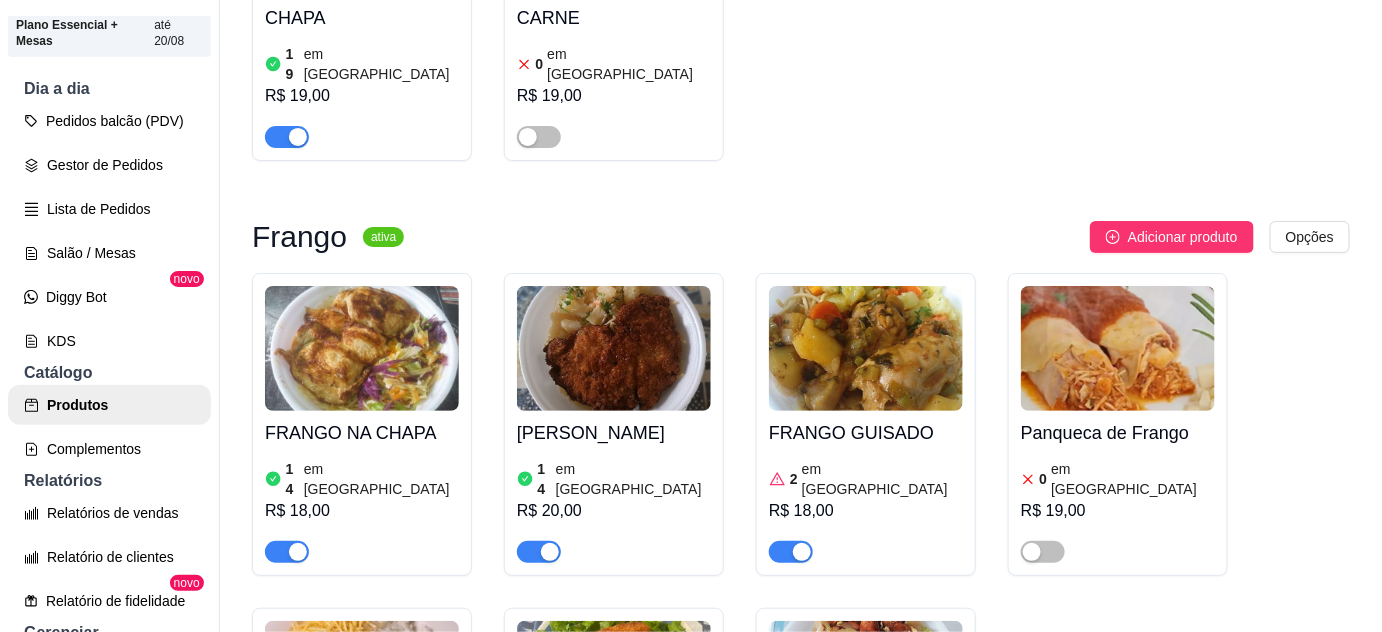 click on "Pedidos balcão (PDV)" at bounding box center [109, 121] 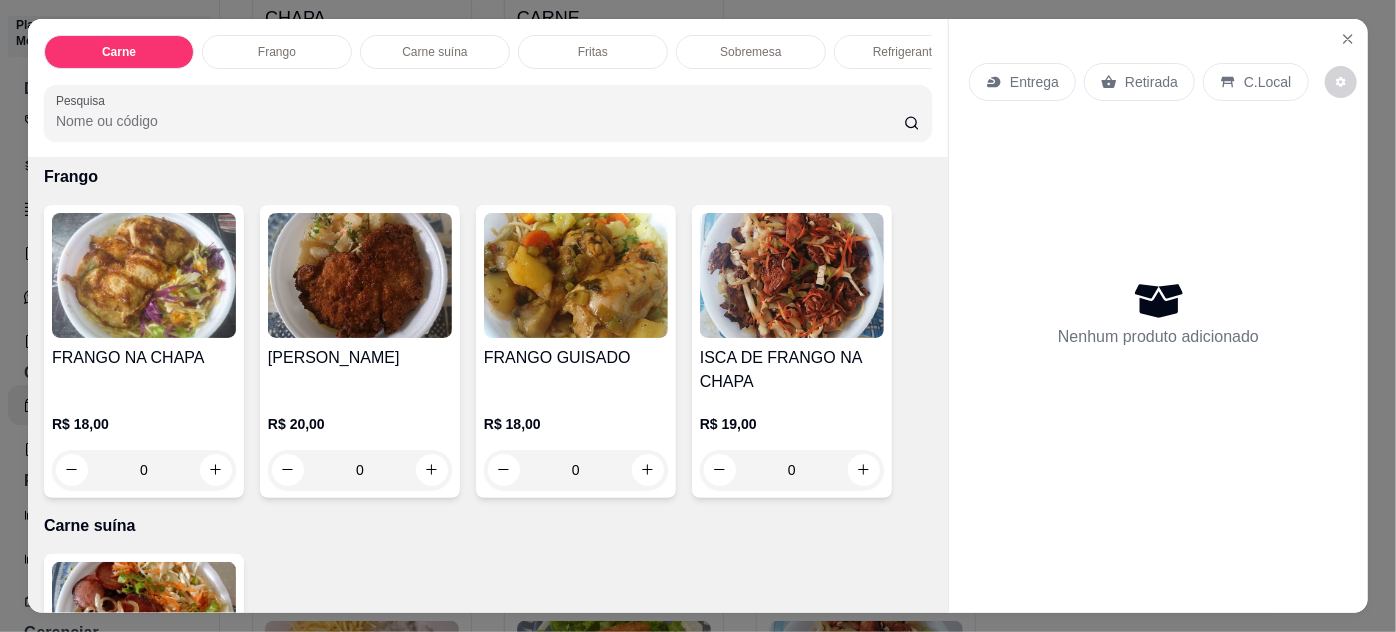 scroll, scrollTop: 727, scrollLeft: 0, axis: vertical 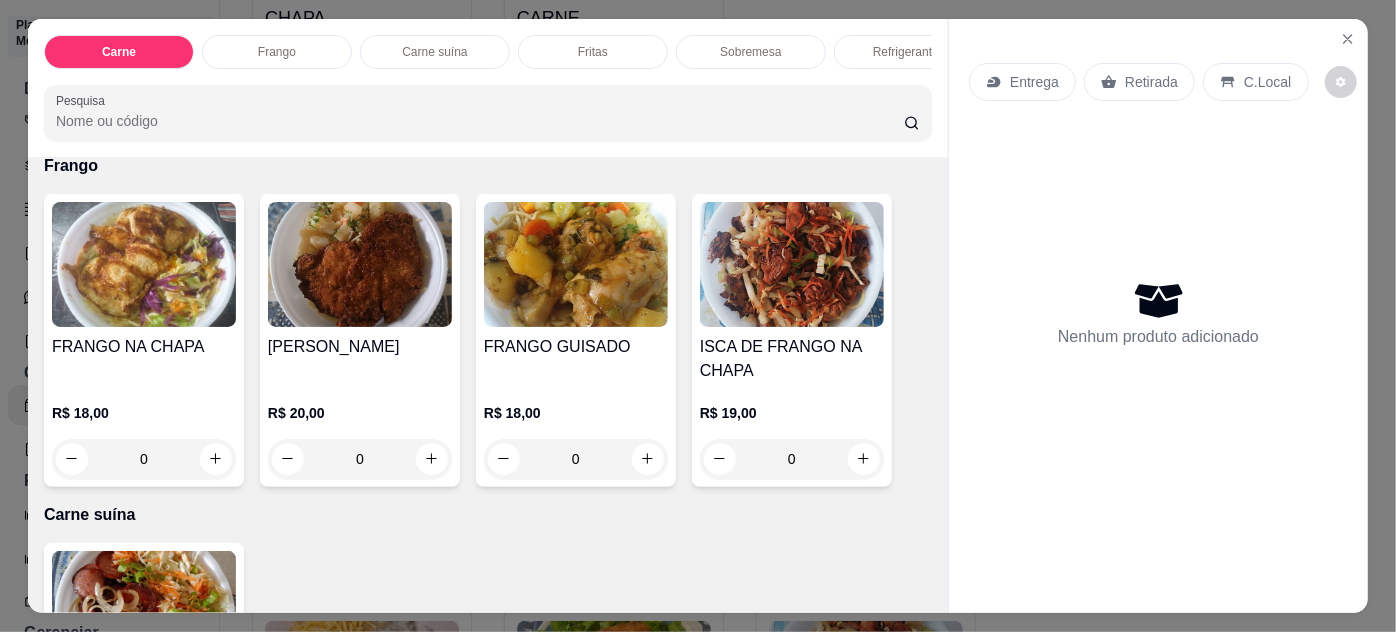 click on "FRANGO GUISADO" at bounding box center (576, 359) 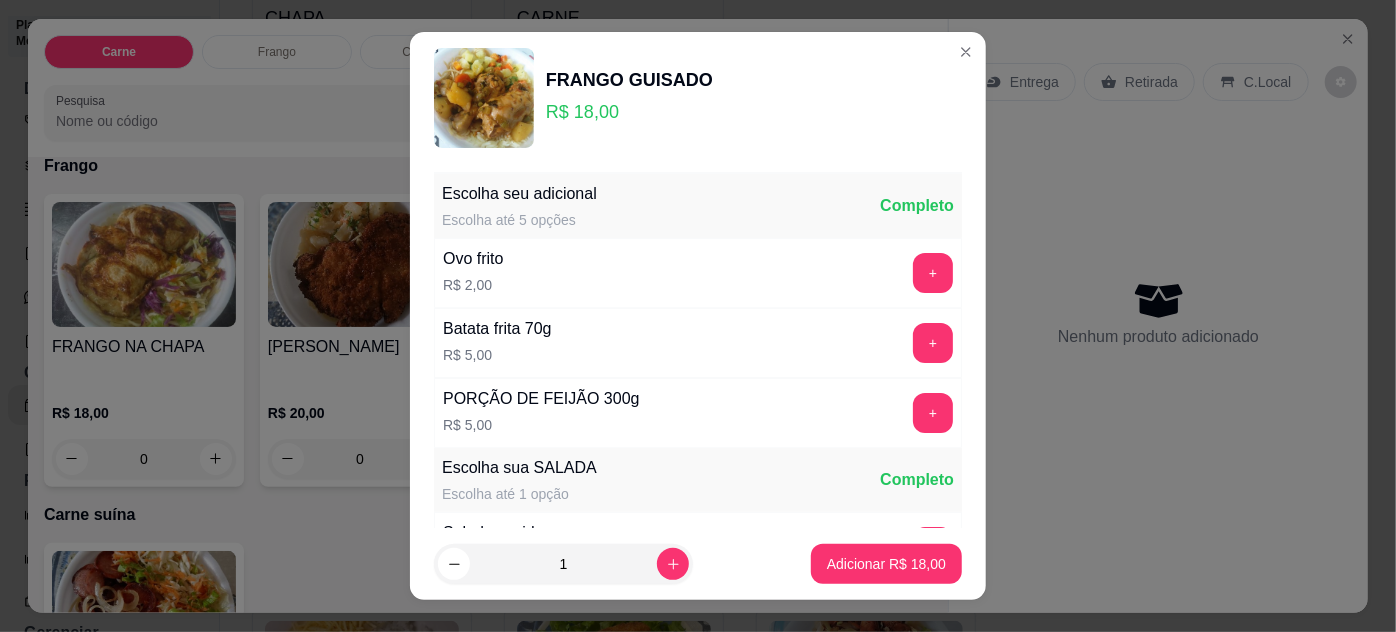 scroll, scrollTop: 269, scrollLeft: 0, axis: vertical 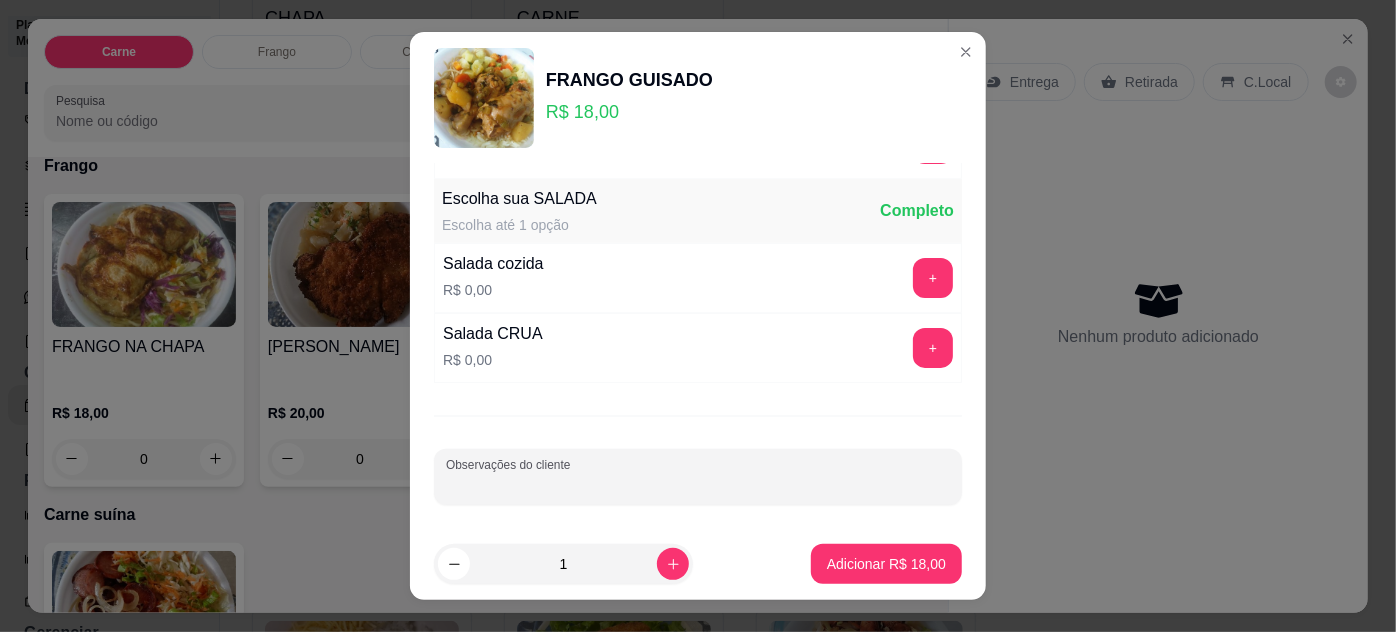 click on "Observações do cliente" at bounding box center (698, 485) 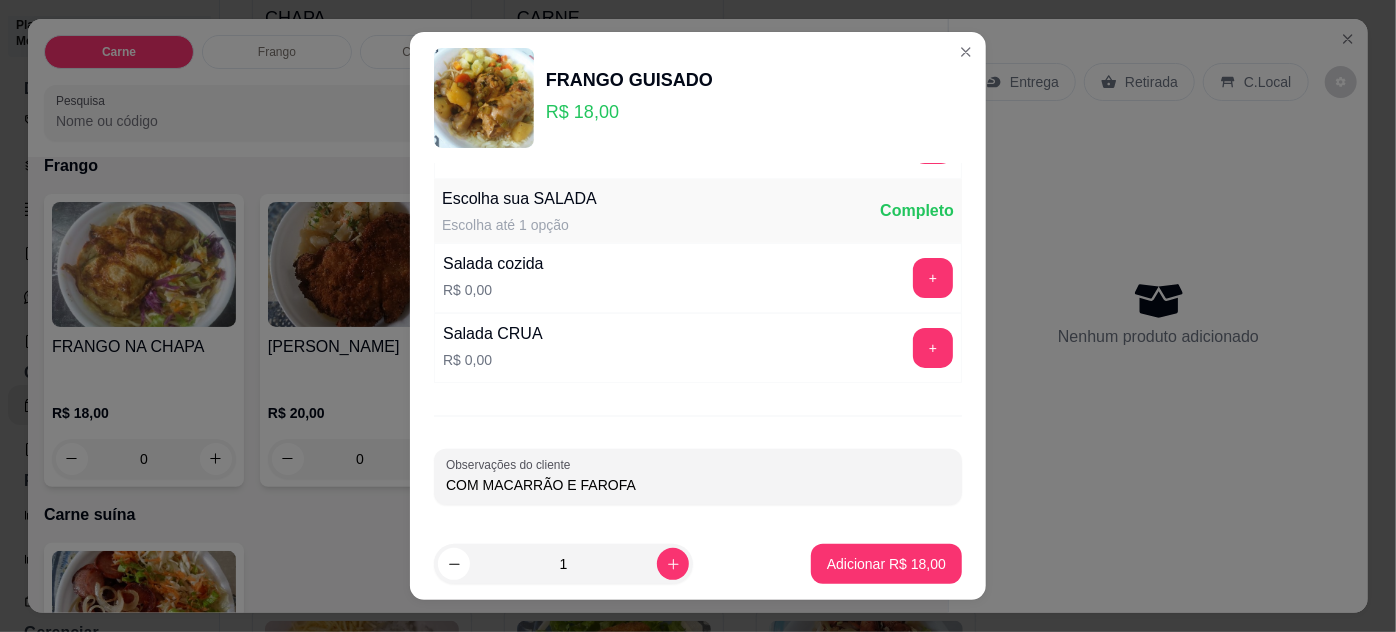 type on "COM MACARRÃO E FAROFA" 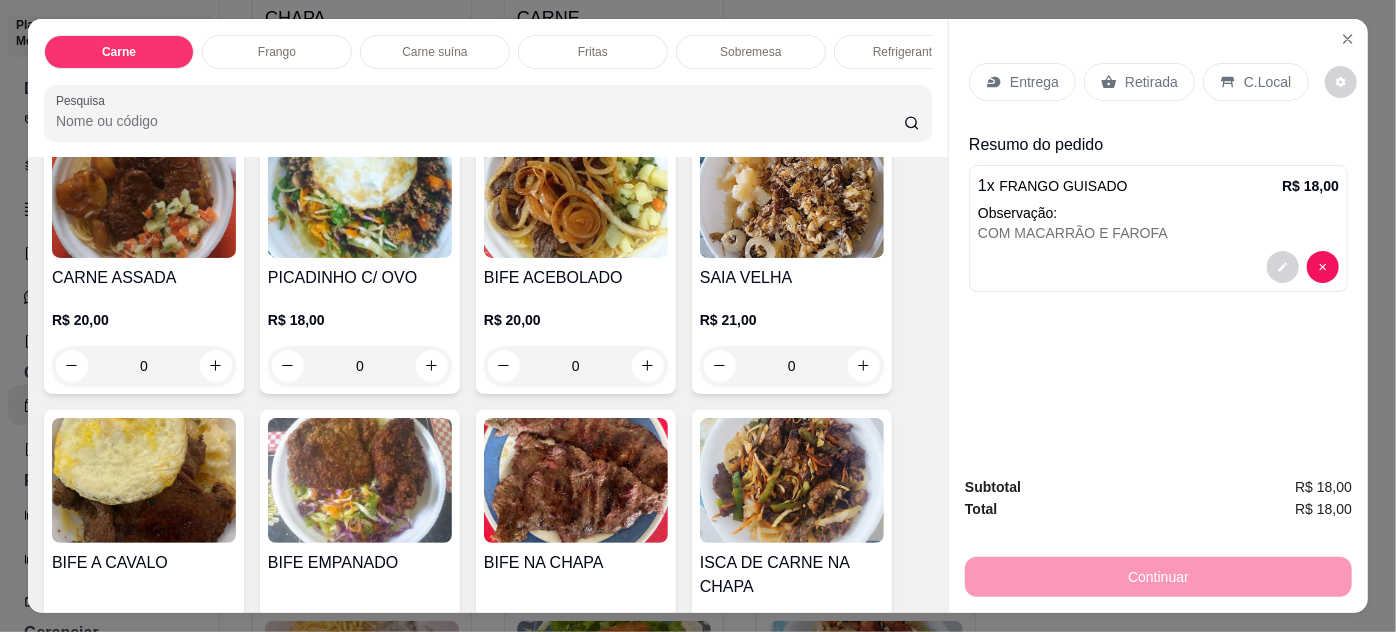 scroll, scrollTop: 0, scrollLeft: 0, axis: both 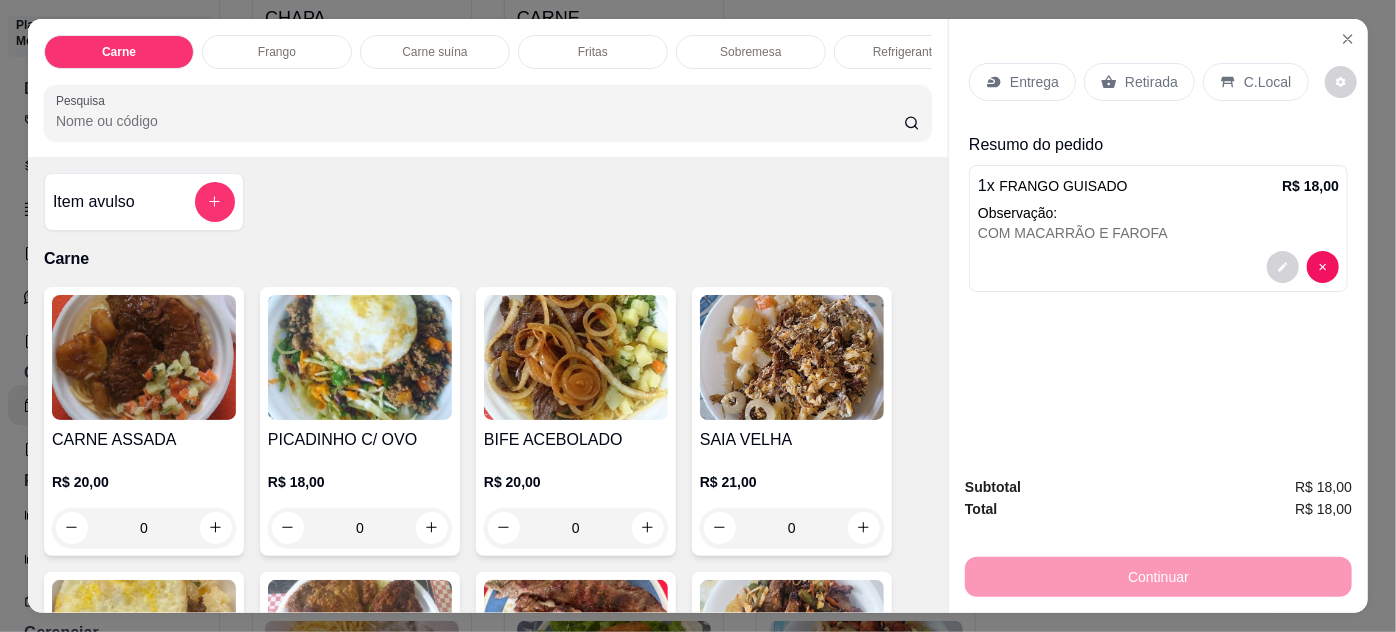 click at bounding box center (360, 357) 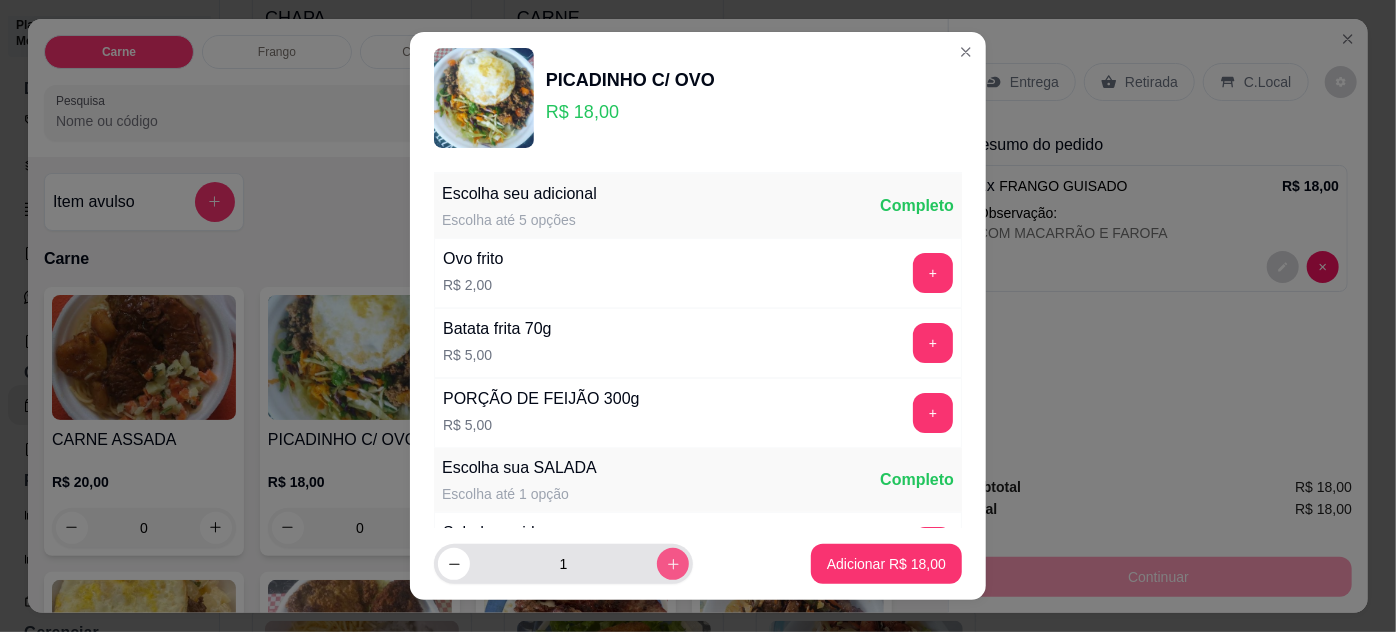 click 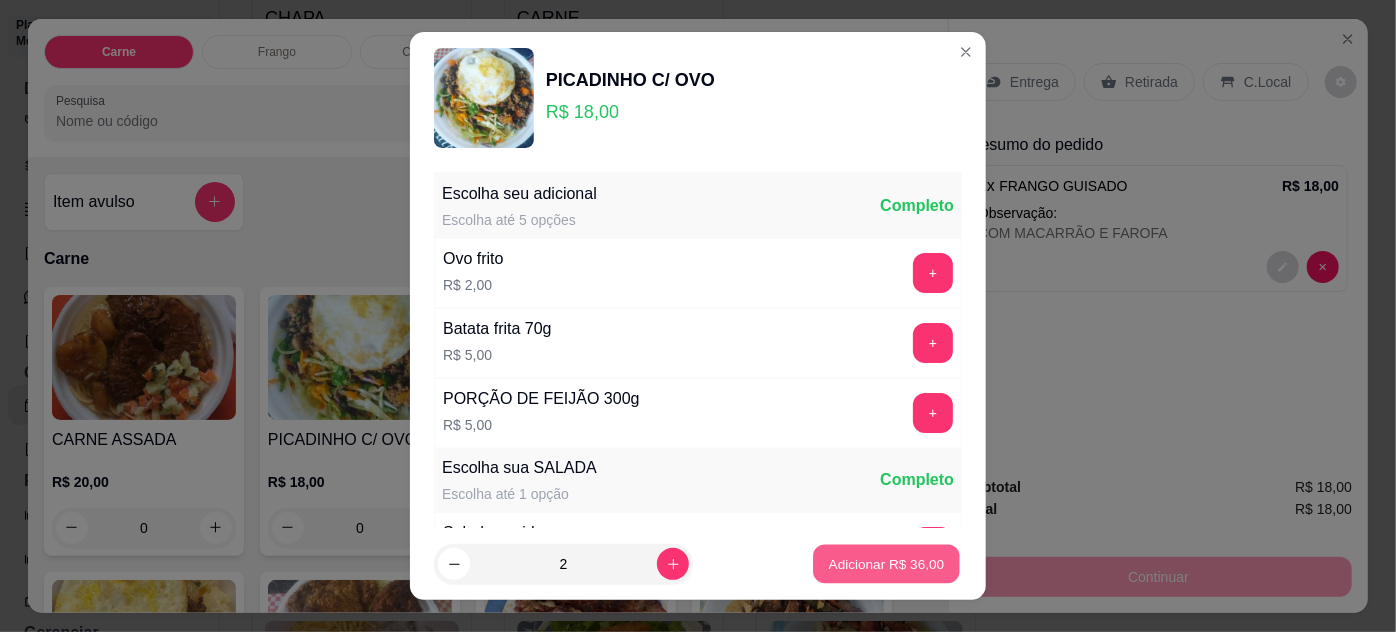 click on "Adicionar   R$ 36,00" at bounding box center (887, 564) 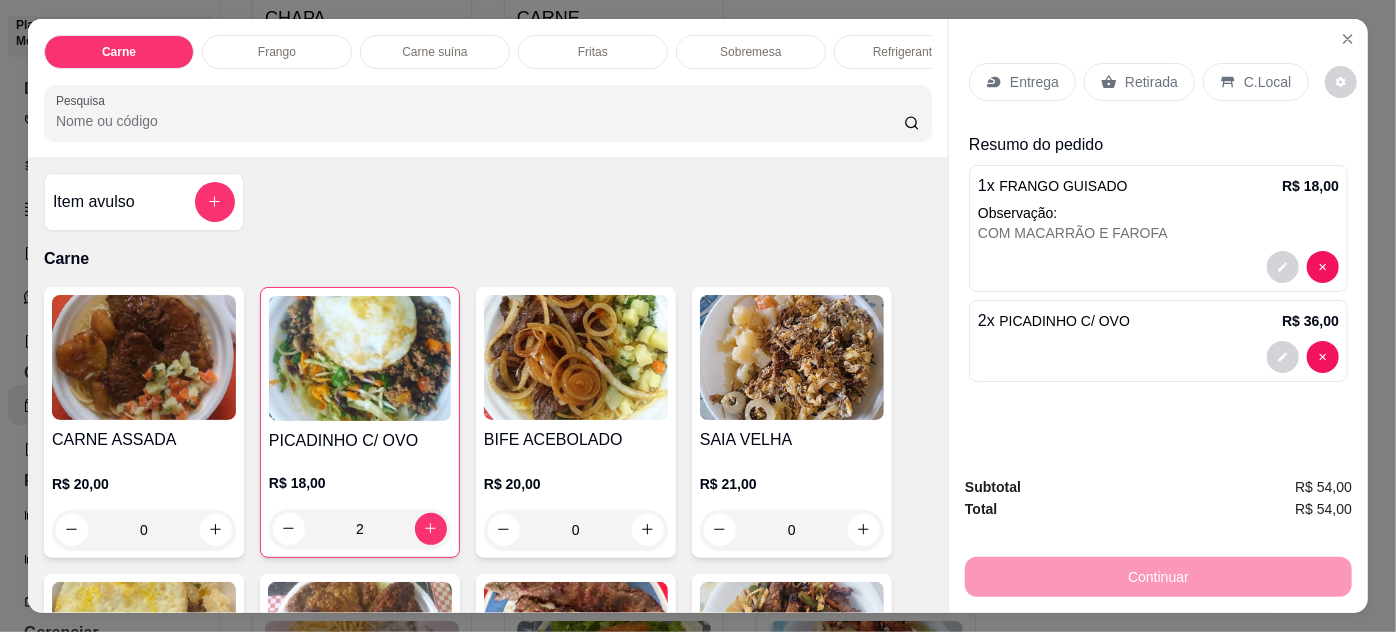 click on "Entrega" at bounding box center (1034, 82) 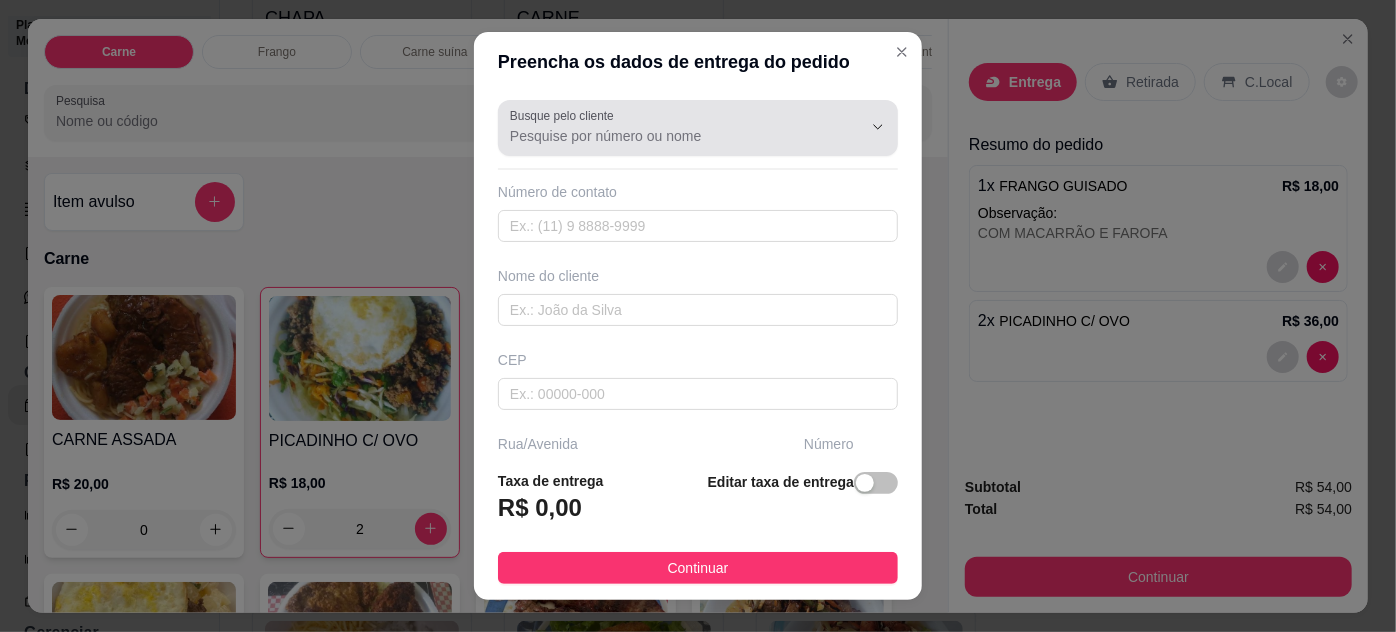 click at bounding box center [698, 128] 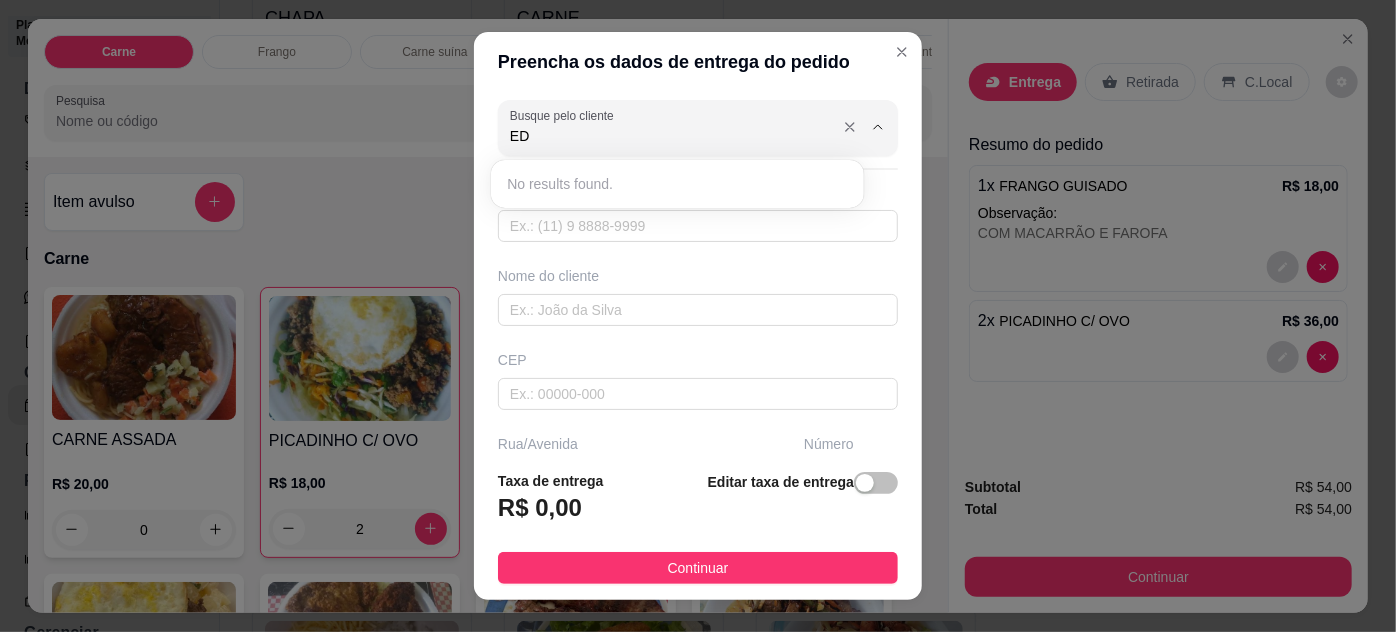 type on "E" 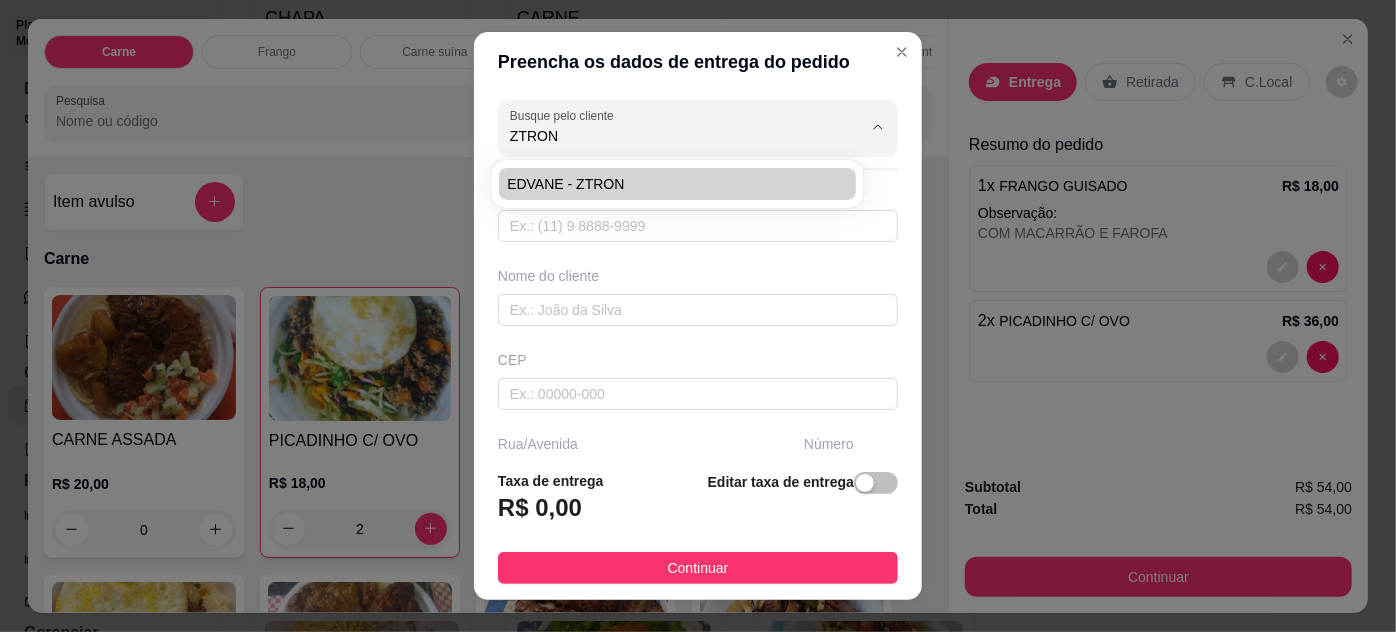 click on "EDVANE - ZTRON" at bounding box center [667, 184] 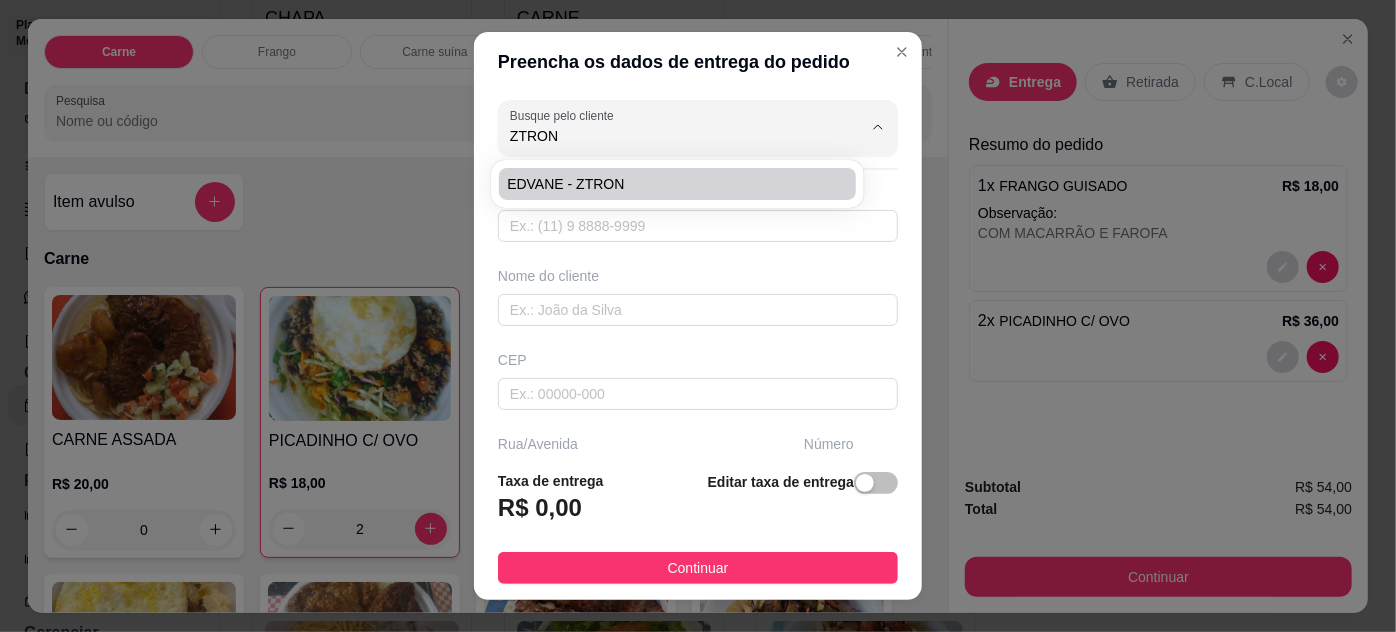 type on "EDVANE - ZTRON" 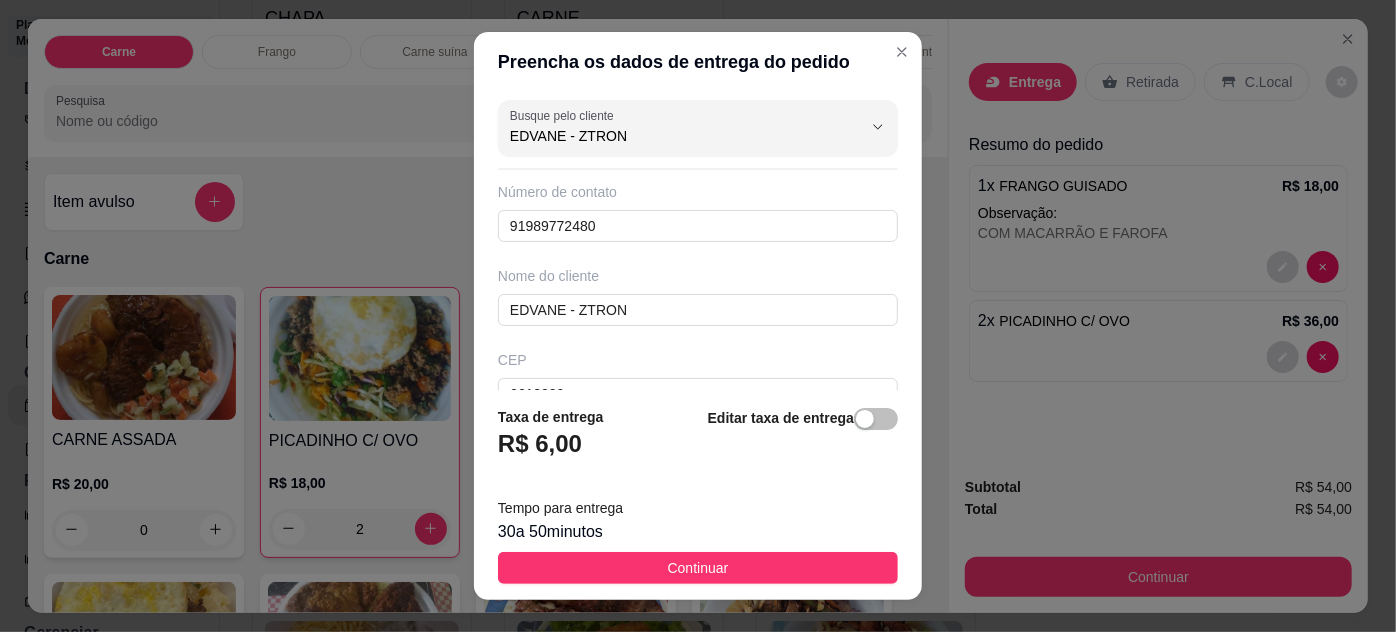 type on "EDVANE - ZTRON" 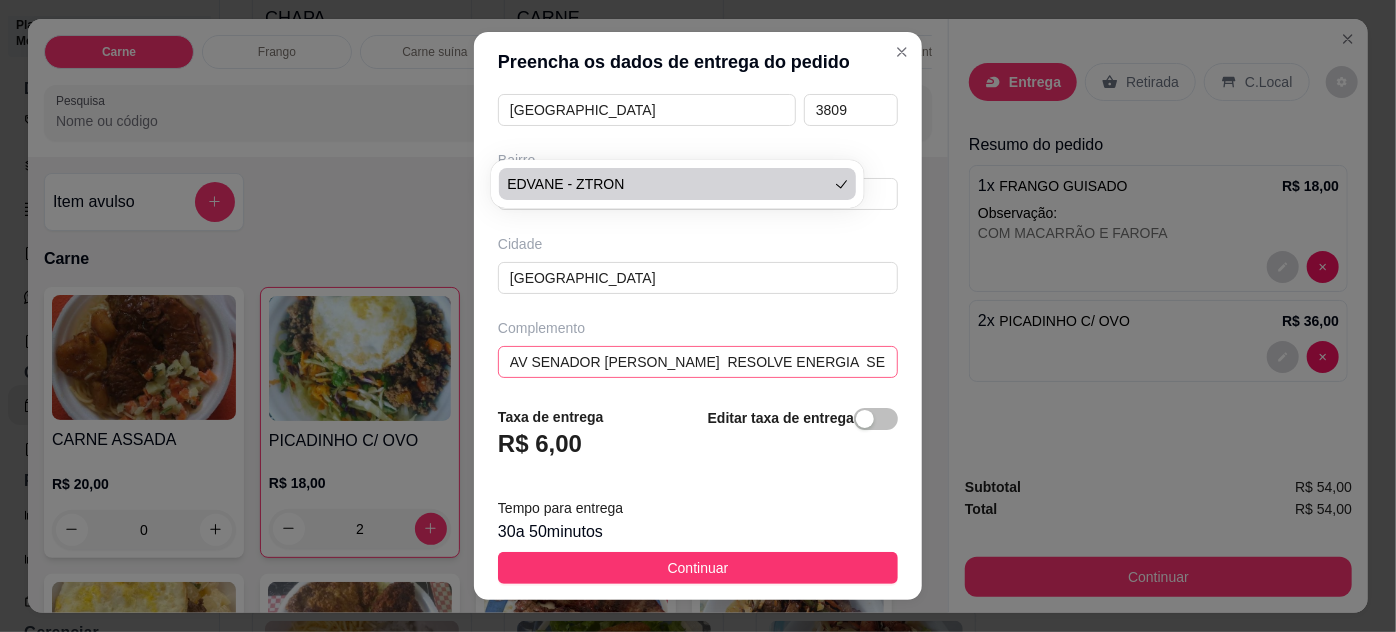 scroll, scrollTop: 370, scrollLeft: 0, axis: vertical 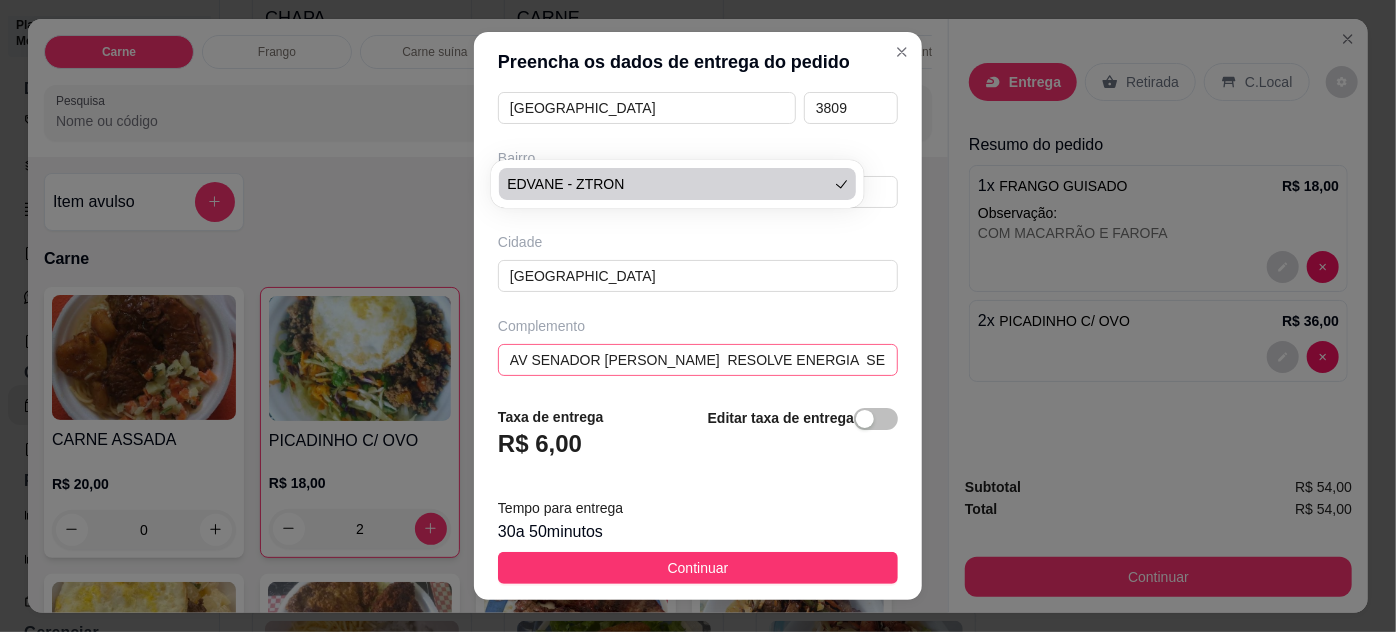 click on "Busque pelo cliente EDVANE - ZTRON Número de contato 91989772480 Nome do cliente EDVANE - ZTRON CEP 6612000 Rua/[STREET_ADDRESS] Complemento AV SENADOR [PERSON_NAME]  RESOLVE ENERGIA  SEDE" at bounding box center [698, 241] 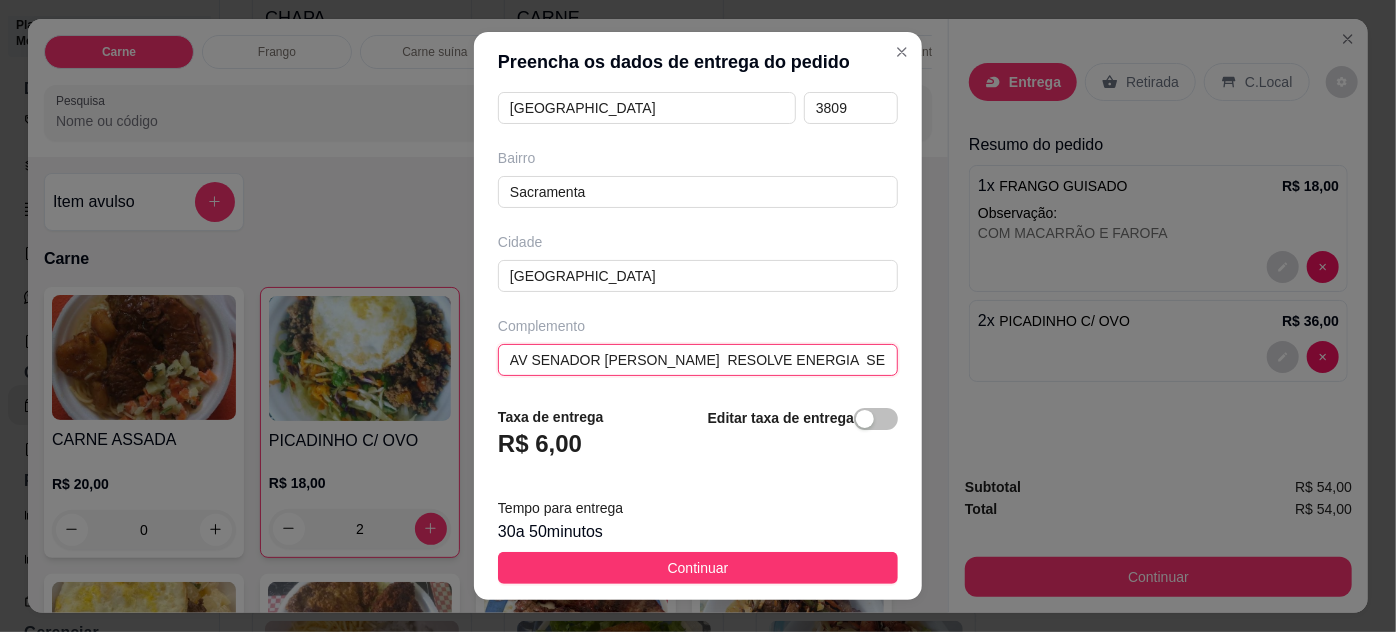 drag, startPoint x: 792, startPoint y: 365, endPoint x: 472, endPoint y: 382, distance: 320.45123 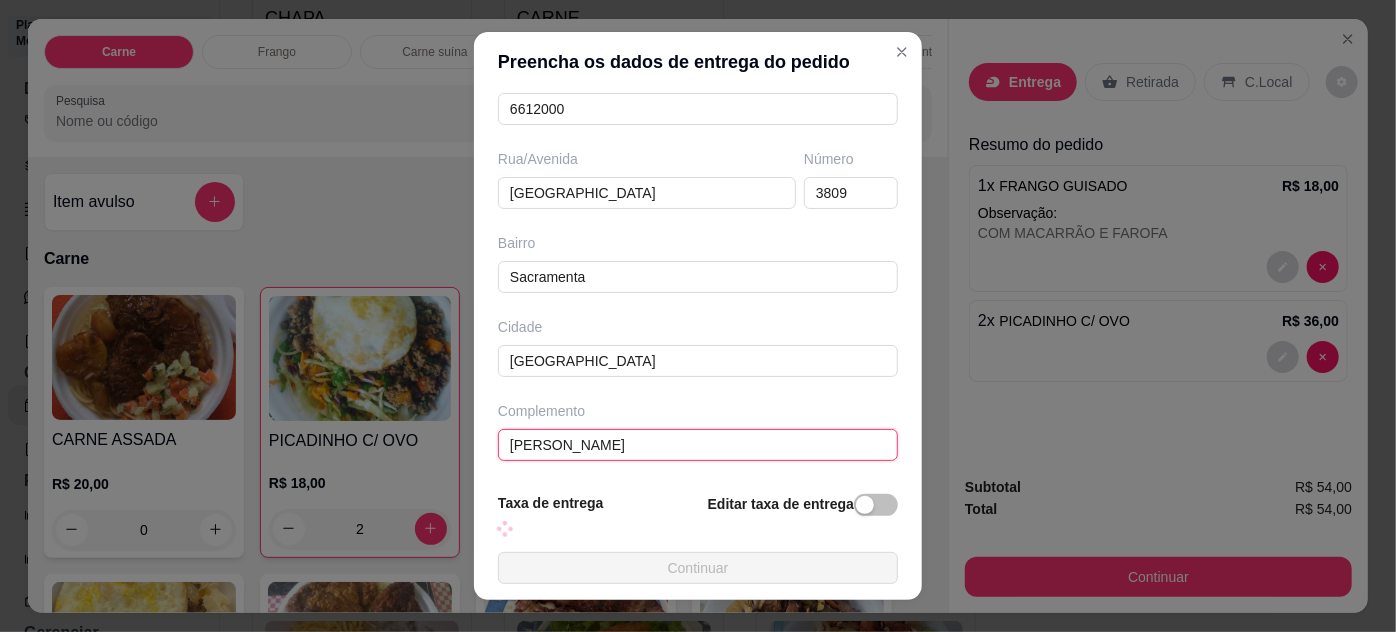scroll, scrollTop: 370, scrollLeft: 0, axis: vertical 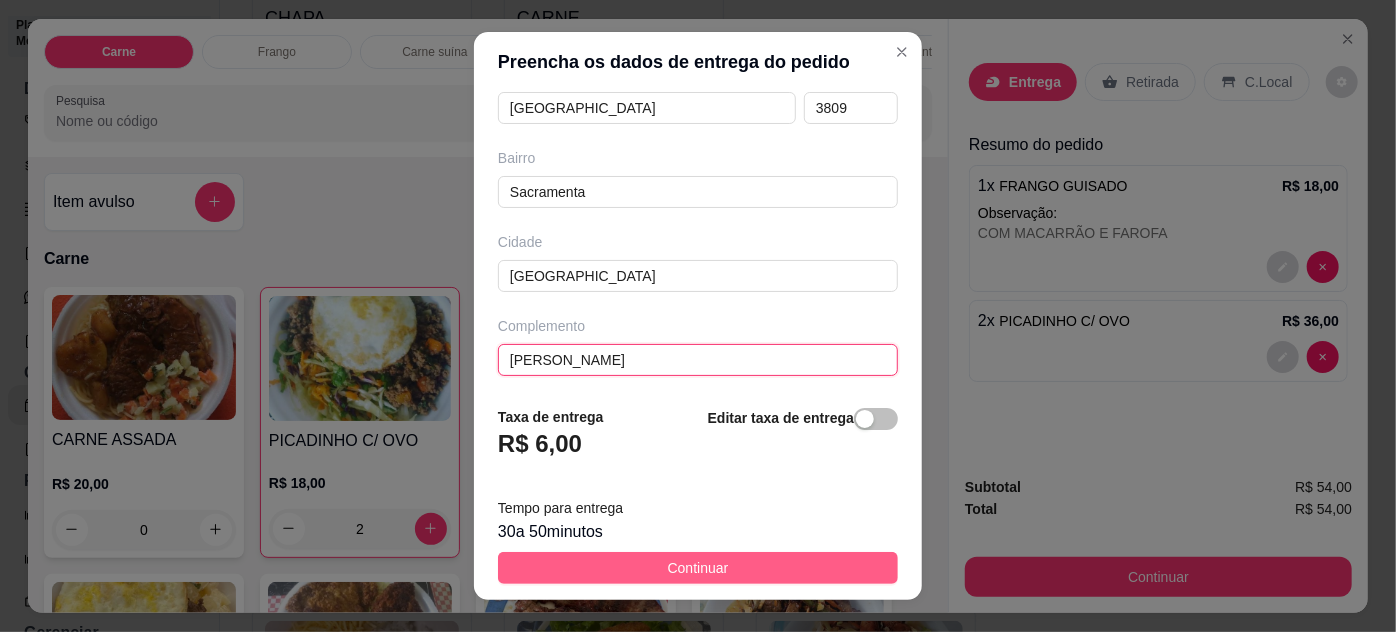 type on "[PERSON_NAME]" 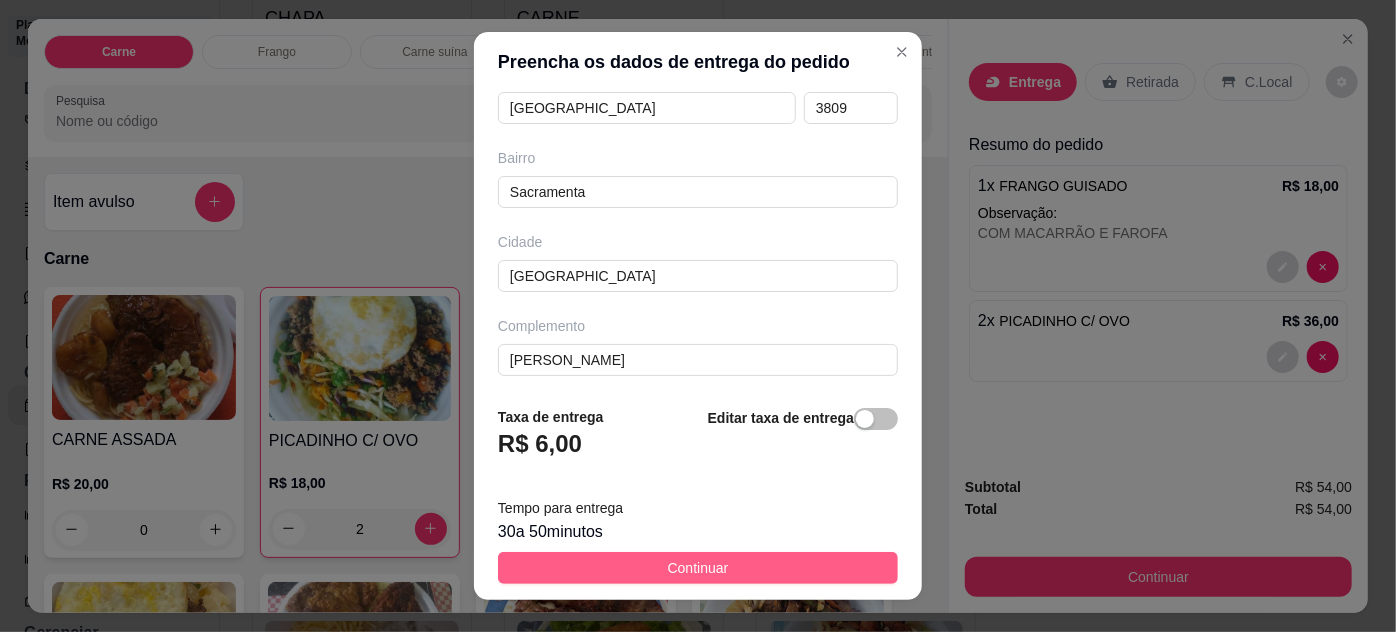 click on "Continuar" at bounding box center [698, 568] 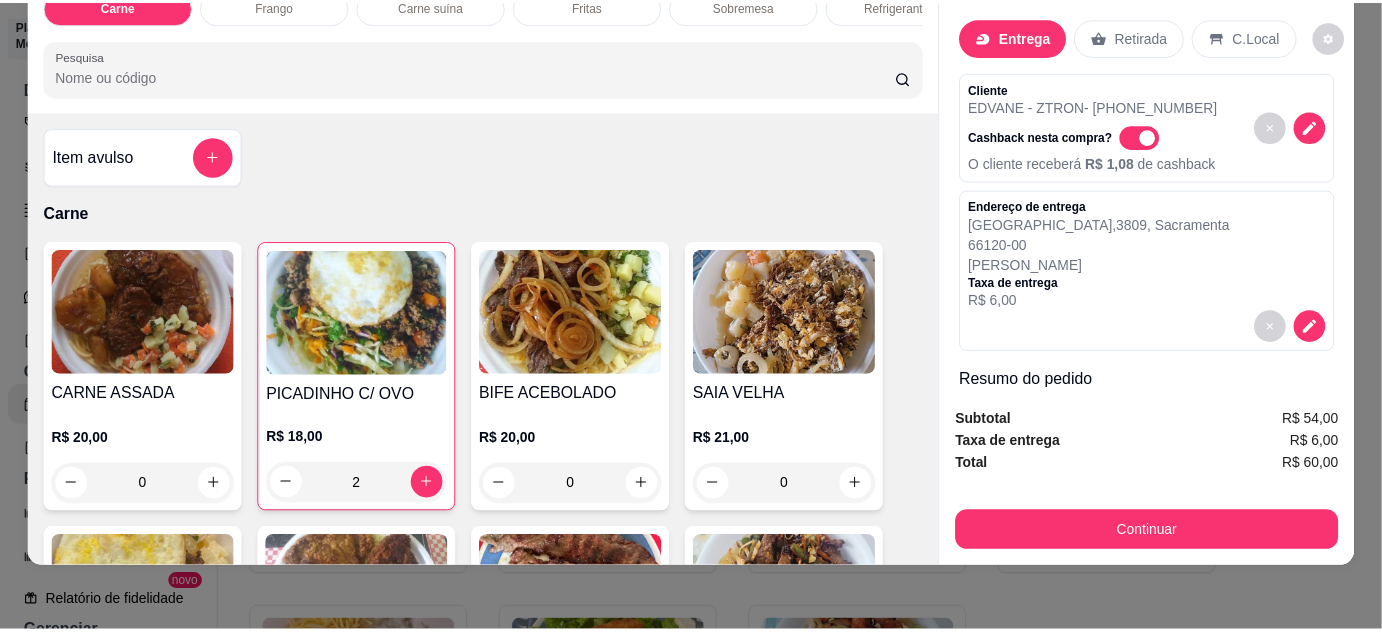 scroll, scrollTop: 0, scrollLeft: 0, axis: both 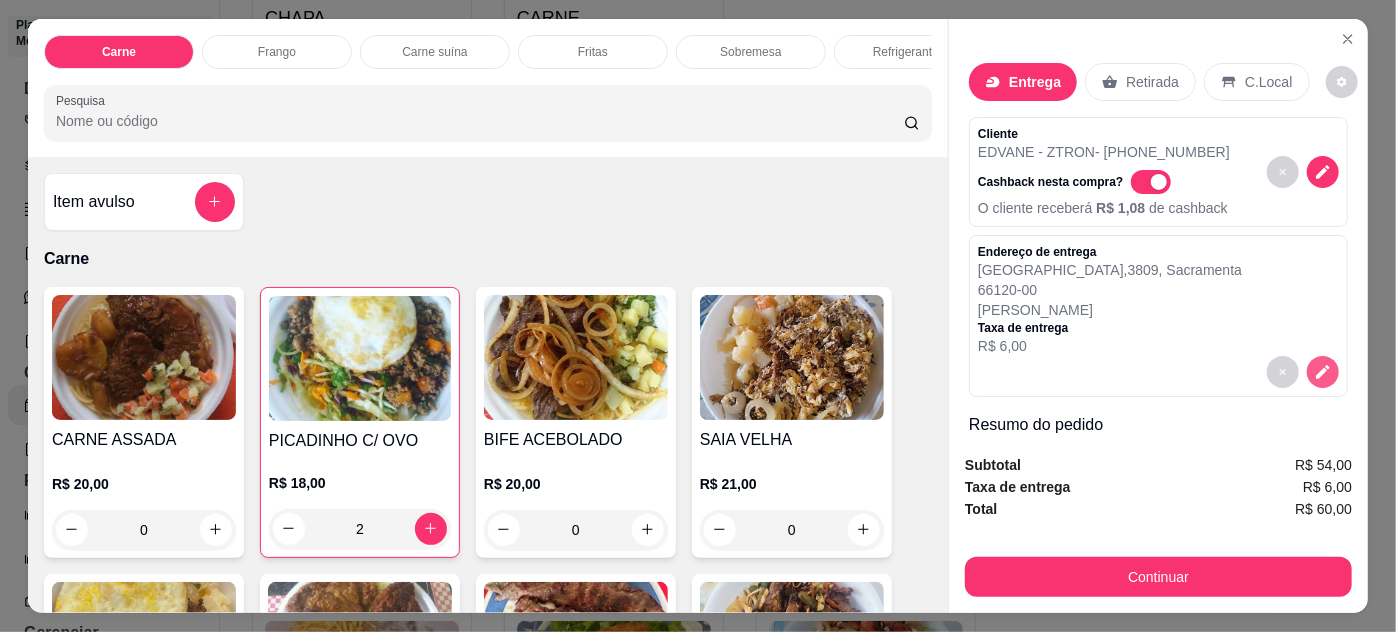 click 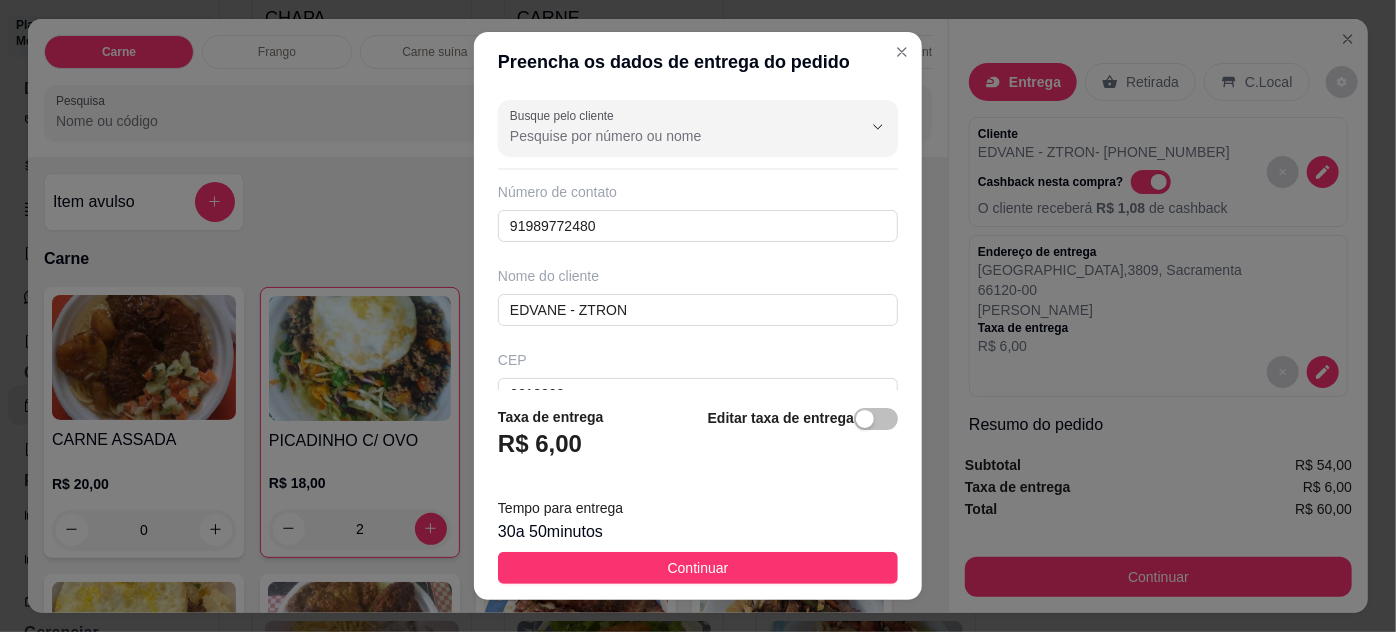 click on "Taxa de entrega R$ 6,00 Editar taxa de entrega  Tempo para entrega  30  a   50  minutos Continuar" at bounding box center [698, 495] 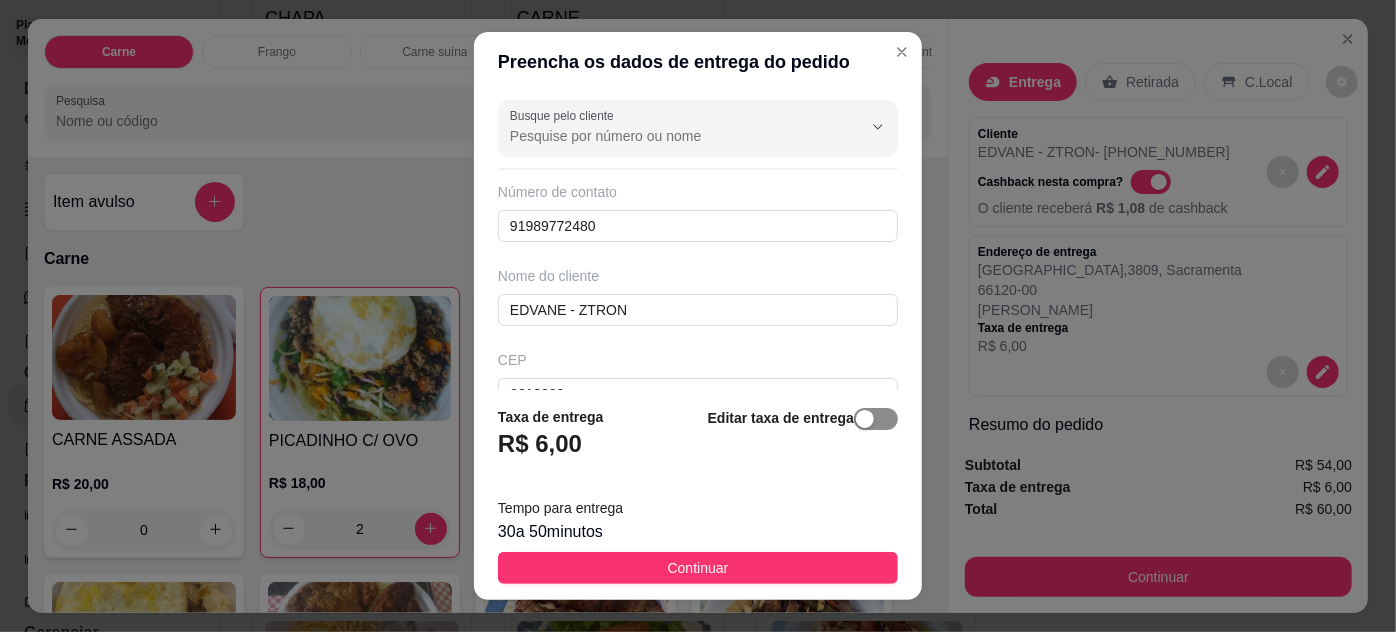 click at bounding box center [876, 419] 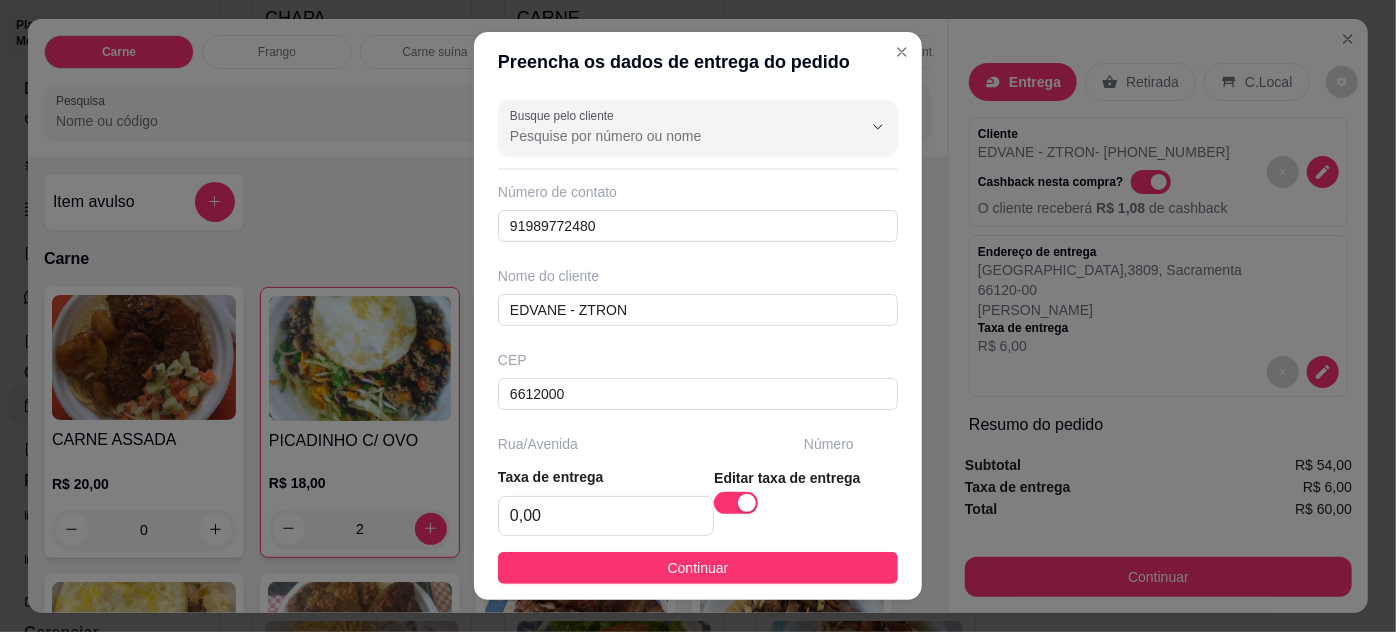 click on "Continuar" at bounding box center (698, 568) 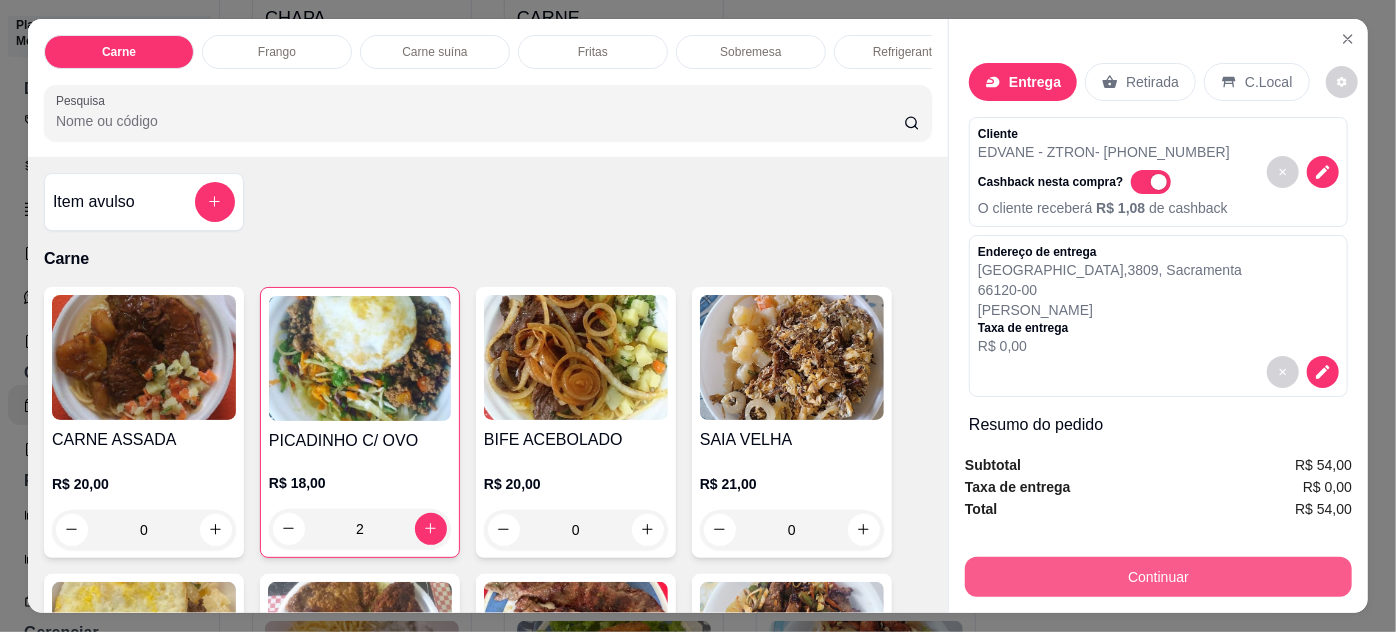 click on "Continuar" at bounding box center [1158, 577] 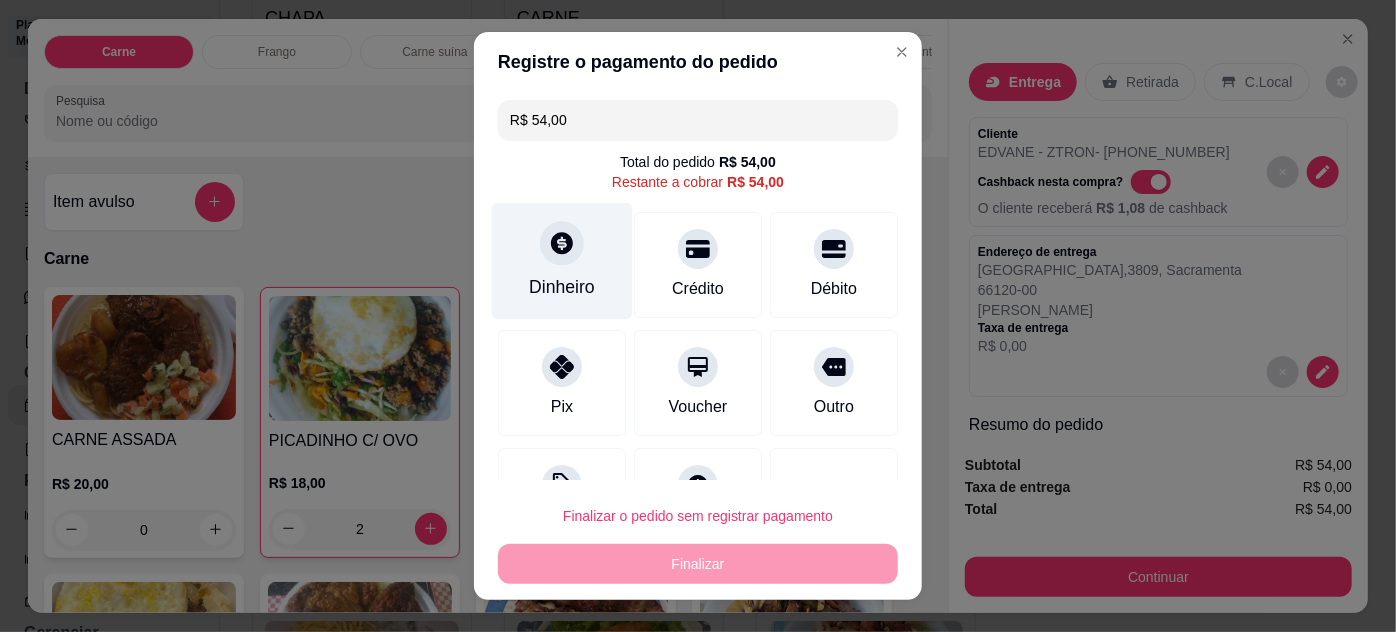 click on "Dinheiro" at bounding box center [562, 287] 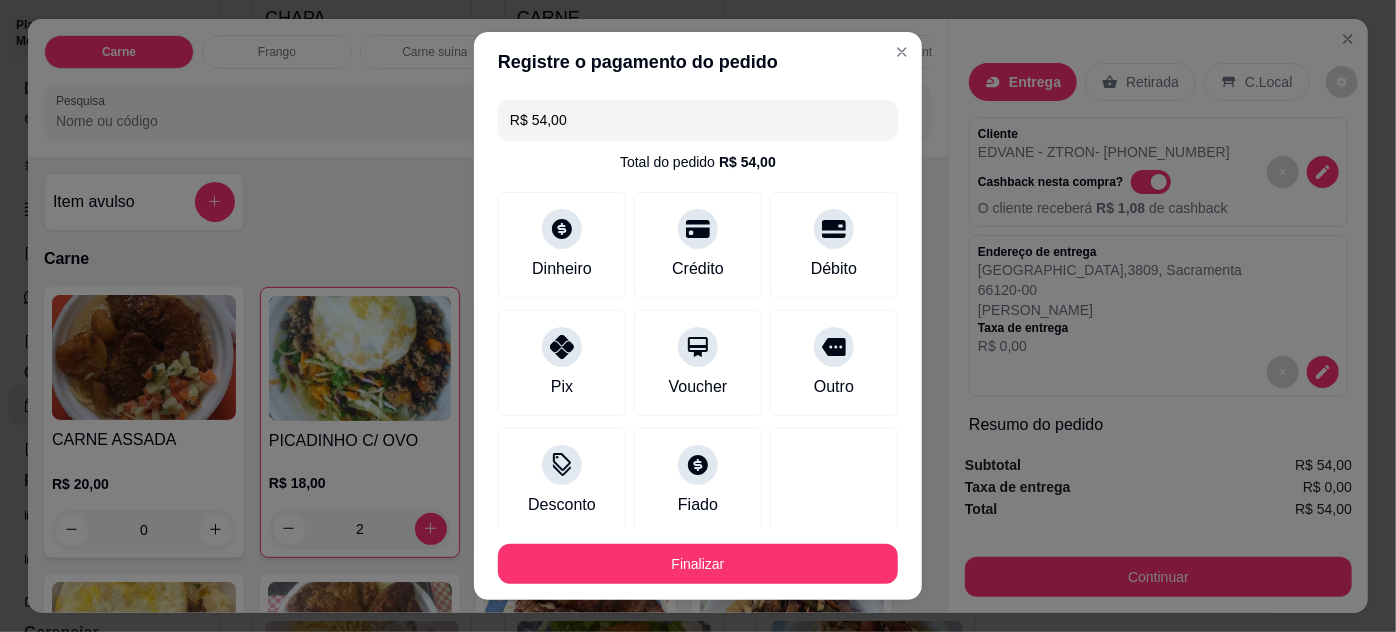 type on "R$ 0,00" 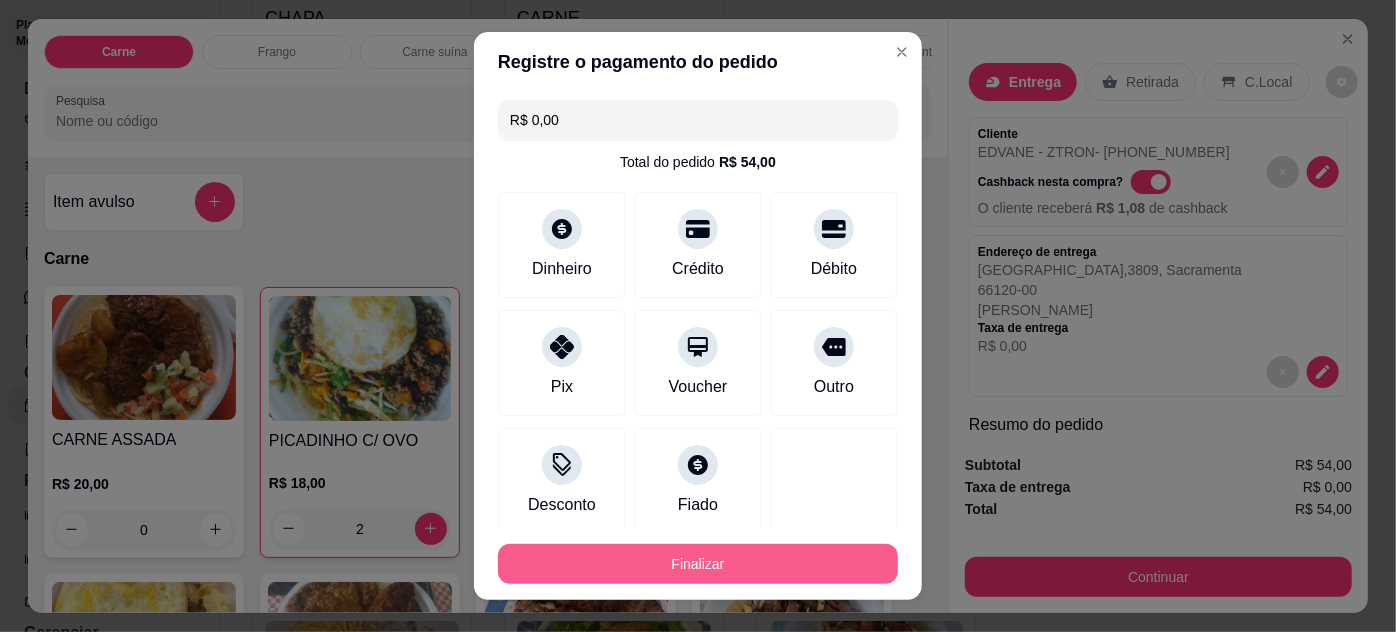 click on "Finalizar" at bounding box center [698, 564] 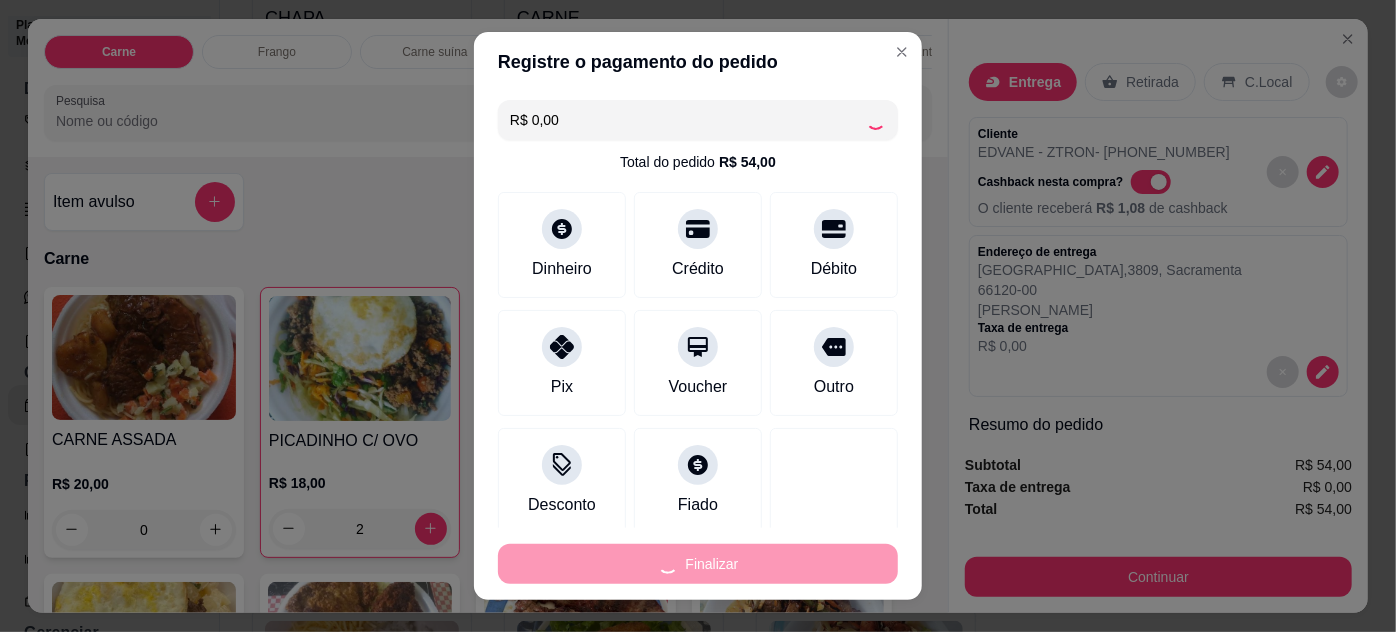 type on "0" 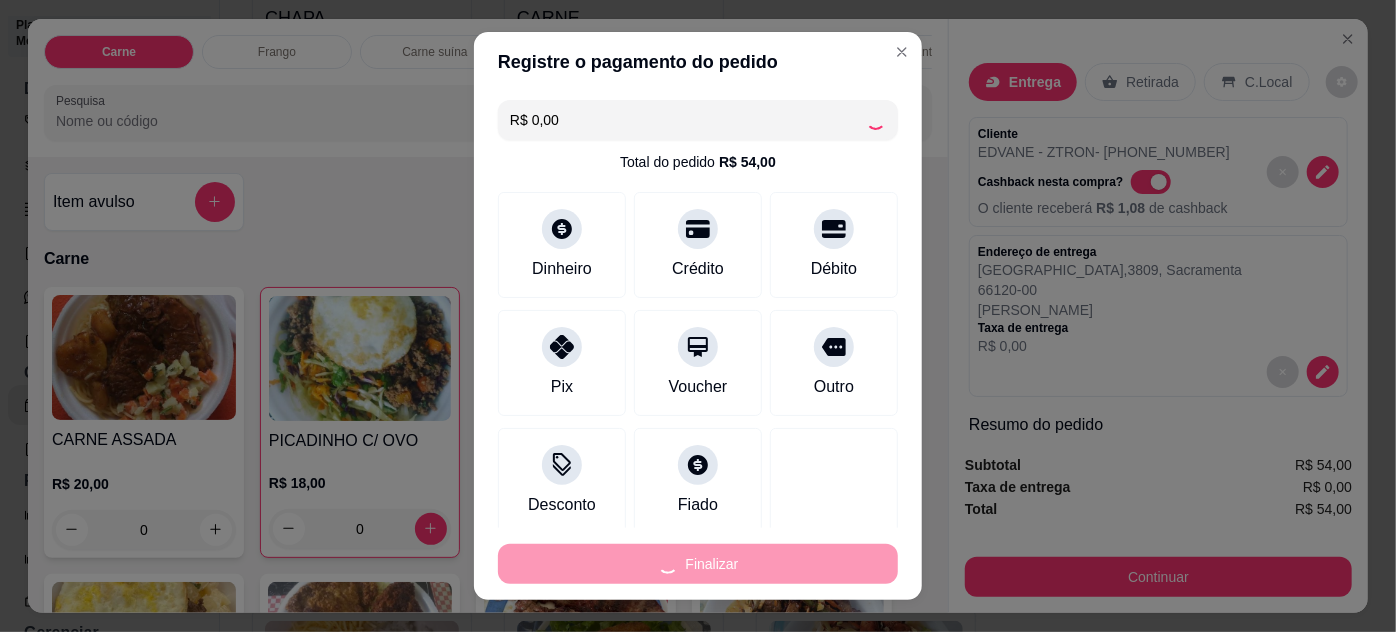 type on "-R$ 54,00" 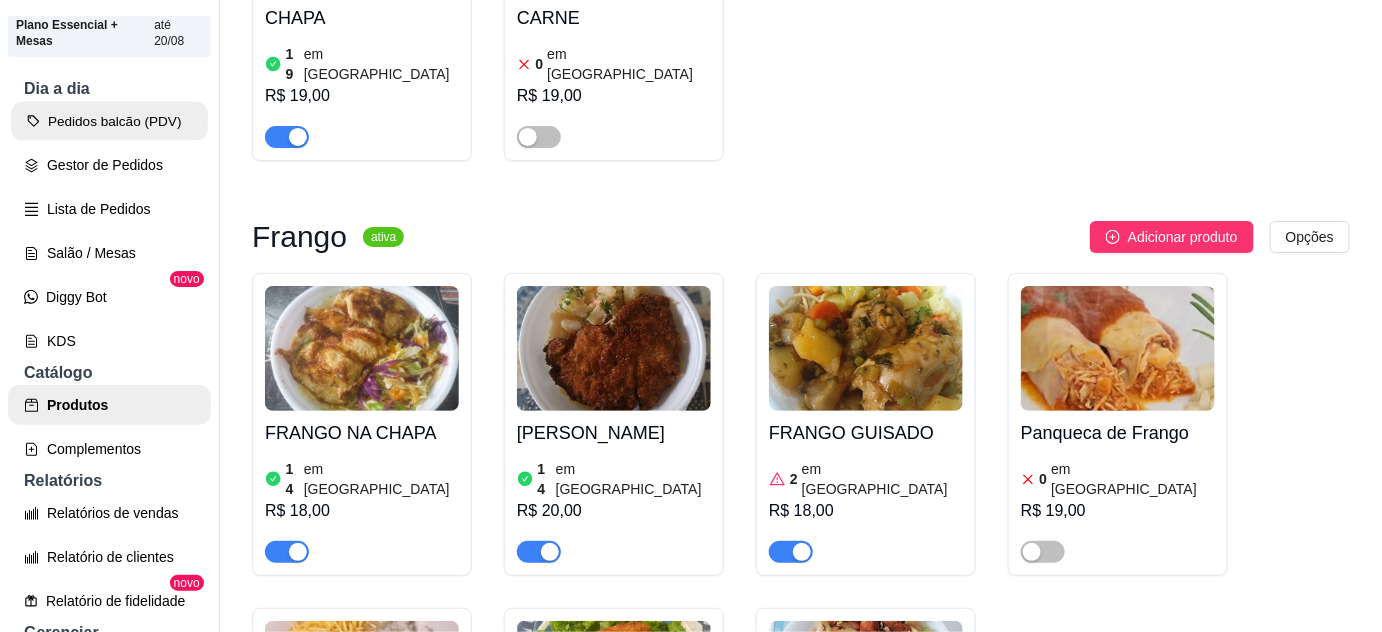 click on "Pedidos balcão (PDV)" at bounding box center [109, 121] 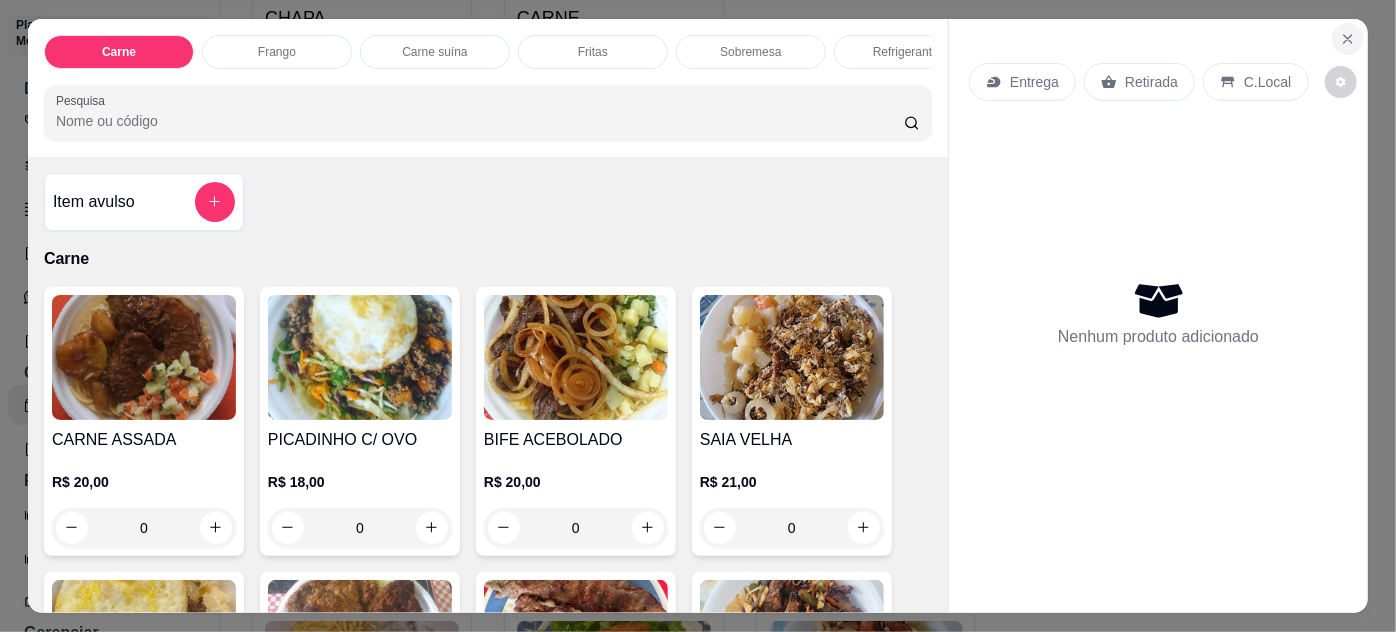 click at bounding box center (1348, 39) 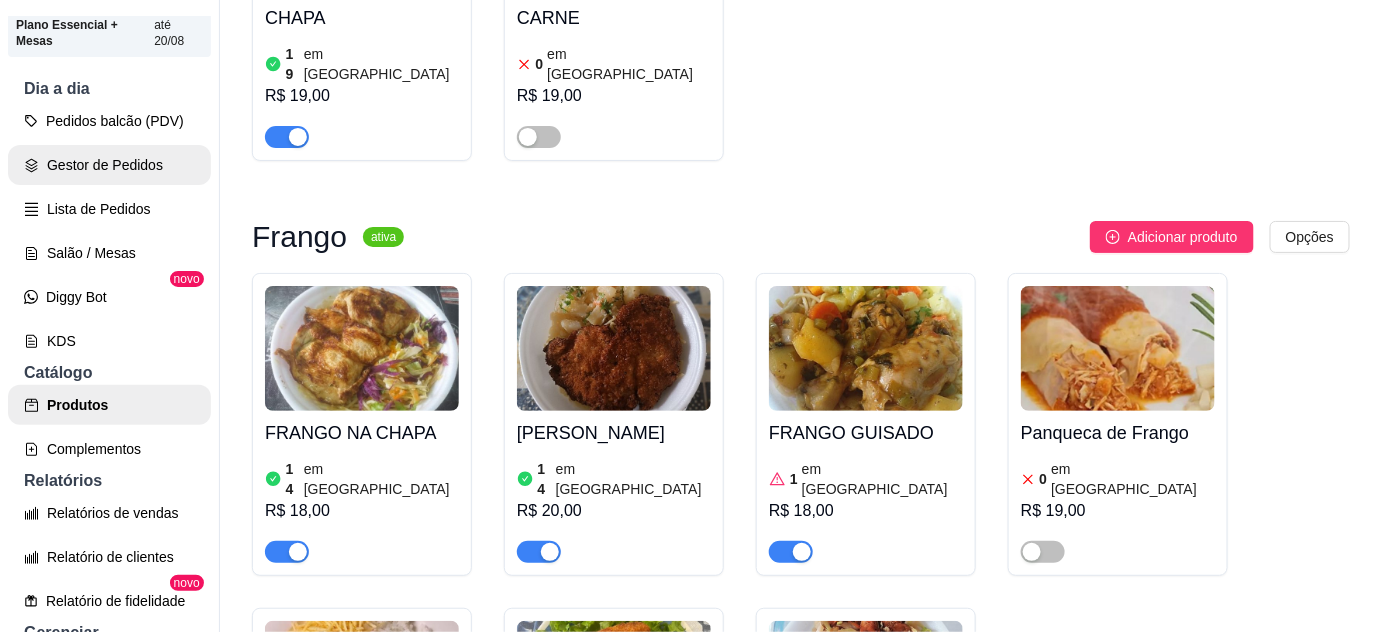 click on "Gestor de Pedidos" at bounding box center [109, 165] 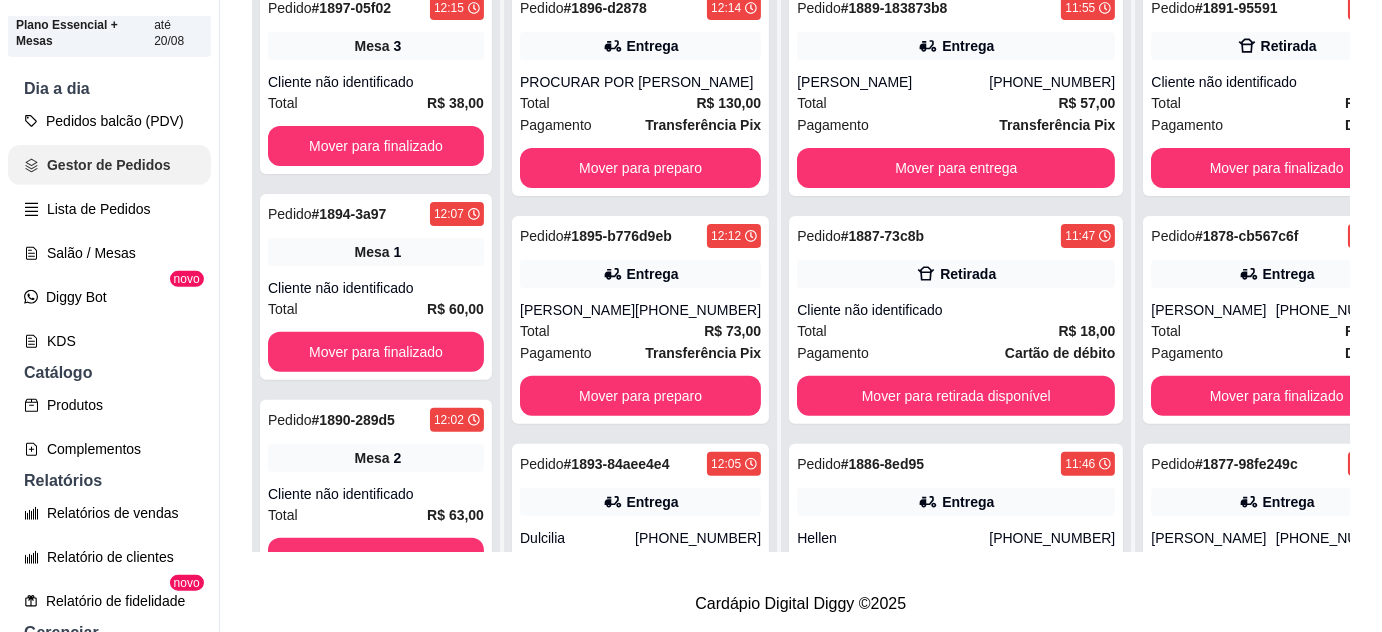 scroll, scrollTop: 0, scrollLeft: 0, axis: both 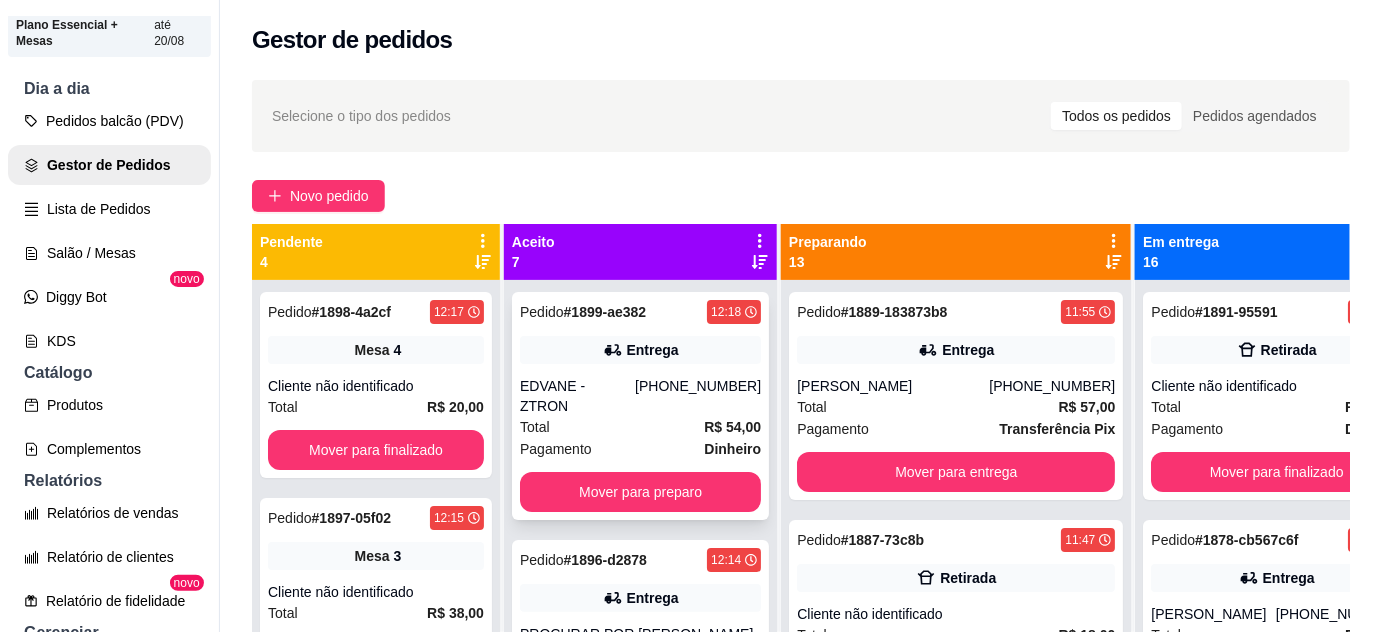 click on "Total R$ 54,00" at bounding box center (640, 427) 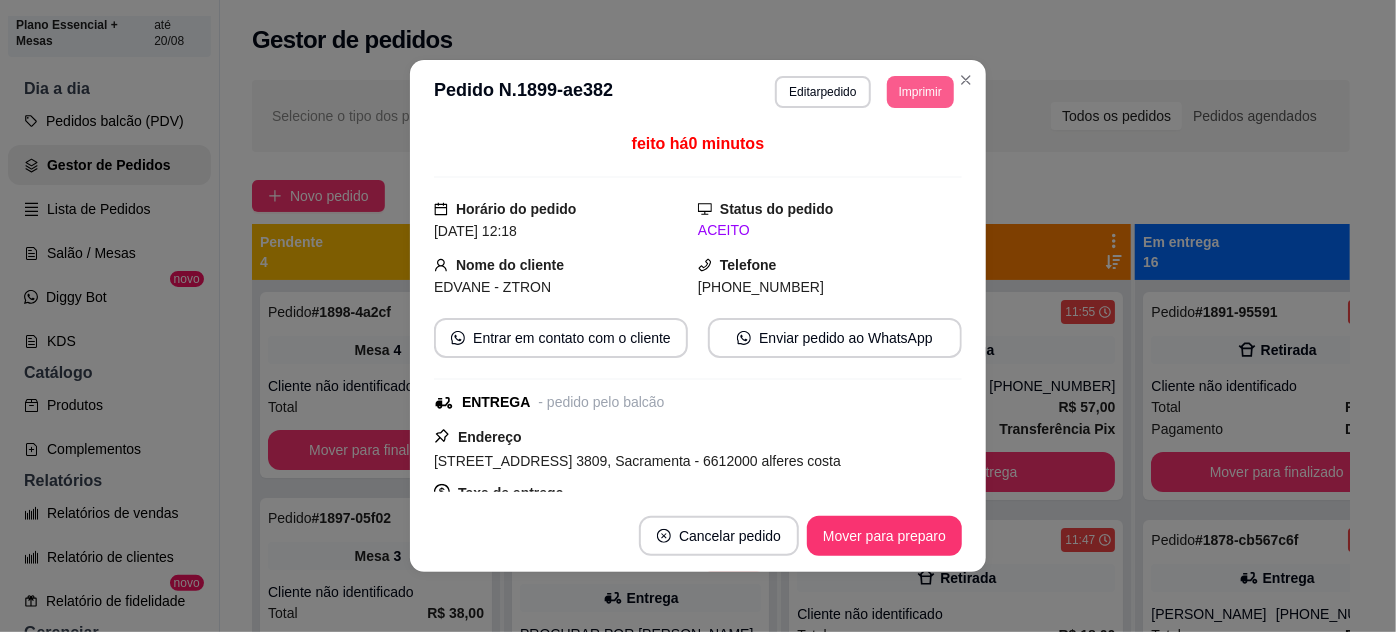 click on "Imprimir" at bounding box center (920, 92) 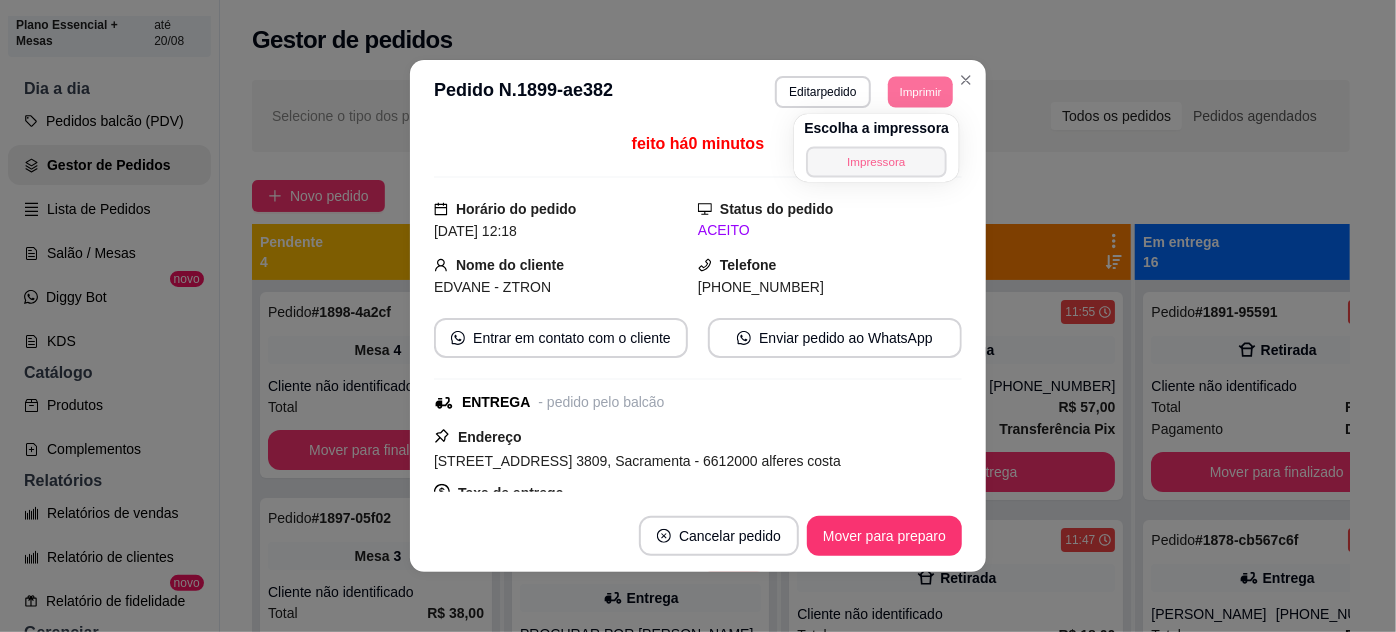 click on "Impressora" at bounding box center [877, 161] 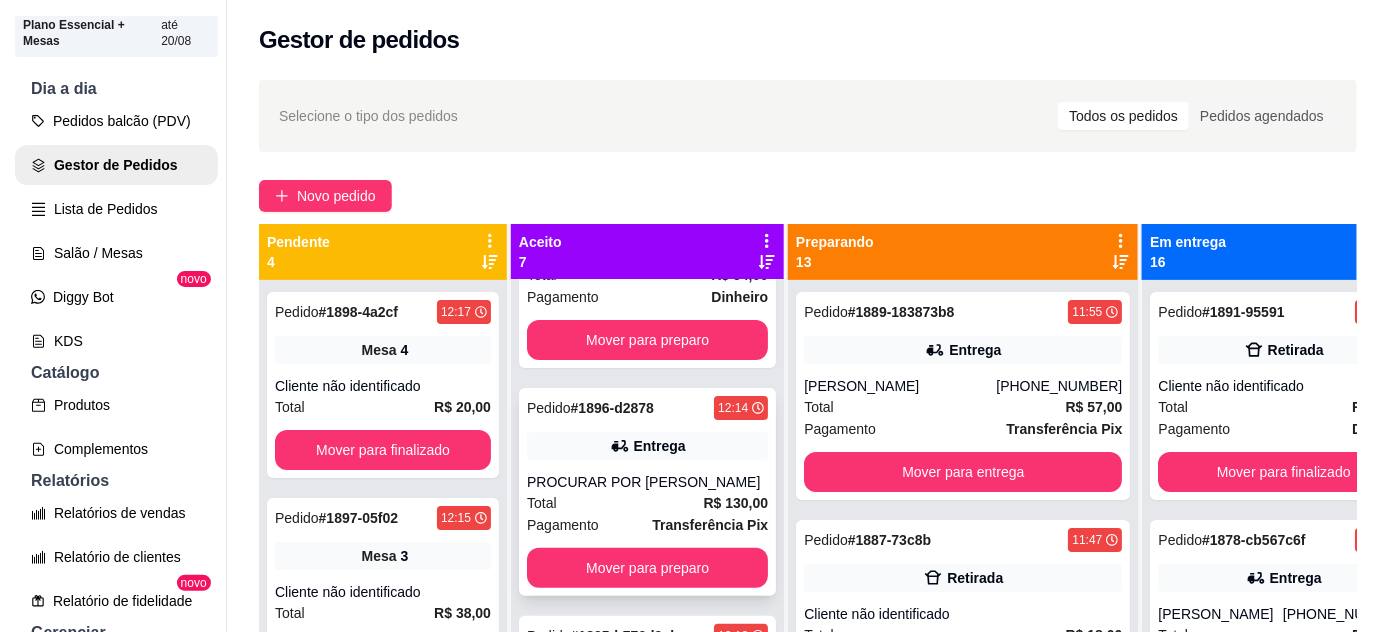 scroll, scrollTop: 181, scrollLeft: 0, axis: vertical 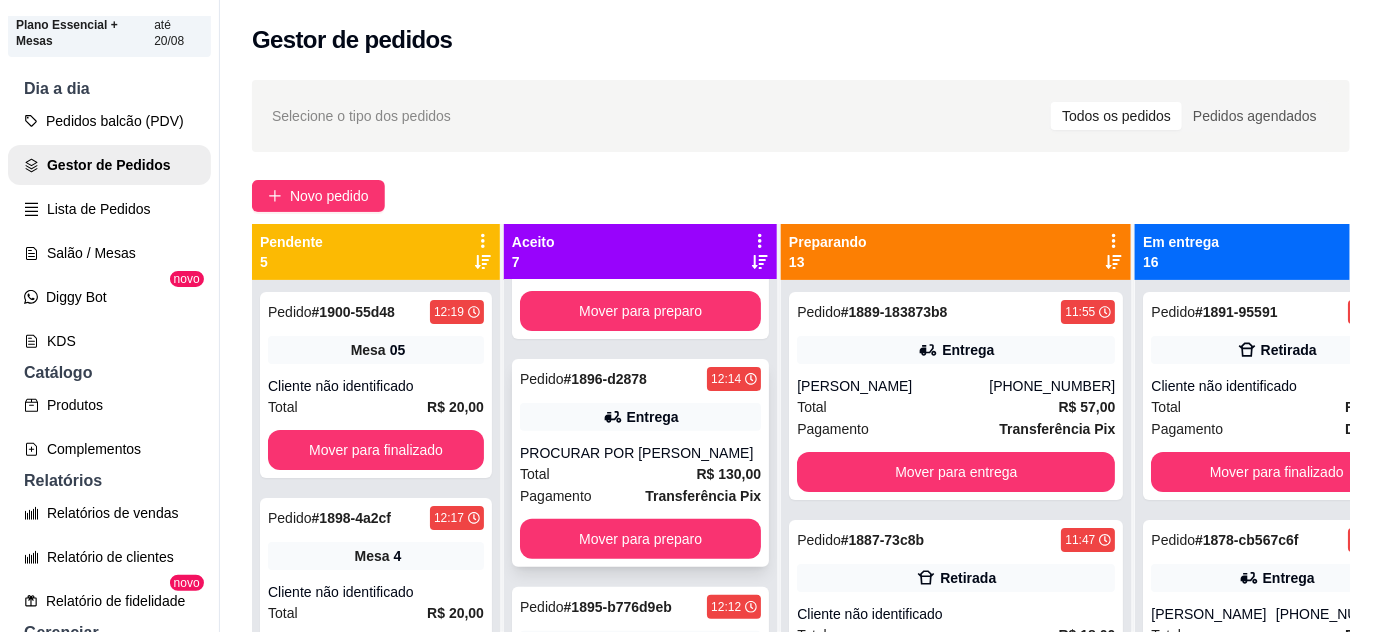 click on "Total R$ 130,00" at bounding box center (640, 474) 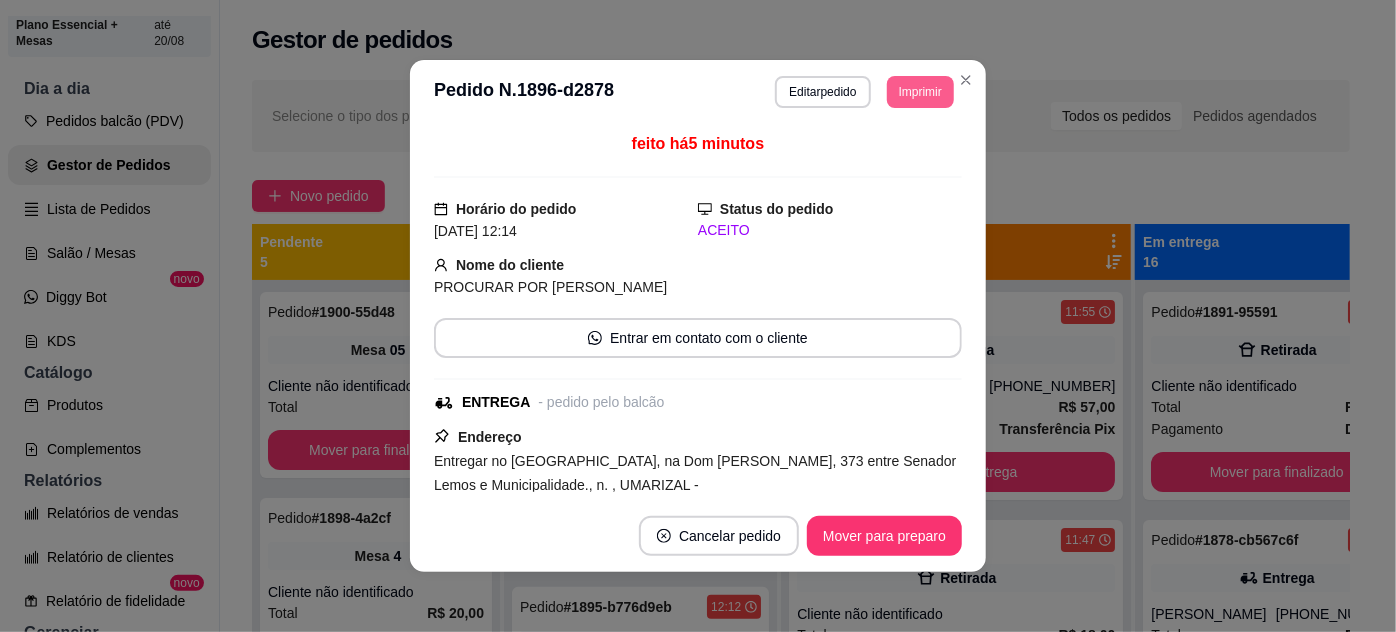 click on "Imprimir" at bounding box center (920, 92) 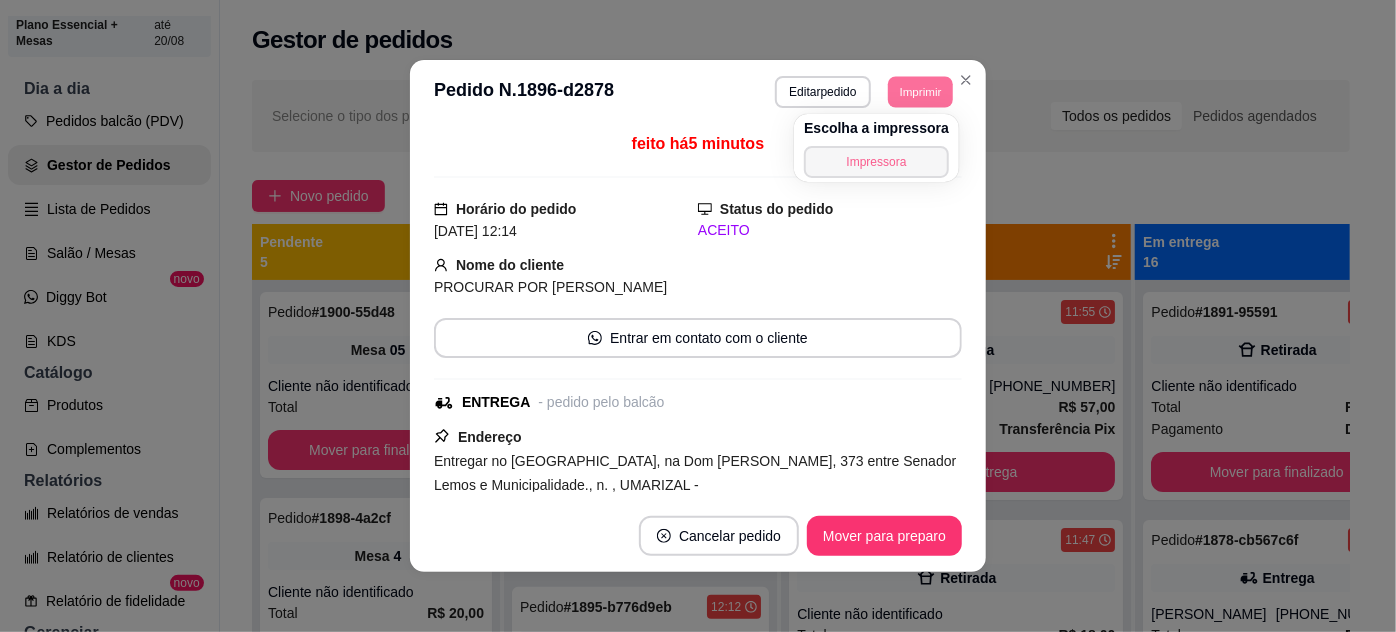 click on "Impressora" at bounding box center (876, 162) 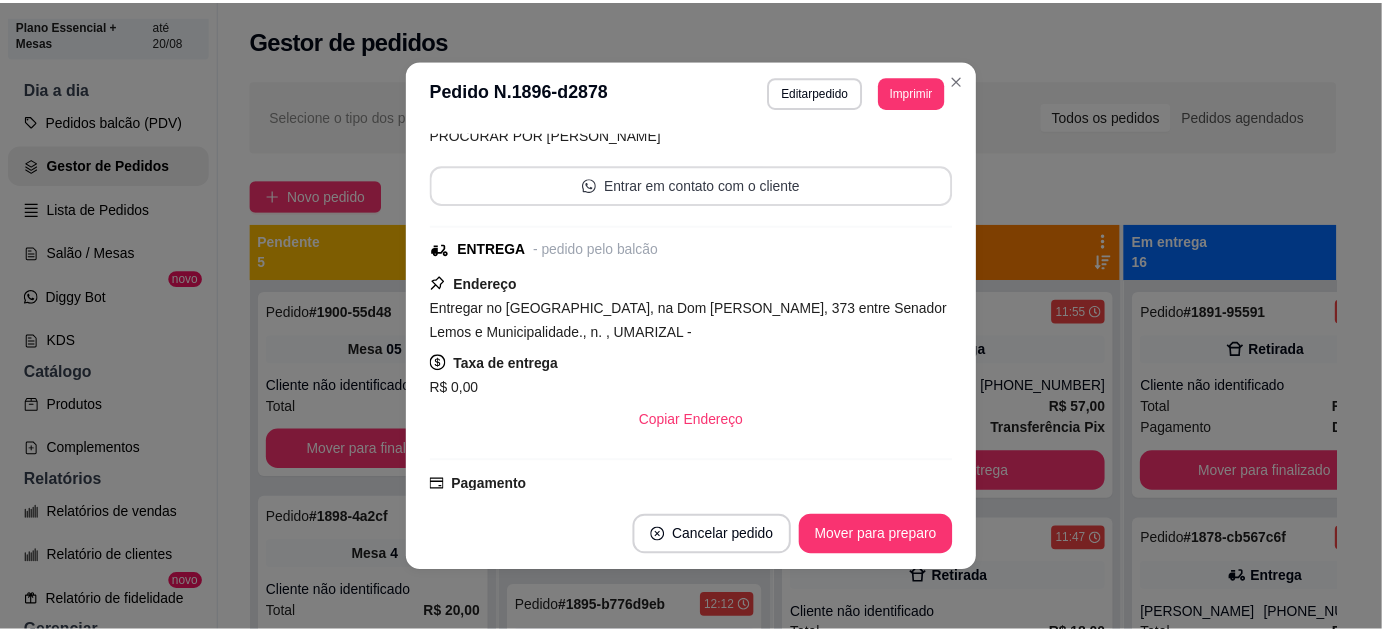 scroll, scrollTop: 181, scrollLeft: 0, axis: vertical 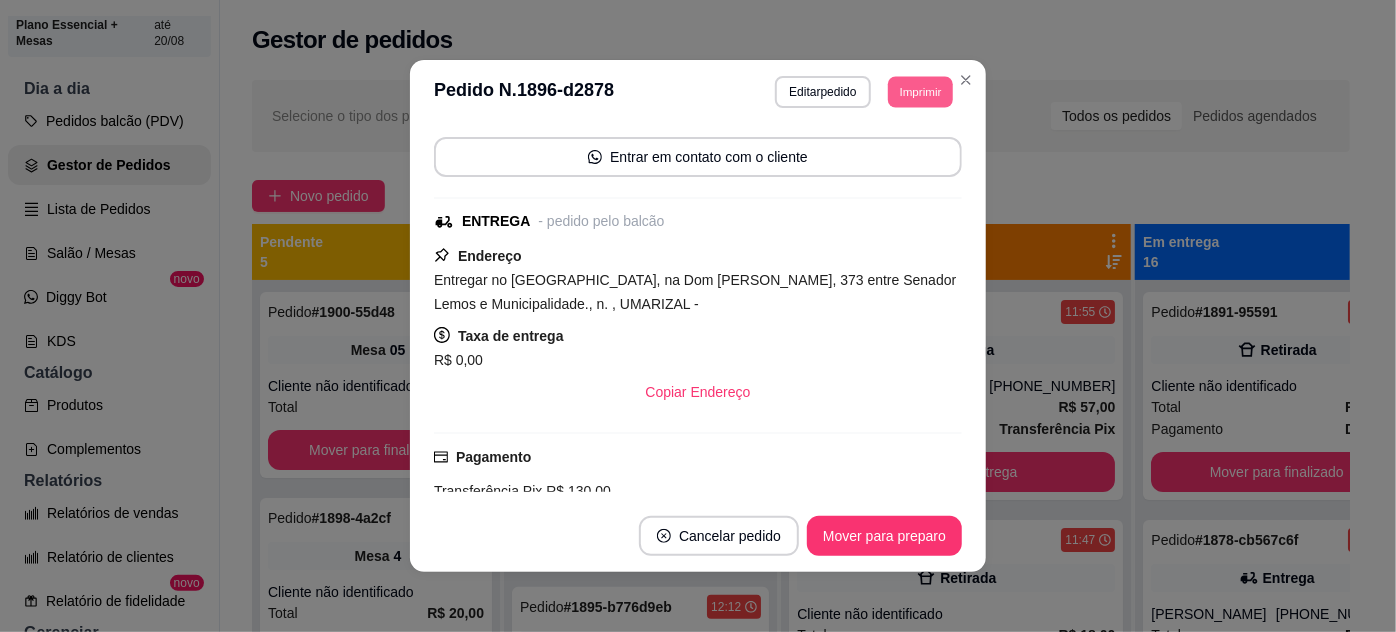 click on "Imprimir" at bounding box center [920, 91] 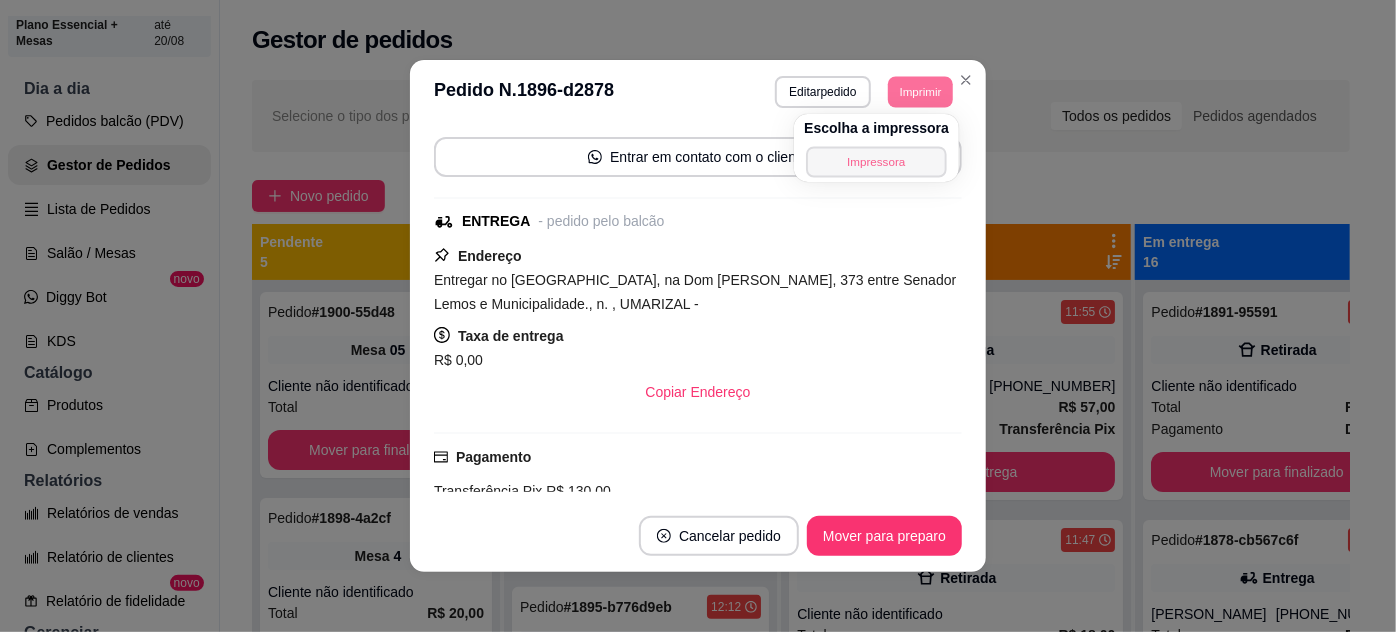click on "Impressora" at bounding box center [876, 161] 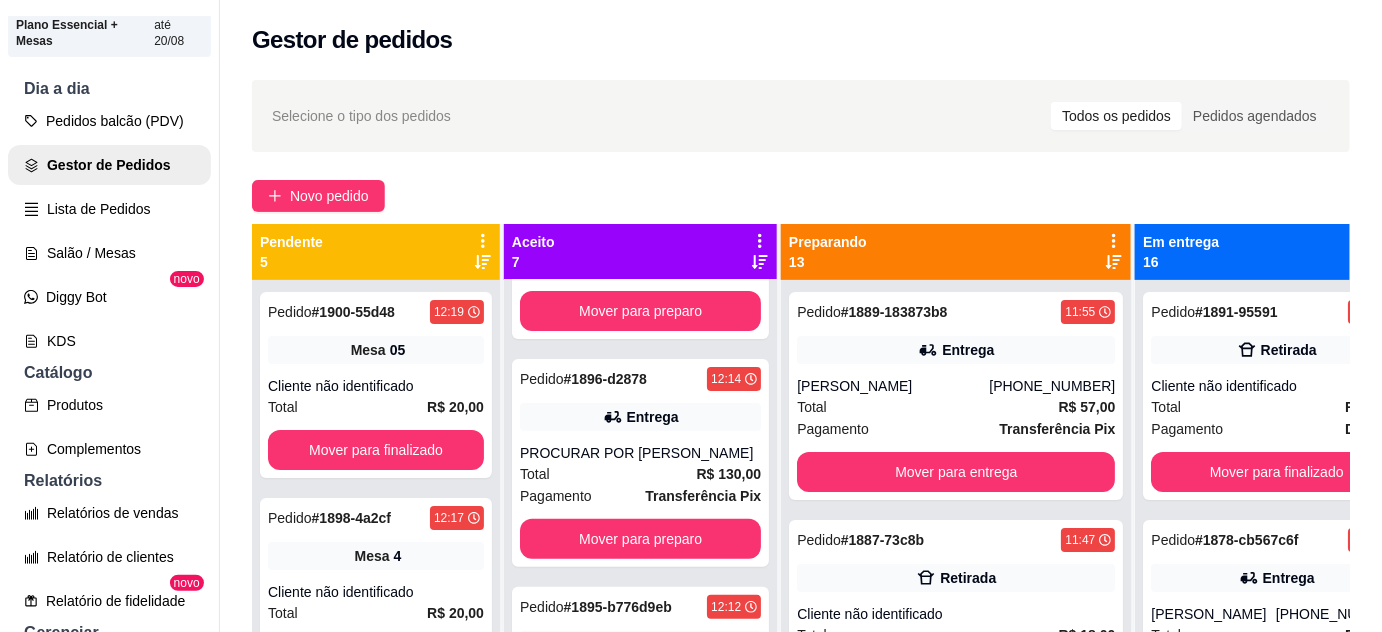 drag, startPoint x: 920, startPoint y: 34, endPoint x: 899, endPoint y: 14, distance: 29 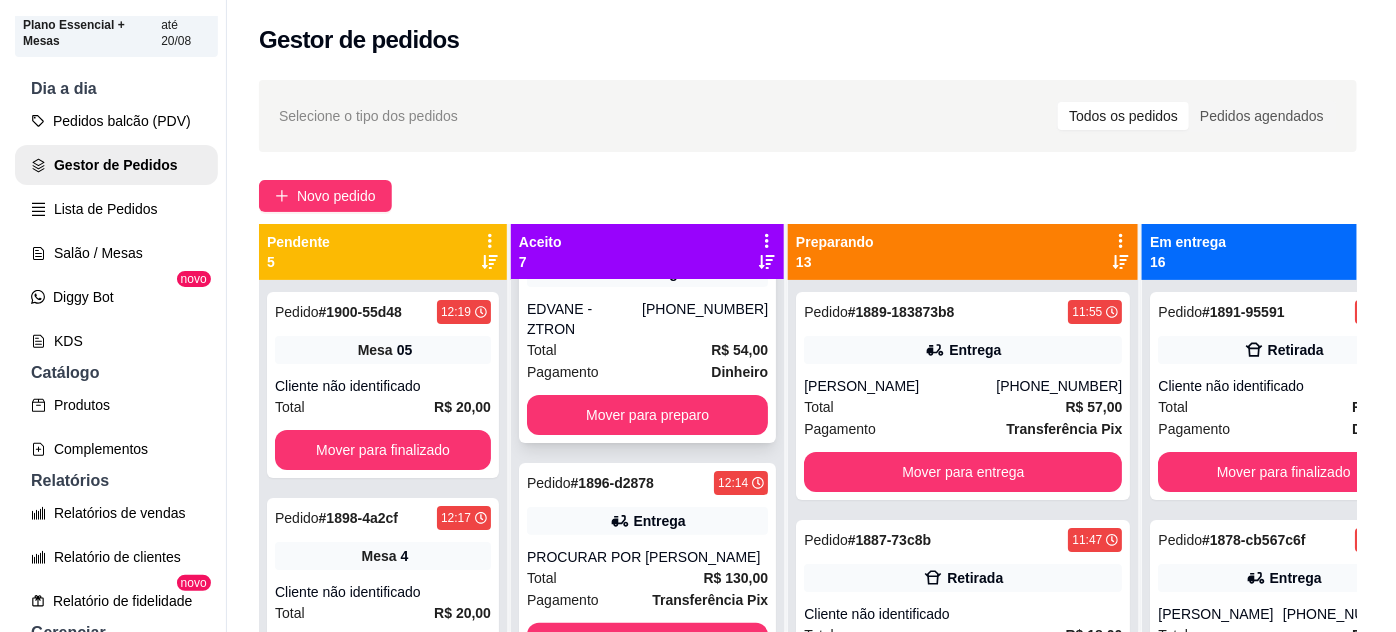 scroll, scrollTop: 0, scrollLeft: 0, axis: both 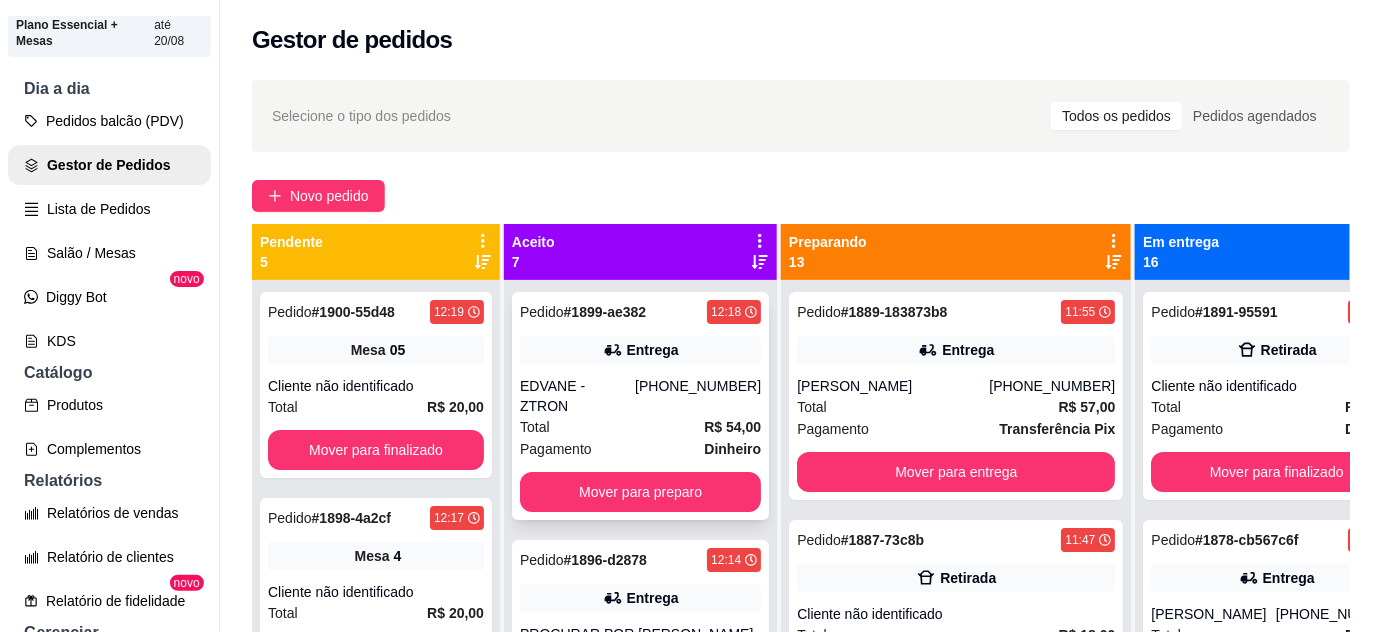 click on "[PHONE_NUMBER]" at bounding box center [698, 396] 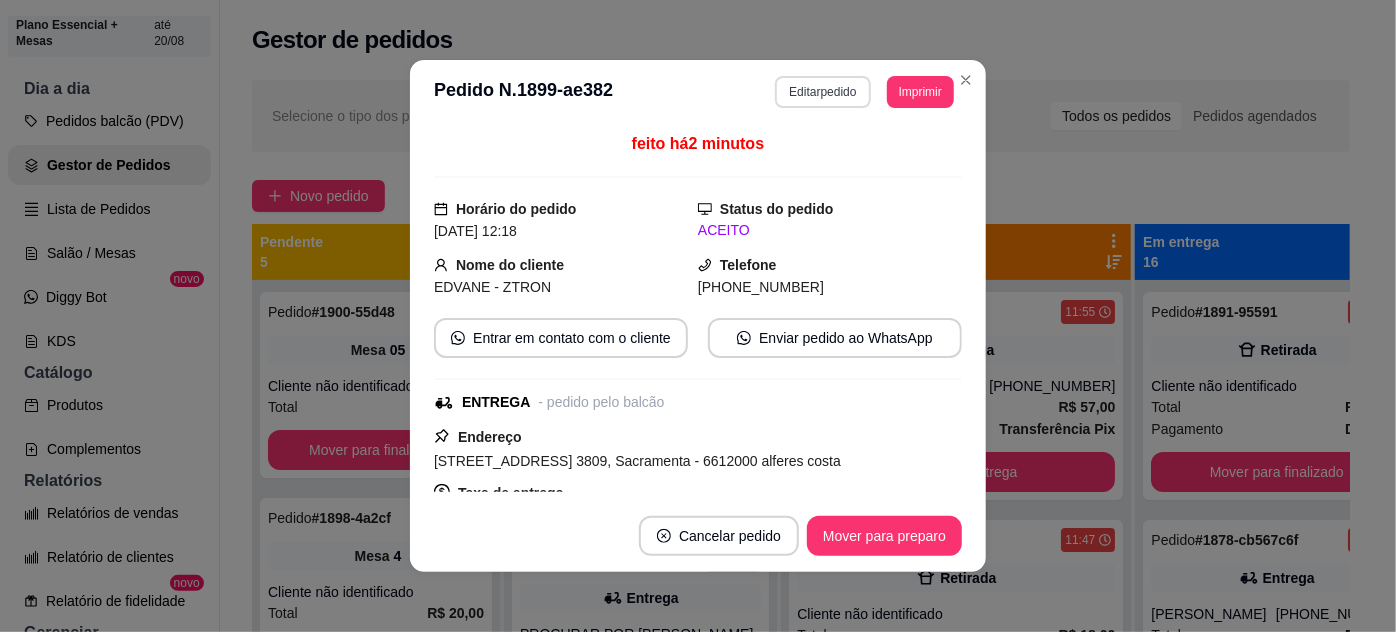 click on "Editar  pedido" at bounding box center (822, 92) 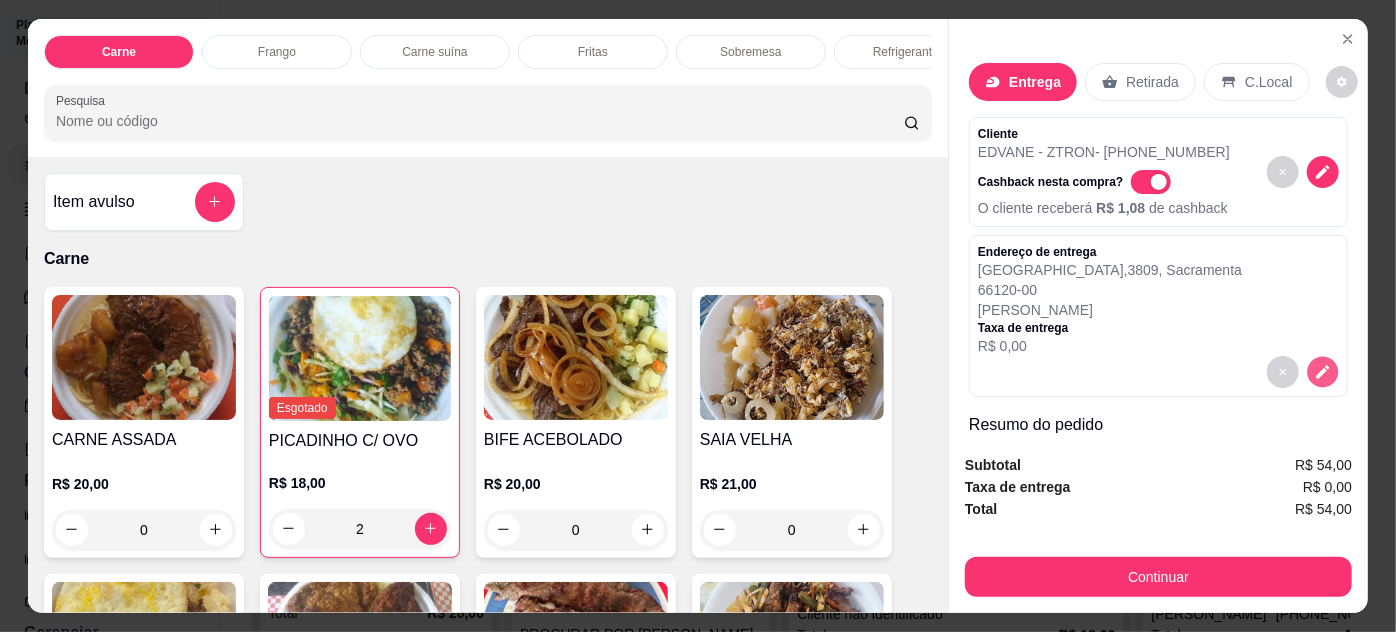 click 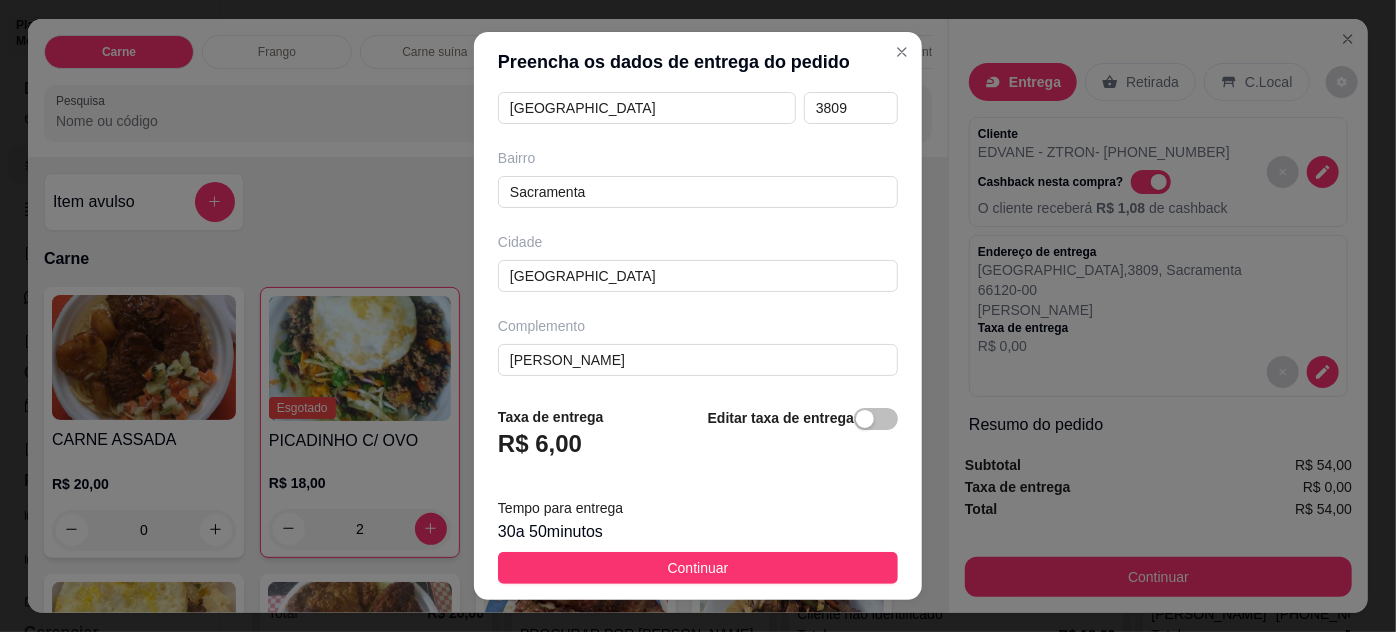 click at bounding box center (876, 419) 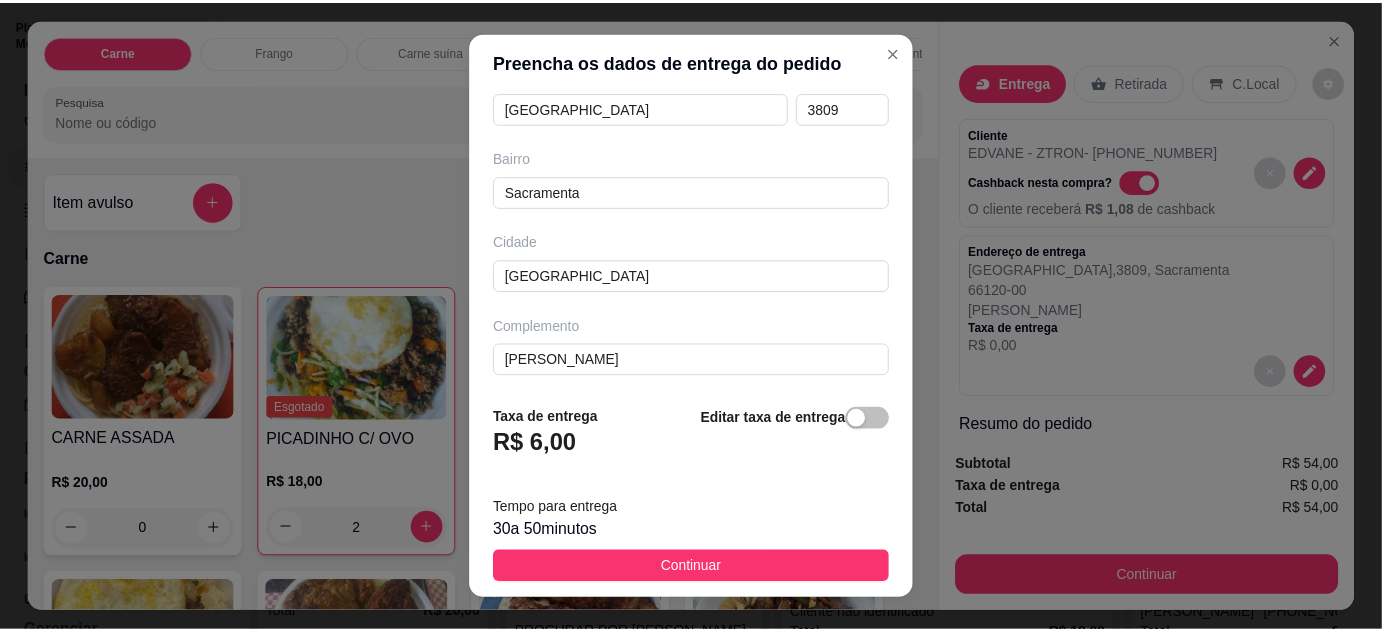 scroll, scrollTop: 310, scrollLeft: 0, axis: vertical 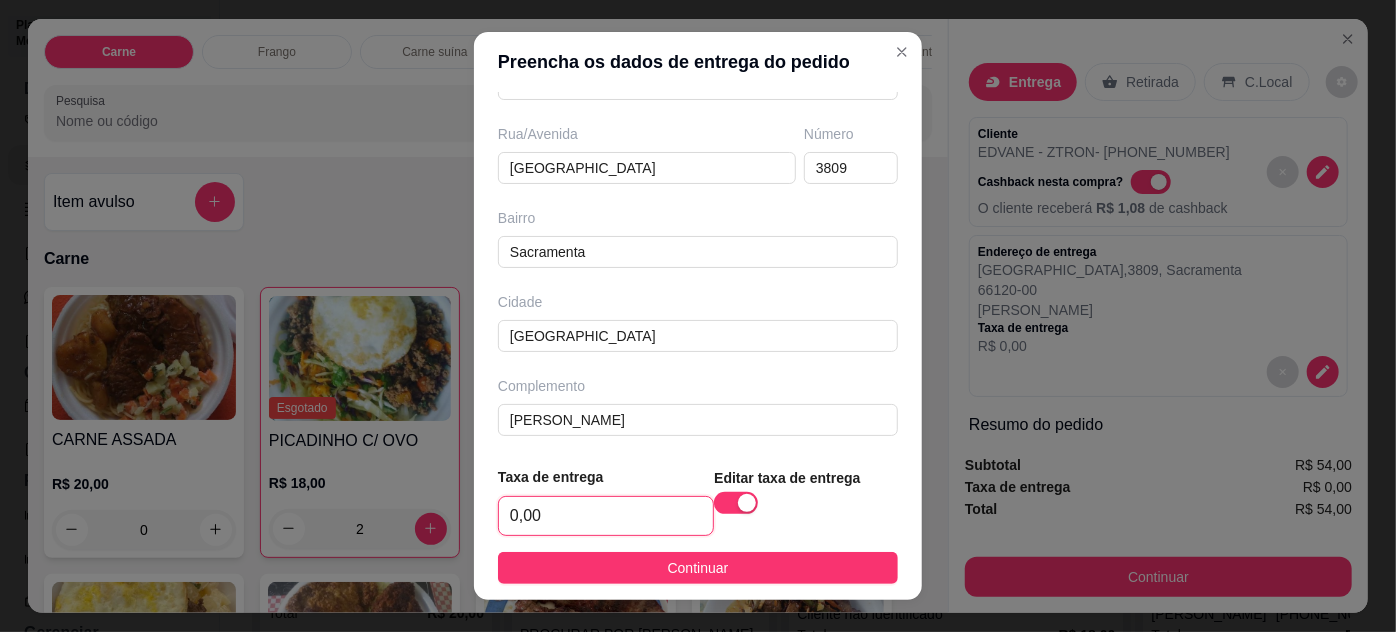 click on "0,00" at bounding box center [606, 516] 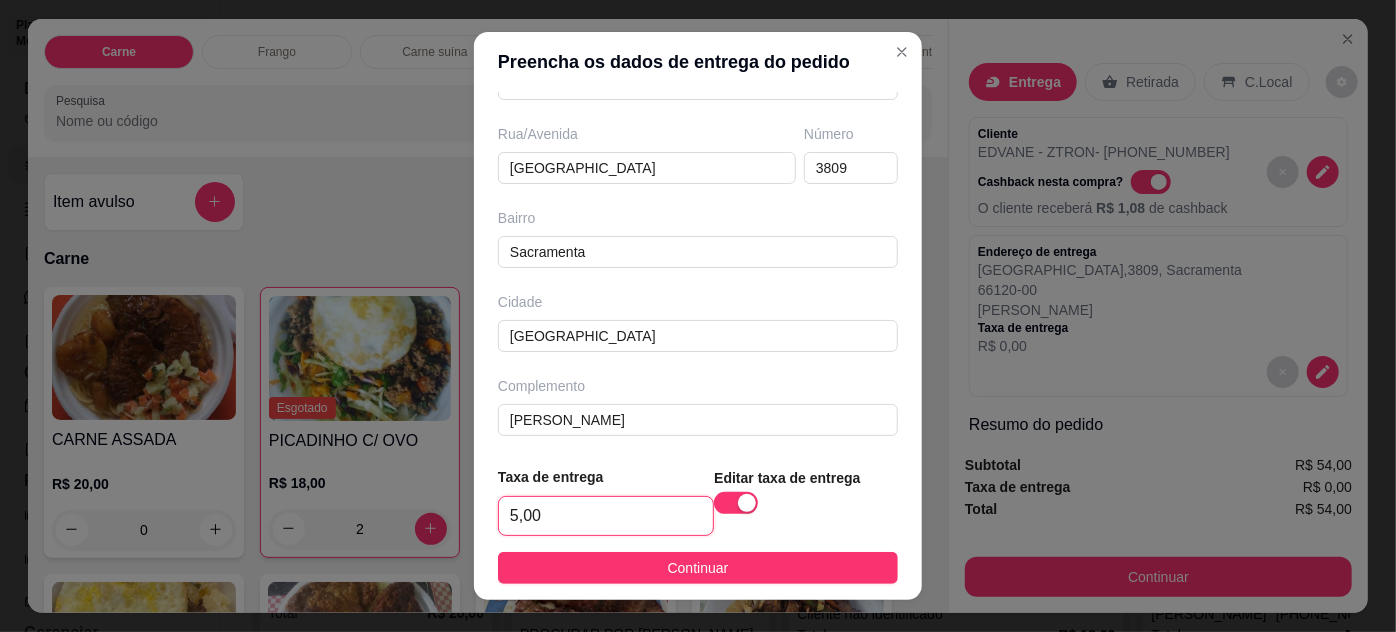 type on "5,00" 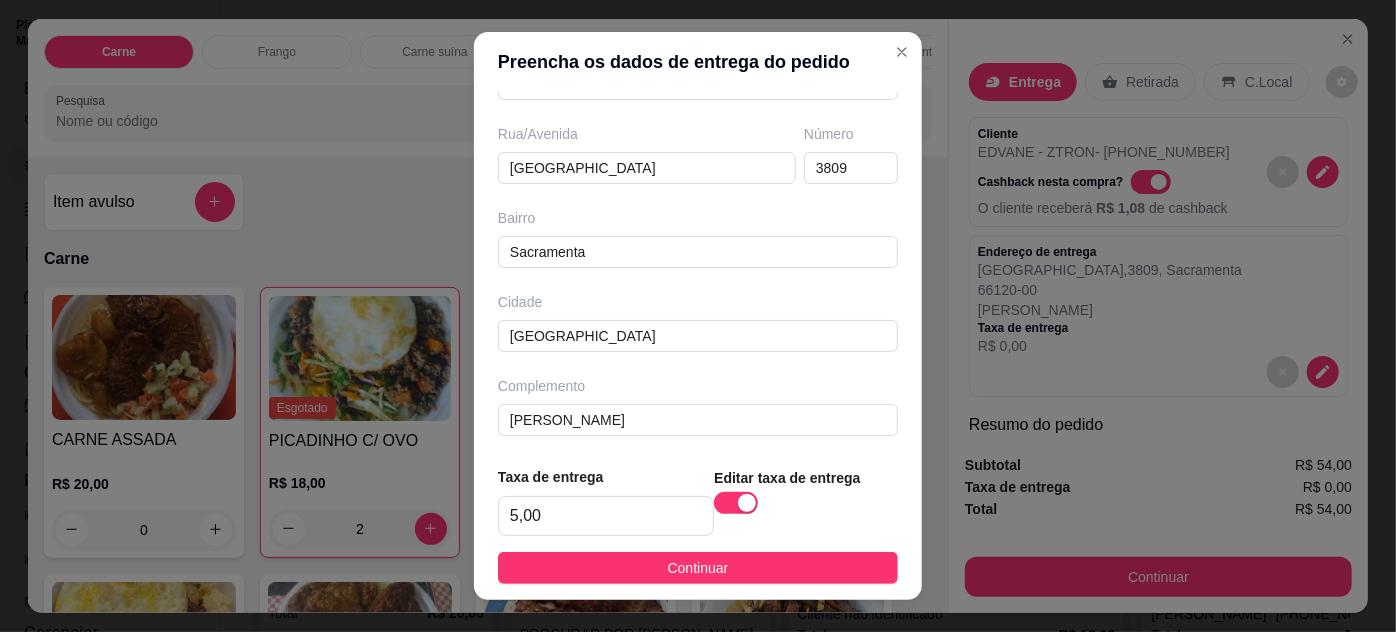 click on "Continuar" at bounding box center (698, 568) 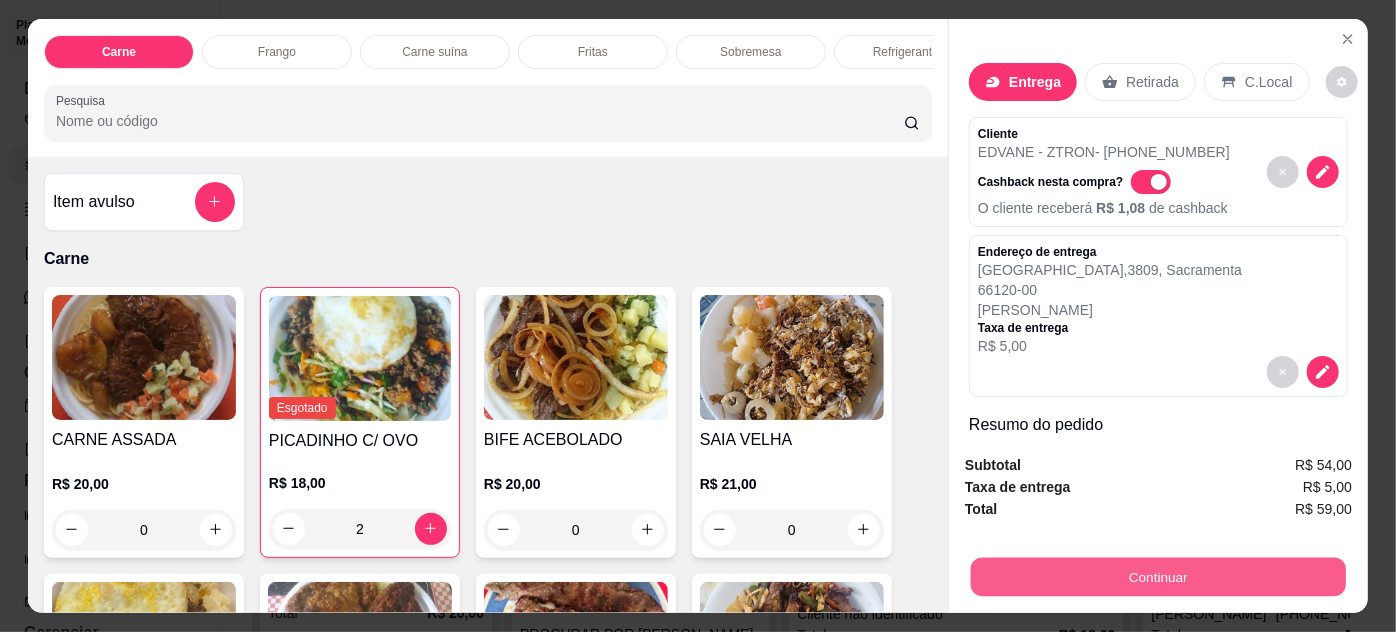 click on "Continuar" at bounding box center [1158, 577] 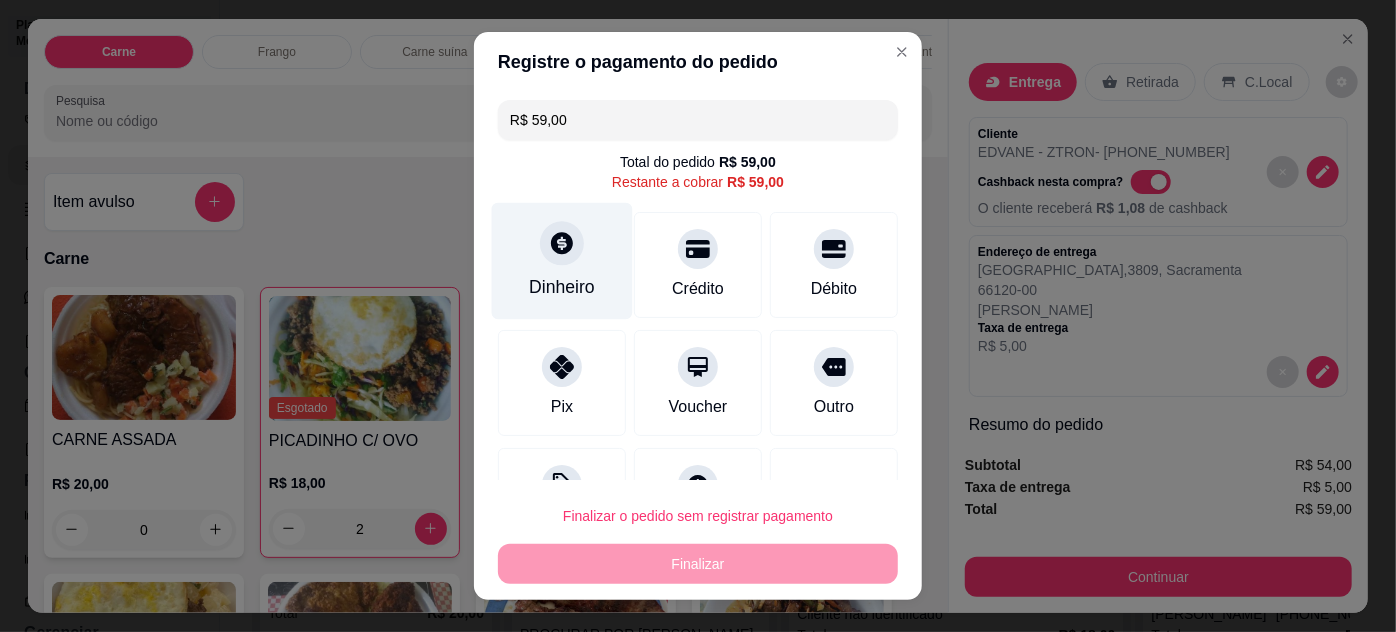 click on "Dinheiro" at bounding box center [562, 287] 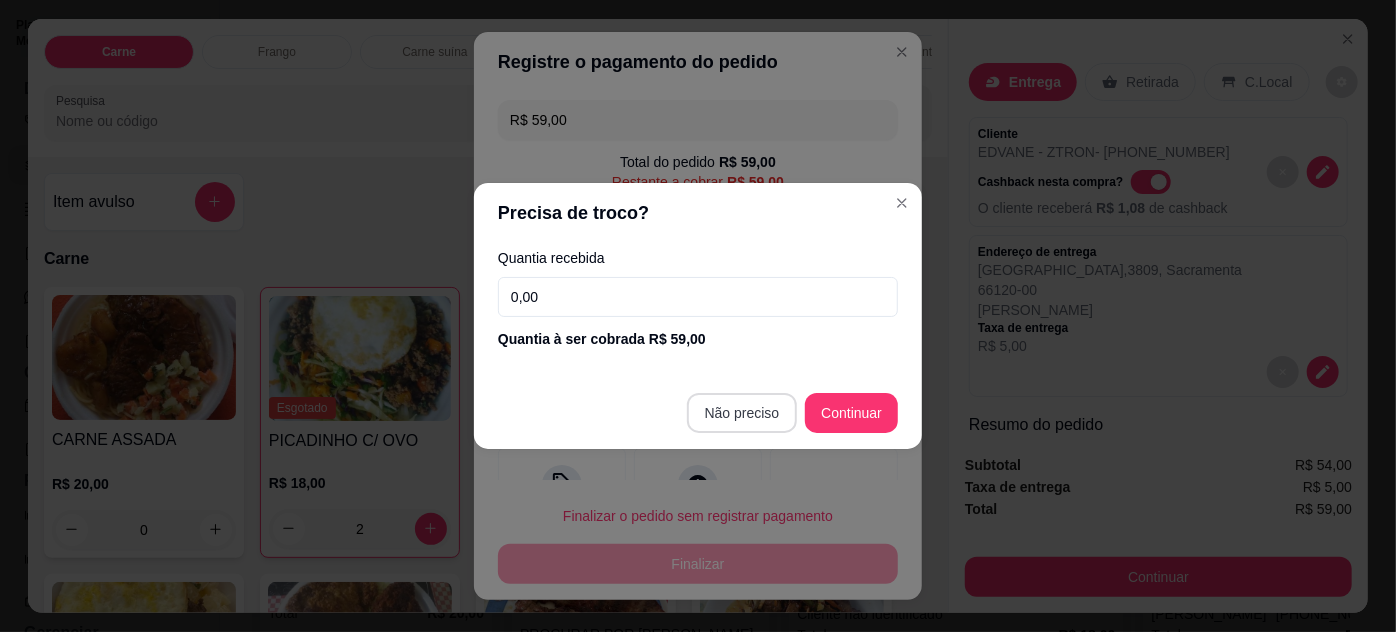 type on "R$ 0,00" 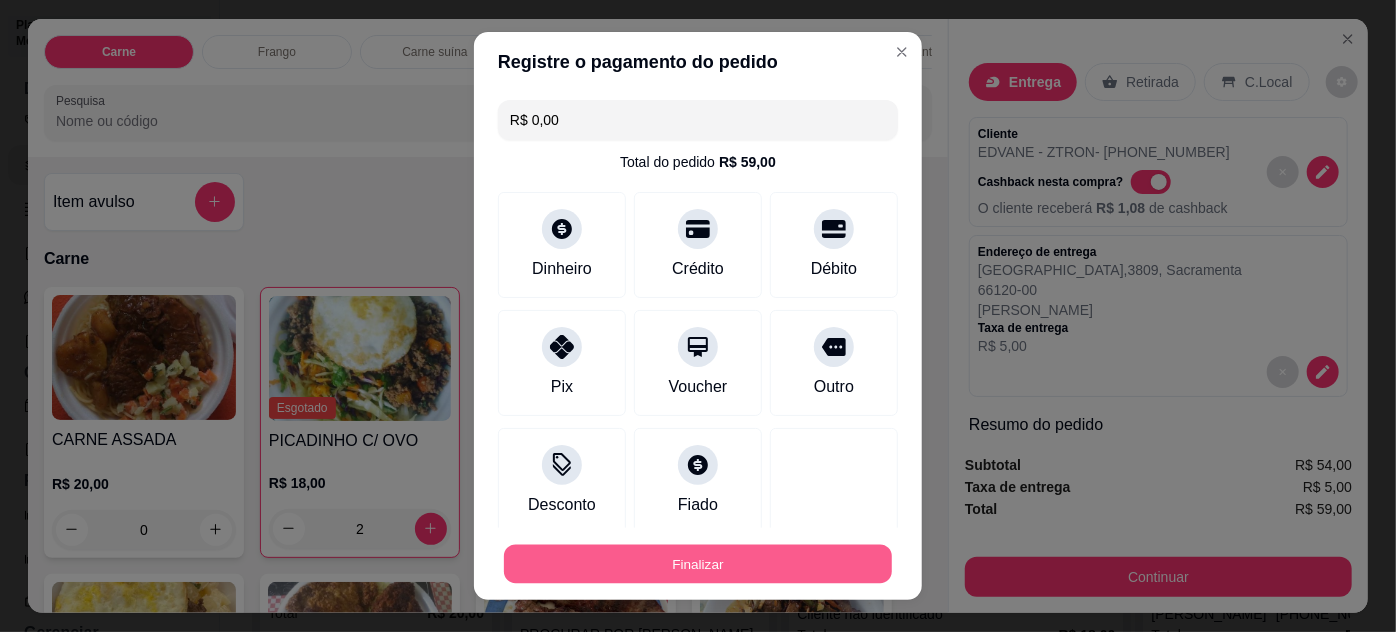click on "Finalizar" at bounding box center (698, 564) 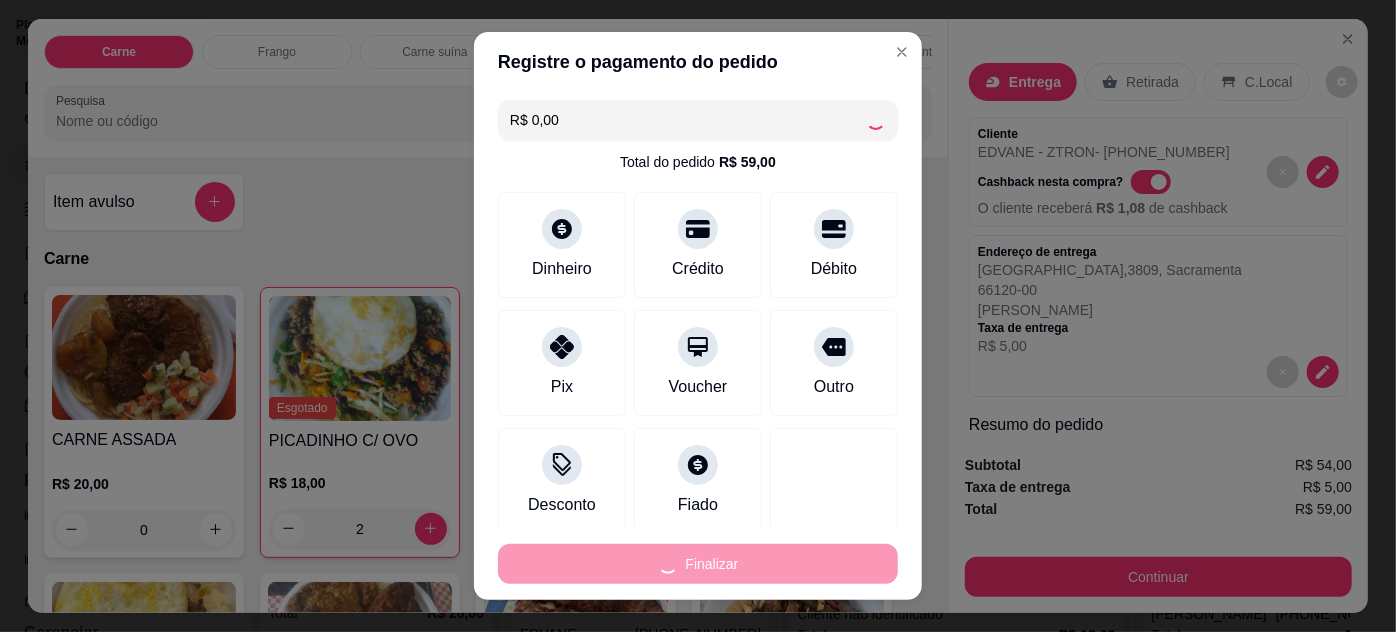 type on "0" 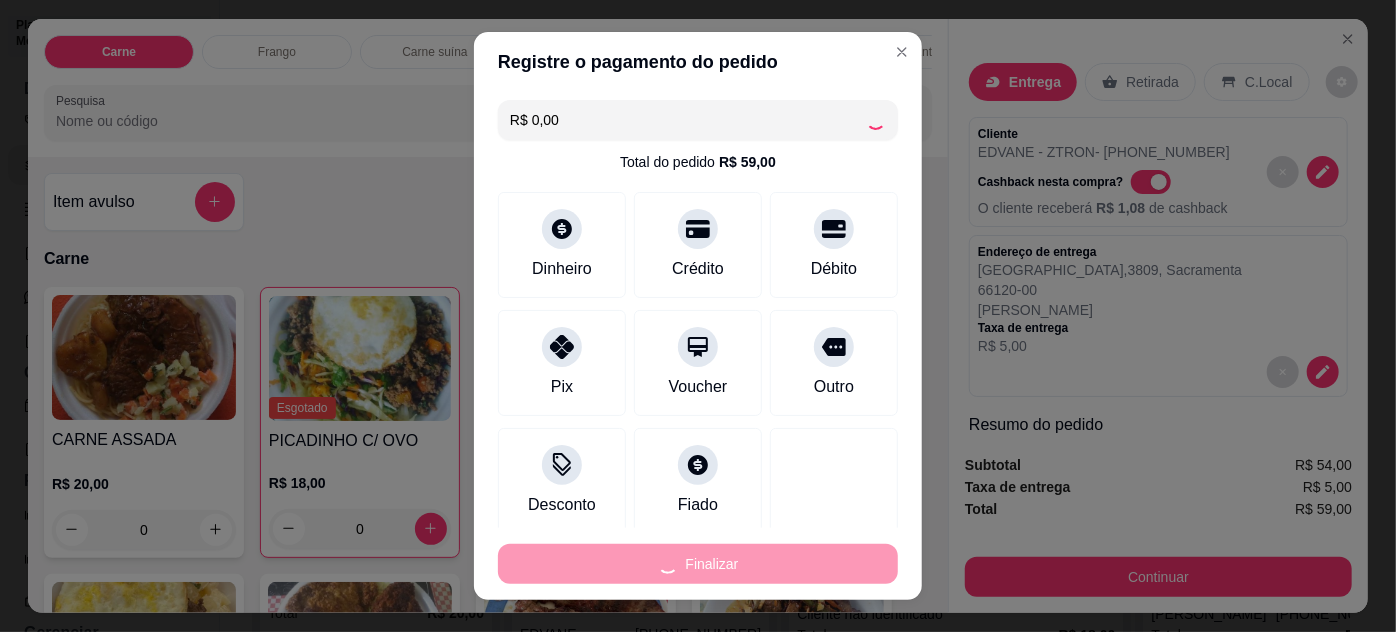 type on "-R$ 59,00" 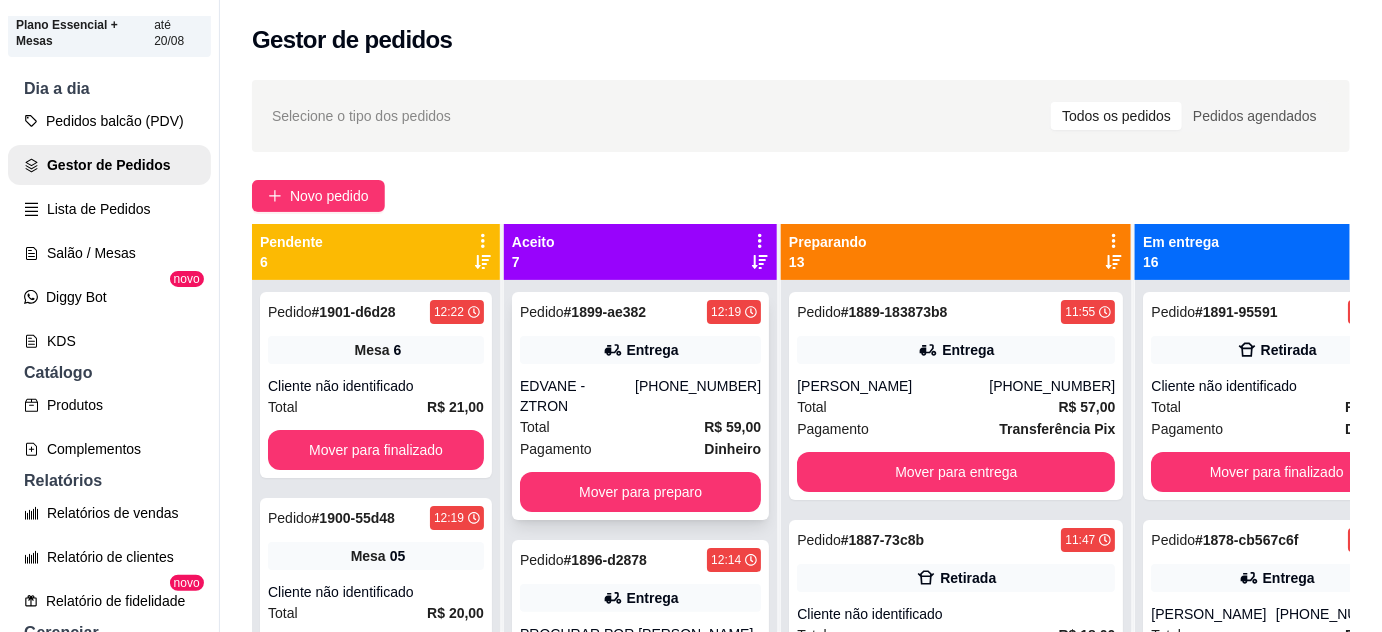 scroll, scrollTop: 181, scrollLeft: 0, axis: vertical 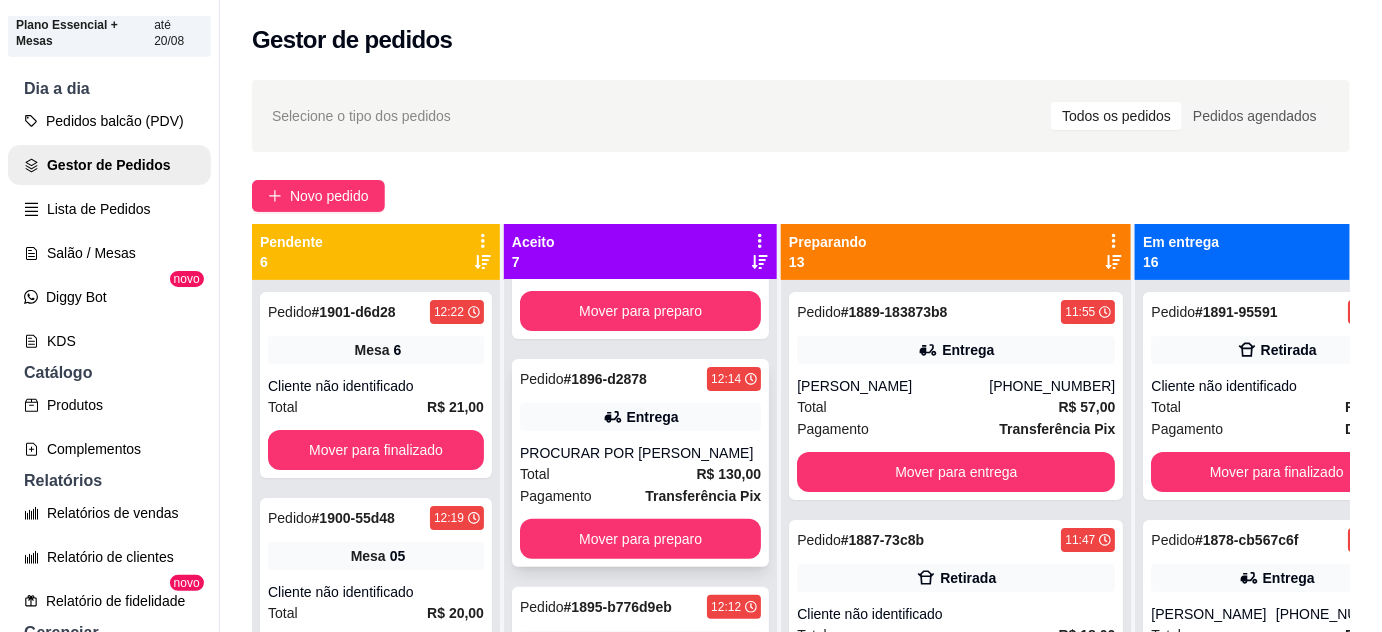 click on "Total R$ 130,00" at bounding box center [640, 474] 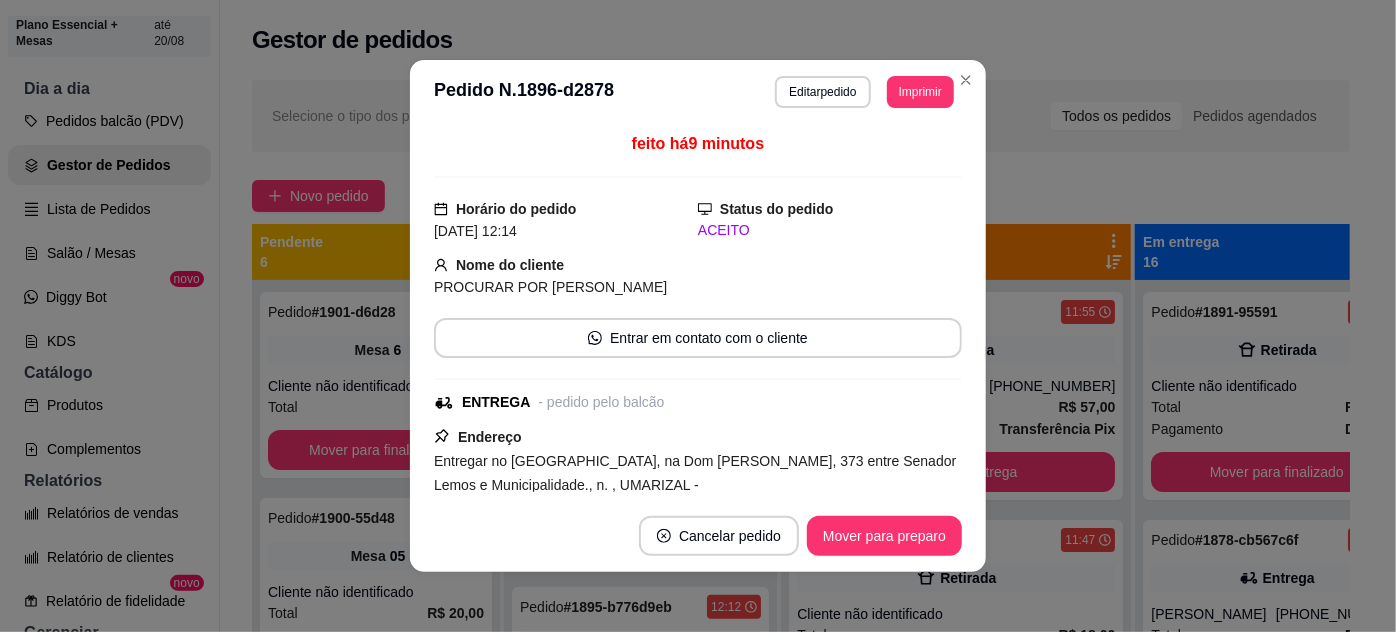 click on "Editar  pedido" at bounding box center (822, 92) 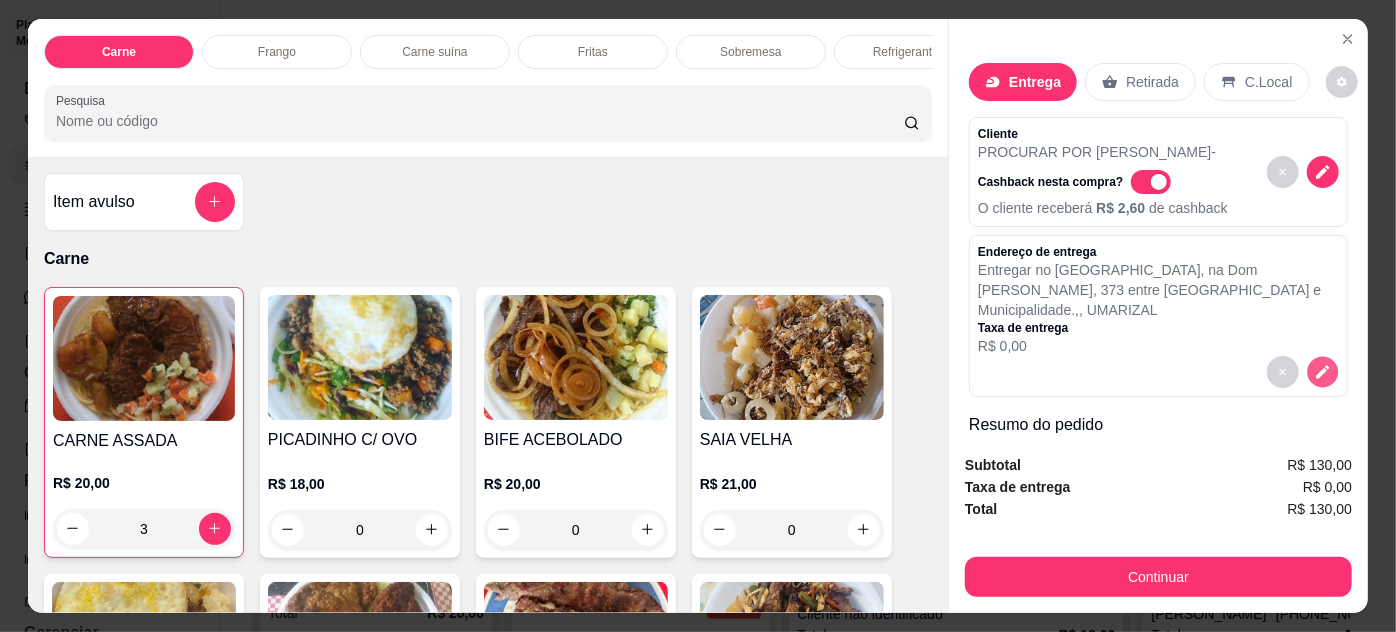 click 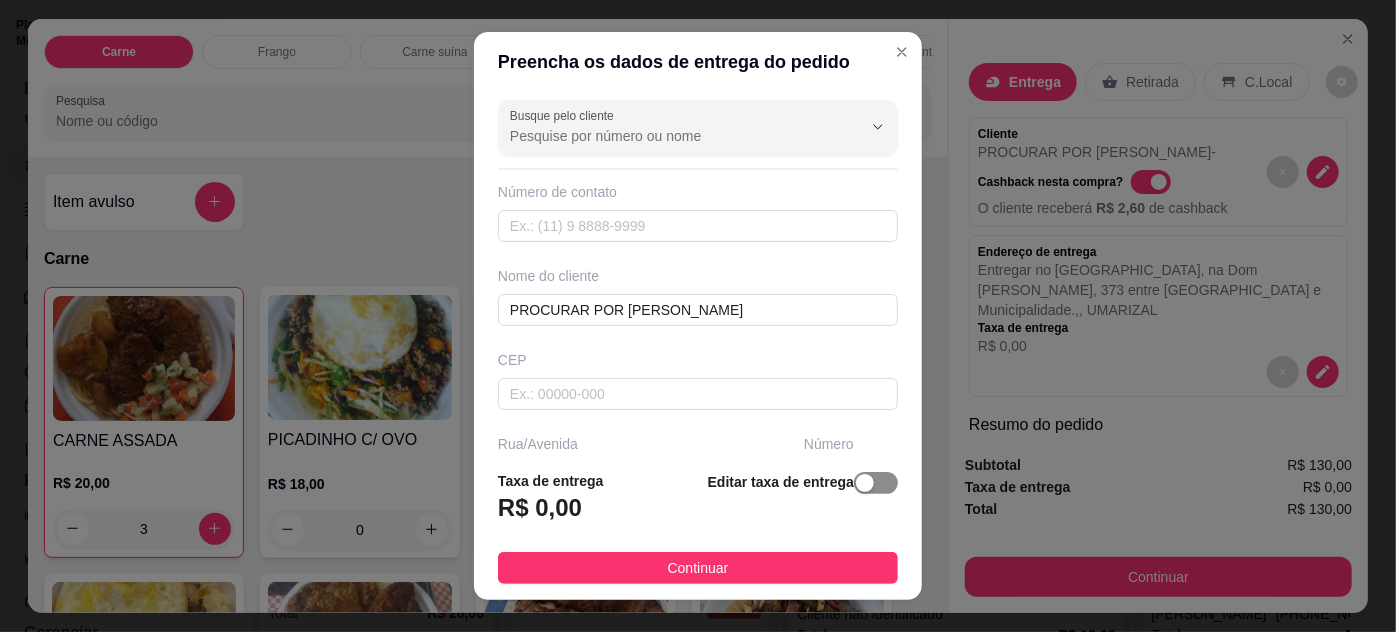 click at bounding box center [876, 483] 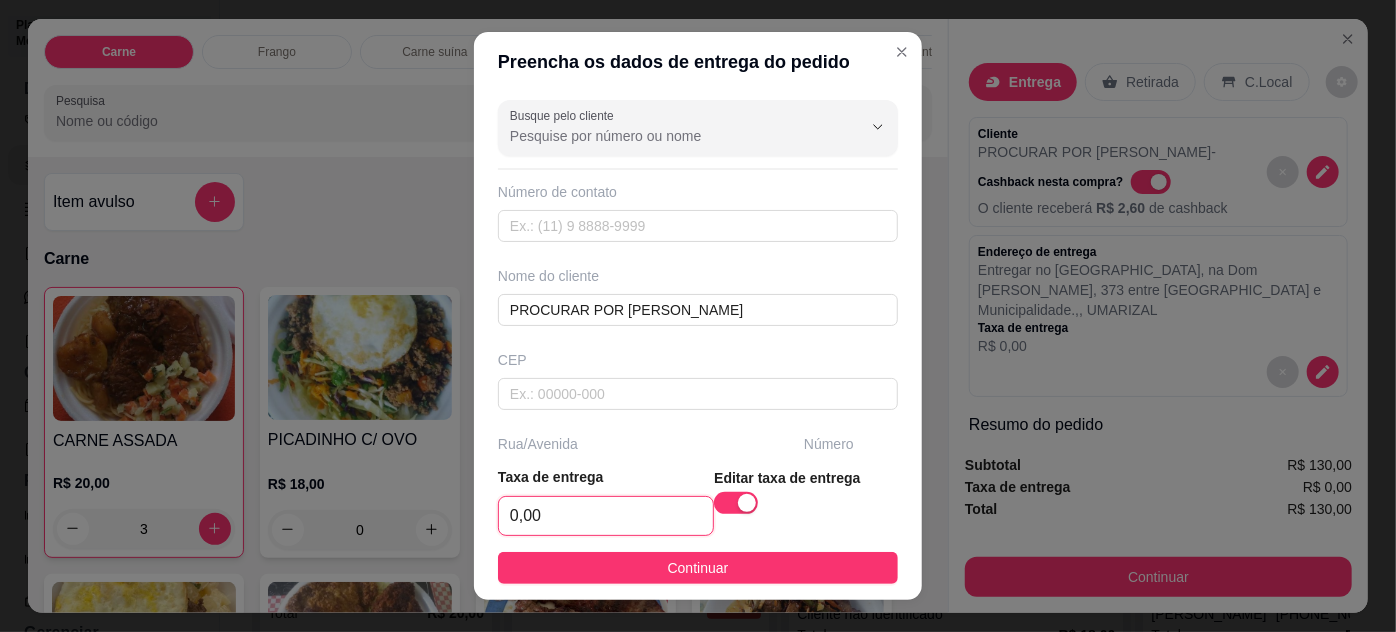 click on "0,00" at bounding box center [606, 516] 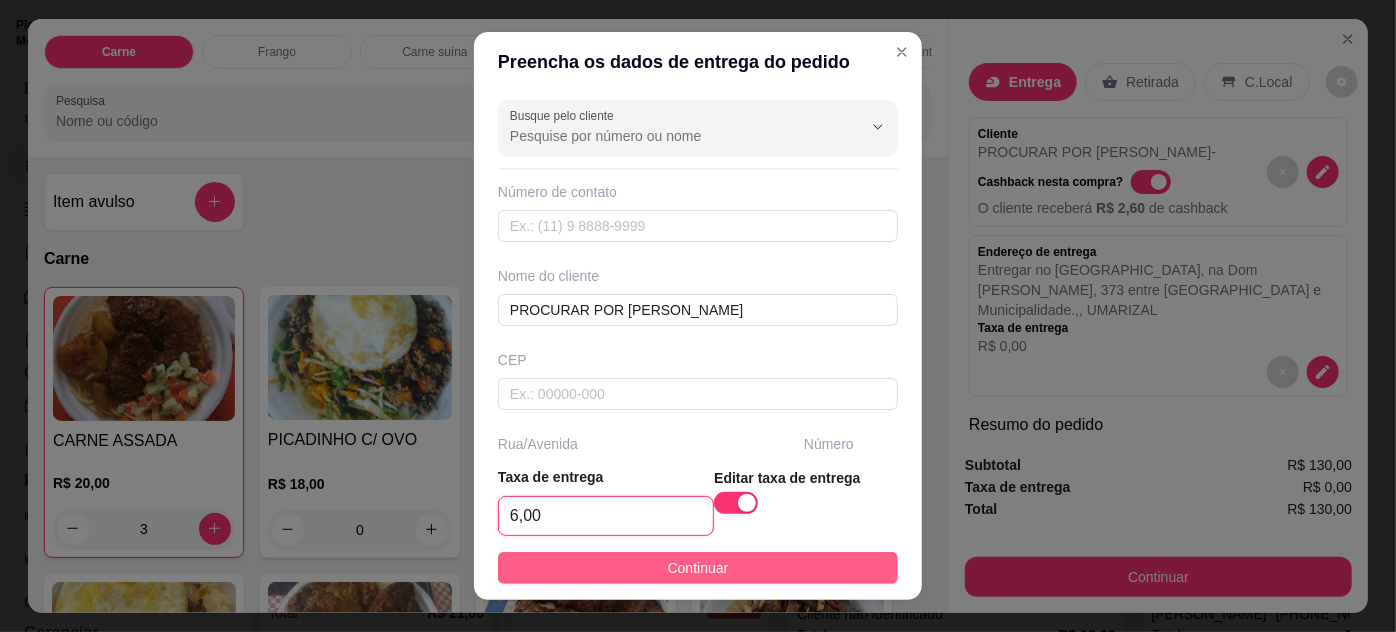 type on "6,00" 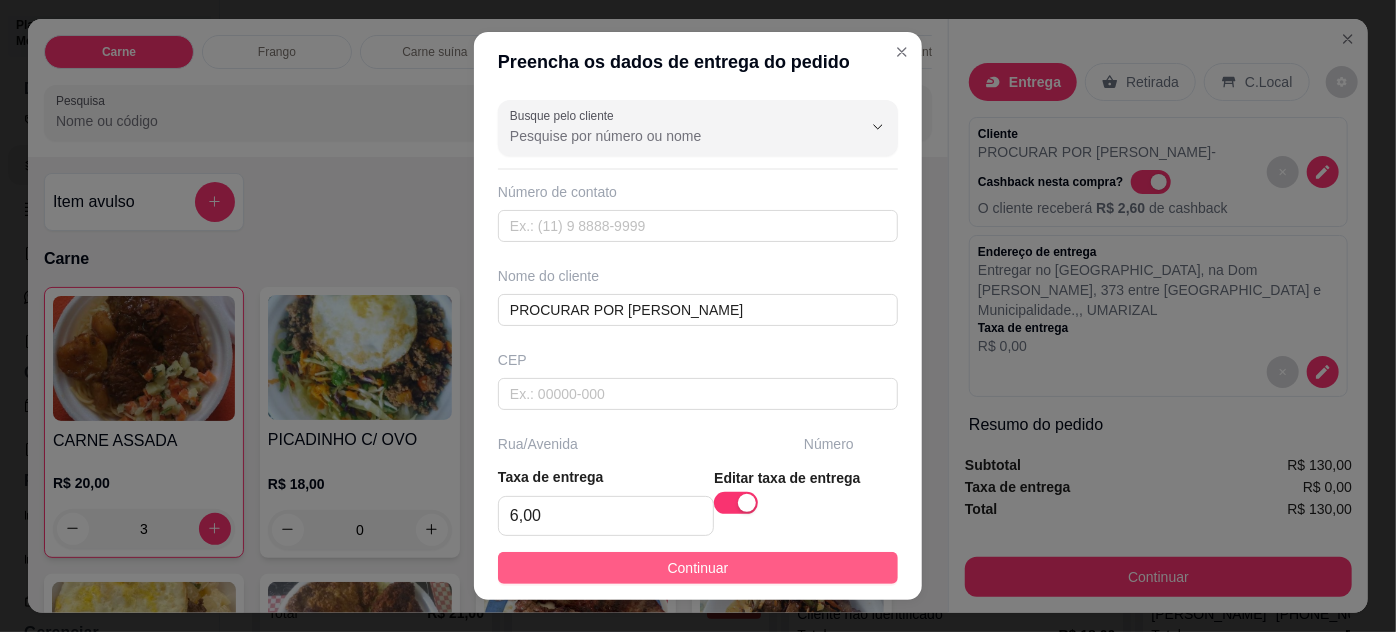 click on "Continuar" at bounding box center [698, 568] 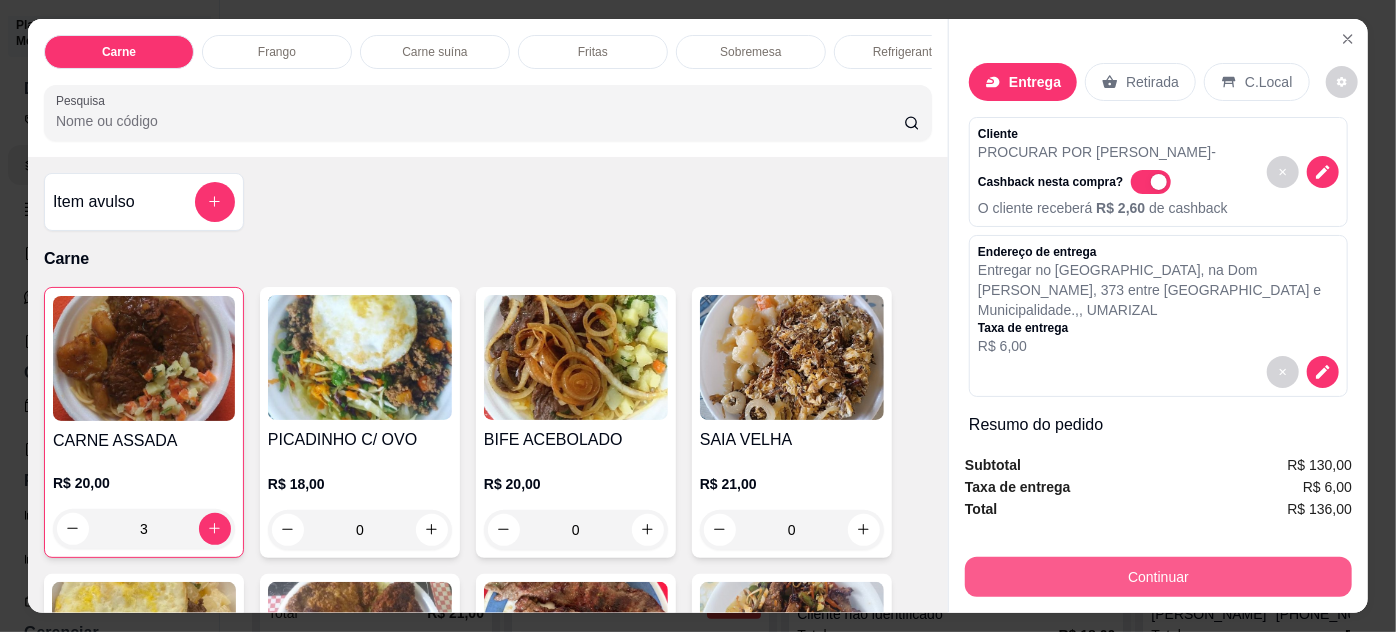 click on "Continuar" at bounding box center [1158, 577] 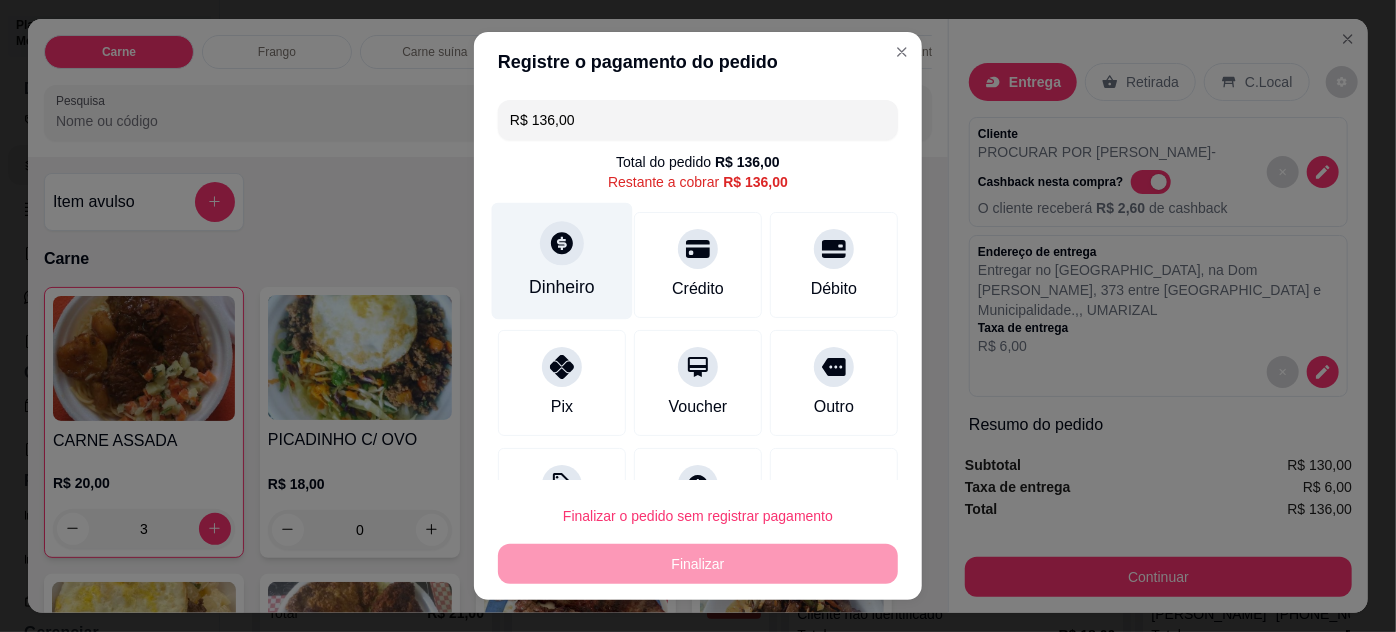 click on "Dinheiro" at bounding box center [562, 260] 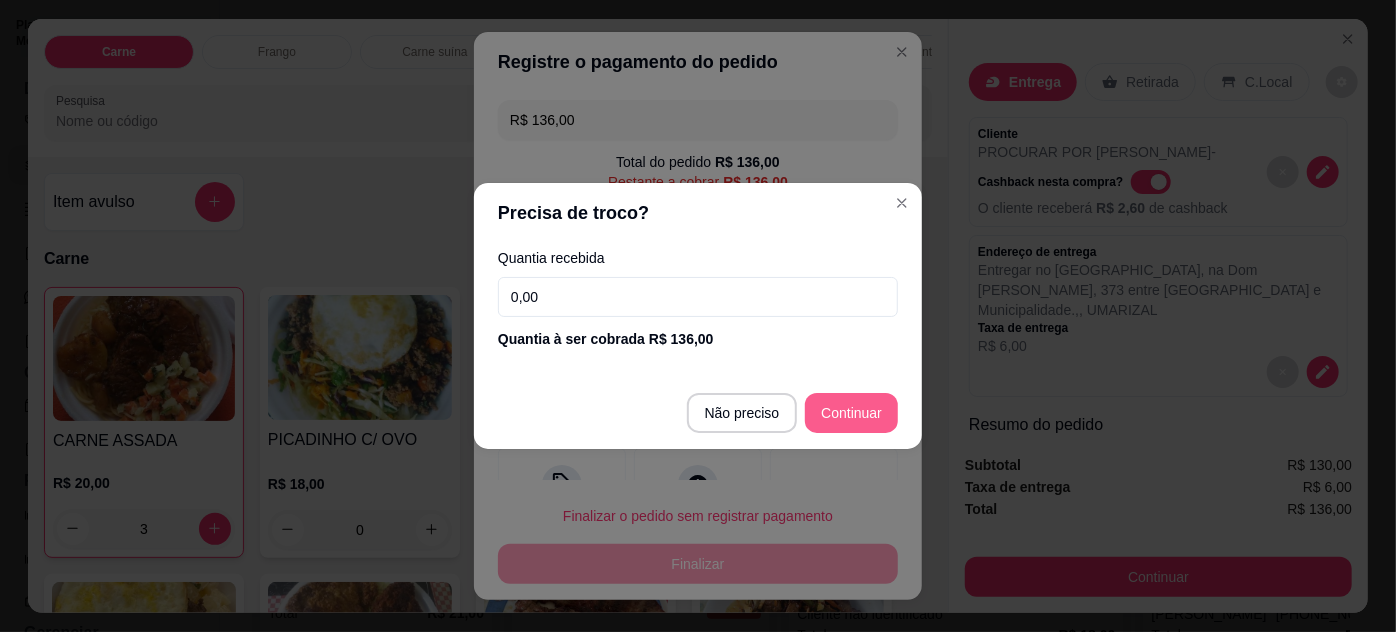 type on "R$ 0,00" 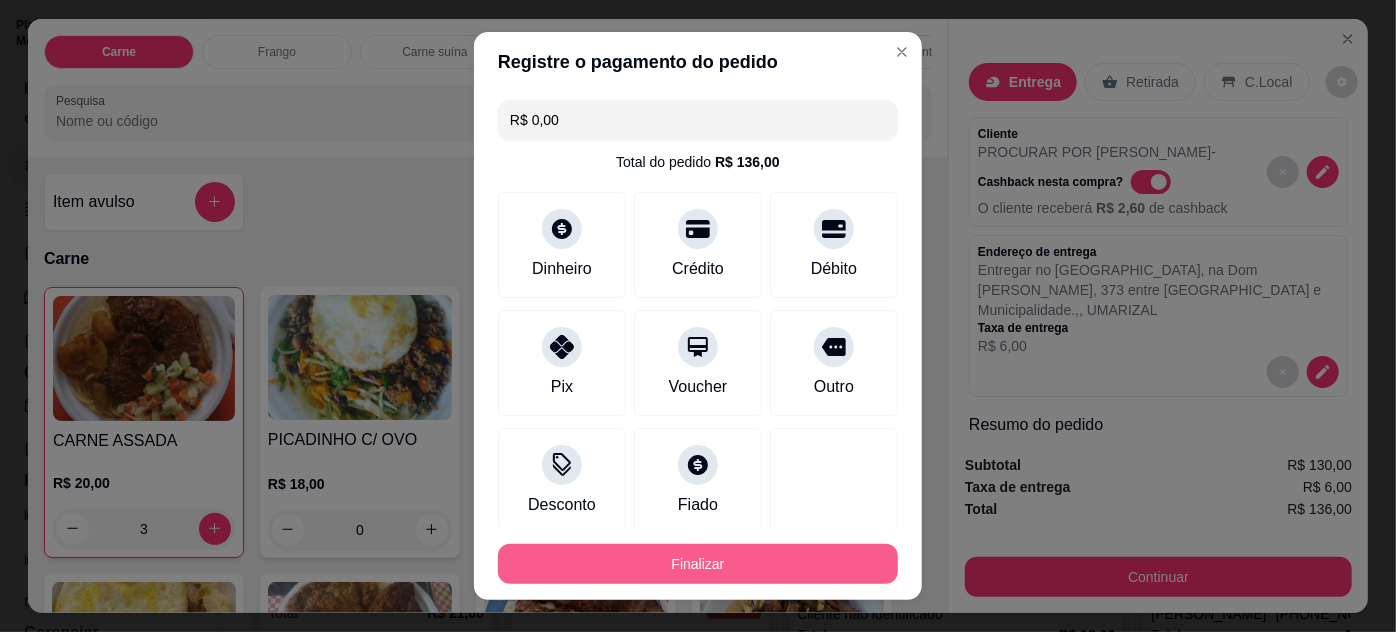 click on "Finalizar" at bounding box center (698, 564) 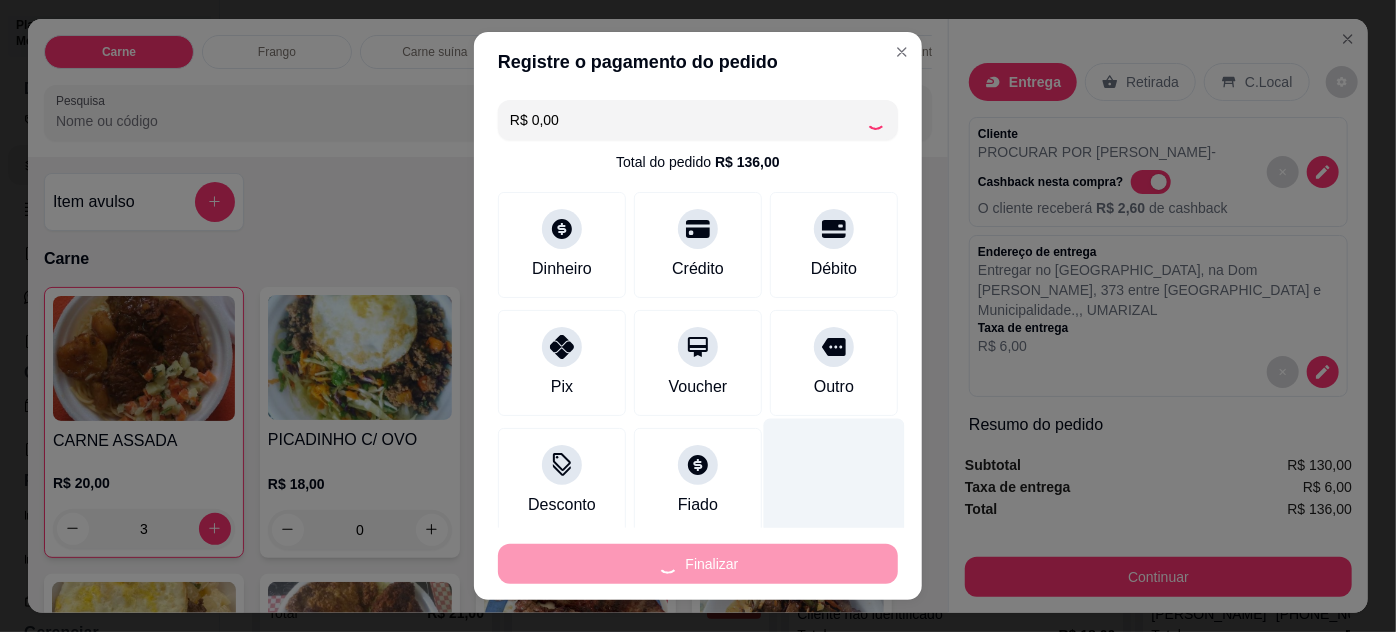 type on "0" 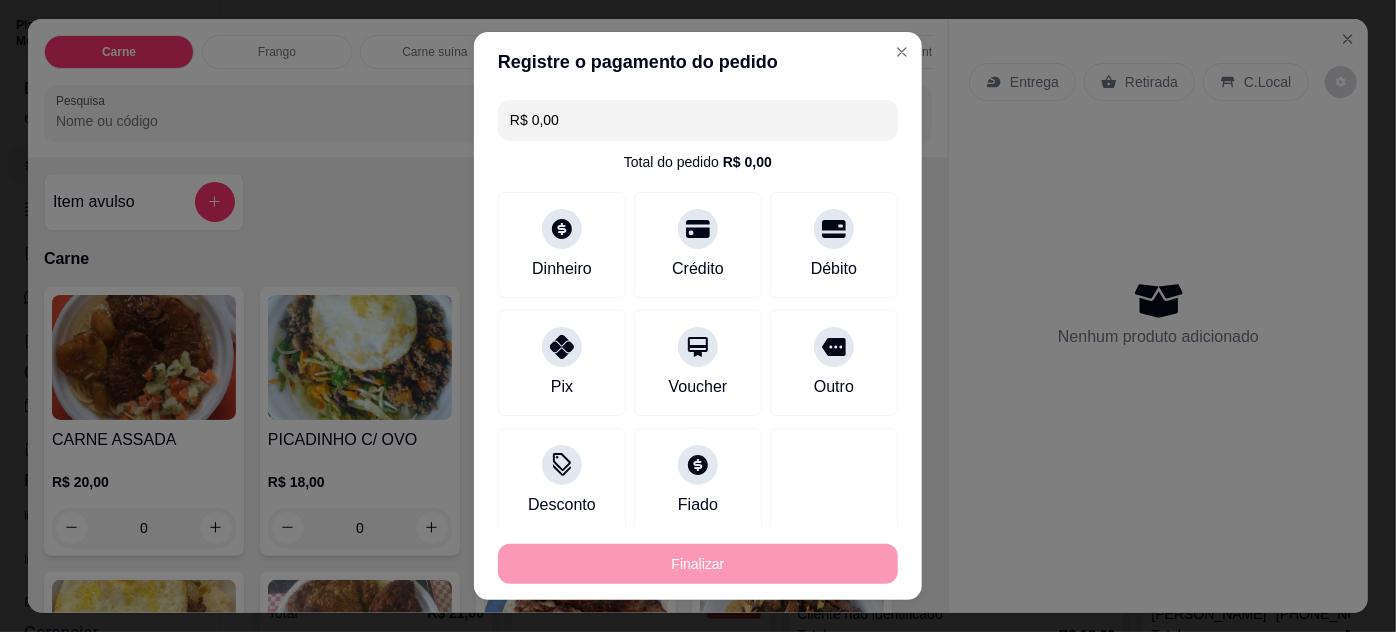 type on "-R$ 136,00" 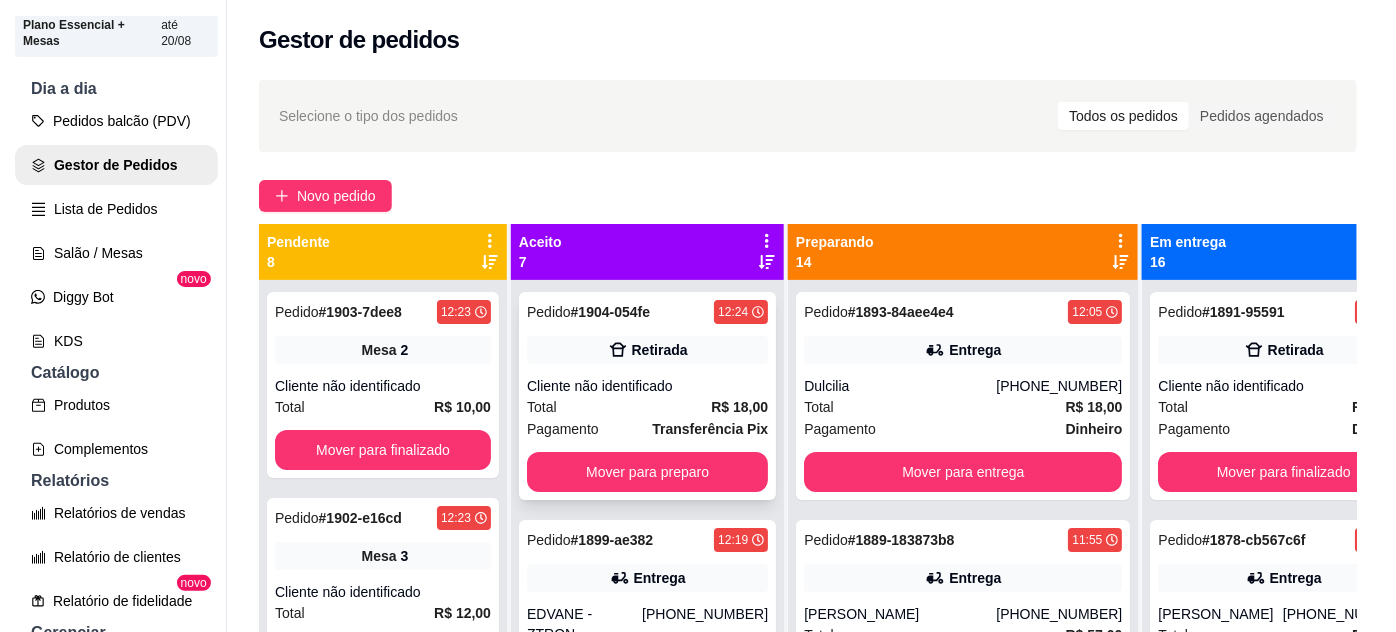 scroll, scrollTop: 181, scrollLeft: 0, axis: vertical 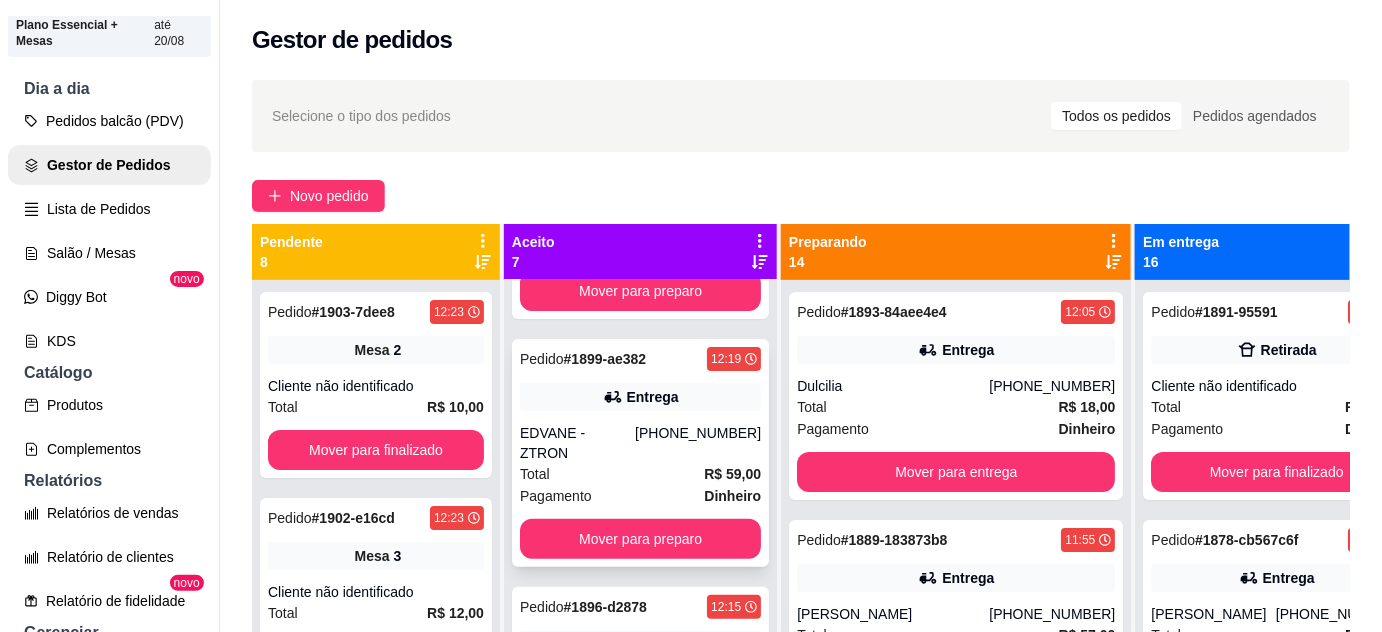 click on "[PHONE_NUMBER]" at bounding box center [698, 443] 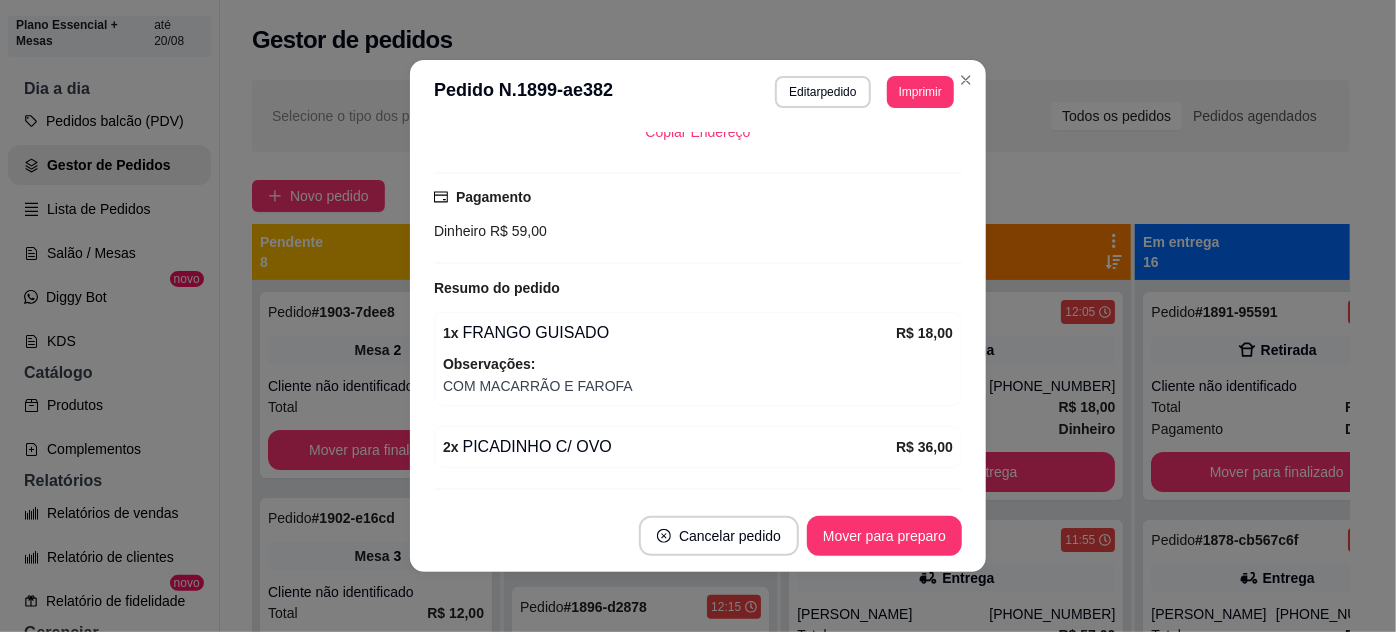 scroll, scrollTop: 533, scrollLeft: 0, axis: vertical 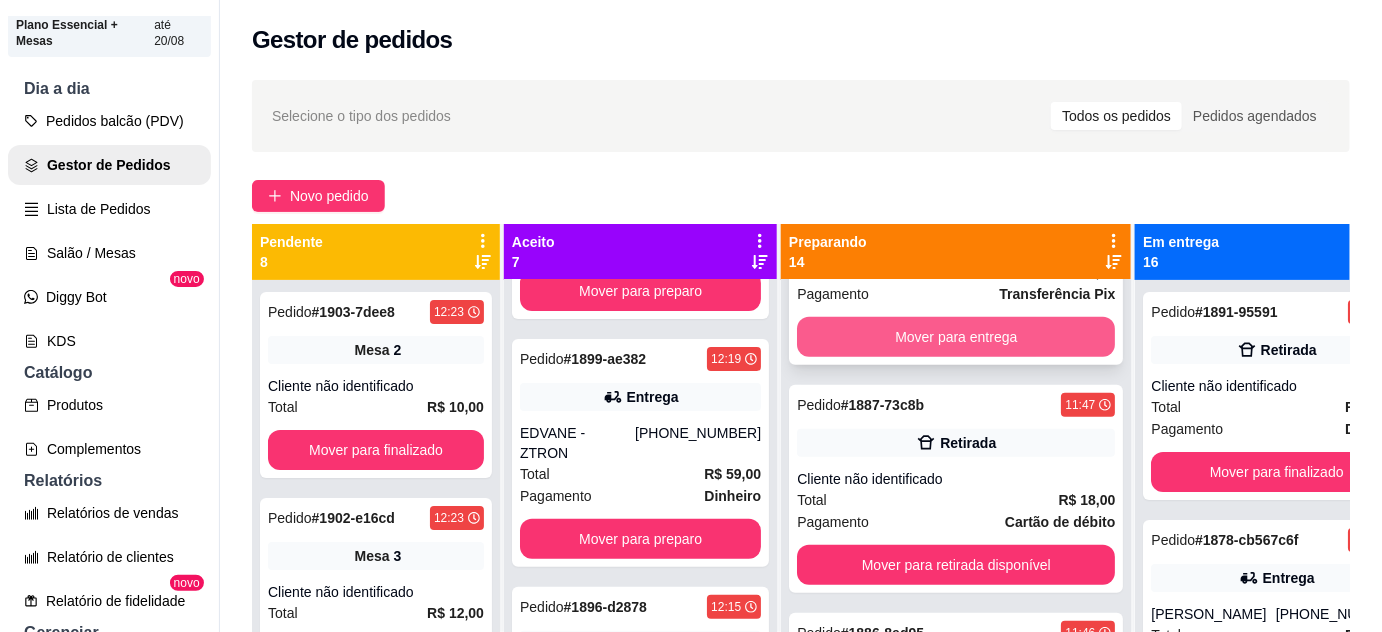 click on "Mover para entrega" at bounding box center (956, 337) 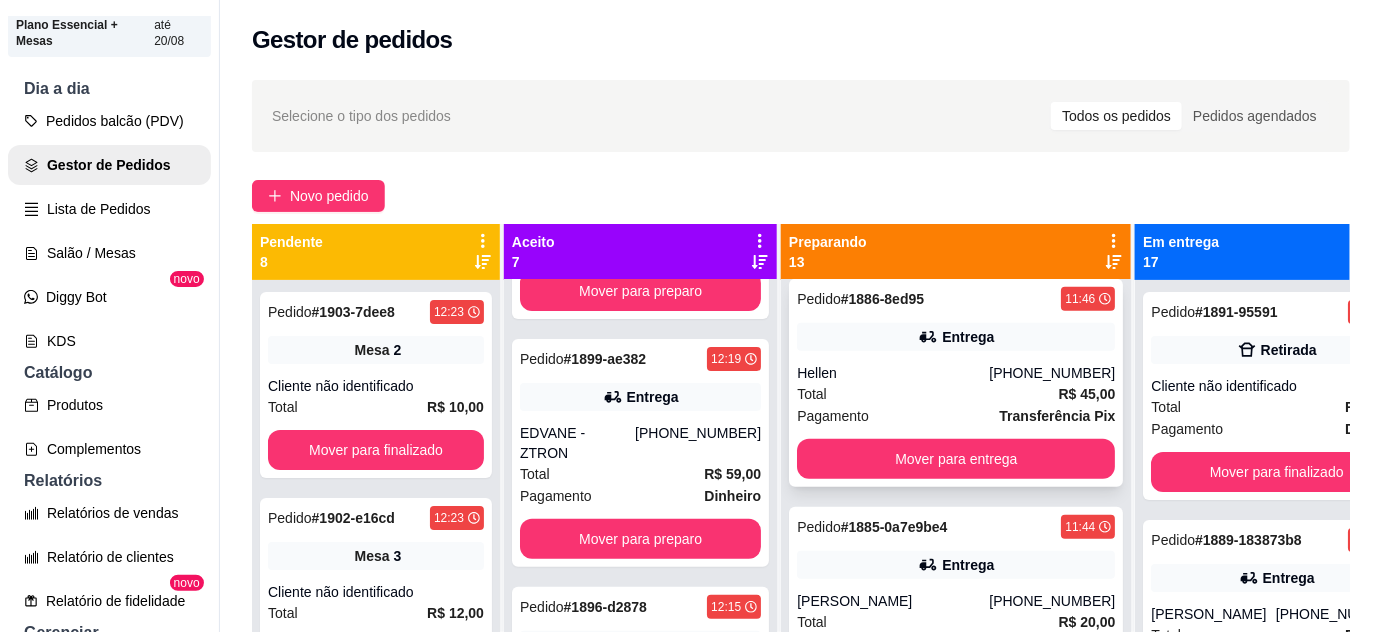 scroll, scrollTop: 498, scrollLeft: 0, axis: vertical 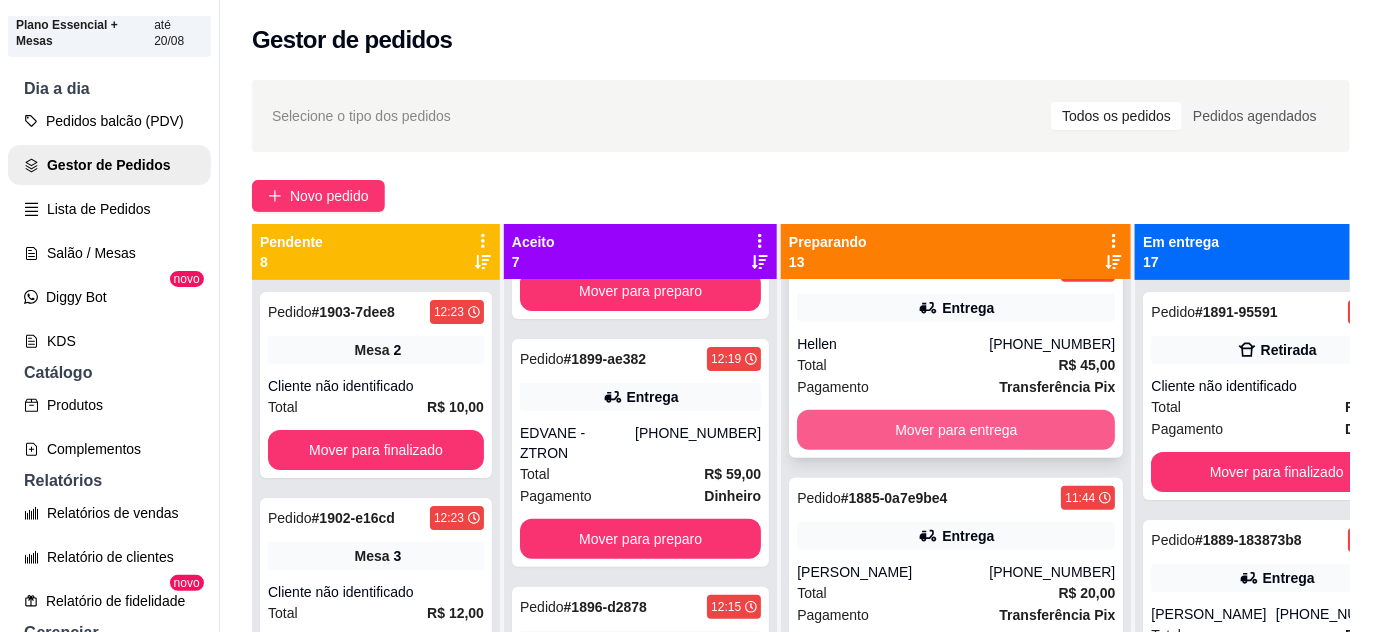 click on "Mover para entrega" at bounding box center [956, 430] 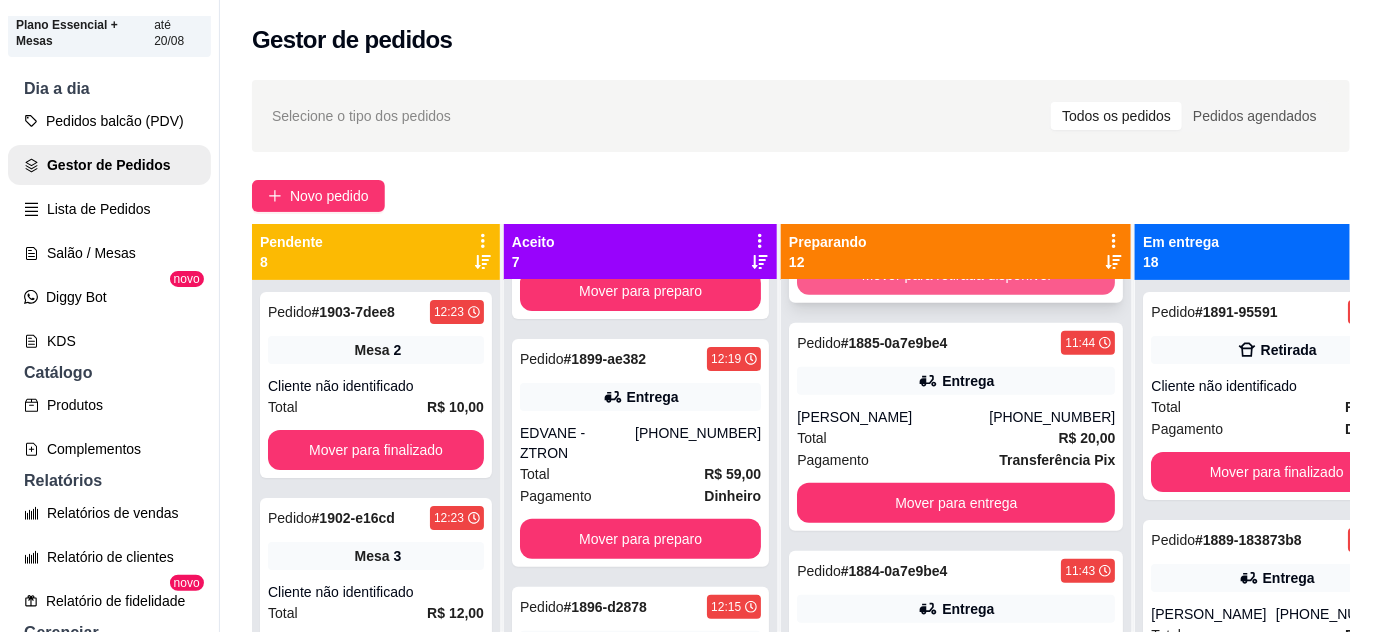 scroll, scrollTop: 453, scrollLeft: 0, axis: vertical 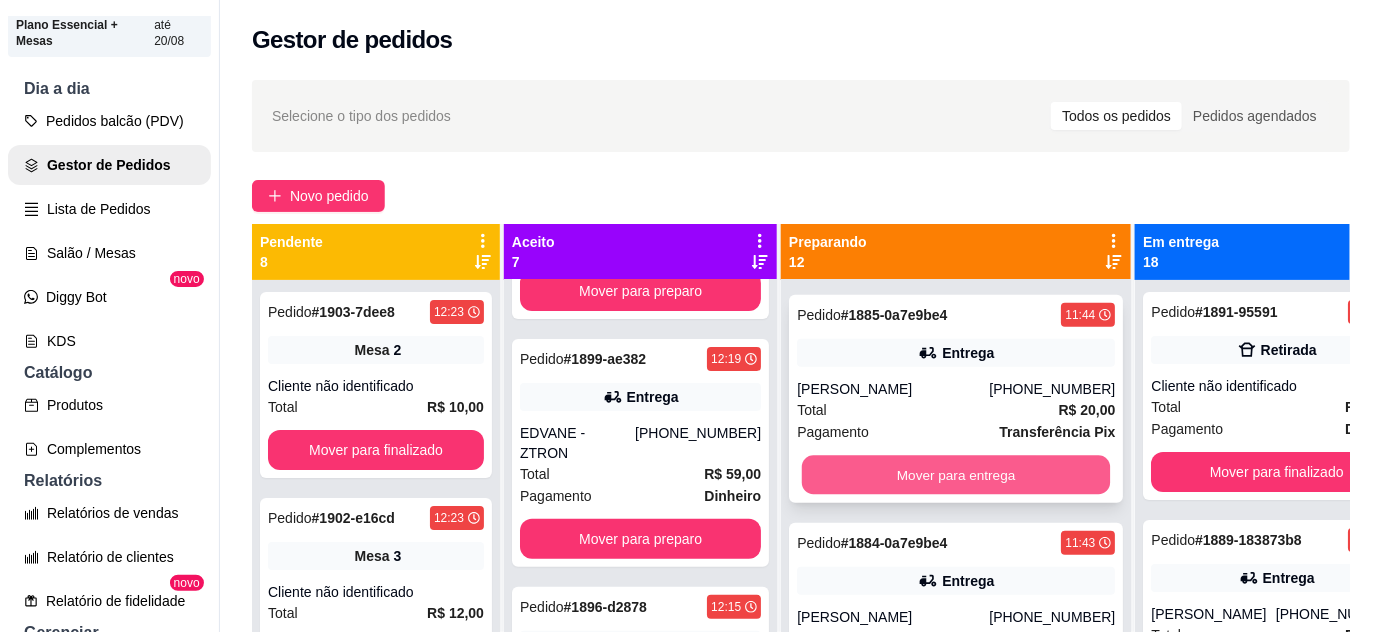 click on "Mover para entrega" at bounding box center [956, 475] 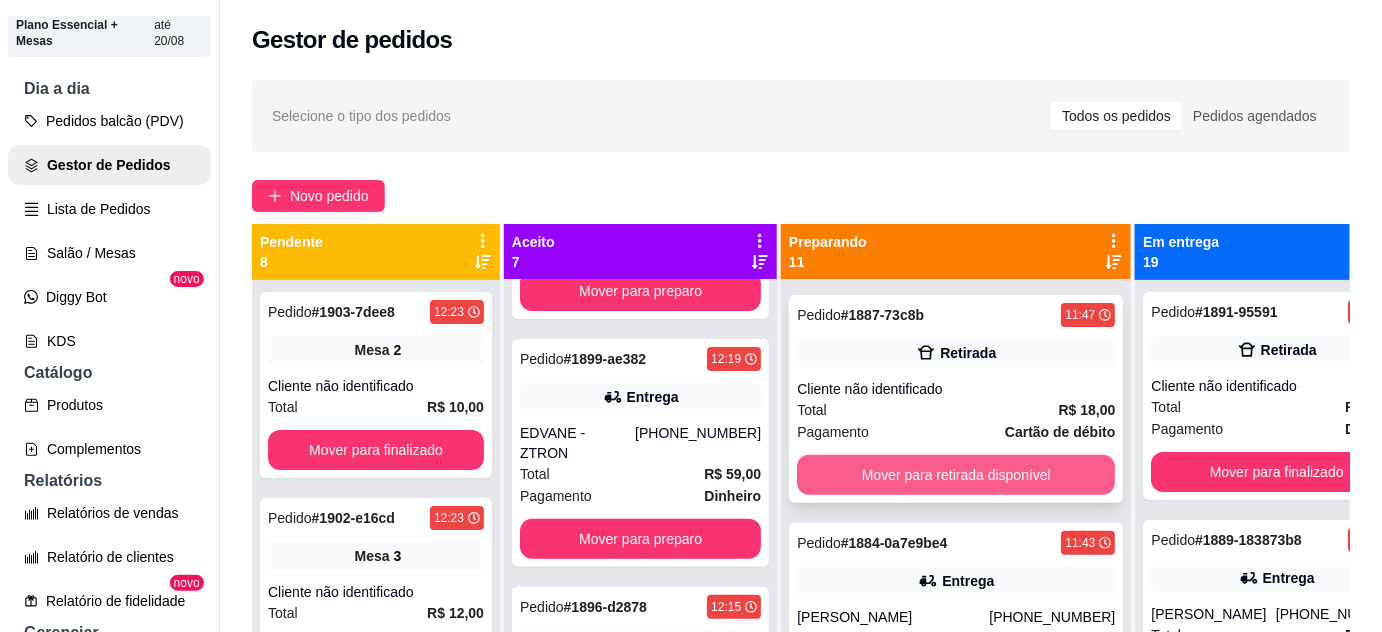 scroll, scrollTop: 407, scrollLeft: 0, axis: vertical 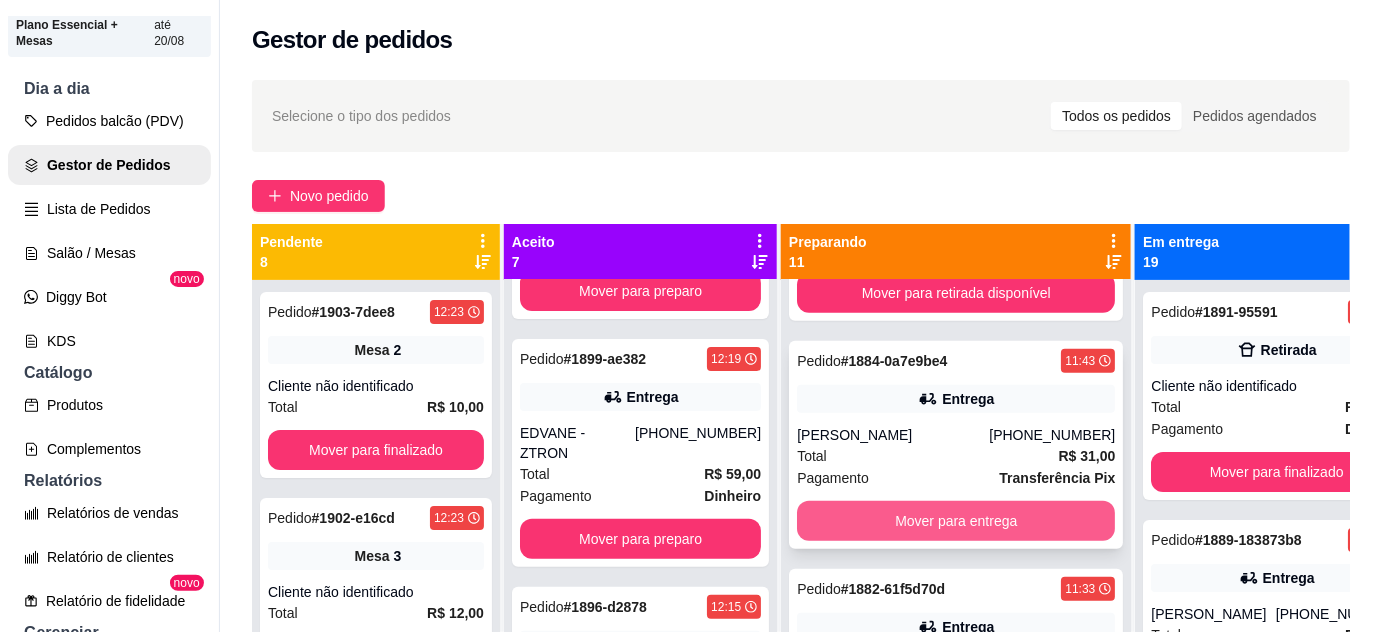 click on "Mover para entrega" at bounding box center (956, 521) 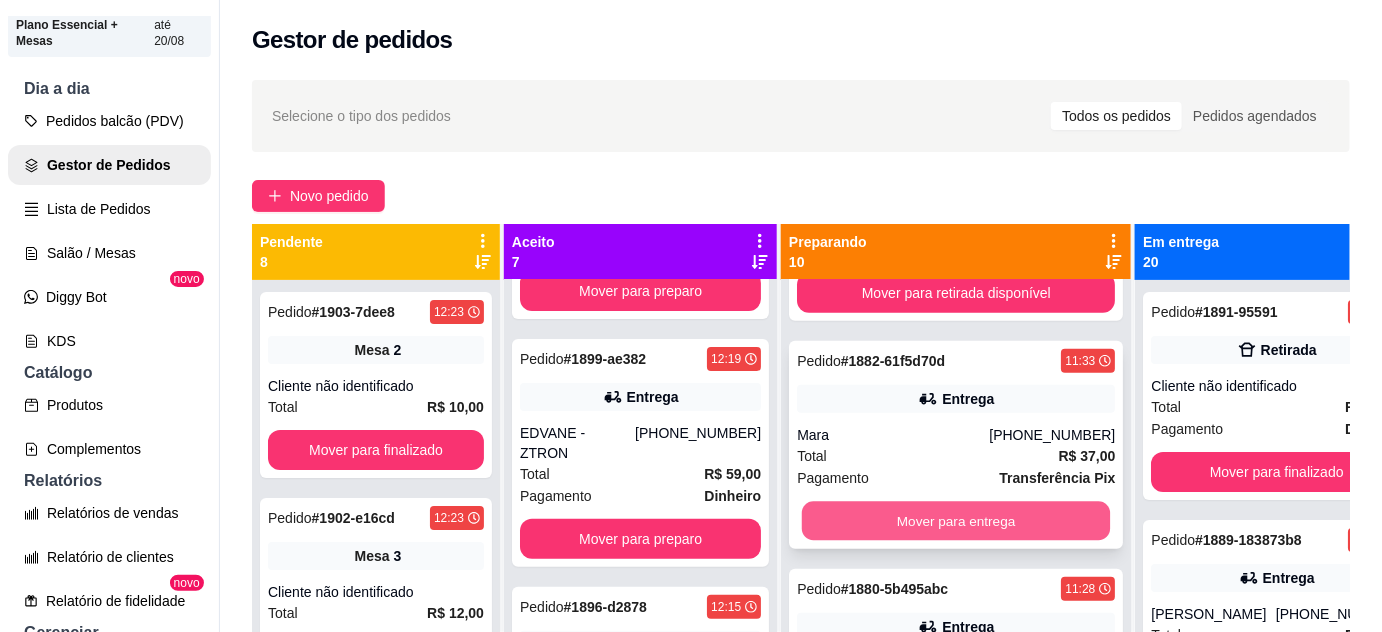 click on "Mover para entrega" at bounding box center (956, 521) 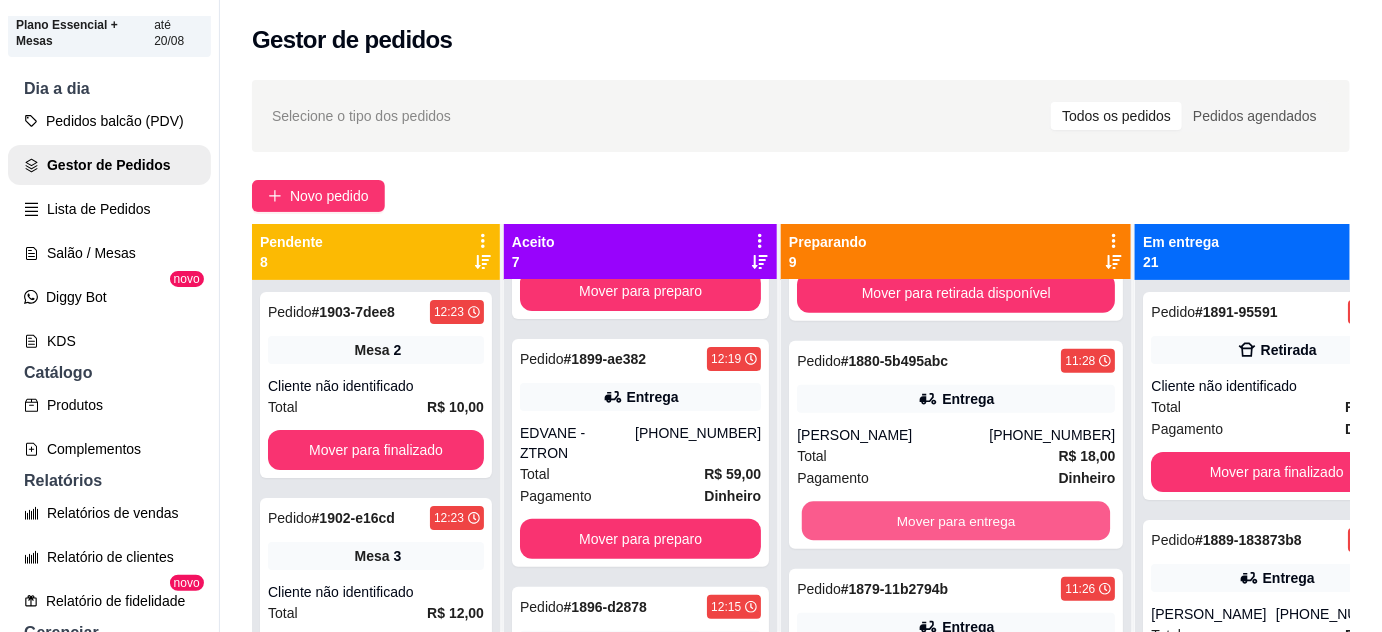 click on "Mover para entrega" at bounding box center [956, 521] 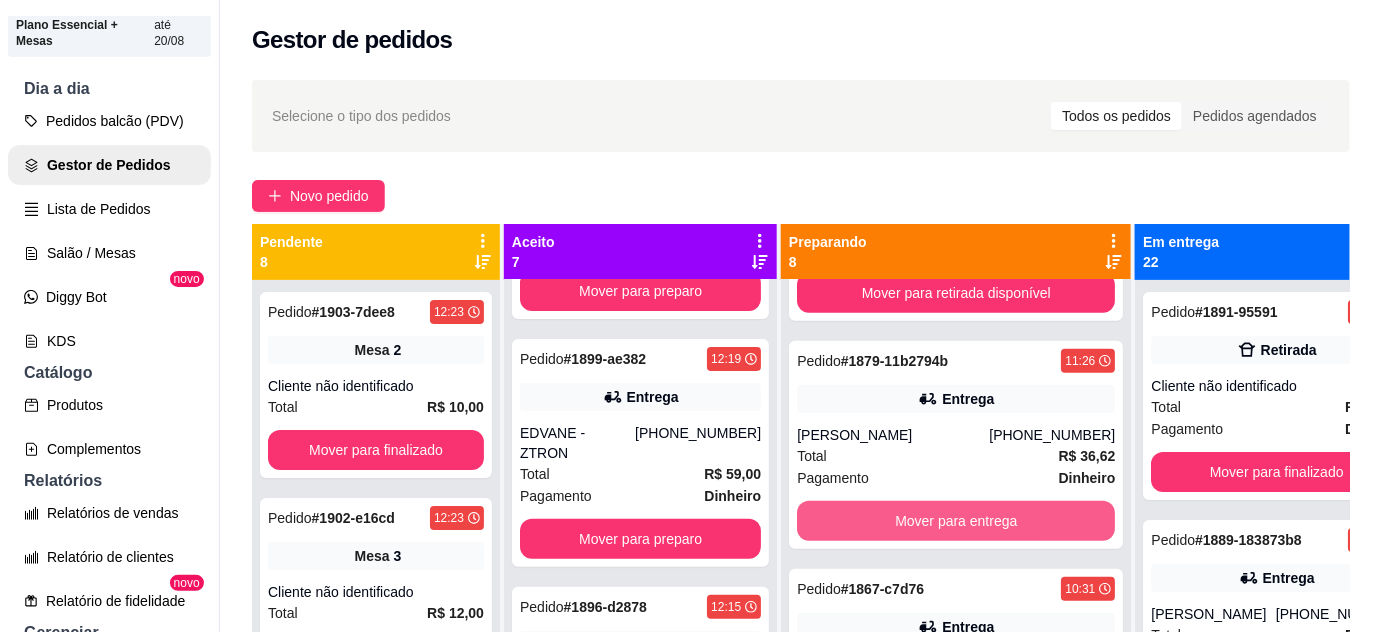 click on "Mover para entrega" at bounding box center (956, 521) 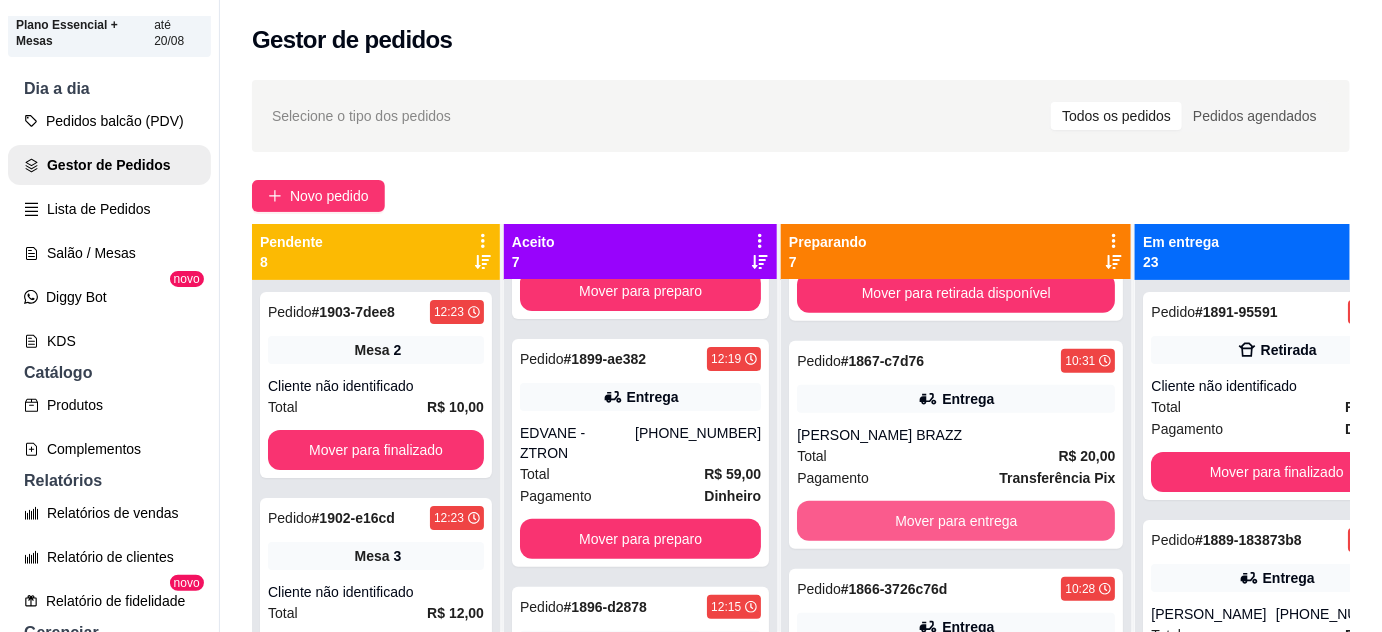 click on "Mover para entrega" at bounding box center [956, 521] 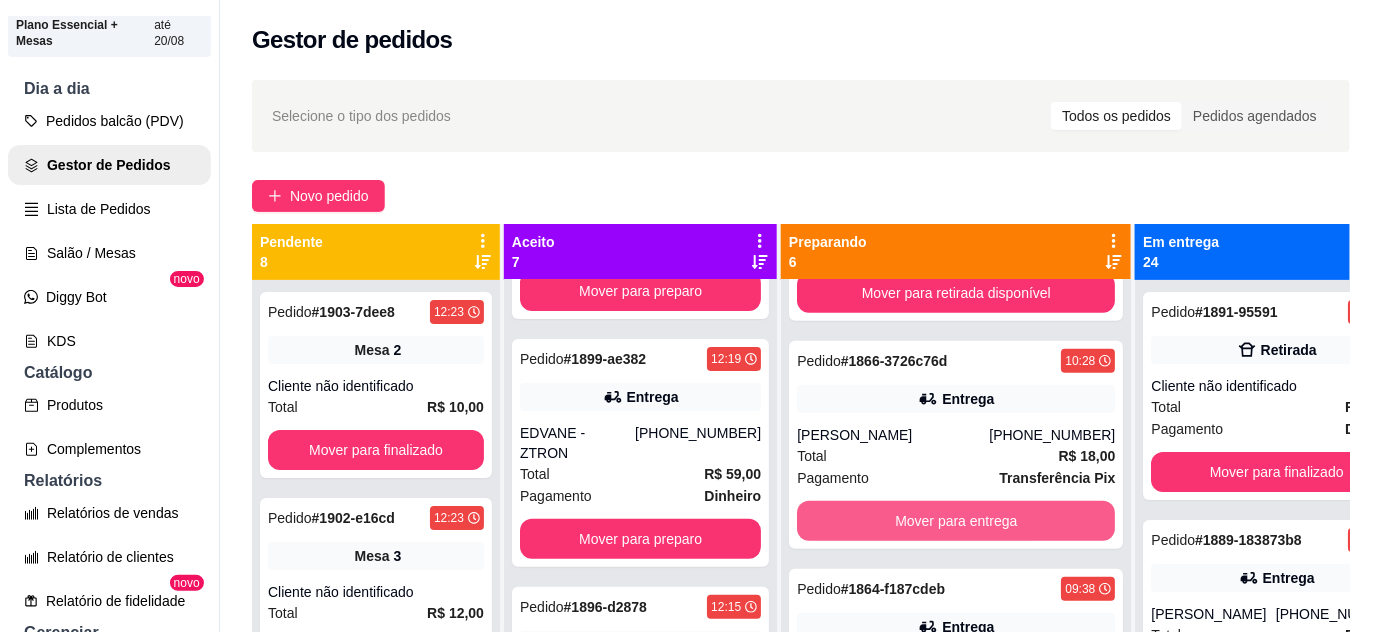 click on "Mover para entrega" at bounding box center [956, 521] 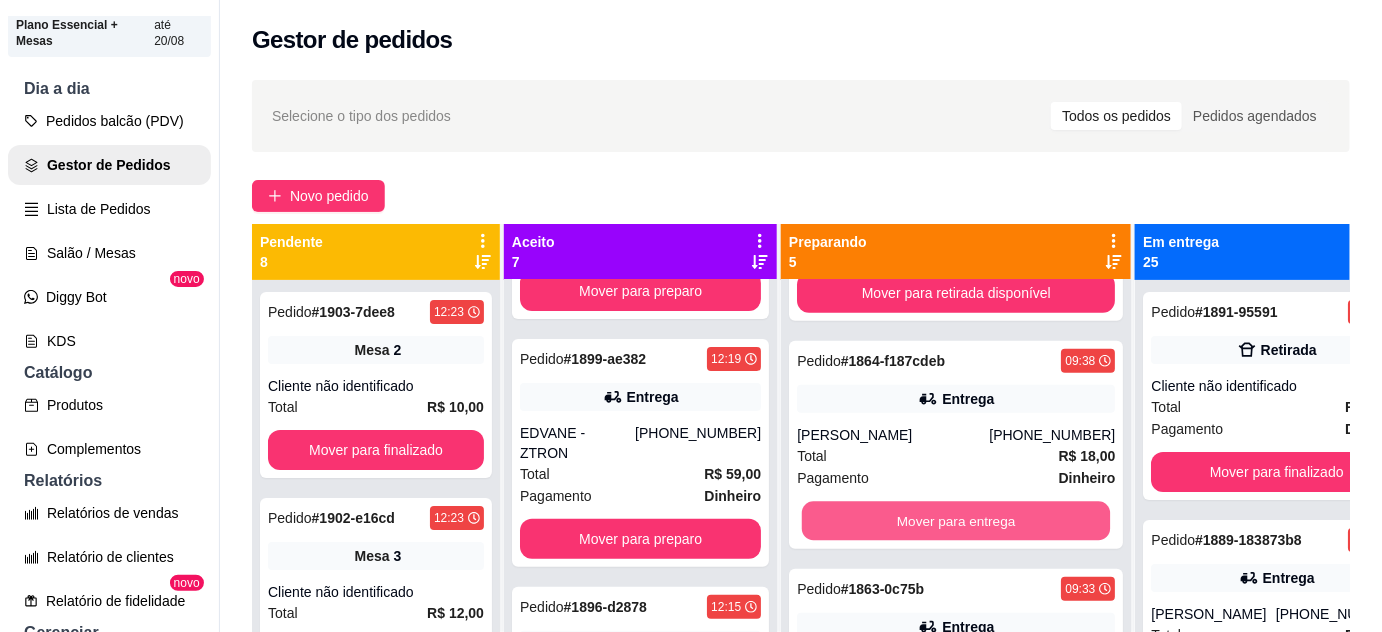 click on "Mover para entrega" at bounding box center (956, 521) 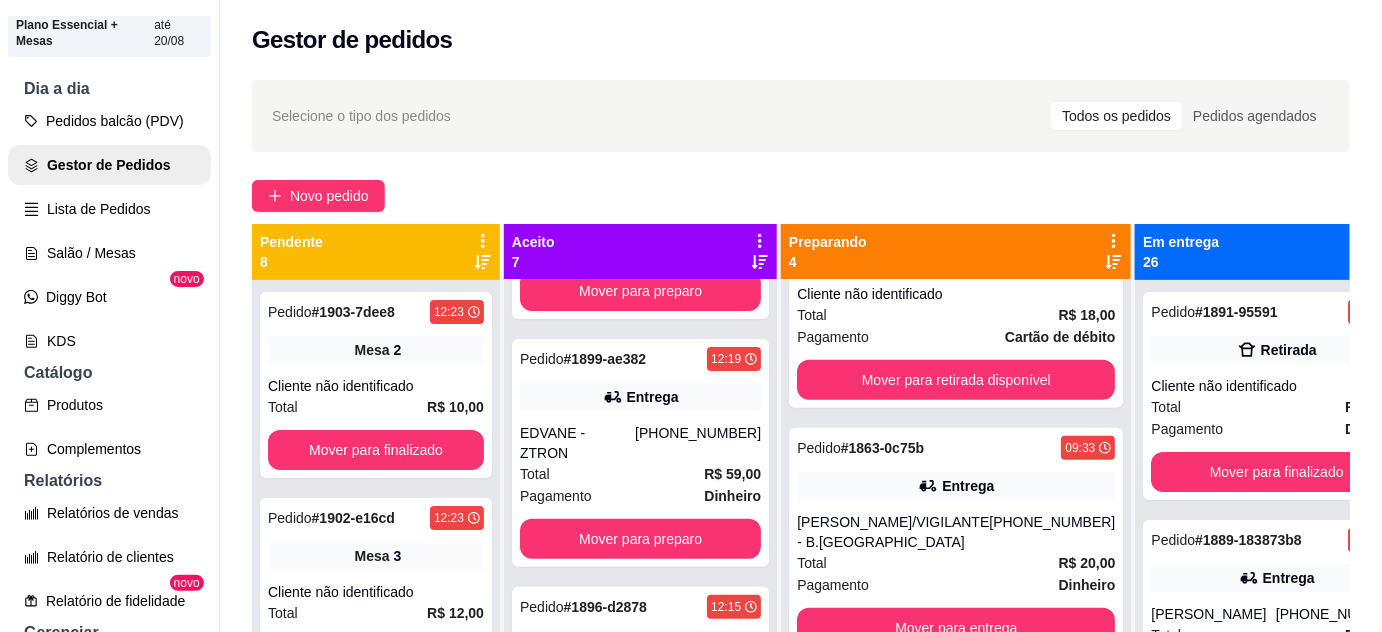 scroll, scrollTop: 340, scrollLeft: 0, axis: vertical 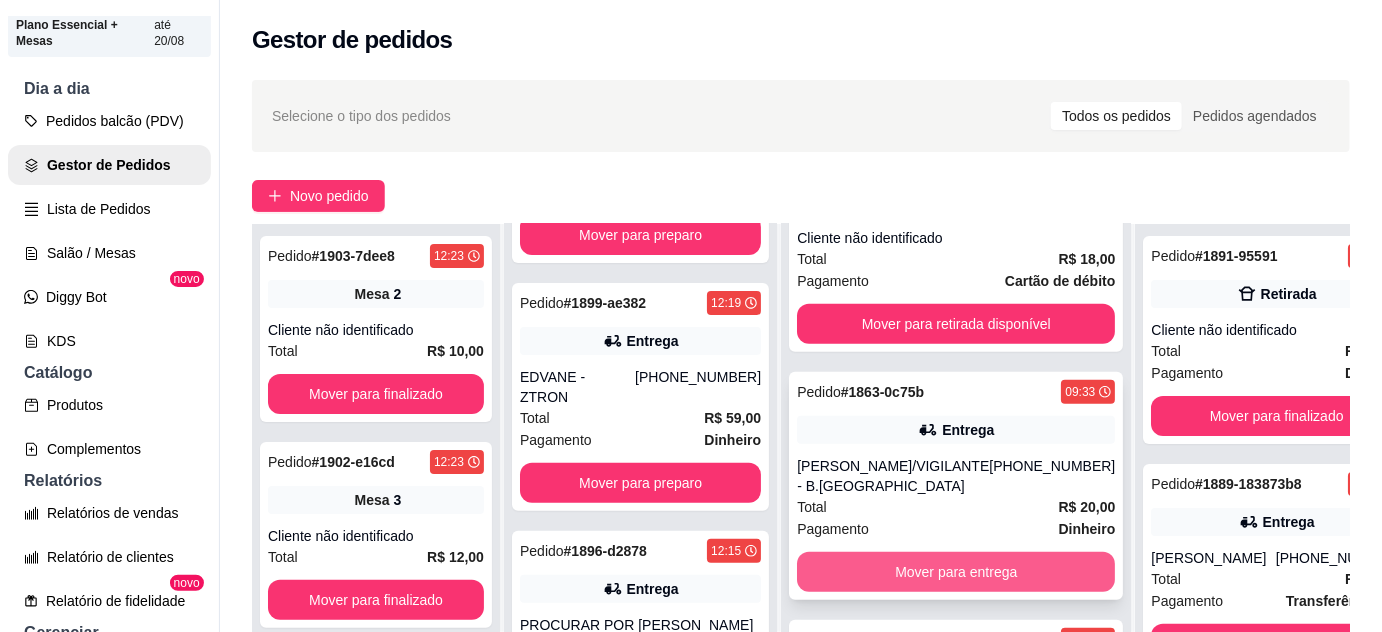 click on "Mover para entrega" at bounding box center (956, 572) 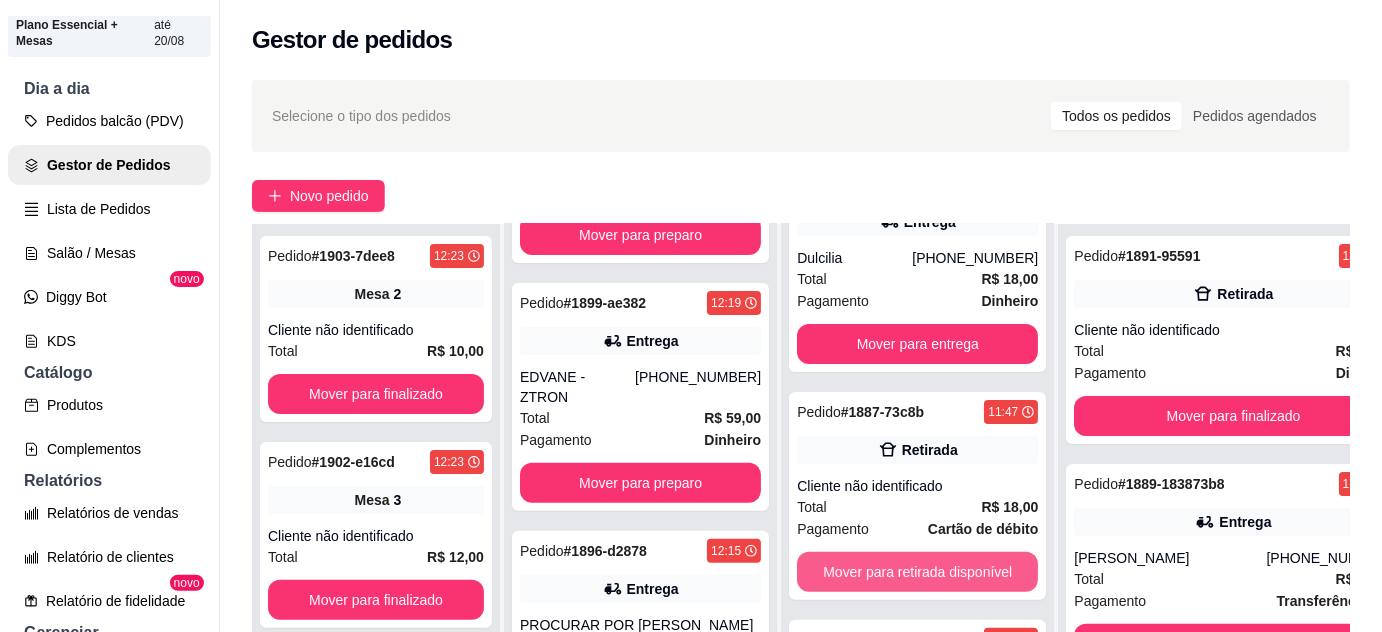 scroll, scrollTop: 92, scrollLeft: 0, axis: vertical 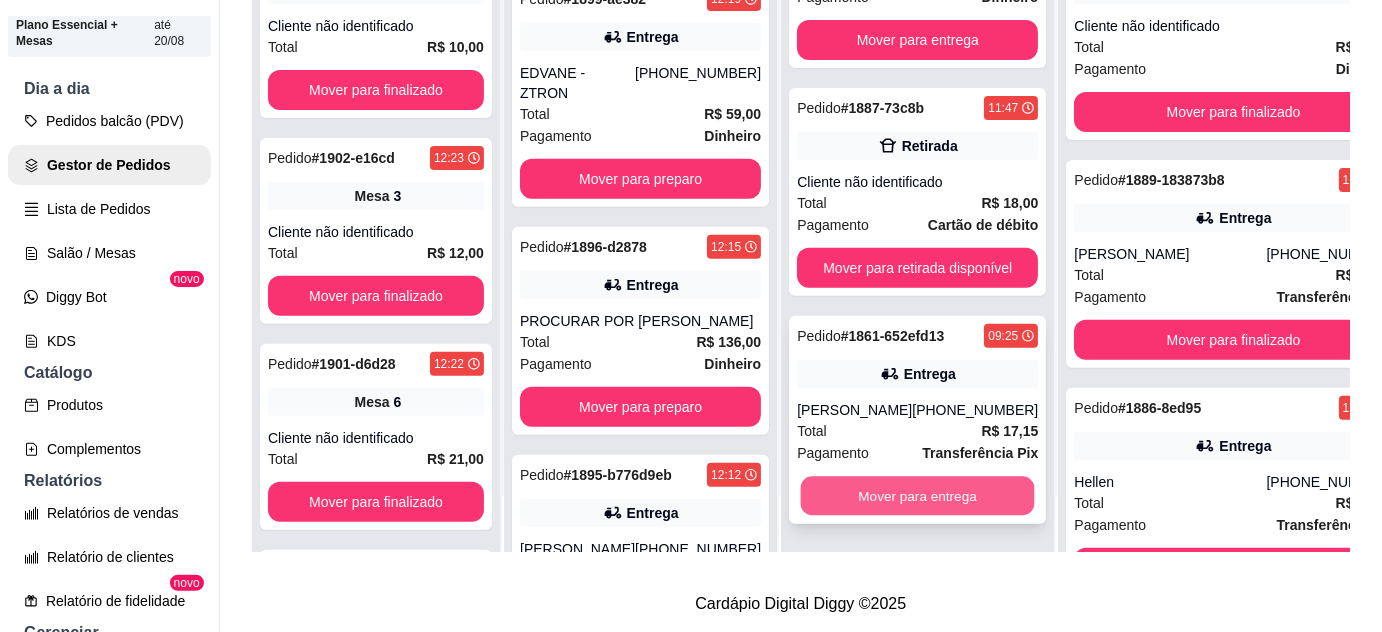 click on "Mover para entrega" at bounding box center (918, 496) 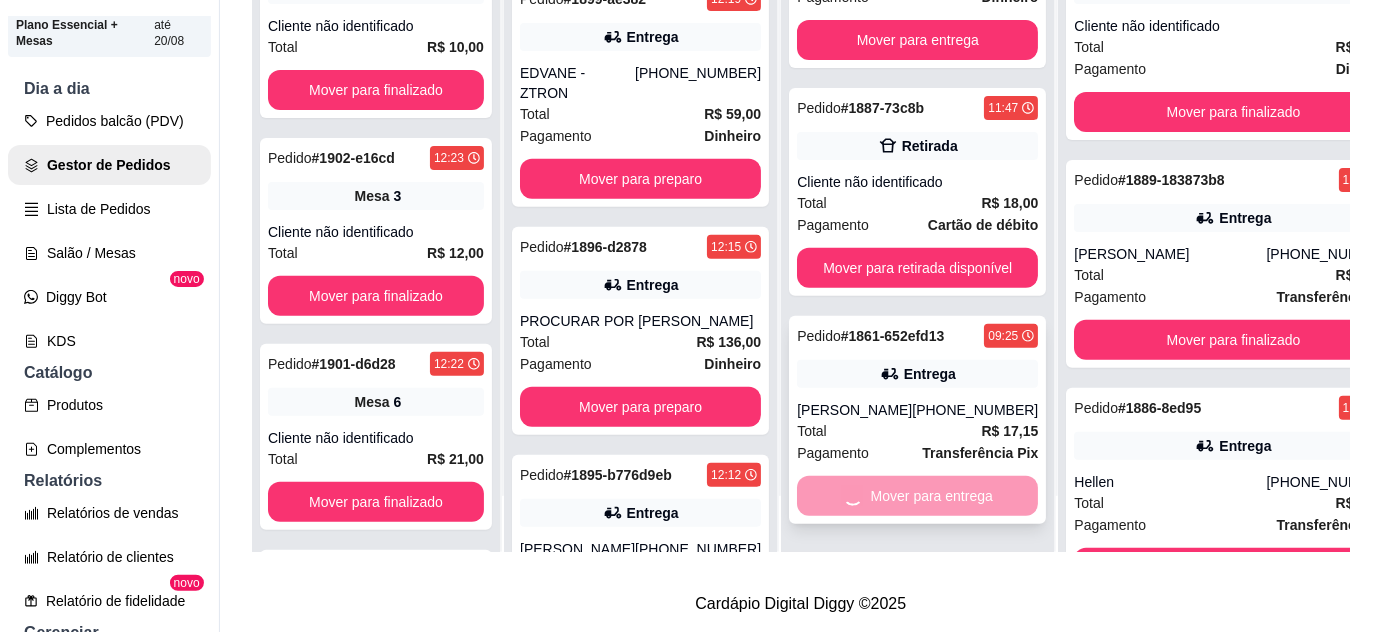 scroll, scrollTop: 0, scrollLeft: 0, axis: both 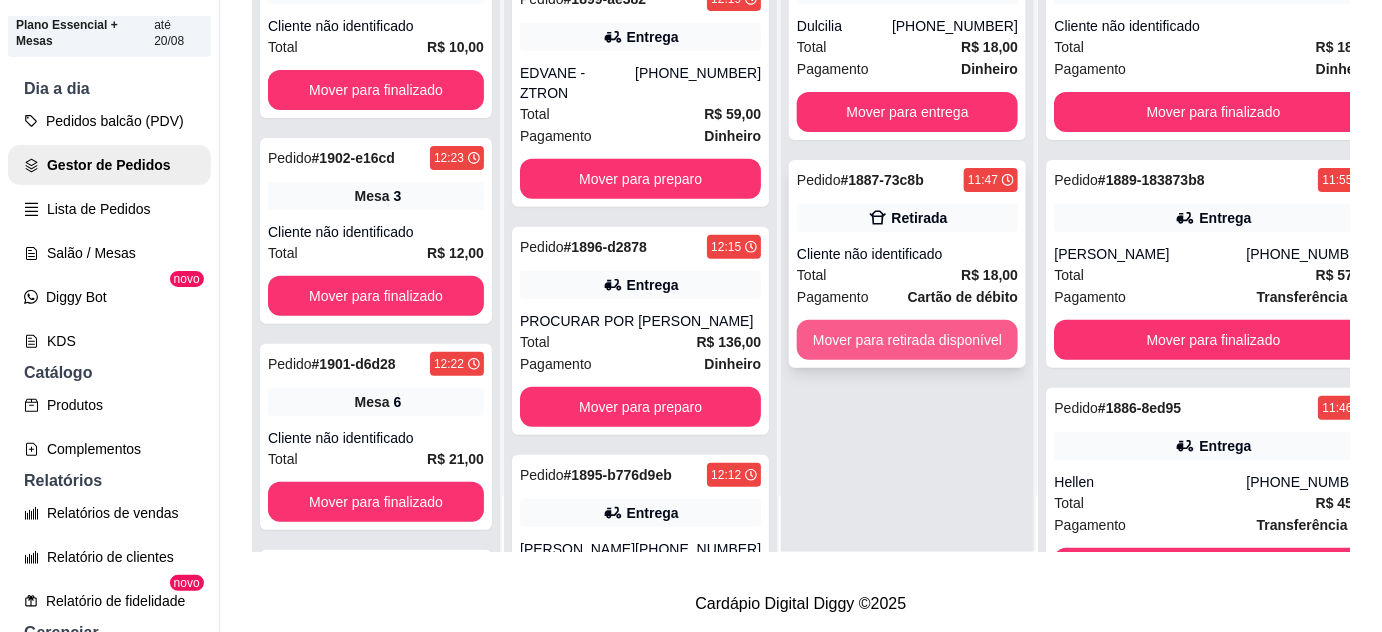 click on "Mover para retirada disponível" at bounding box center [907, 340] 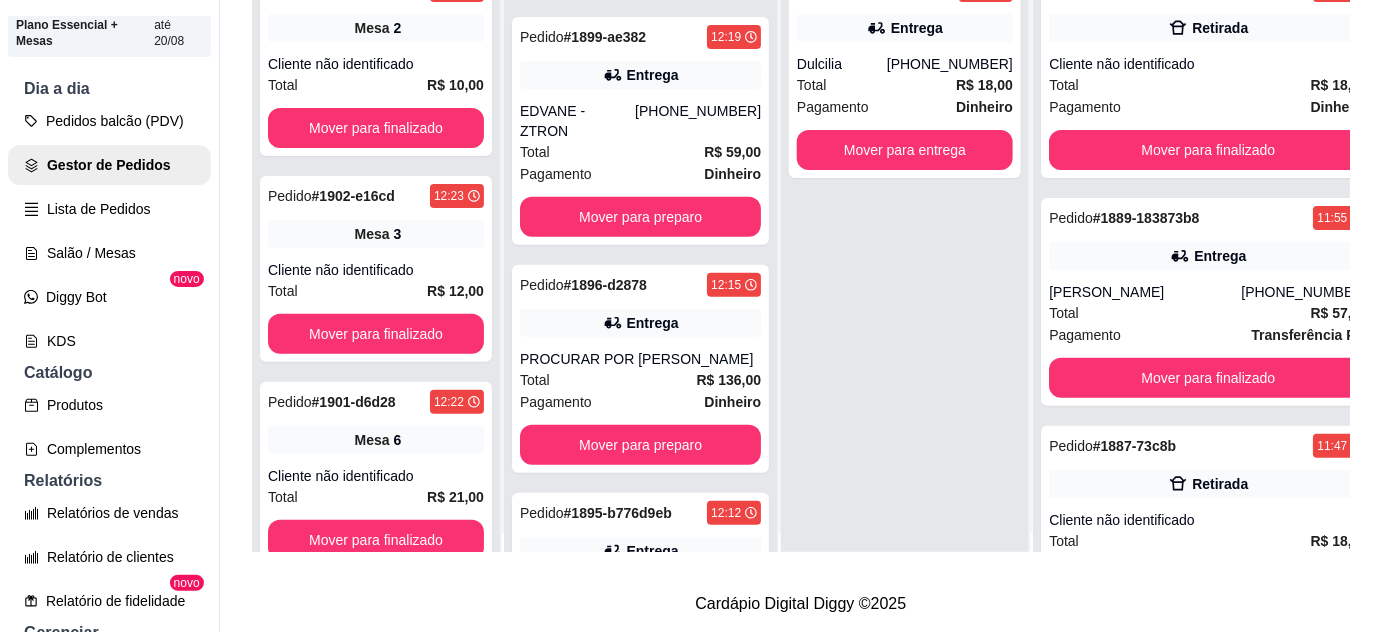 scroll, scrollTop: 0, scrollLeft: 0, axis: both 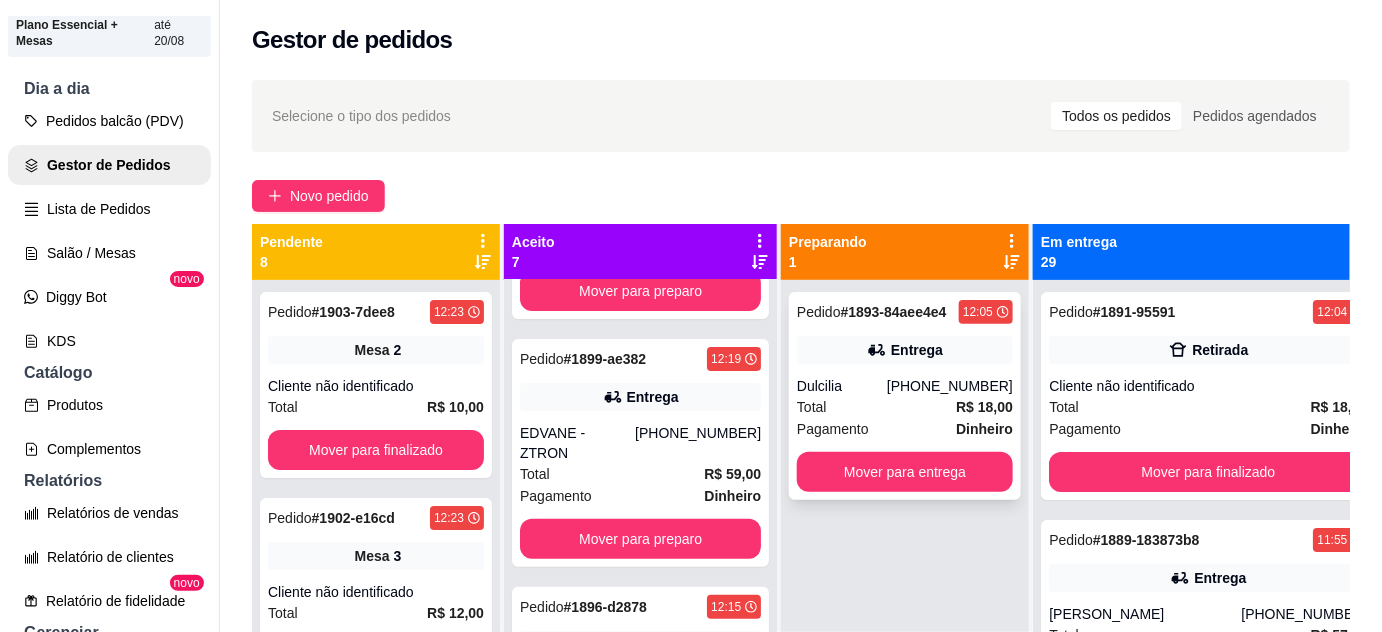 click on "Total R$ 18,00" at bounding box center (905, 407) 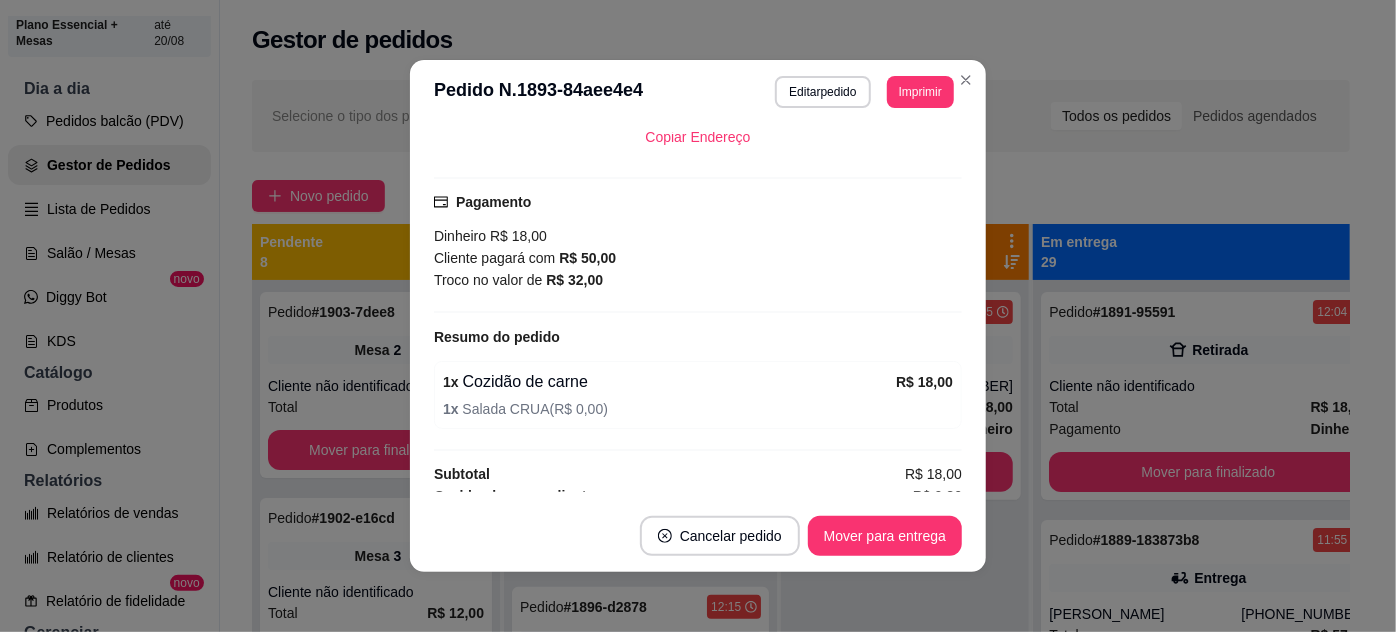 scroll, scrollTop: 505, scrollLeft: 0, axis: vertical 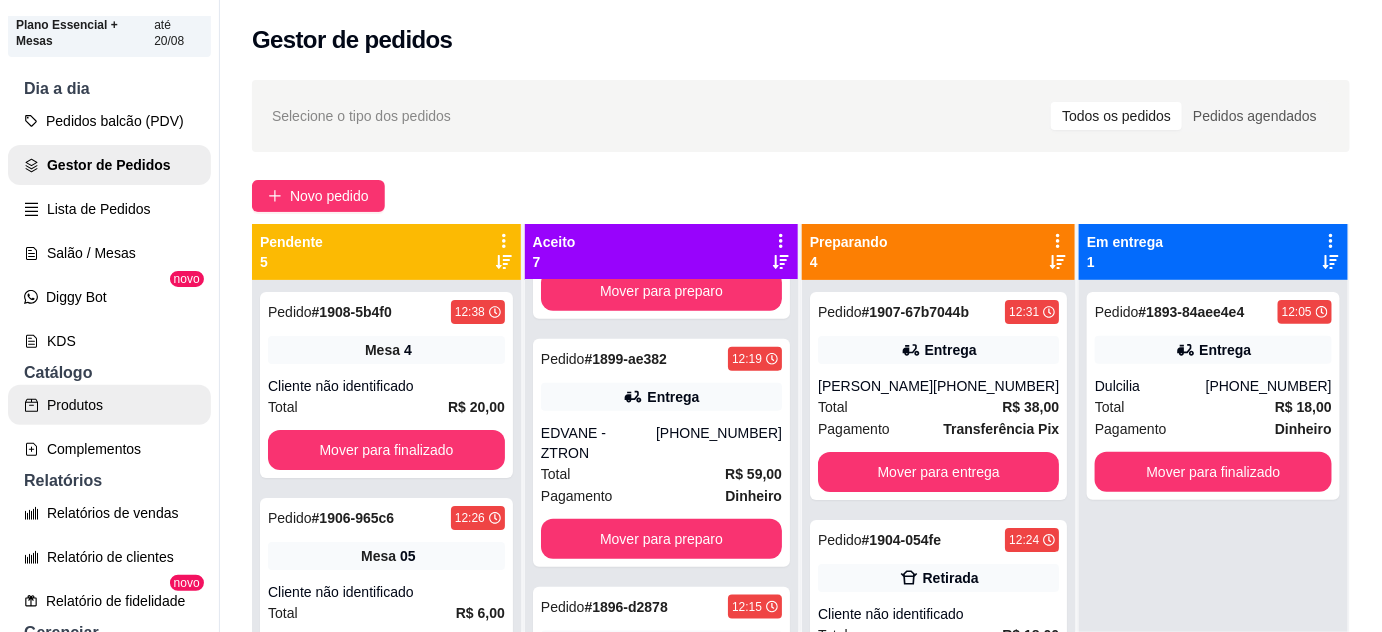 click on "Produtos" at bounding box center [109, 405] 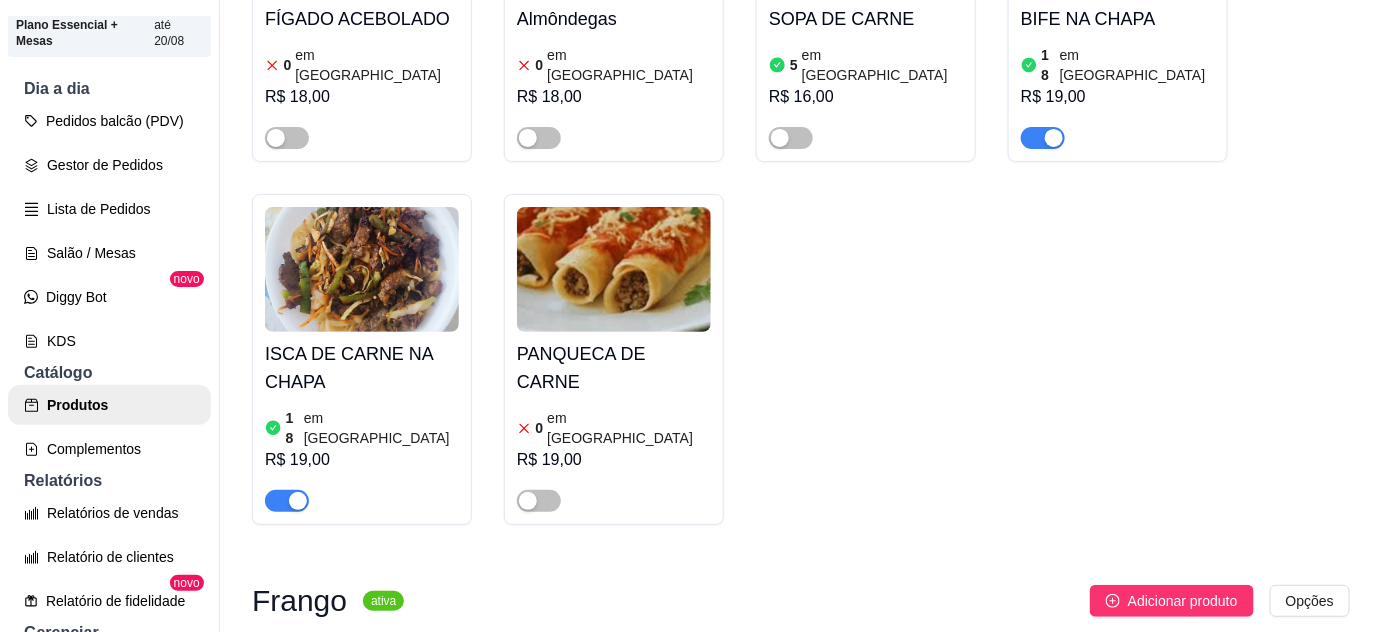 scroll, scrollTop: 1818, scrollLeft: 0, axis: vertical 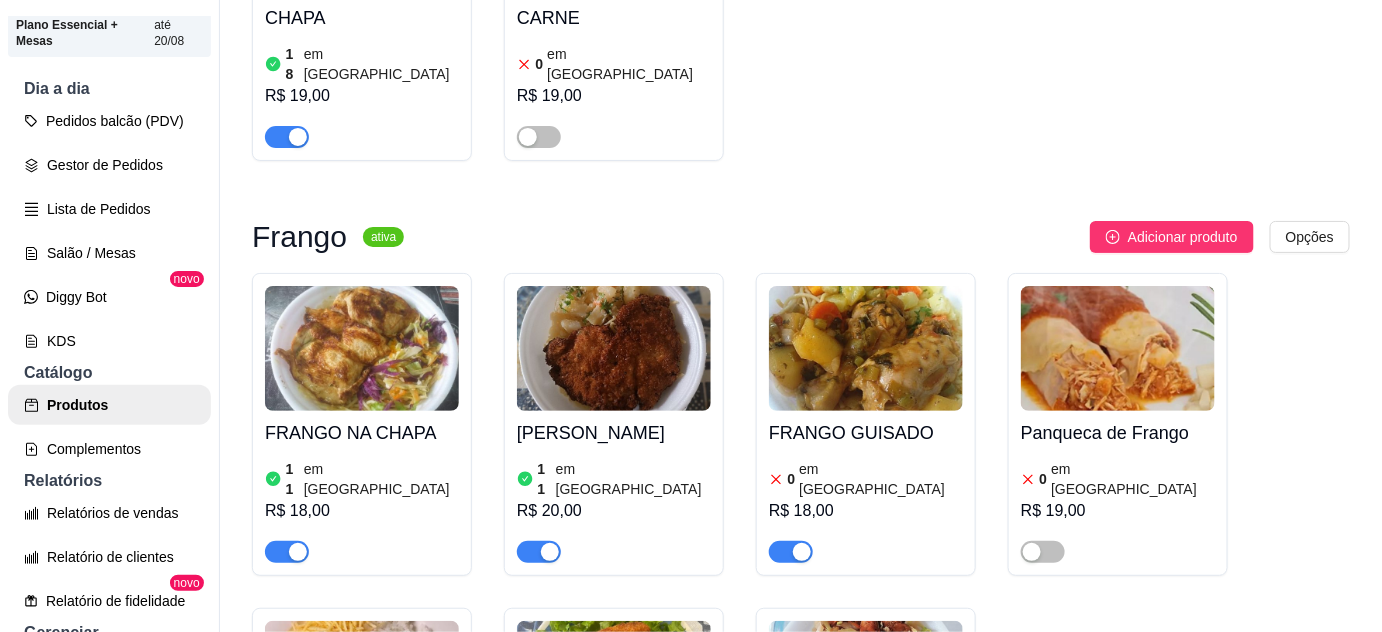 drag, startPoint x: 788, startPoint y: 430, endPoint x: 789, endPoint y: 472, distance: 42.0119 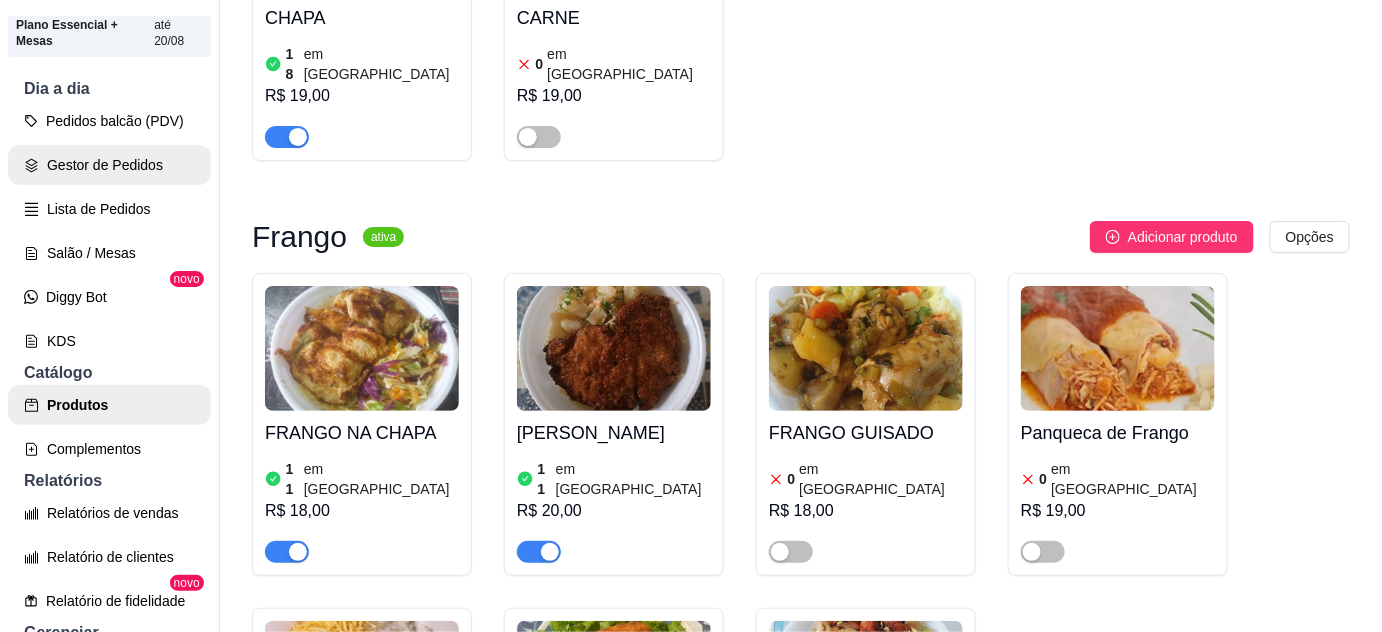 click on "Gestor de Pedidos" at bounding box center (109, 165) 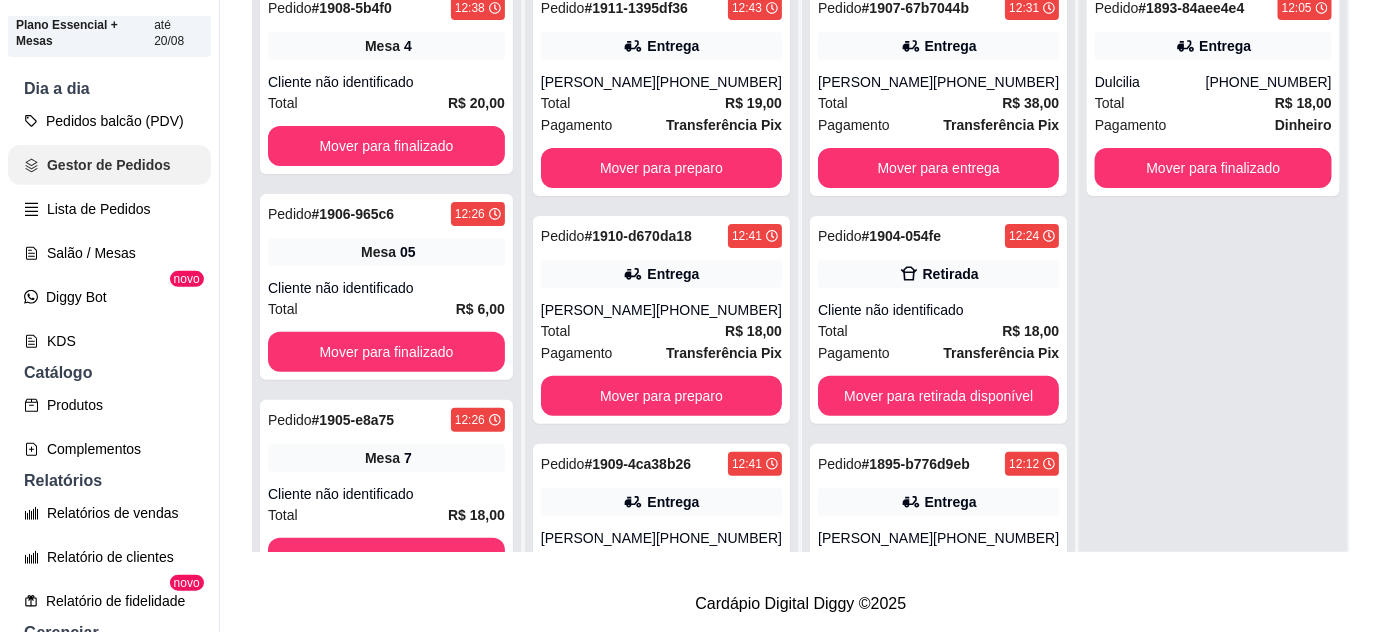 scroll, scrollTop: 0, scrollLeft: 0, axis: both 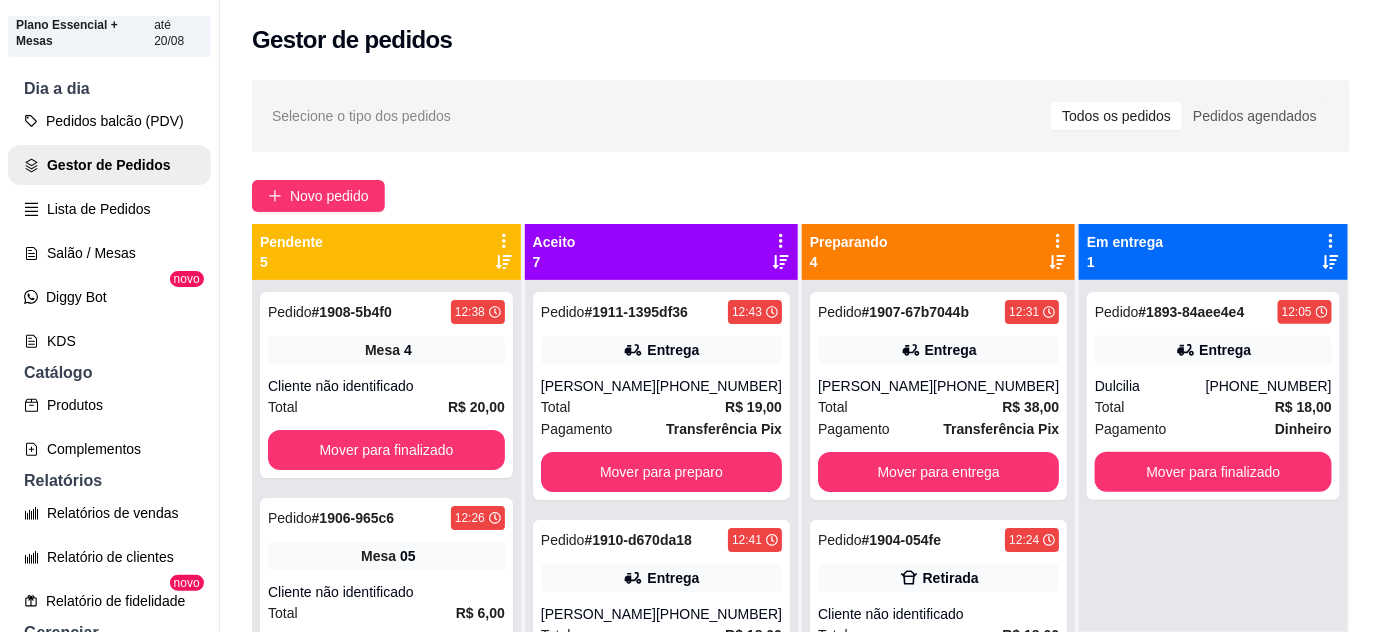 click on "Lista de Pedidos" at bounding box center (109, 209) 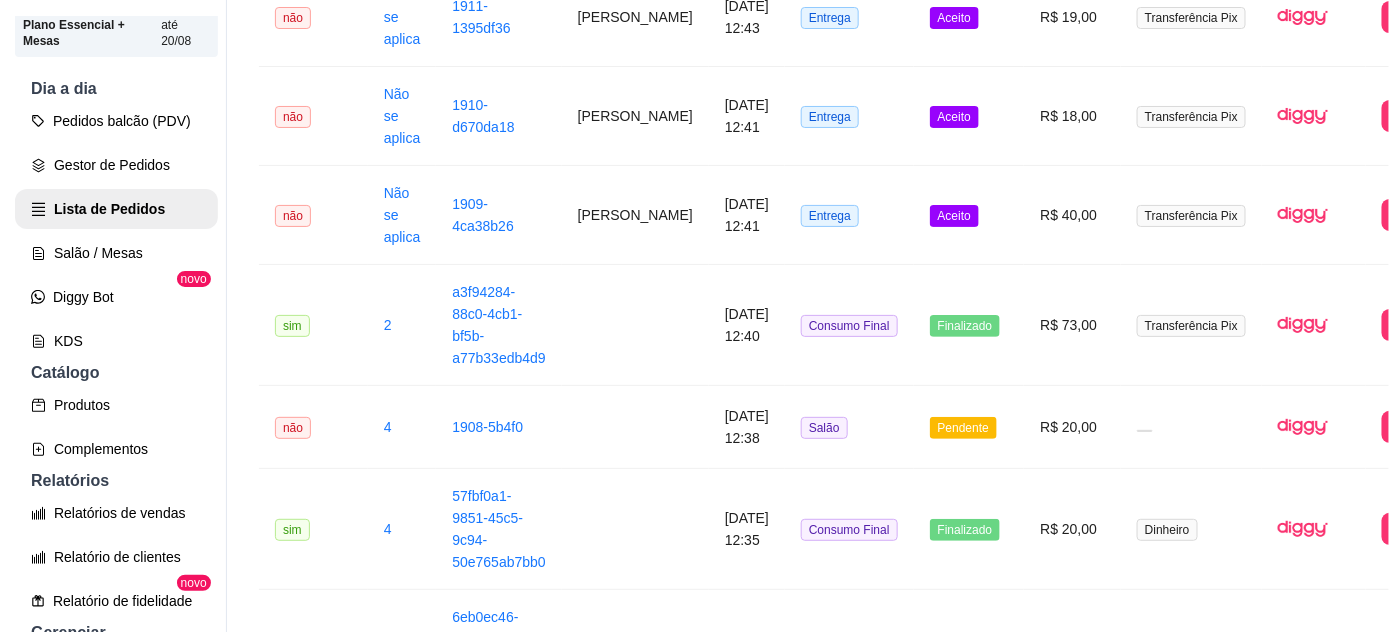 scroll, scrollTop: 0, scrollLeft: 0, axis: both 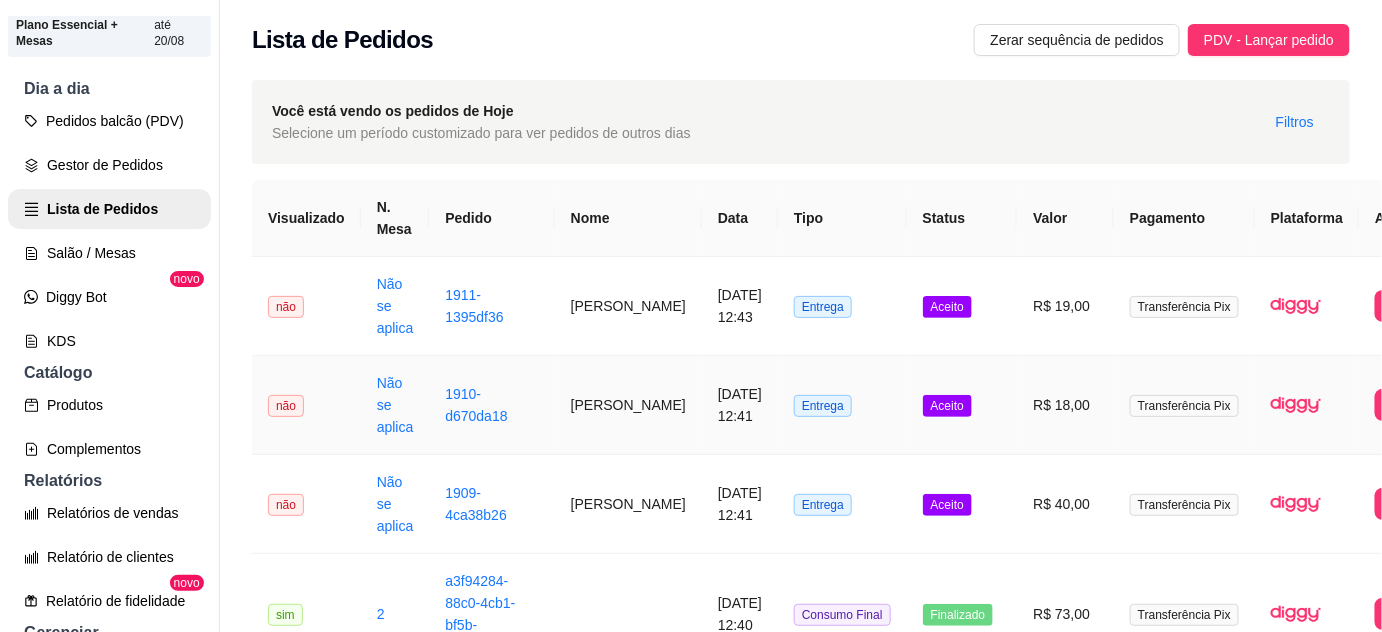 click on "1910-d670da18" at bounding box center [491, 405] 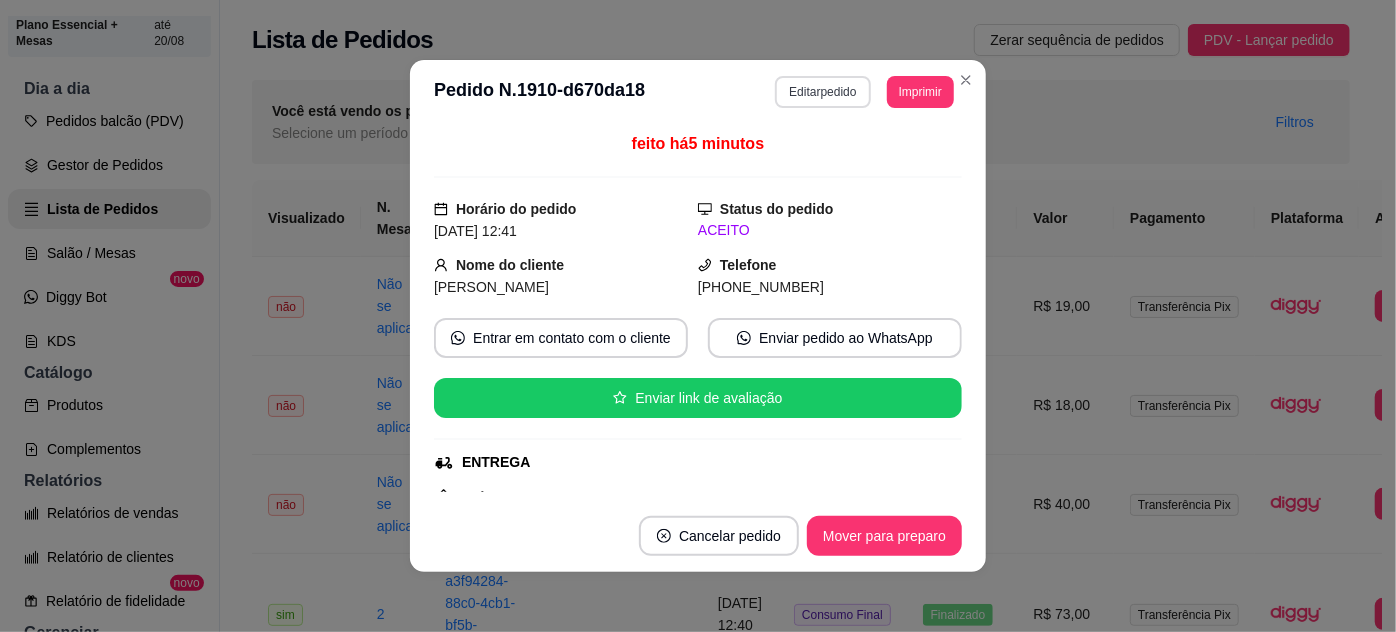 click on "Editar  pedido" at bounding box center [822, 92] 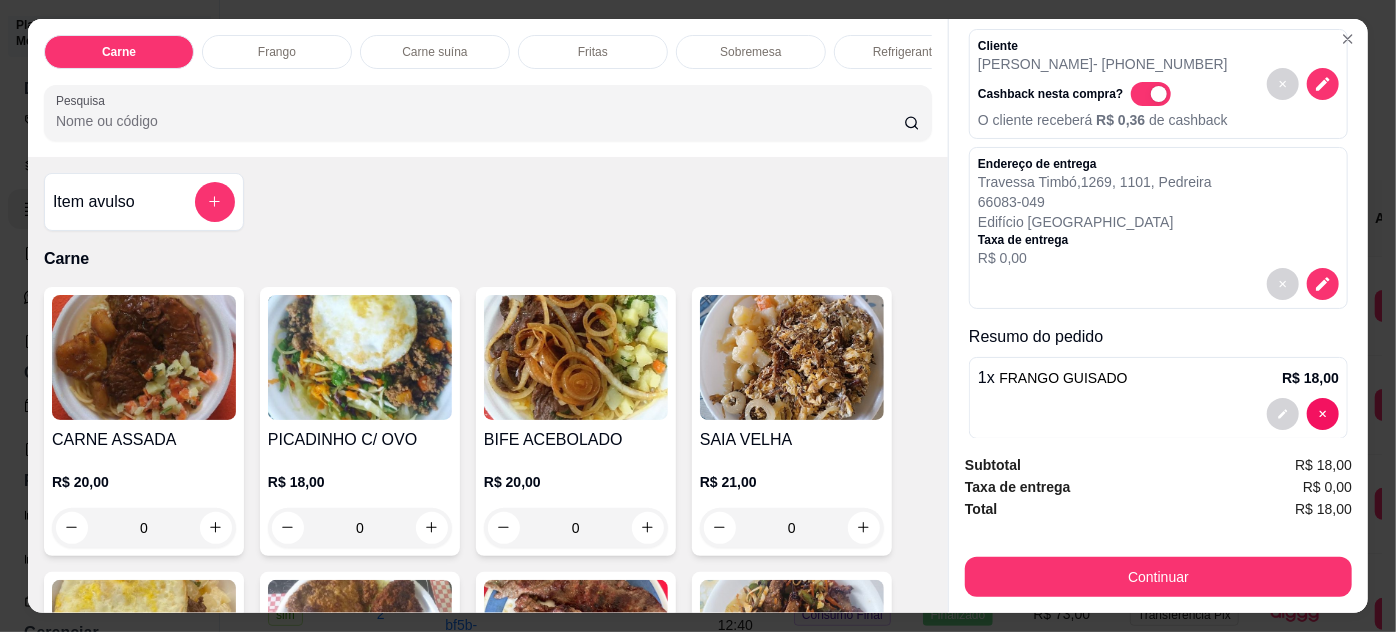 scroll, scrollTop: 114, scrollLeft: 0, axis: vertical 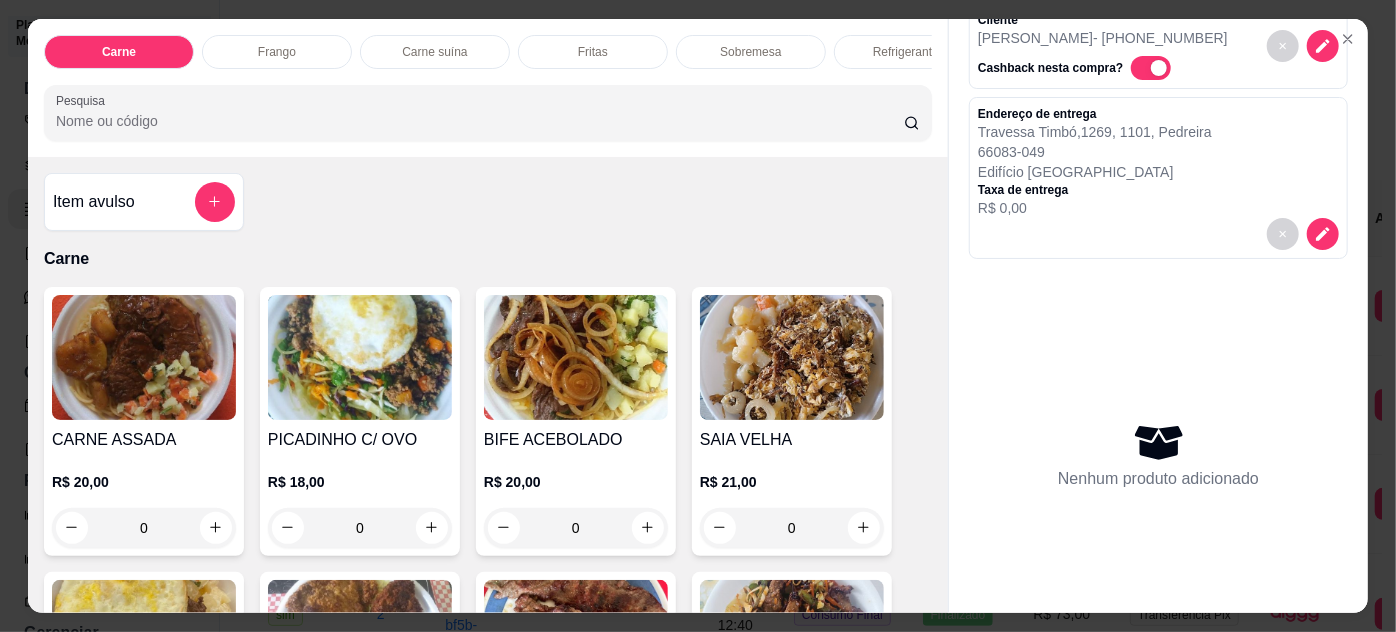 click on "0" at bounding box center (144, 528) 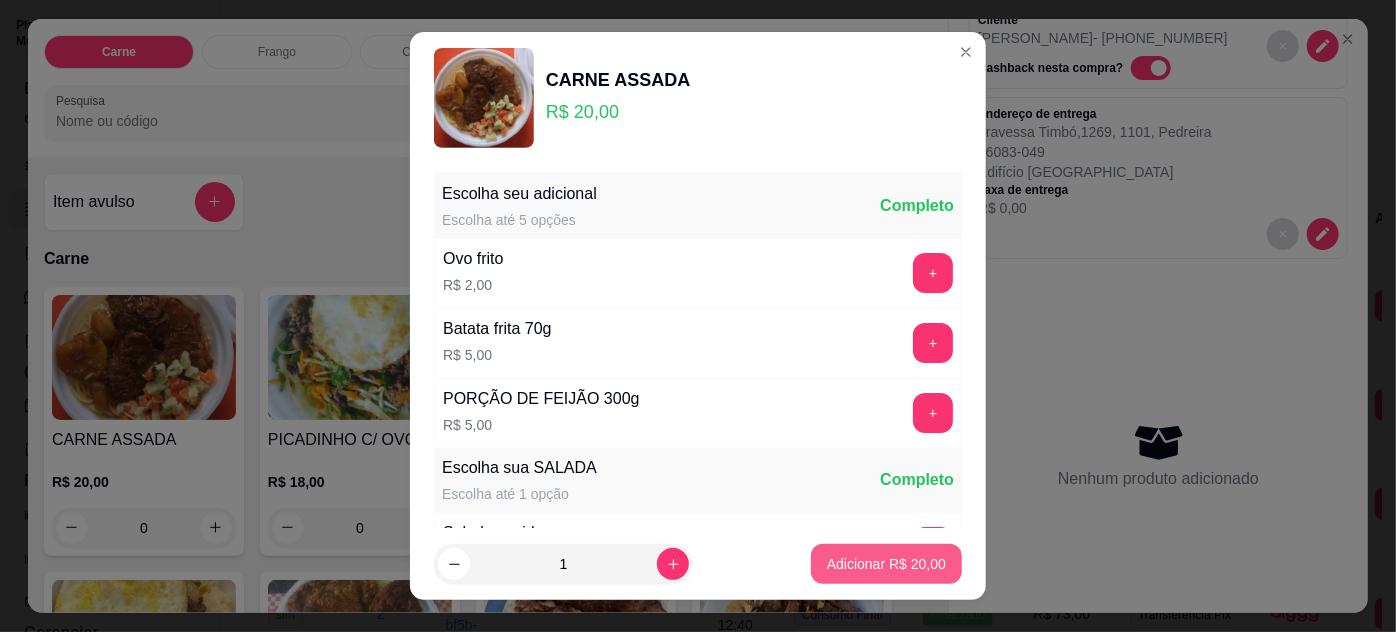 click on "Adicionar   R$ 20,00" at bounding box center (886, 564) 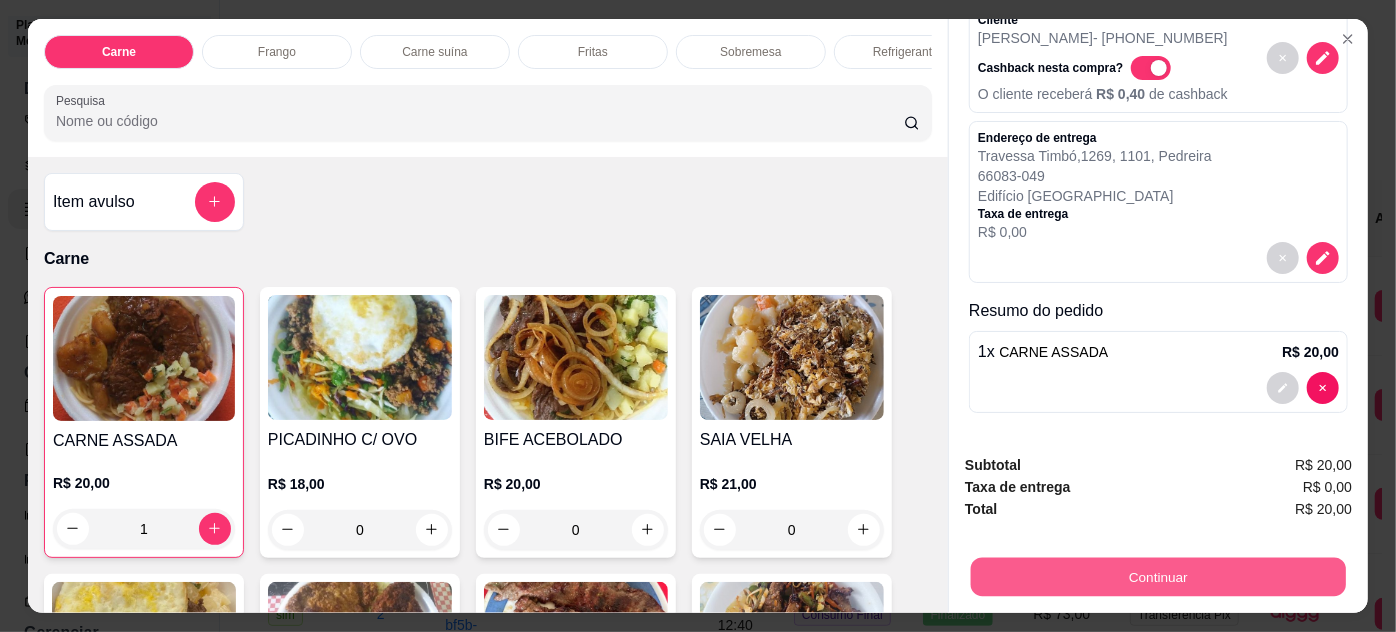 click on "Continuar" at bounding box center (1158, 577) 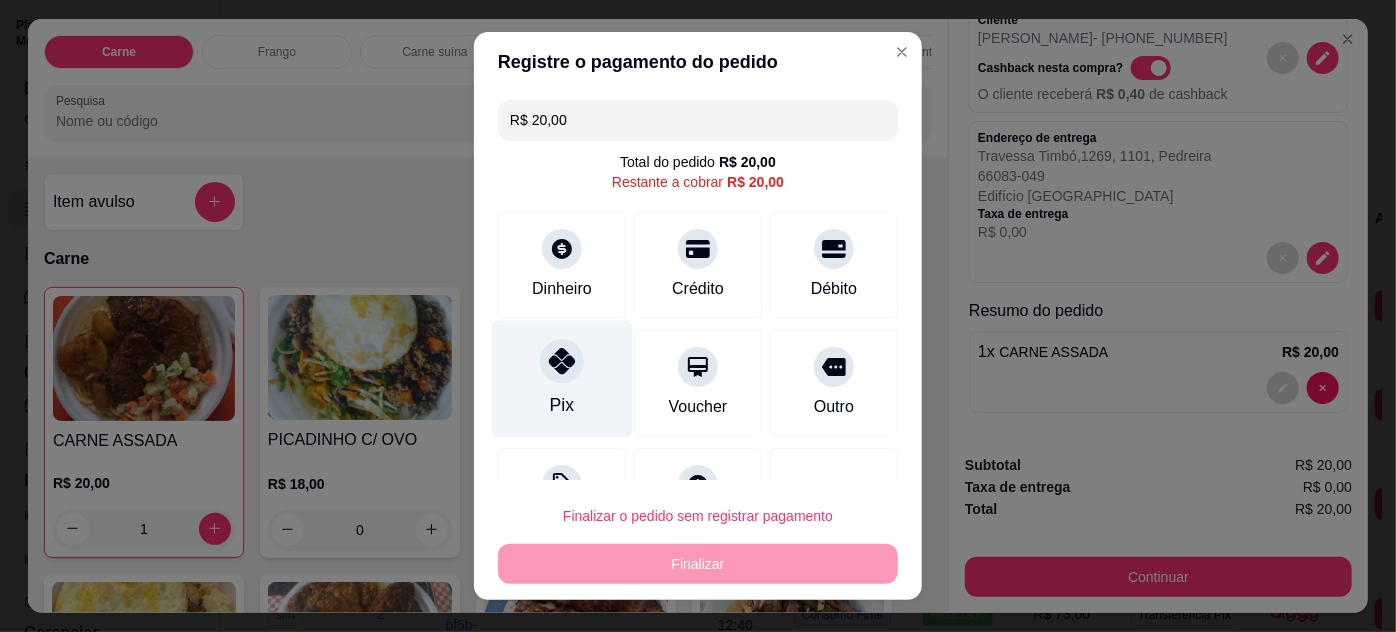 click at bounding box center [562, 361] 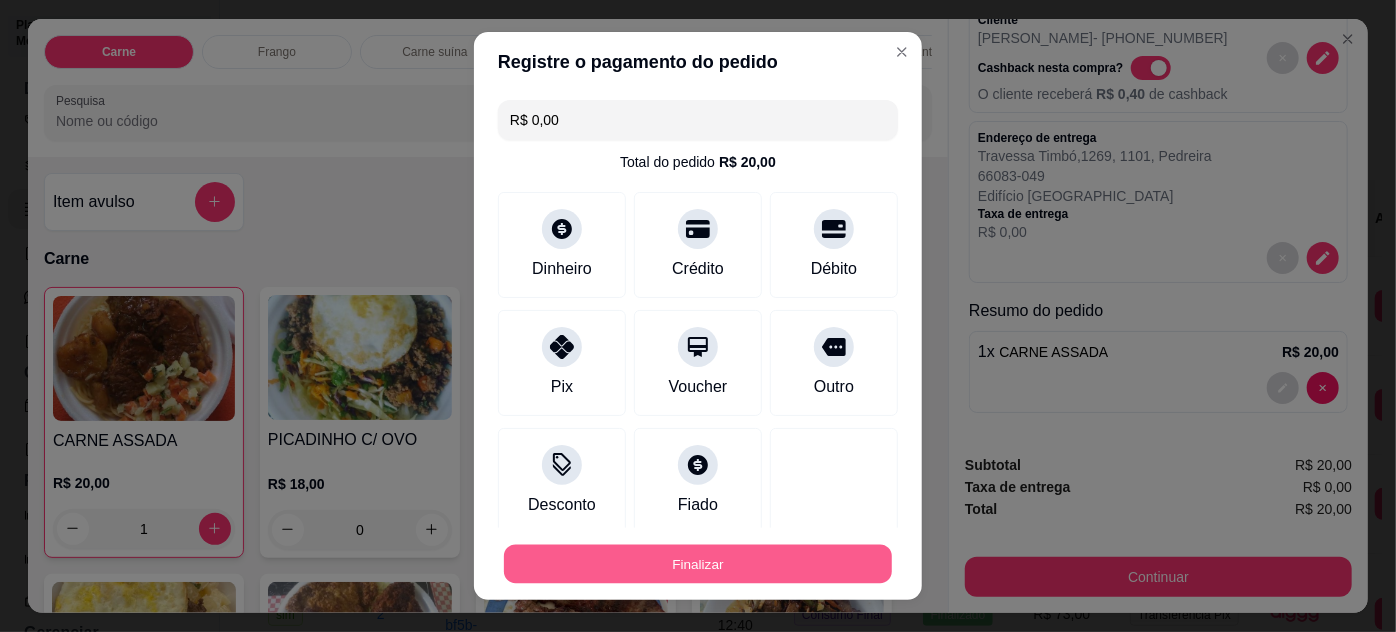 click on "Finalizar" at bounding box center [698, 564] 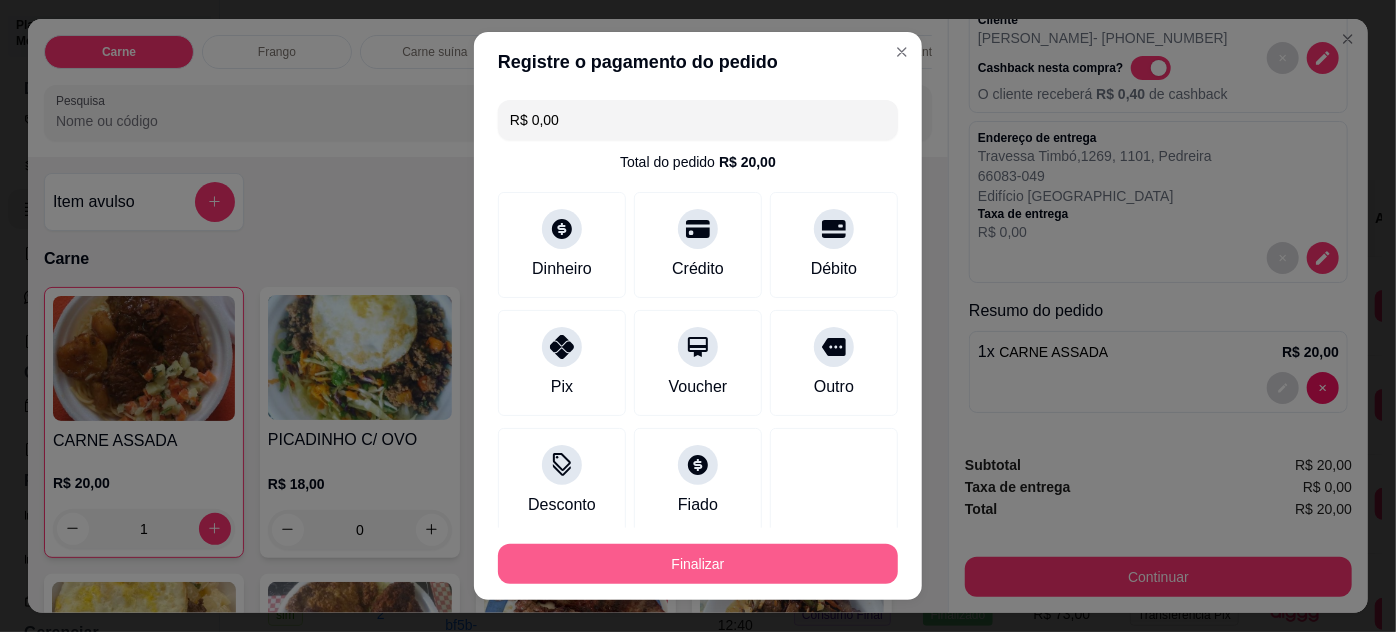 click on "Finalizar" at bounding box center (698, 564) 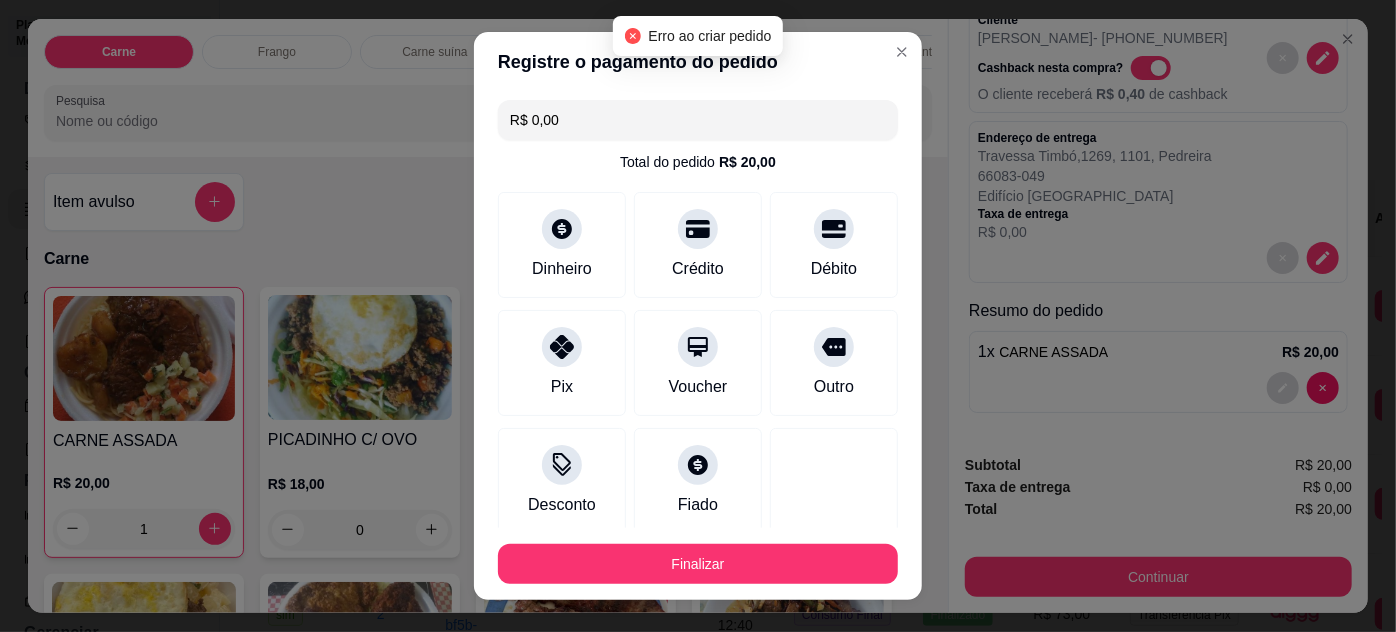click on "R$ 0,00" at bounding box center [698, 120] 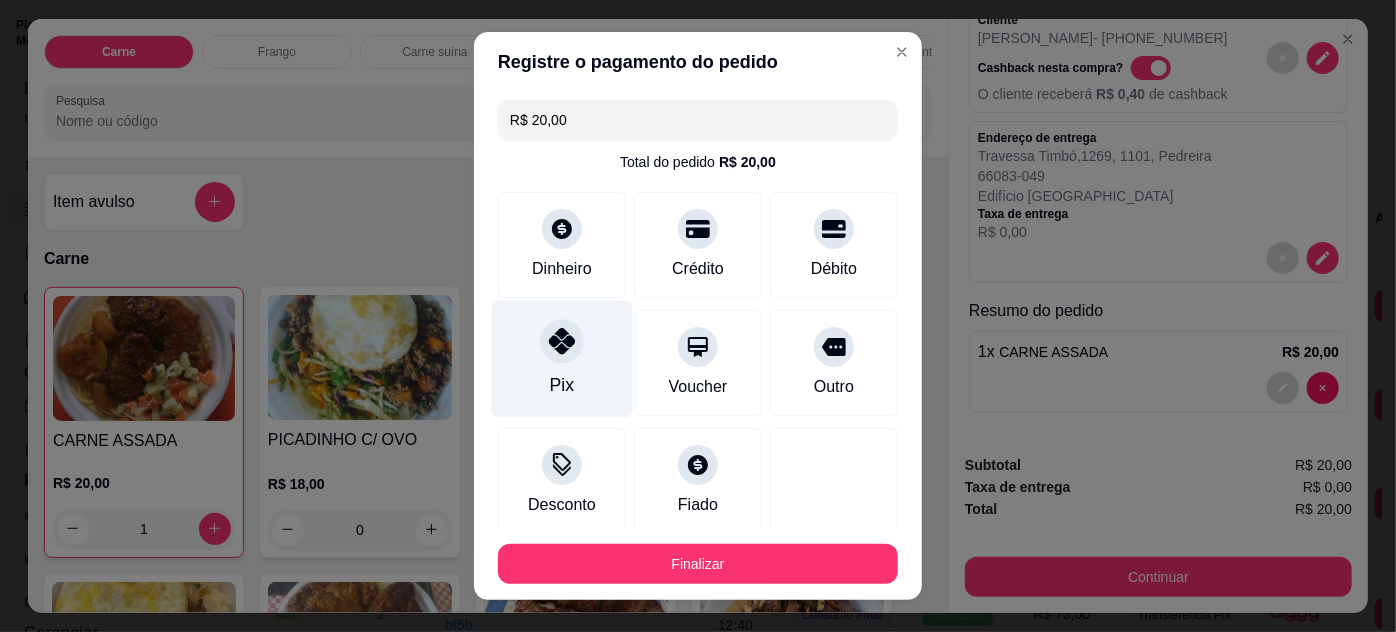 type on "R$ 20,00" 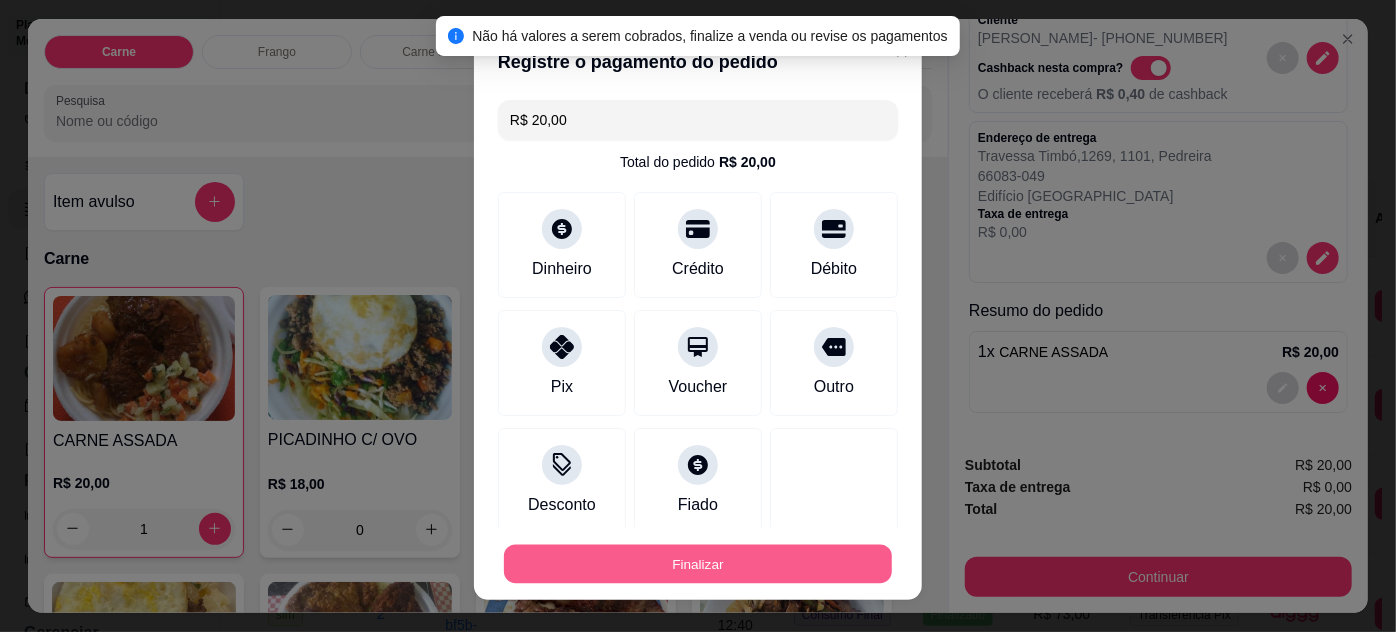 click on "Finalizar" at bounding box center [698, 564] 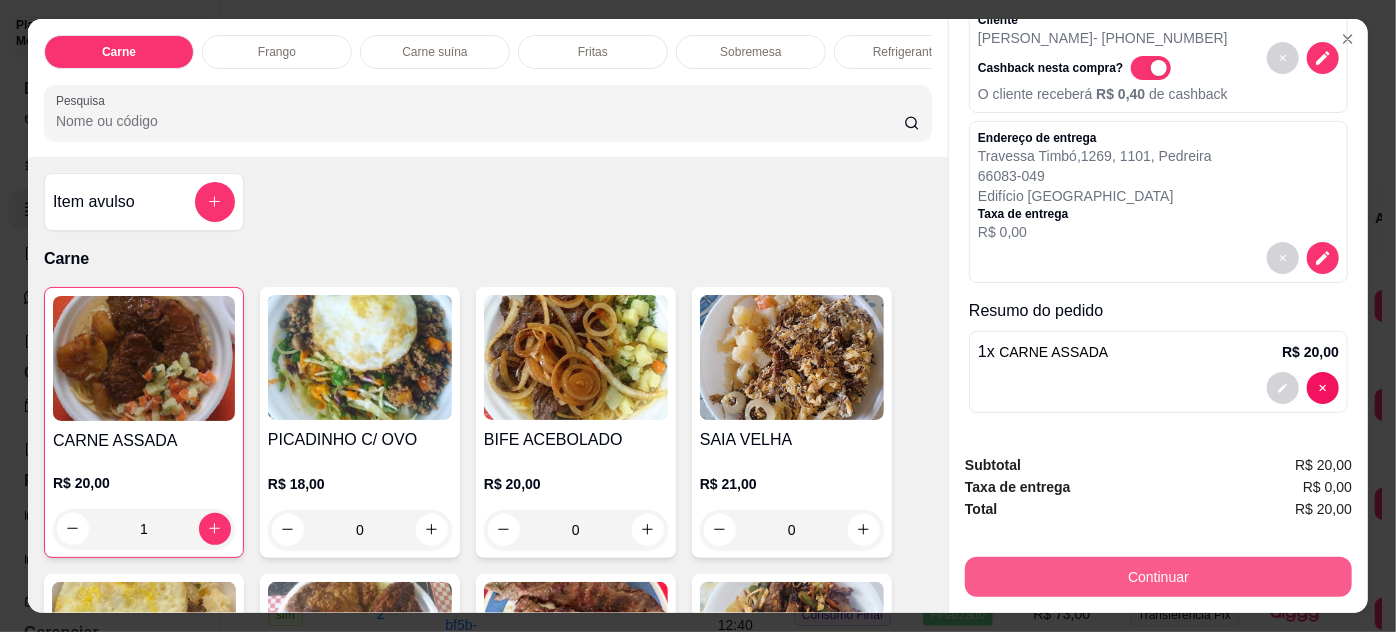 click on "Continuar" at bounding box center [1158, 577] 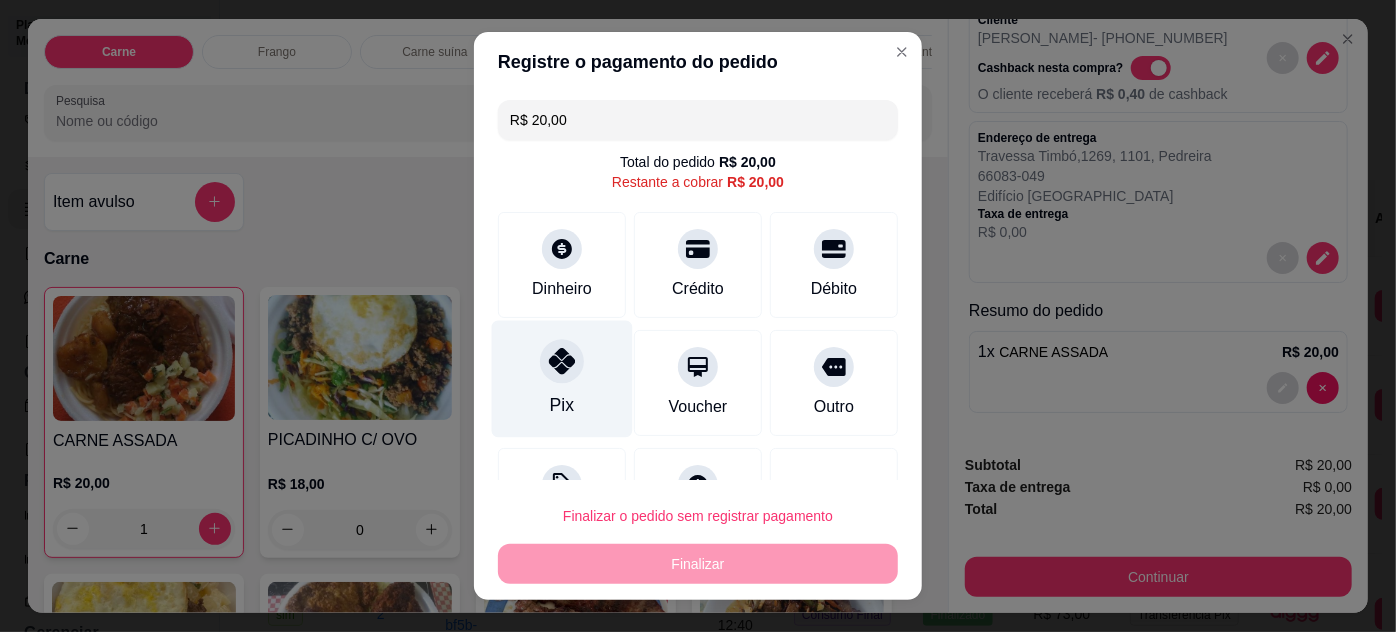 click on "Pix" at bounding box center [562, 405] 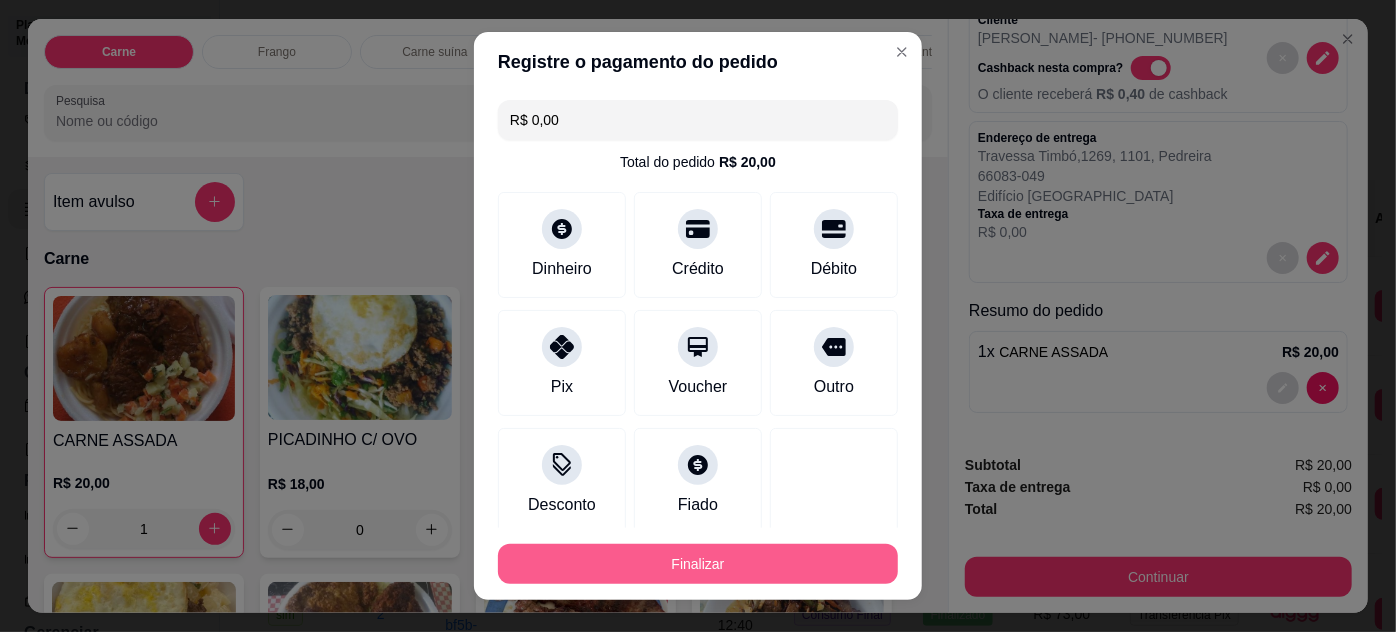 click on "Finalizar" at bounding box center (698, 564) 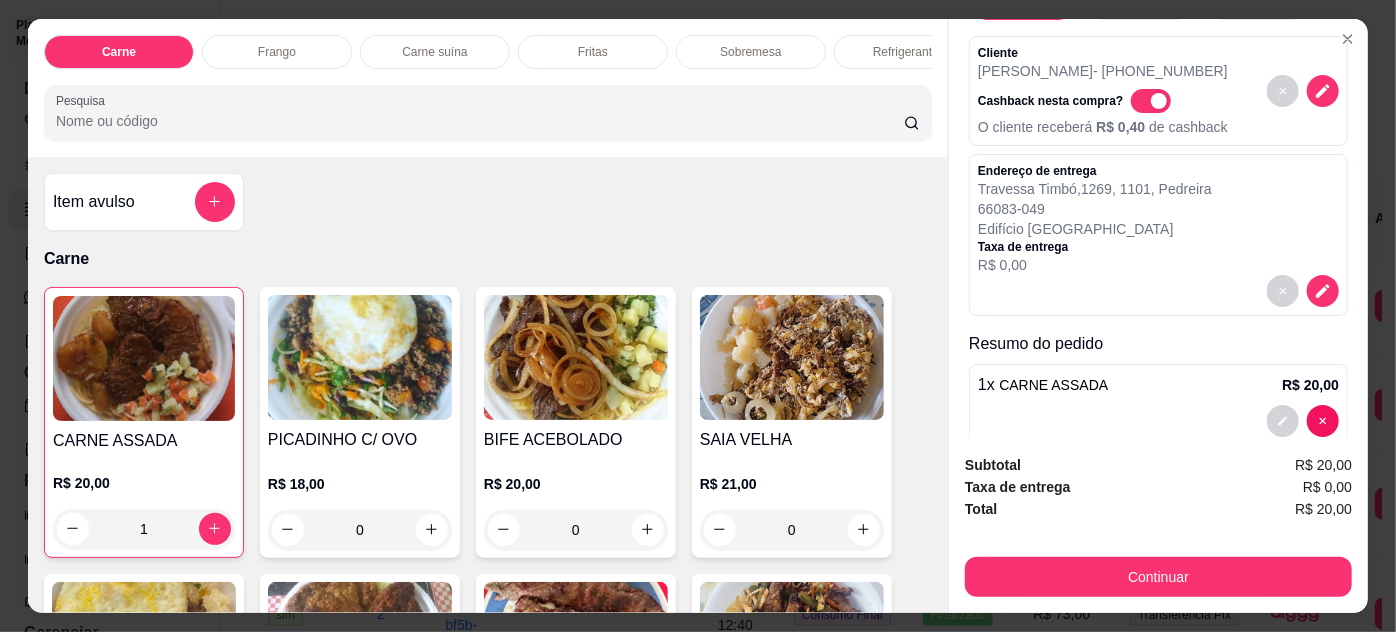 scroll, scrollTop: 114, scrollLeft: 0, axis: vertical 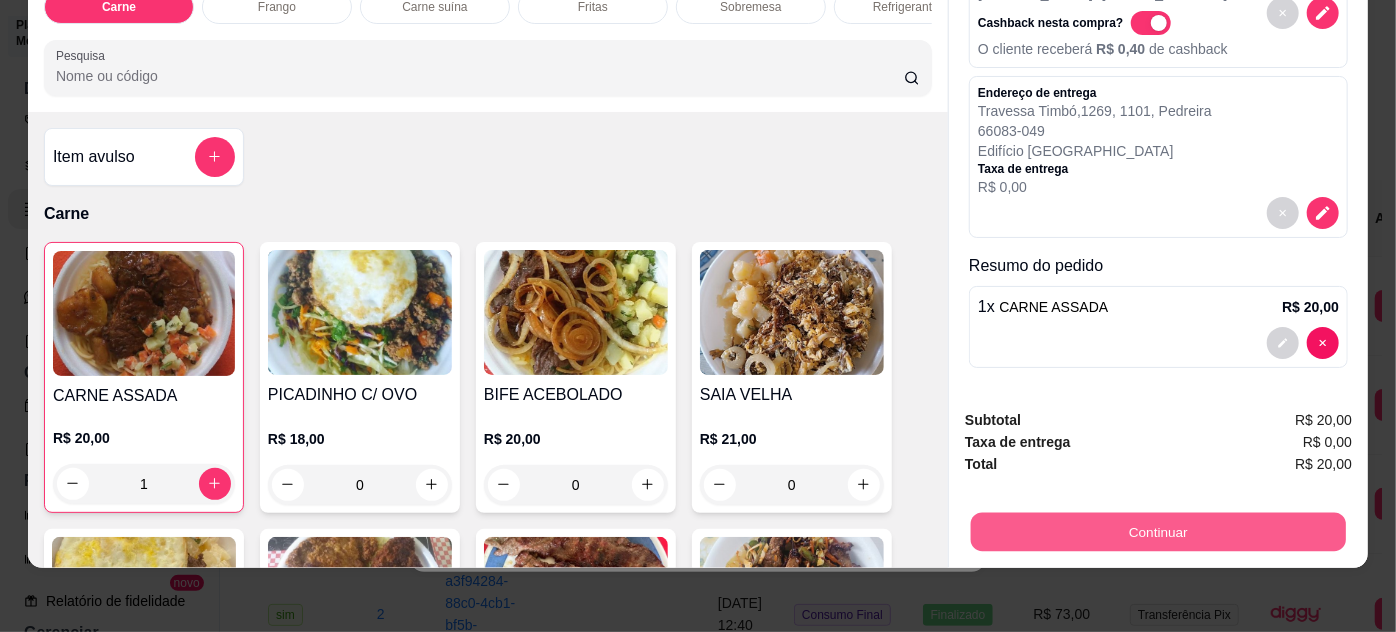 click on "Continuar" at bounding box center (1158, 532) 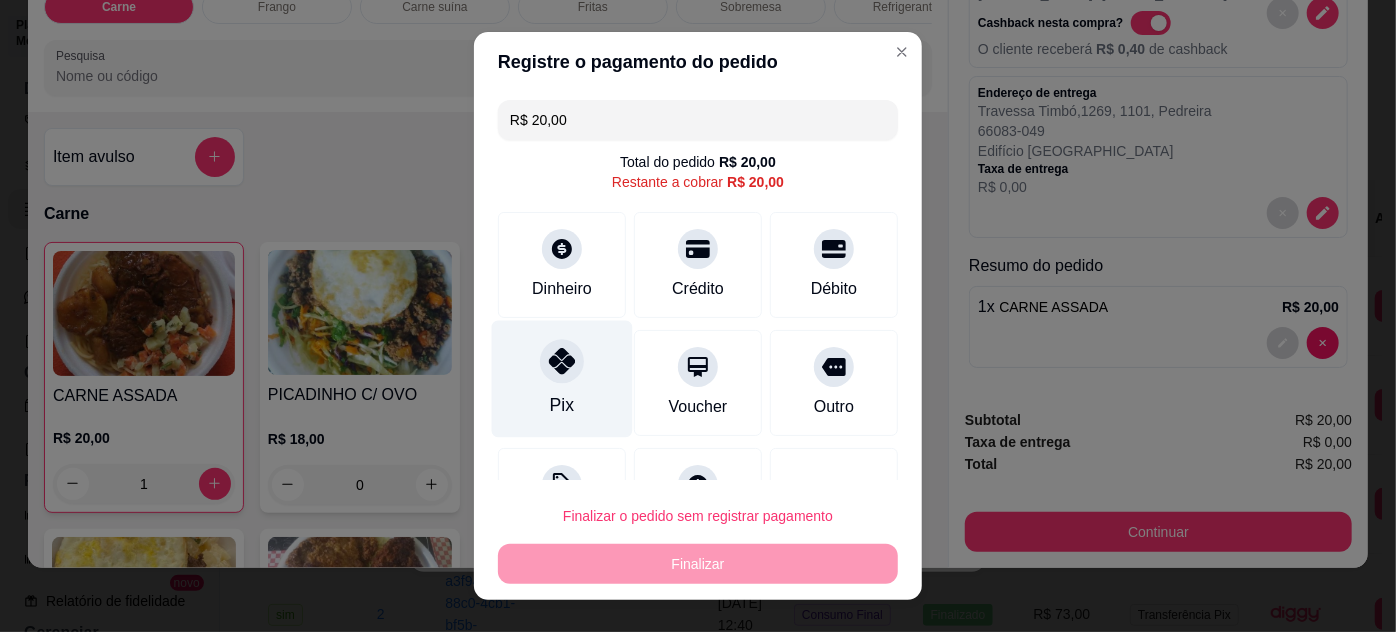 click at bounding box center (562, 361) 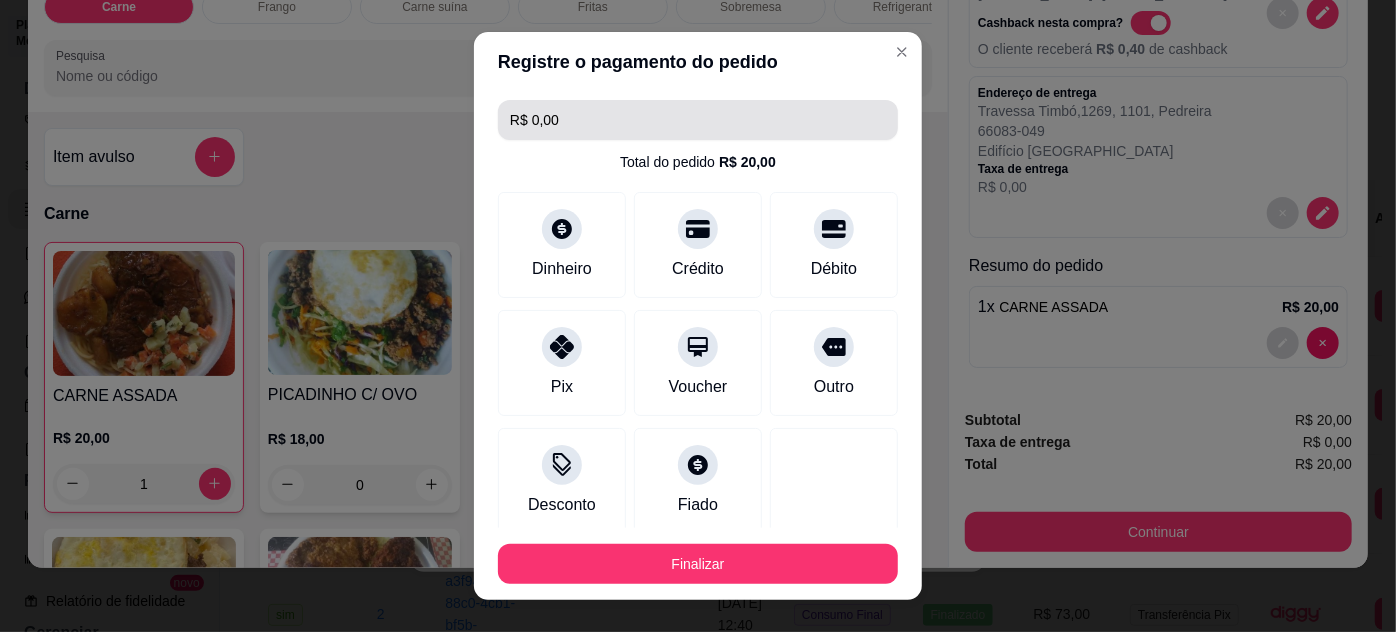 click on "R$ 0,00" at bounding box center [698, 120] 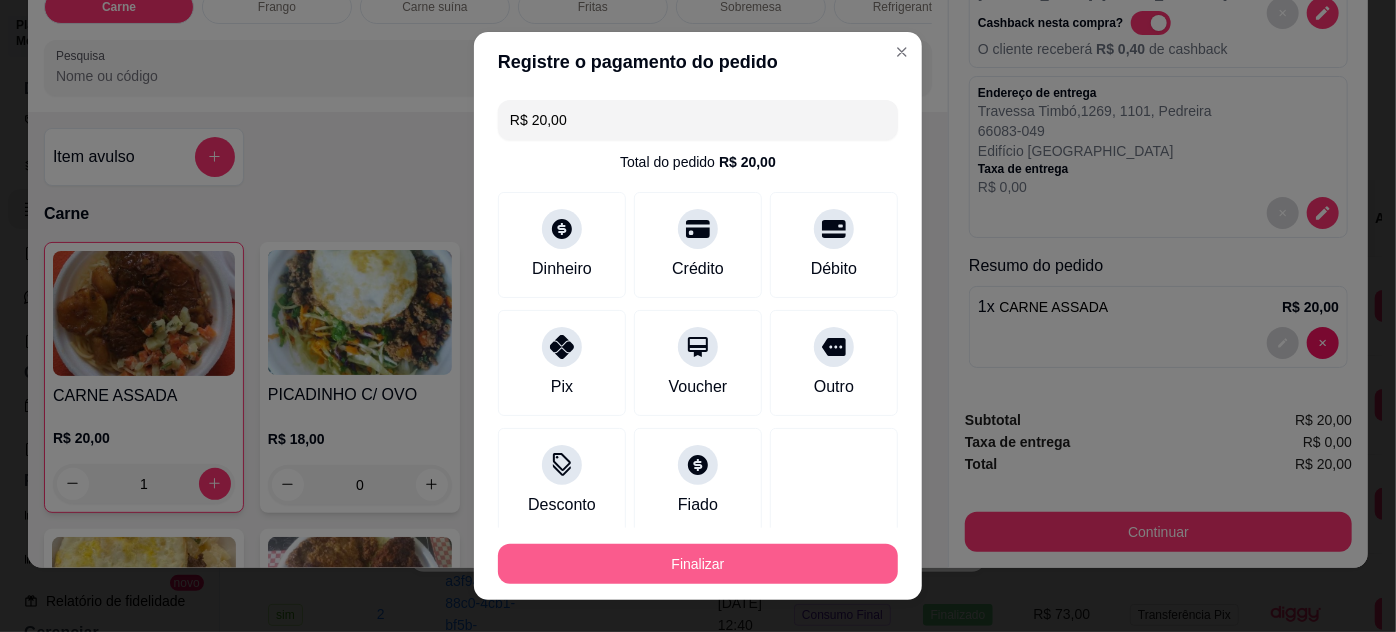type on "R$ 20,00" 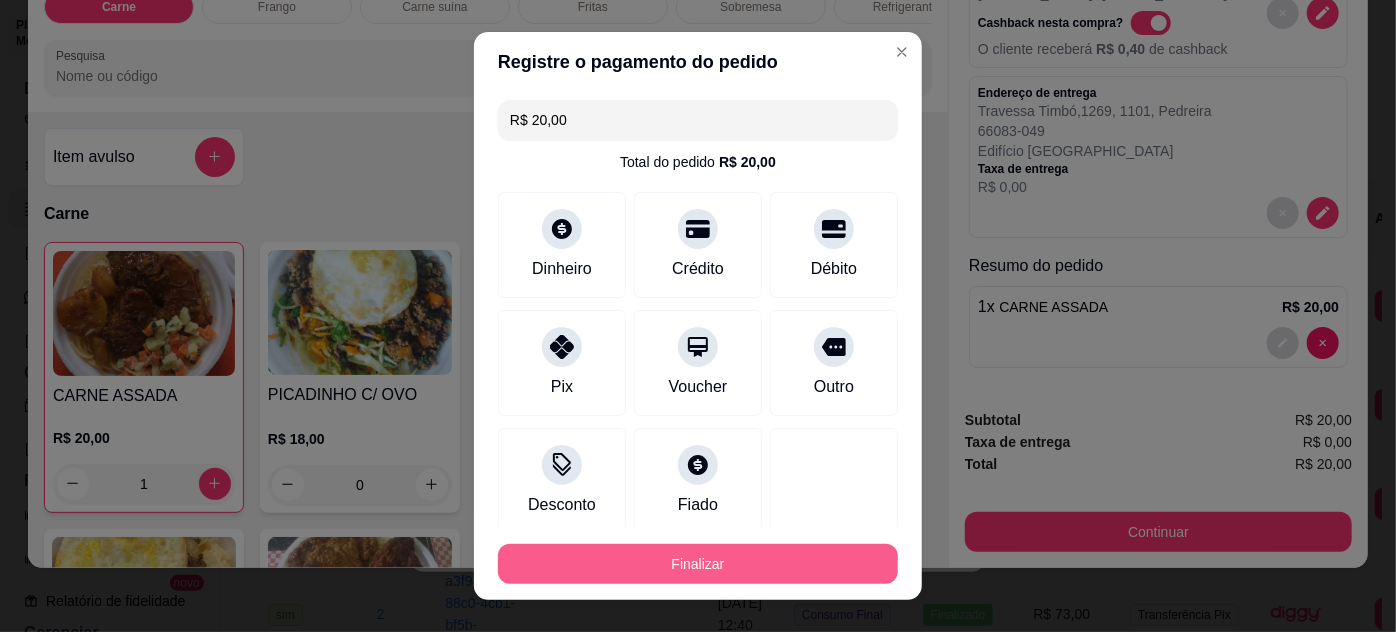 click on "Finalizar" at bounding box center [698, 564] 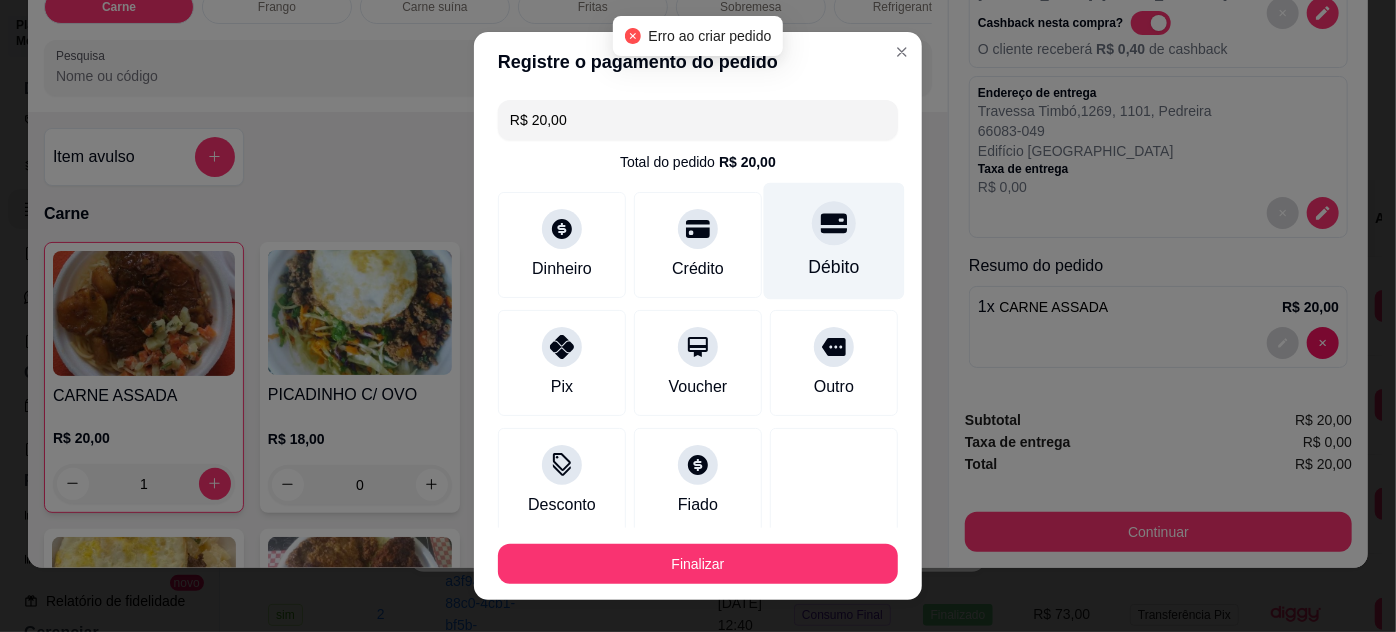 click on "Débito" at bounding box center [834, 267] 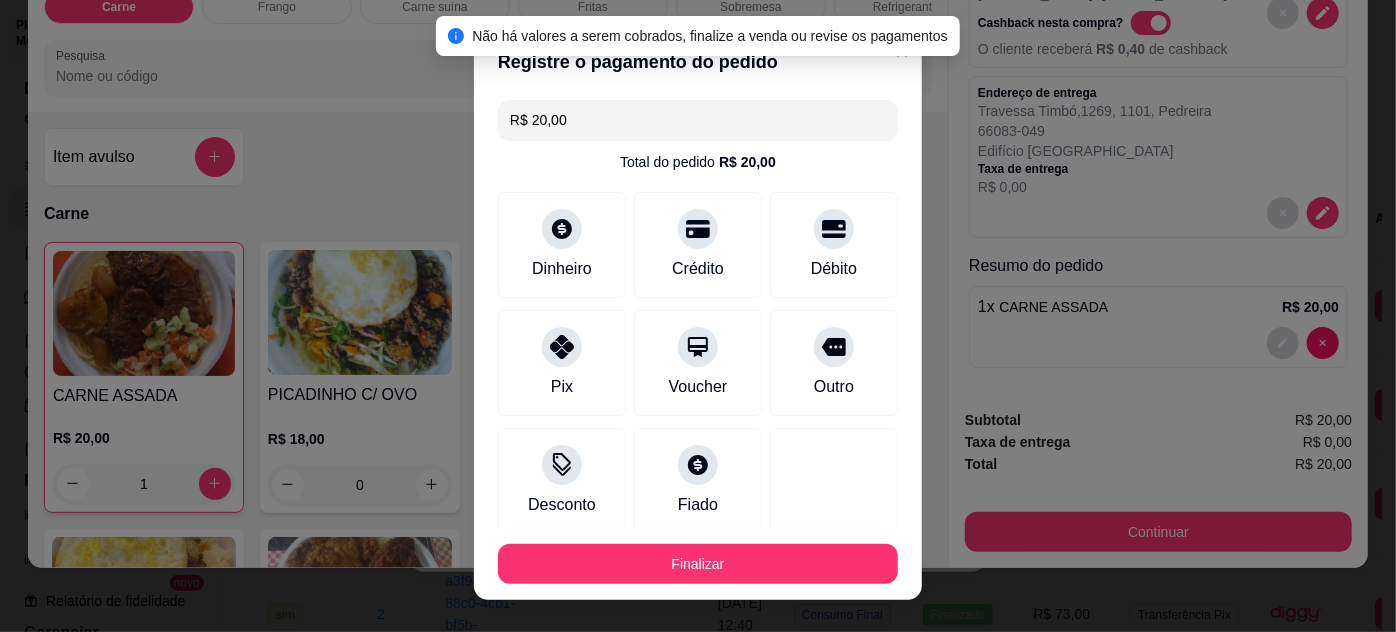 click on "Registre o pagamento do pedido" at bounding box center (698, 62) 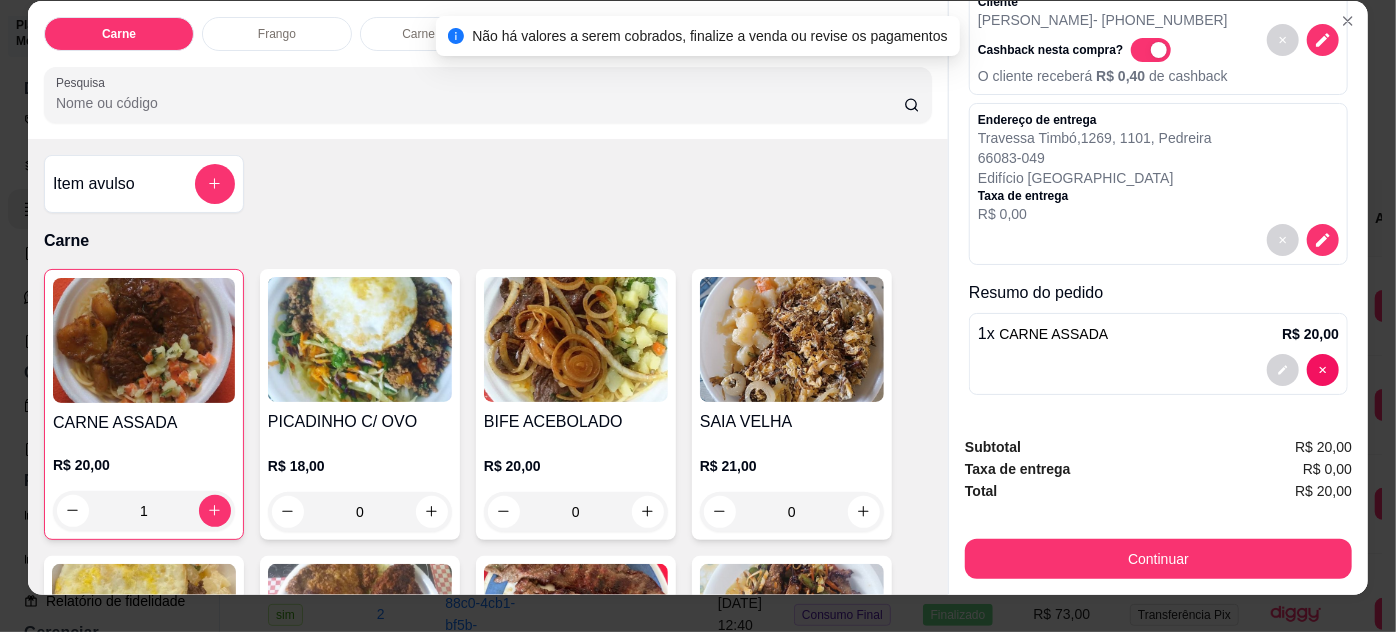 scroll, scrollTop: 0, scrollLeft: 0, axis: both 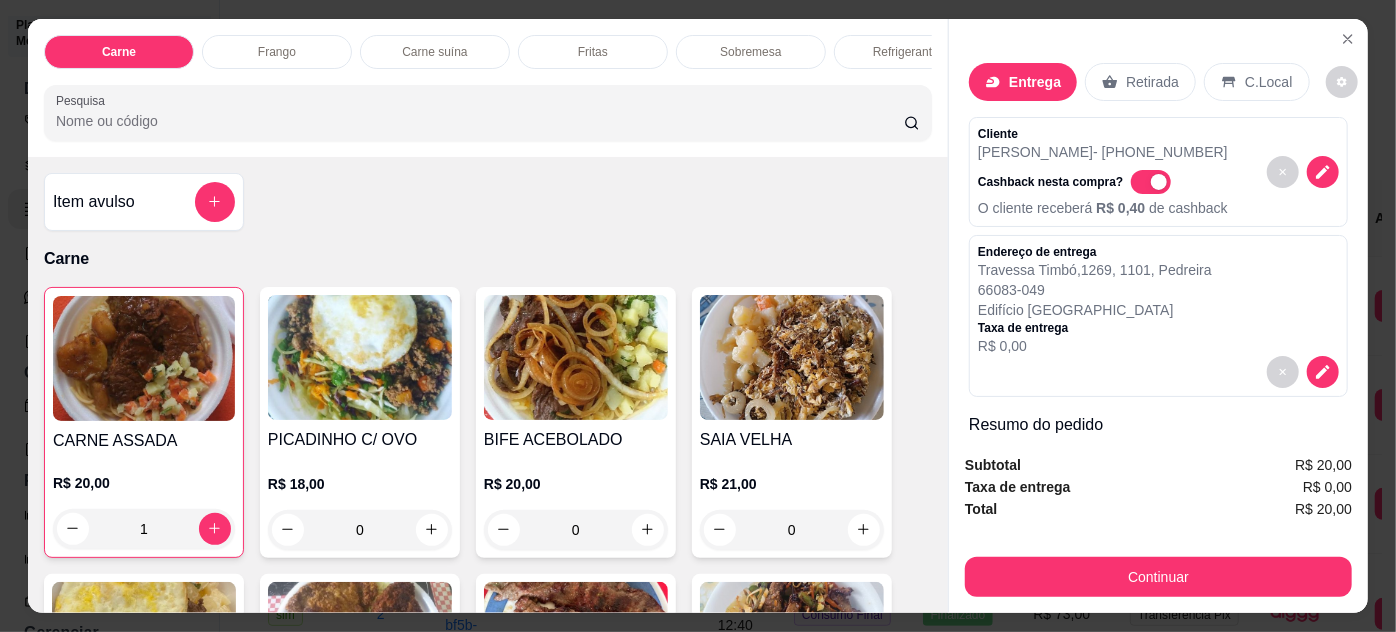 click on "Entrega" at bounding box center (1023, 82) 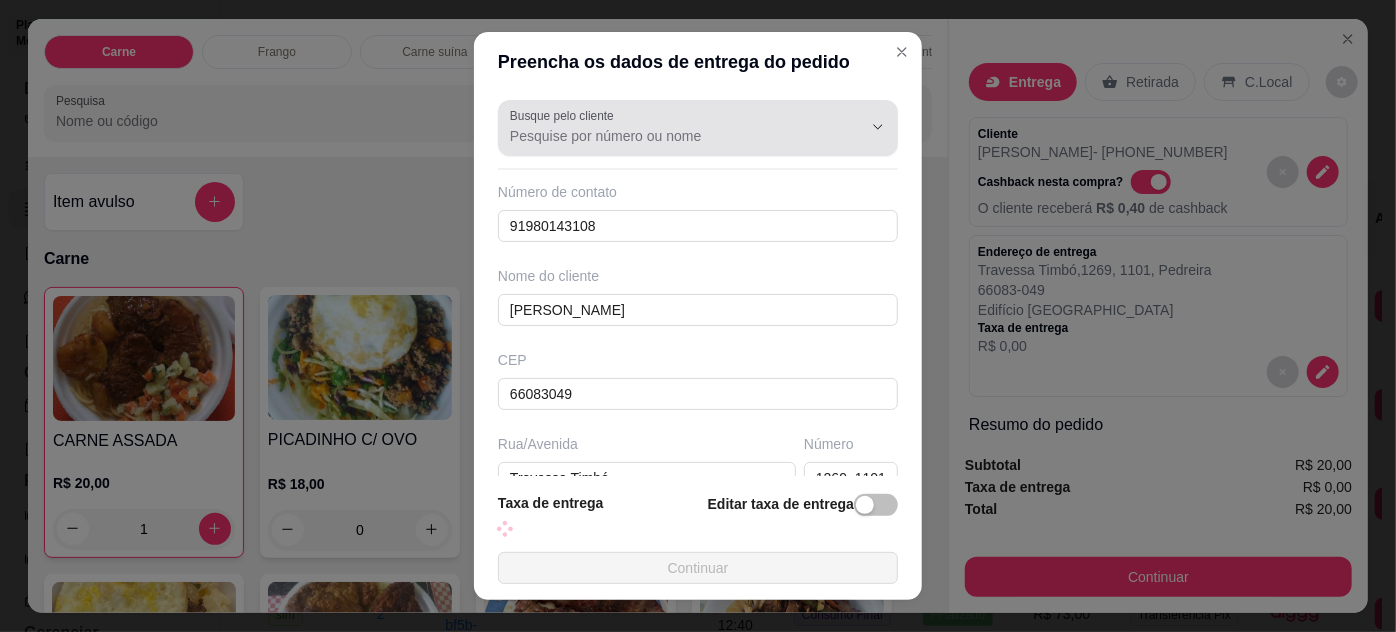 click on "Busque pelo cliente" at bounding box center [670, 136] 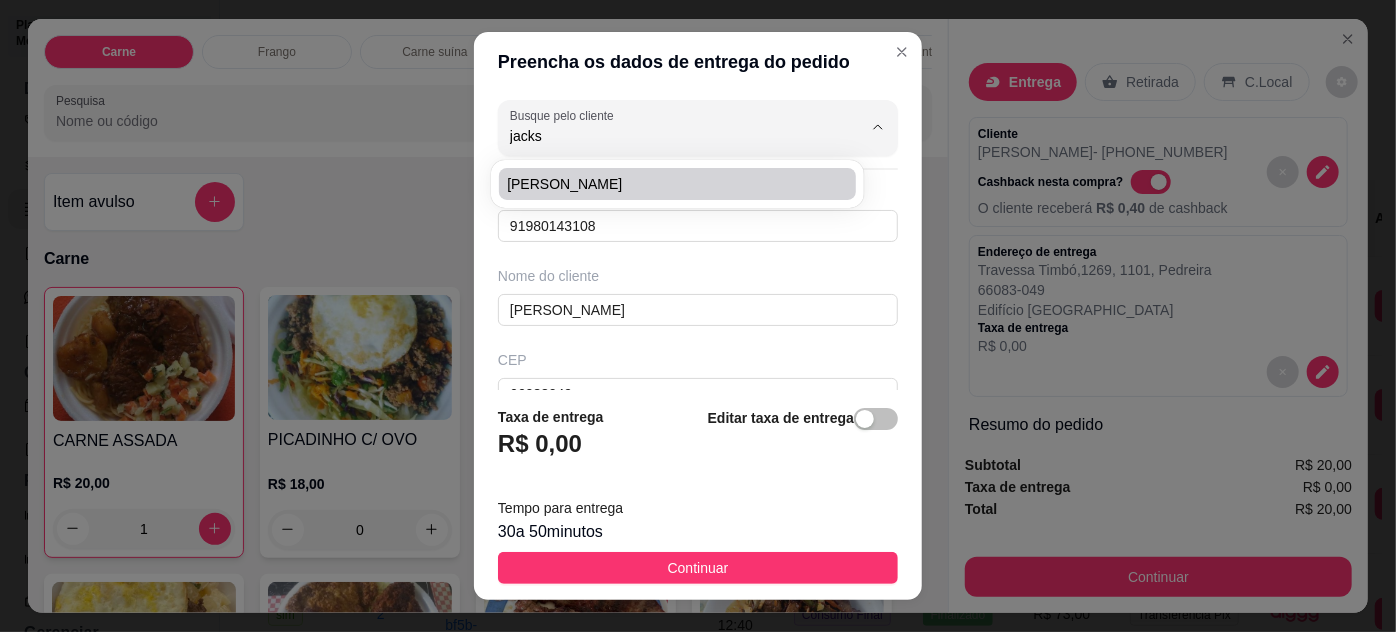 click on "[PERSON_NAME]" at bounding box center [667, 184] 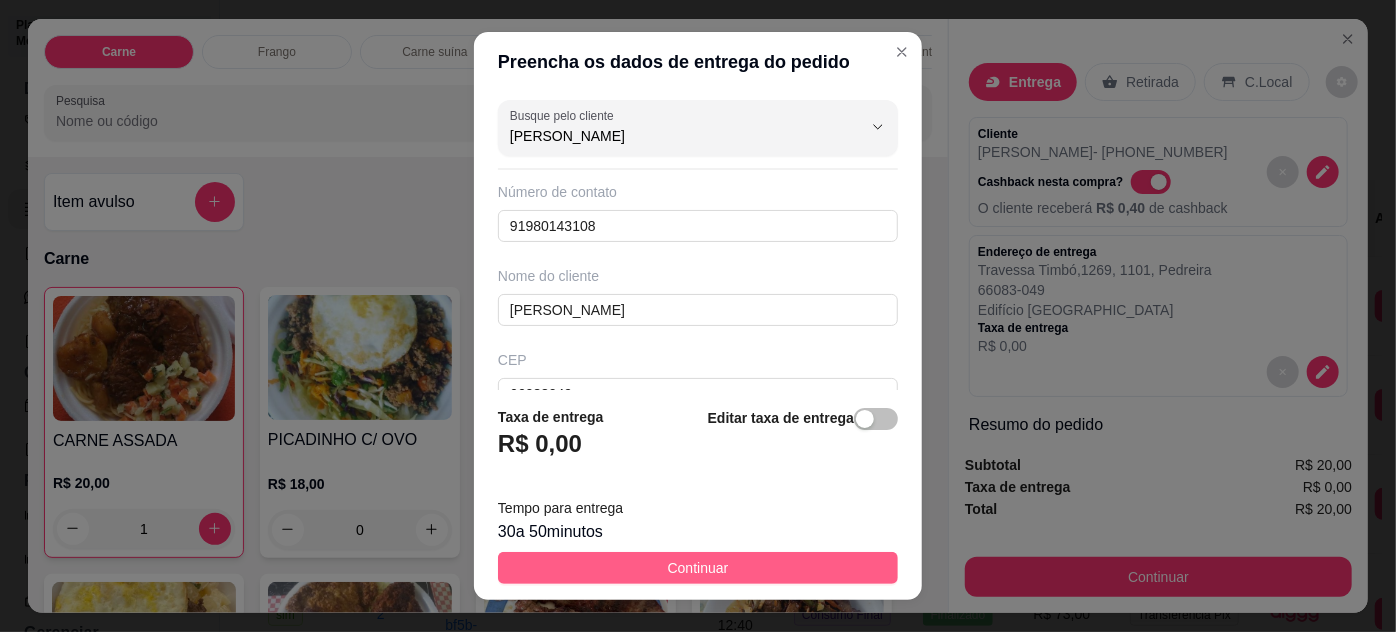 type on "[PERSON_NAME]" 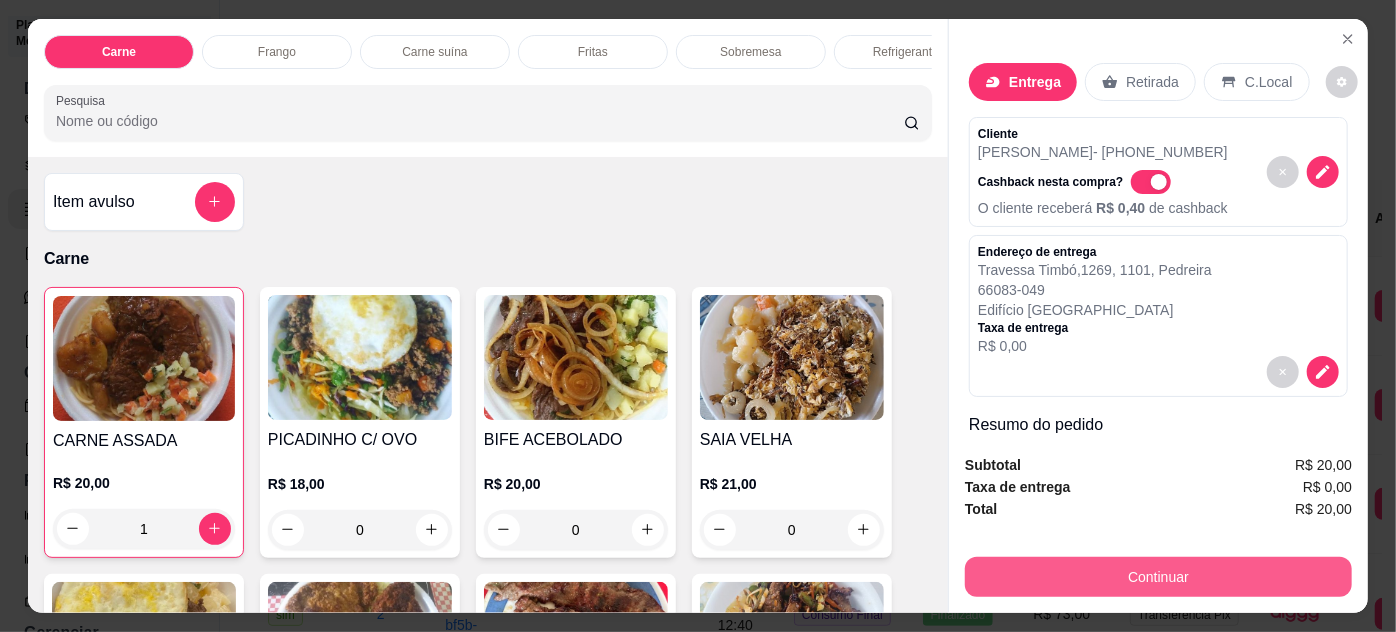 click on "Continuar" at bounding box center (1158, 577) 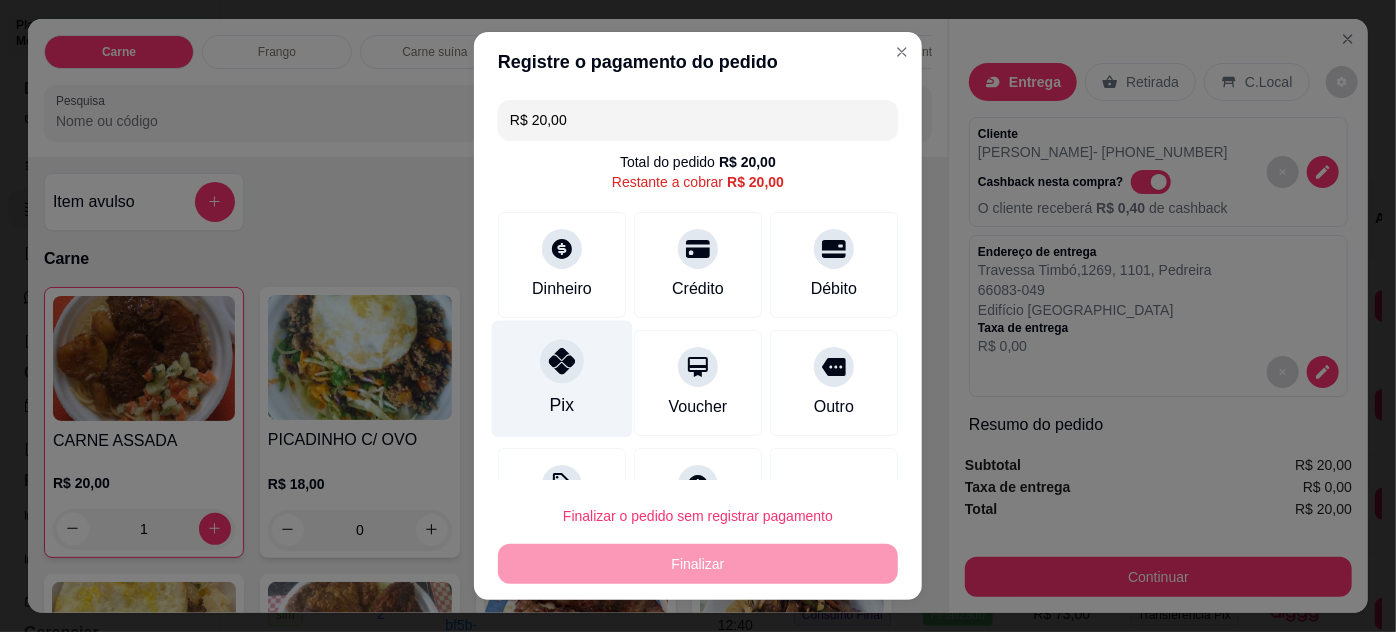 click 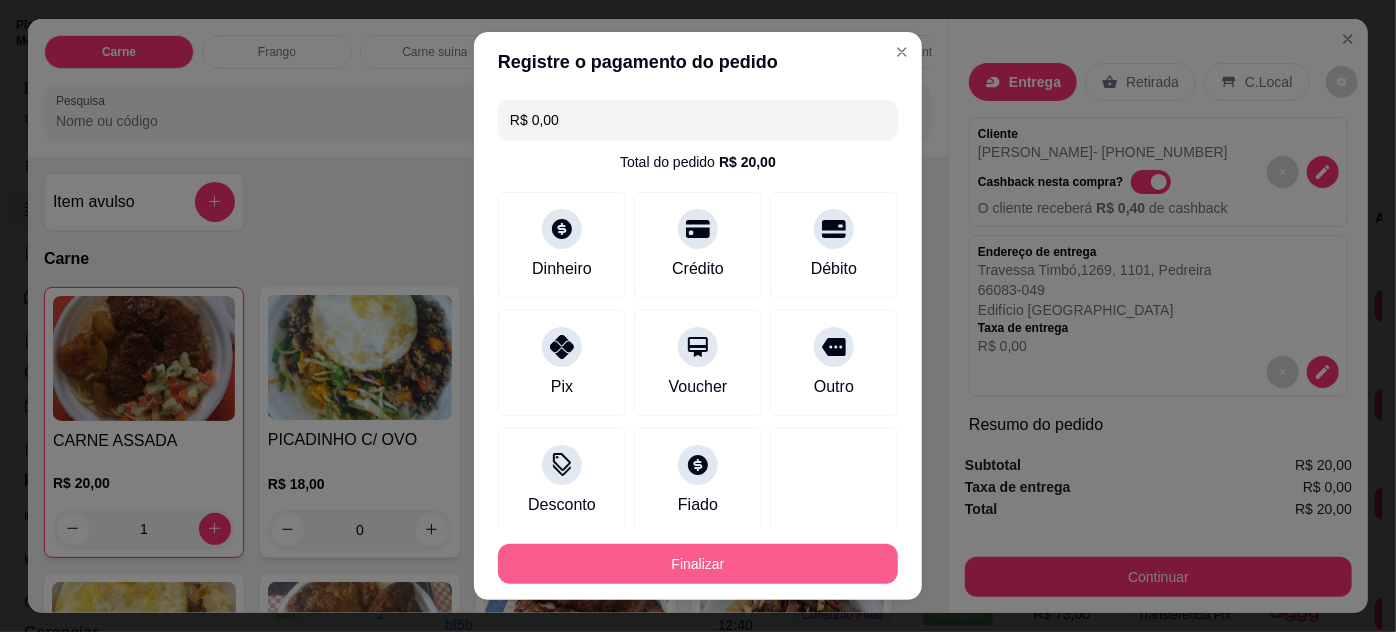 click on "Finalizar" at bounding box center [698, 564] 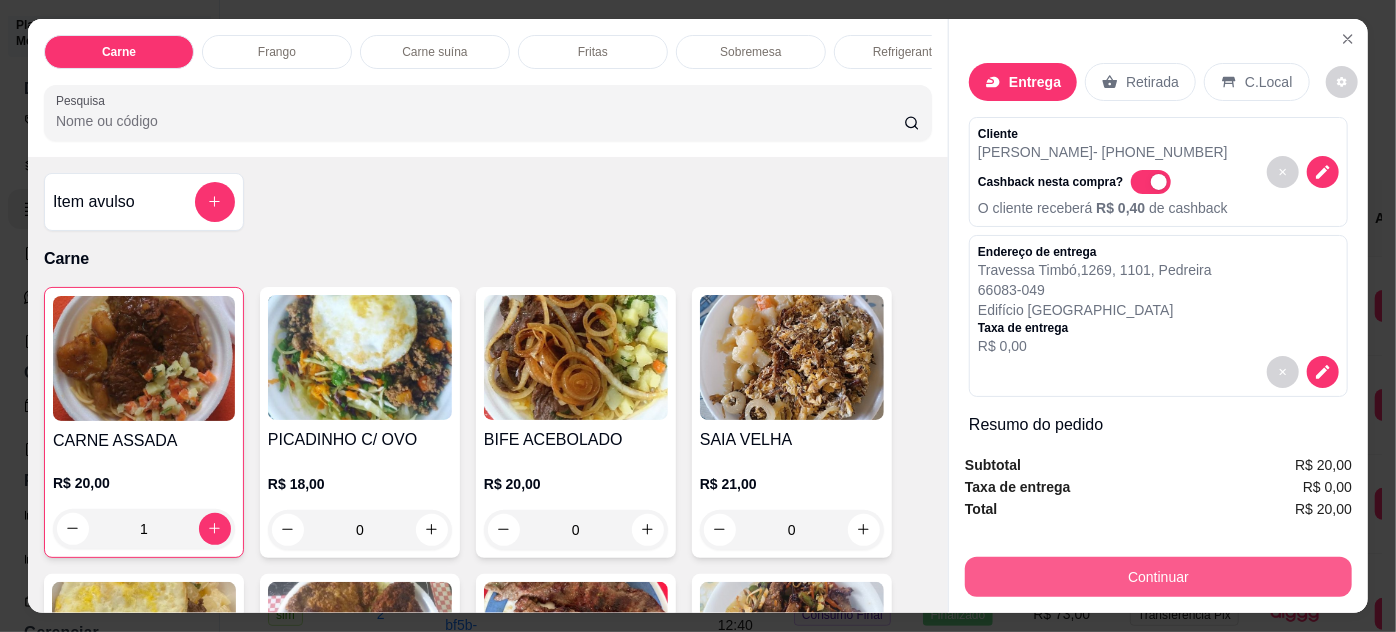 click on "Continuar" at bounding box center (1158, 577) 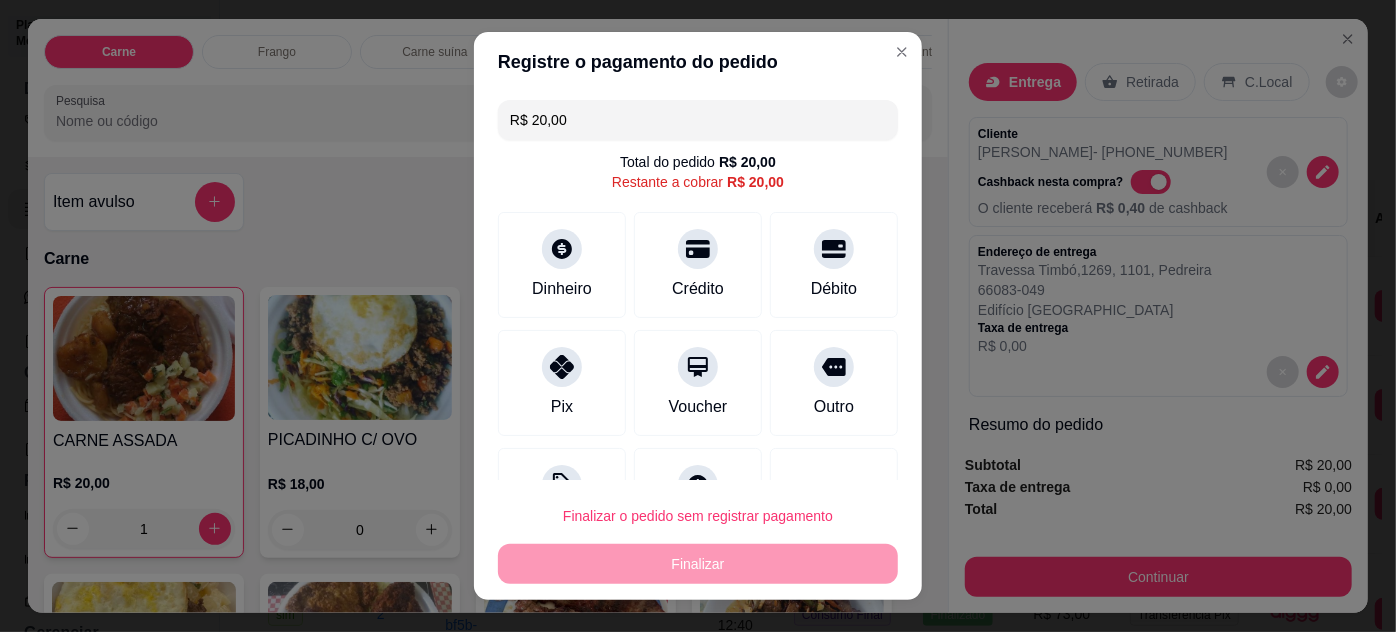 scroll, scrollTop: 79, scrollLeft: 0, axis: vertical 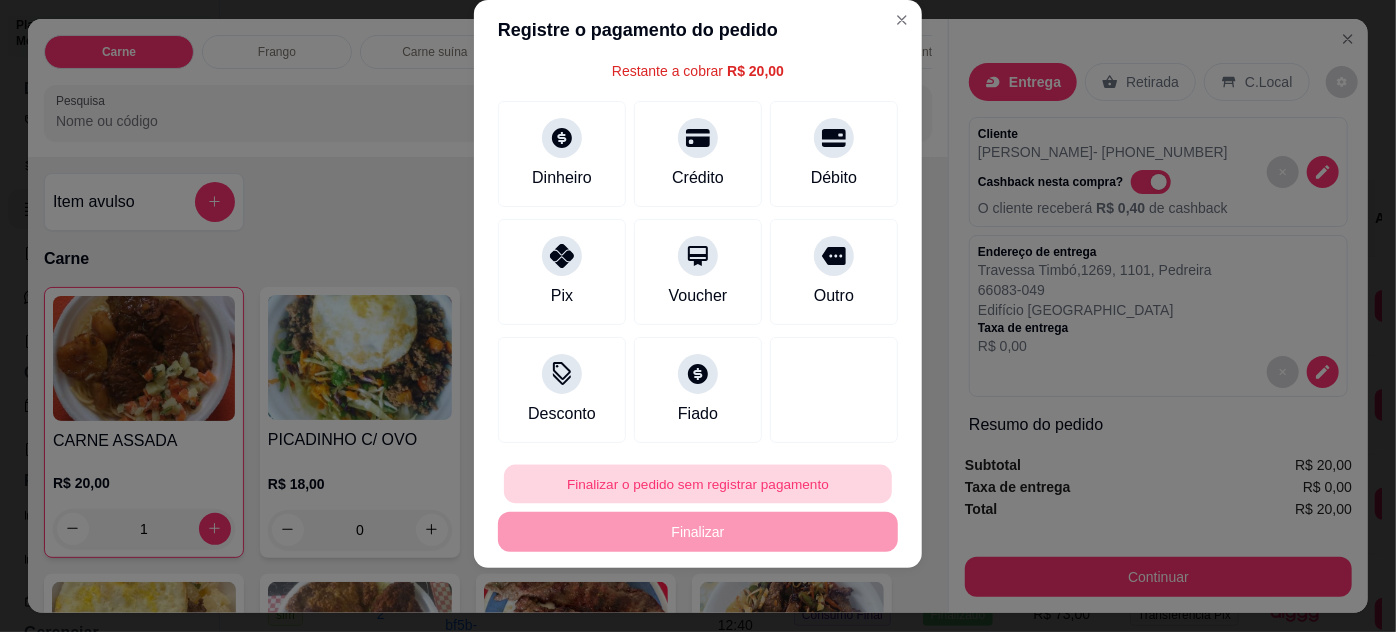 click on "Finalizar o pedido sem registrar pagamento" at bounding box center (698, 484) 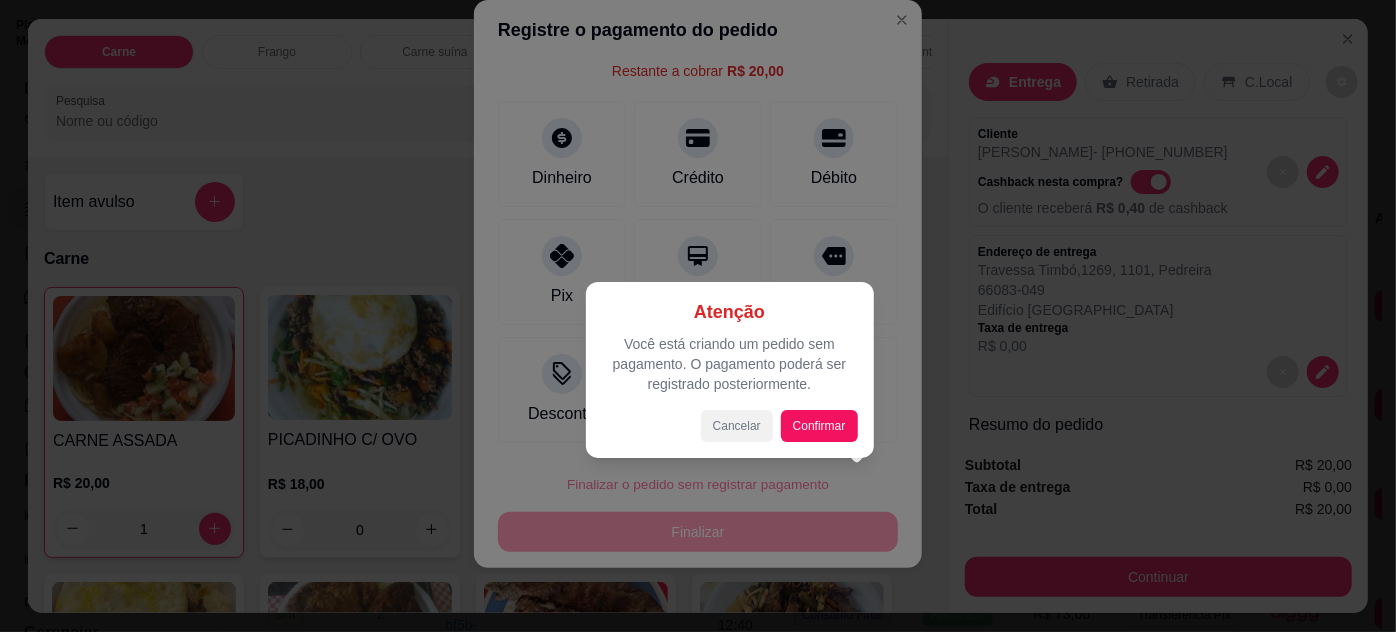 click on "Cancelar" at bounding box center (737, 426) 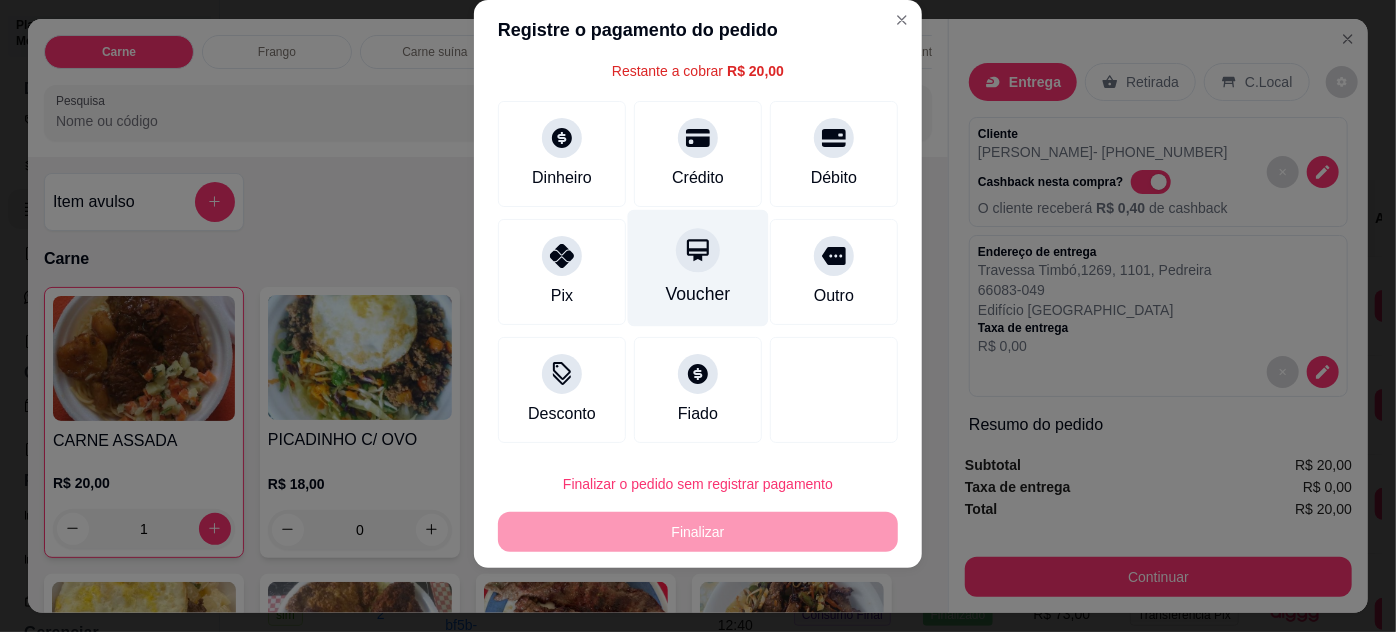 scroll, scrollTop: 0, scrollLeft: 0, axis: both 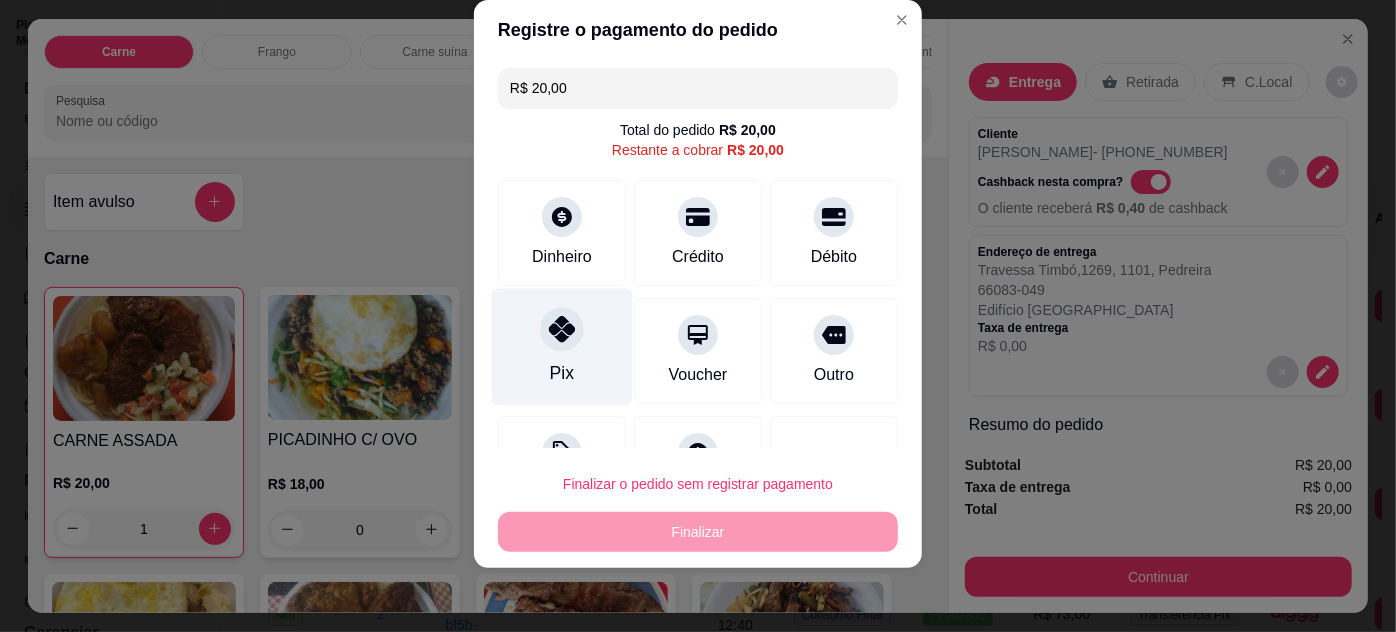 click on "Pix" at bounding box center (562, 346) 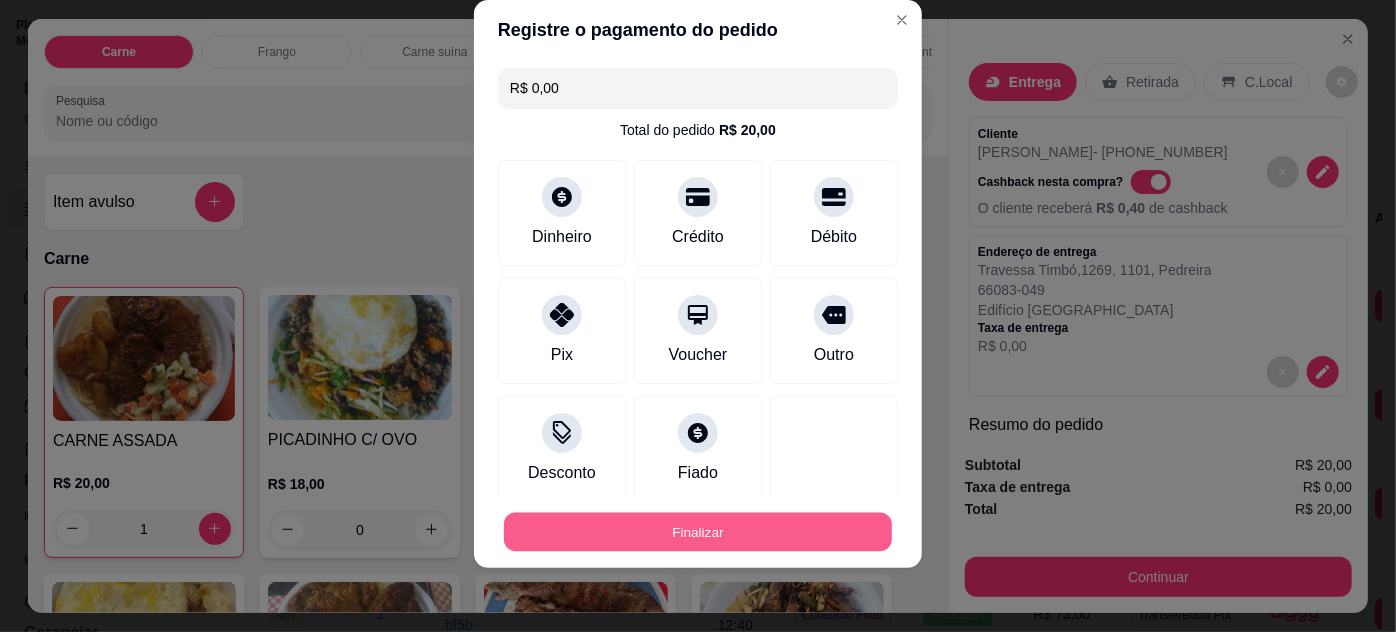 click on "Finalizar" at bounding box center (698, 532) 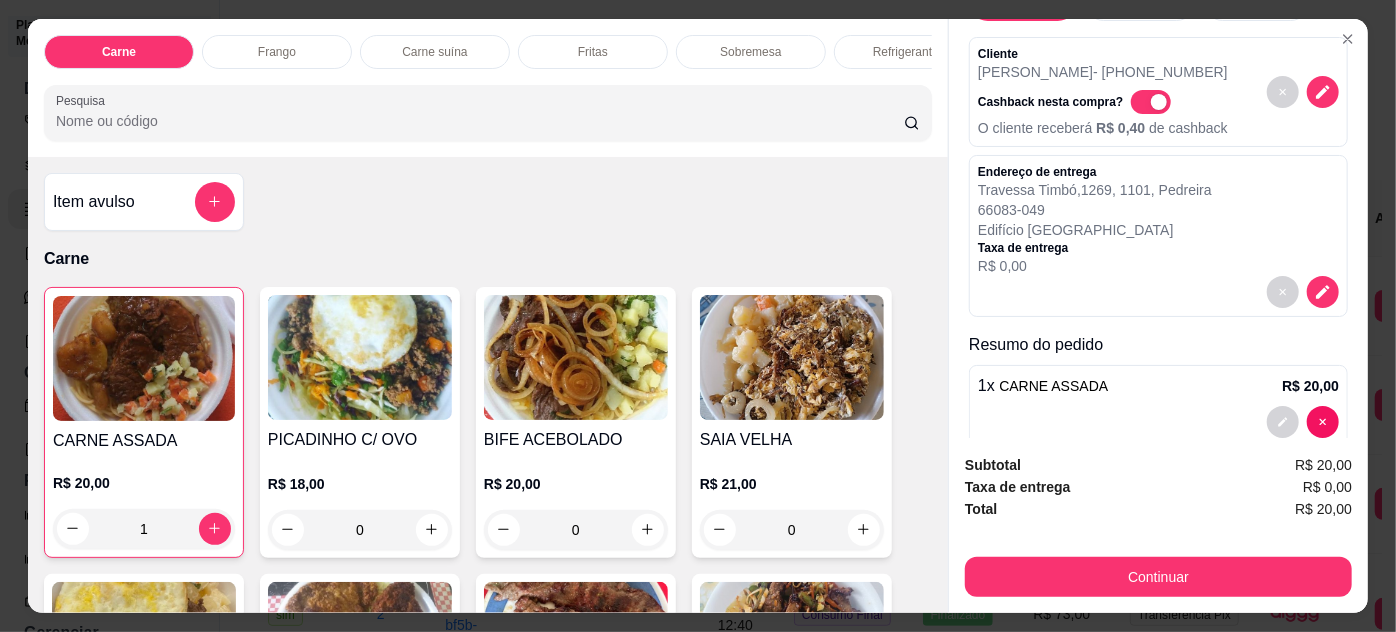 scroll, scrollTop: 114, scrollLeft: 0, axis: vertical 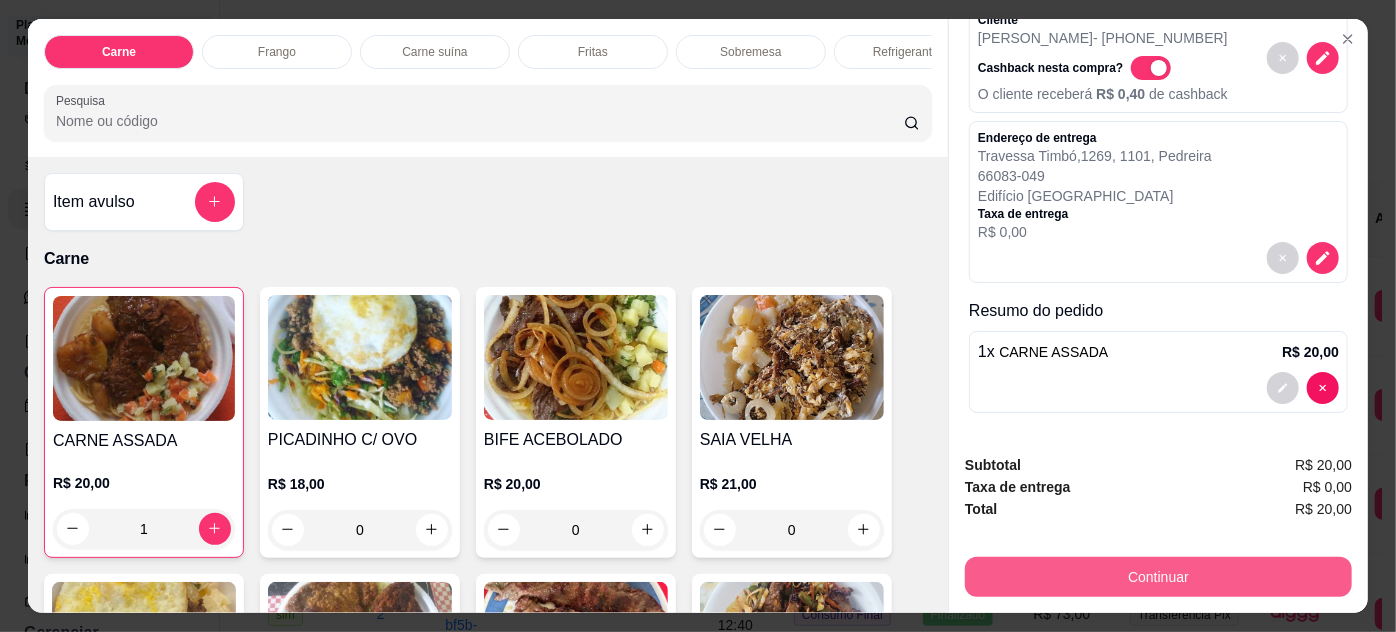 click on "Continuar" at bounding box center (1158, 577) 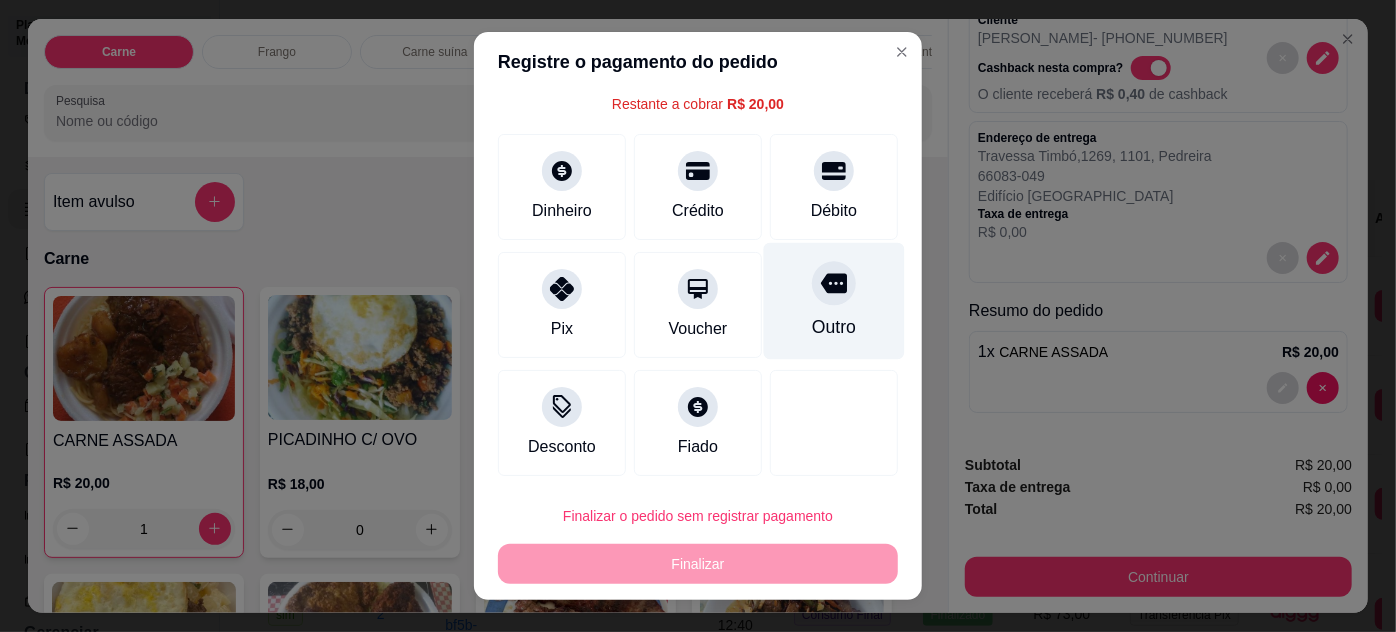 scroll, scrollTop: 79, scrollLeft: 0, axis: vertical 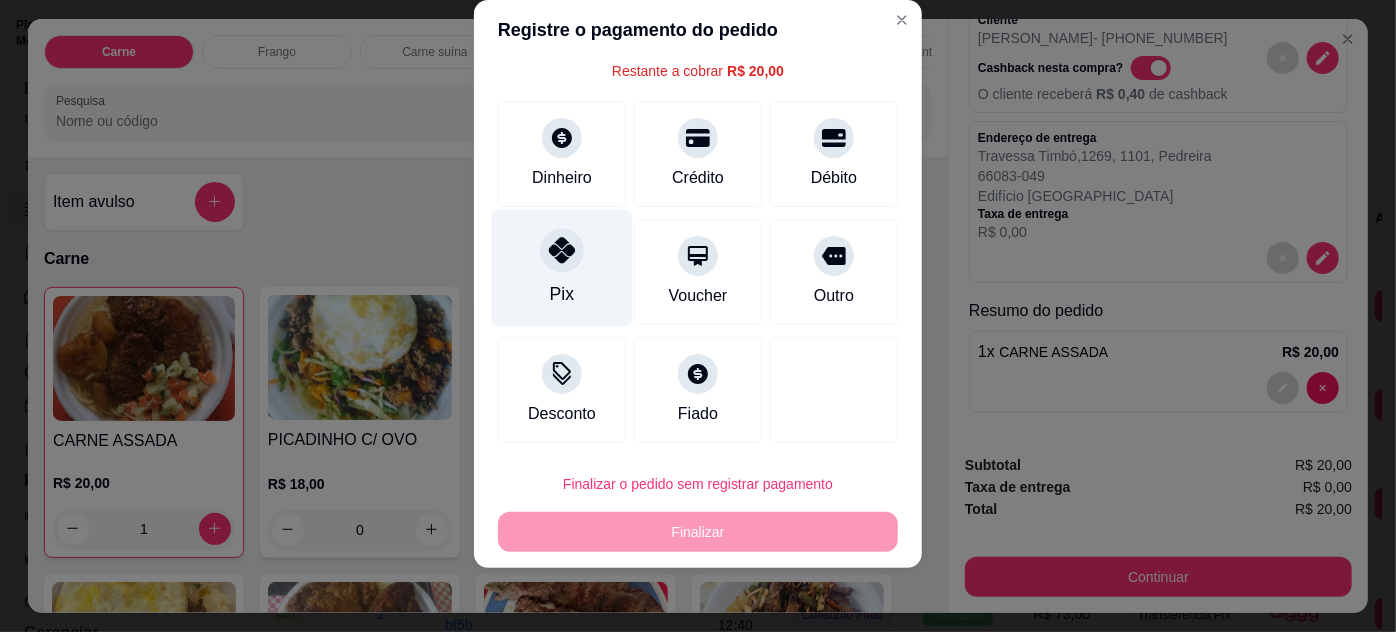 click on "Pix" at bounding box center [562, 267] 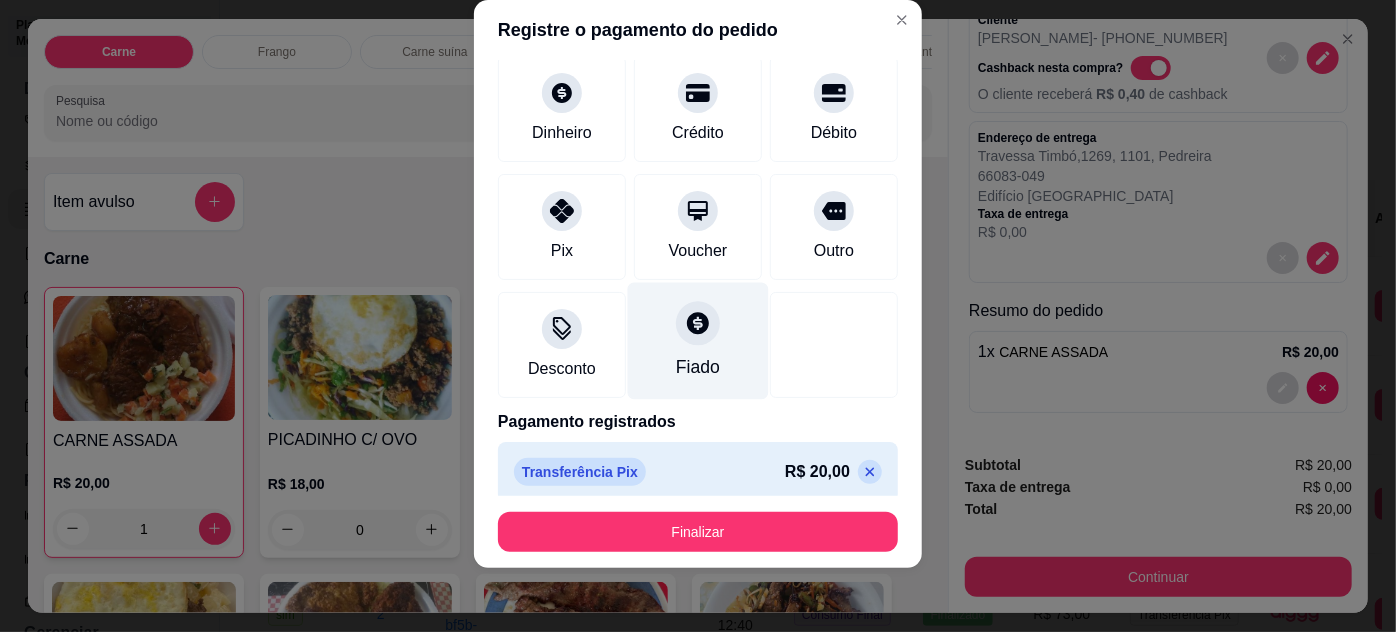 scroll, scrollTop: 114, scrollLeft: 0, axis: vertical 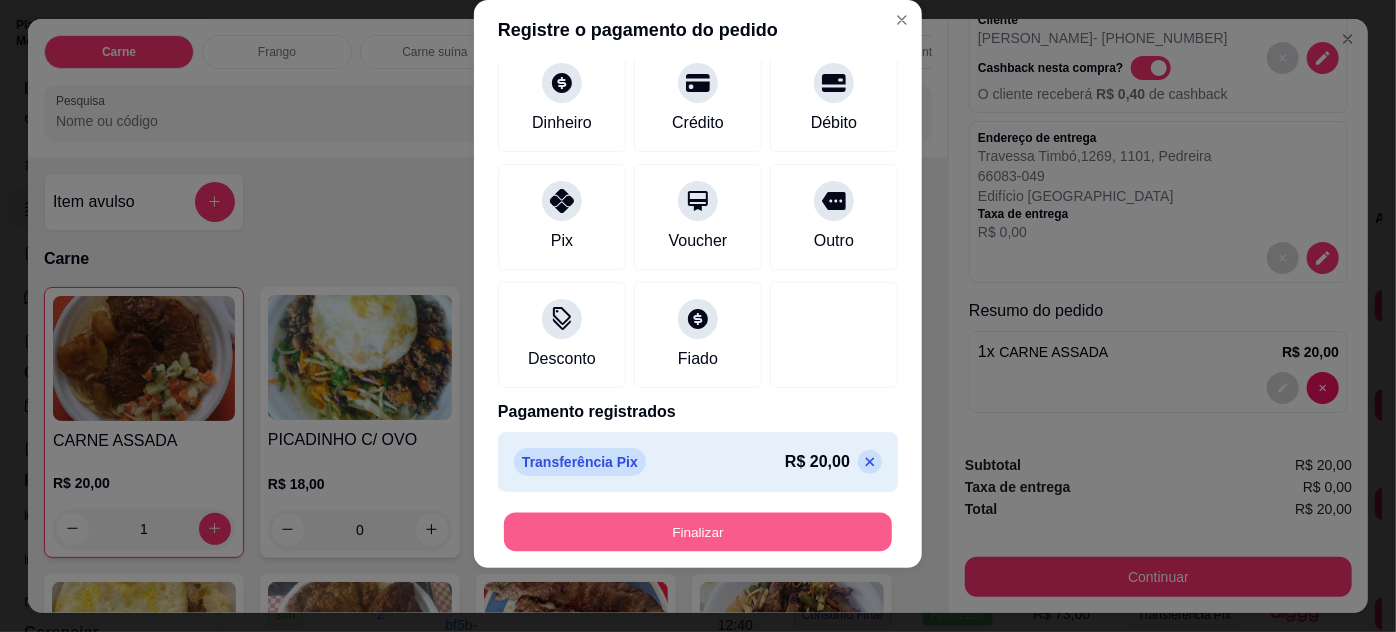 click on "Finalizar" at bounding box center [698, 532] 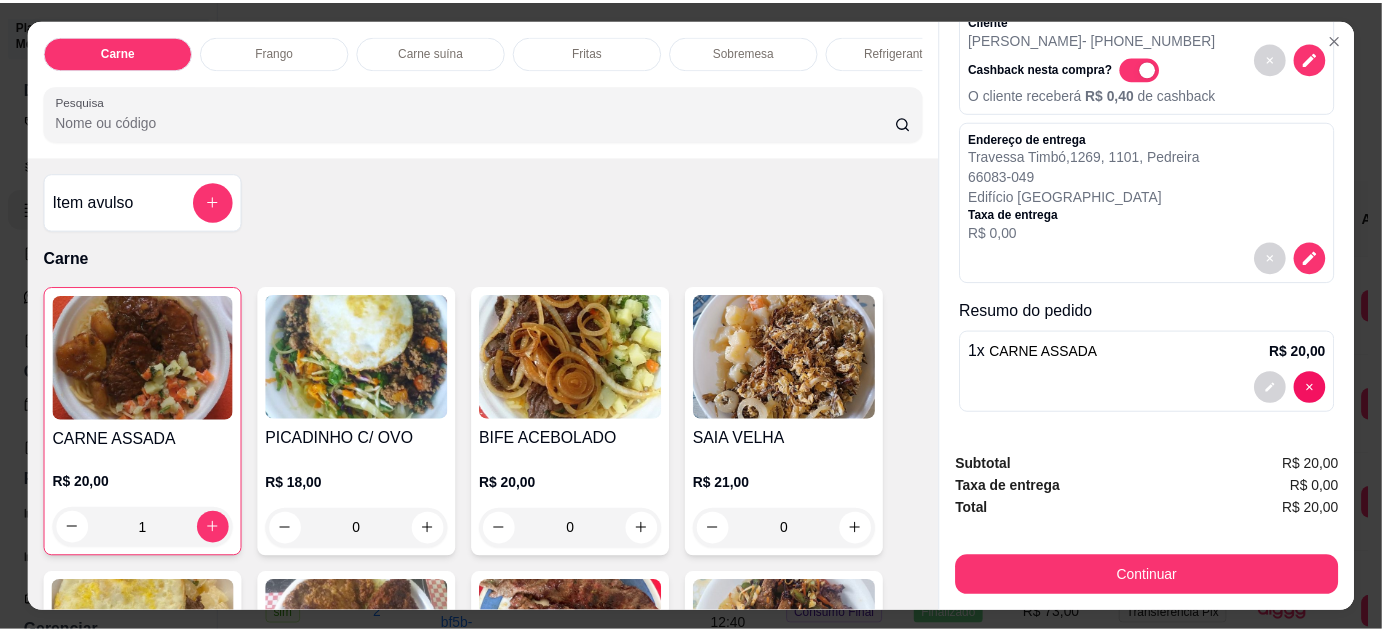 scroll, scrollTop: 0, scrollLeft: 0, axis: both 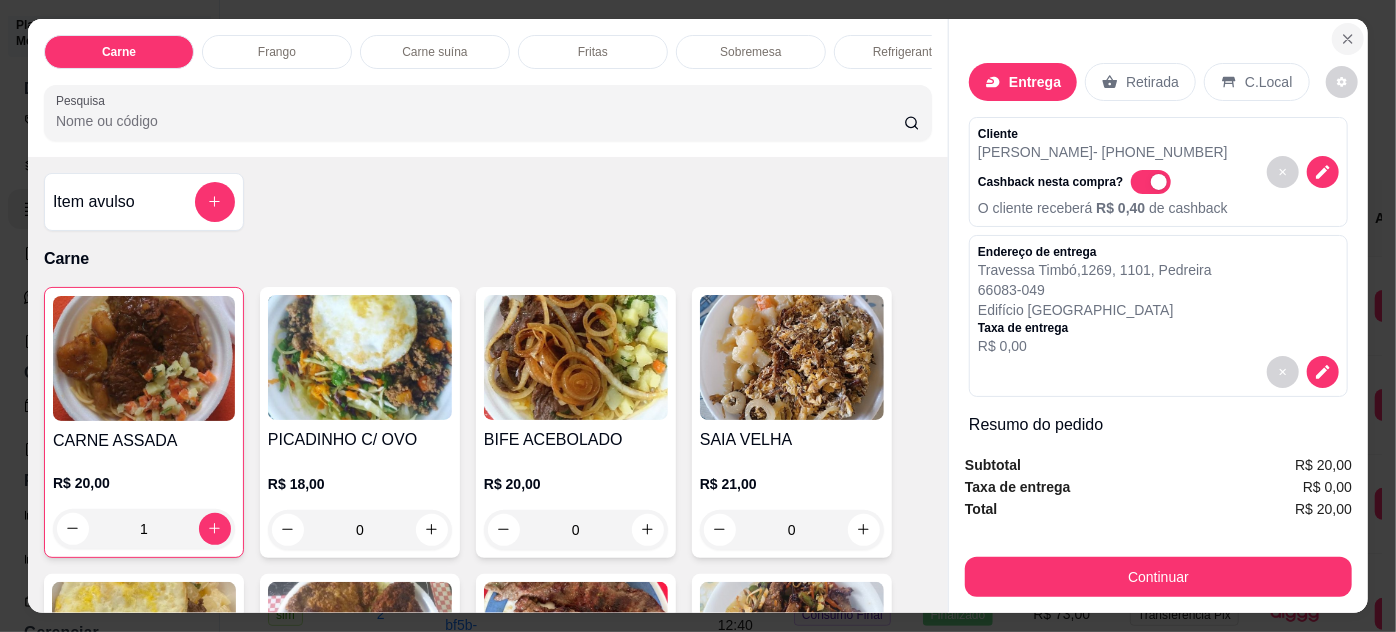 click 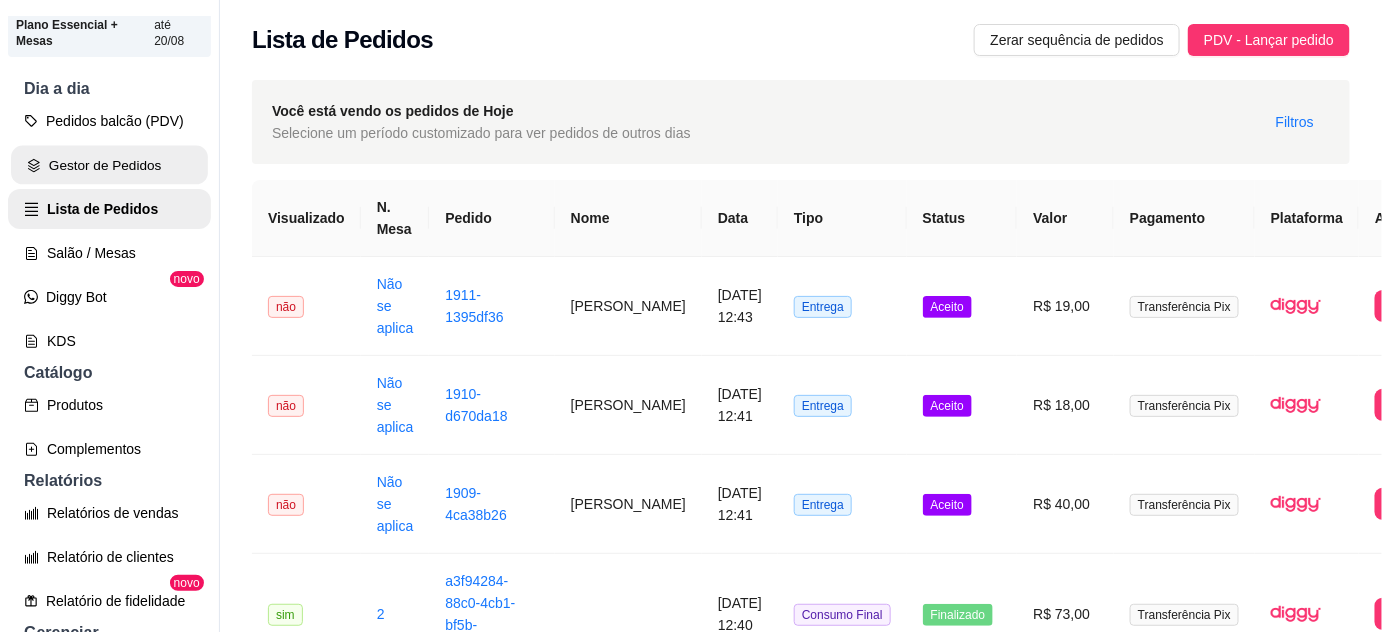 click on "Gestor de Pedidos" at bounding box center (109, 165) 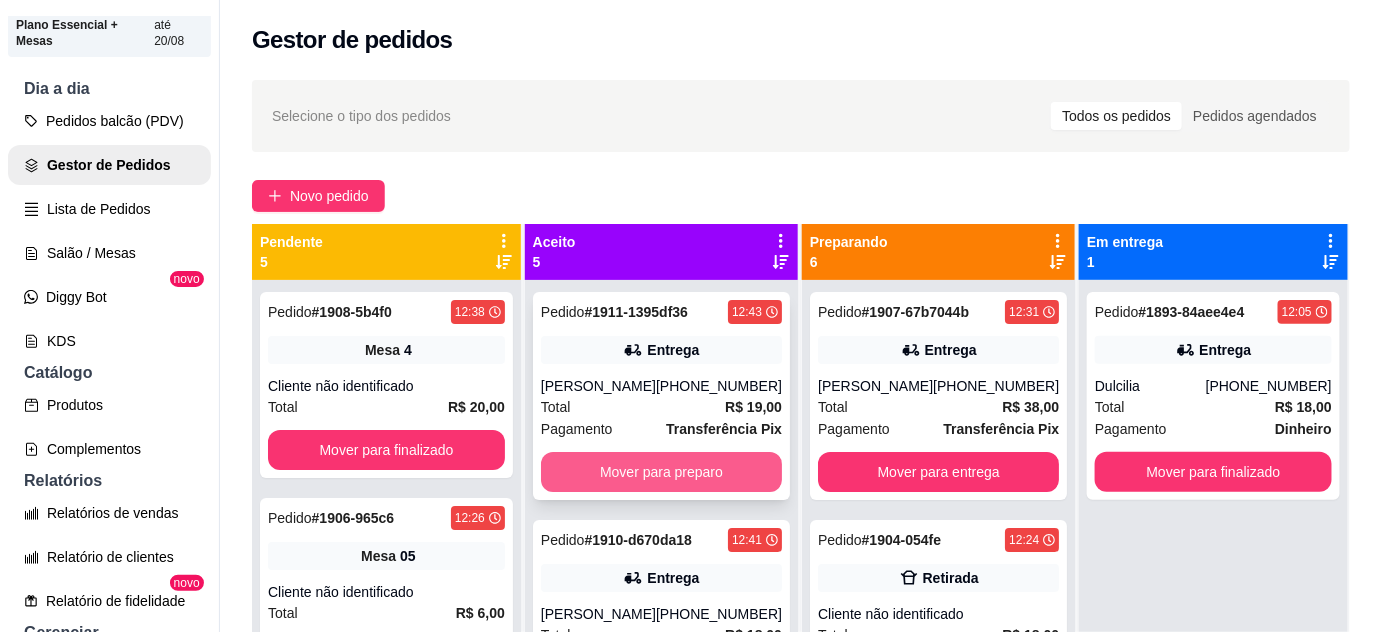 scroll, scrollTop: 181, scrollLeft: 0, axis: vertical 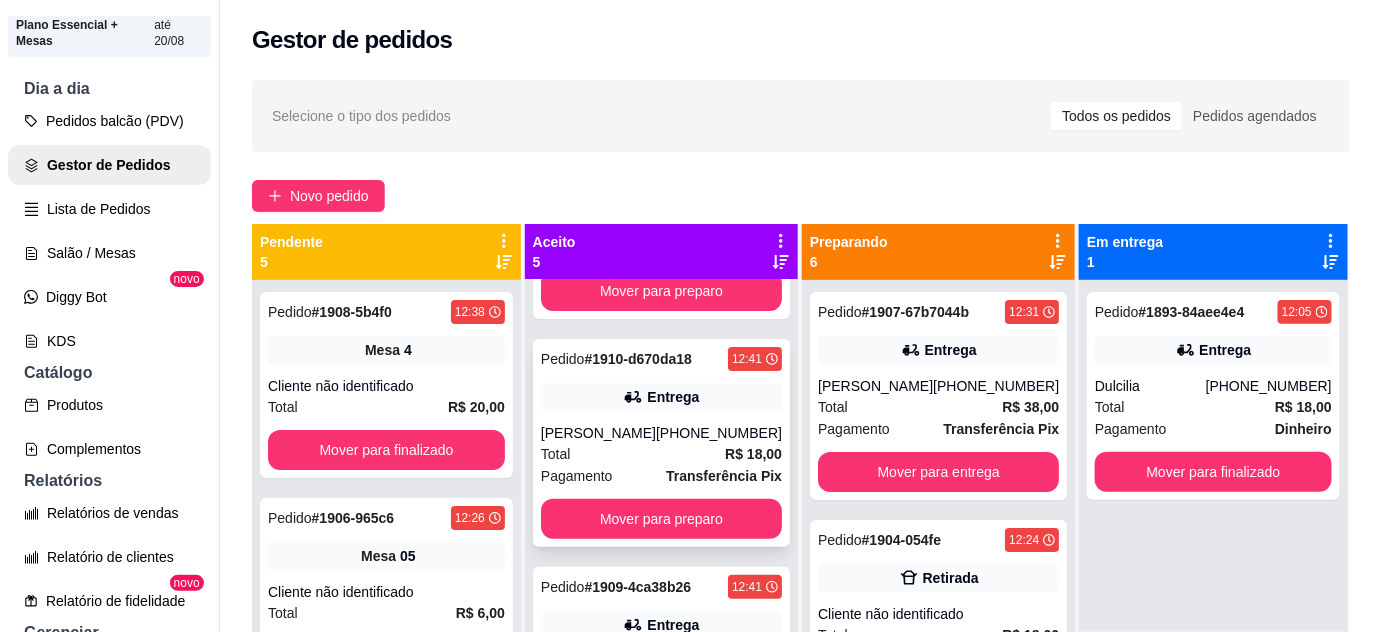 click on "[PERSON_NAME]" at bounding box center (598, 433) 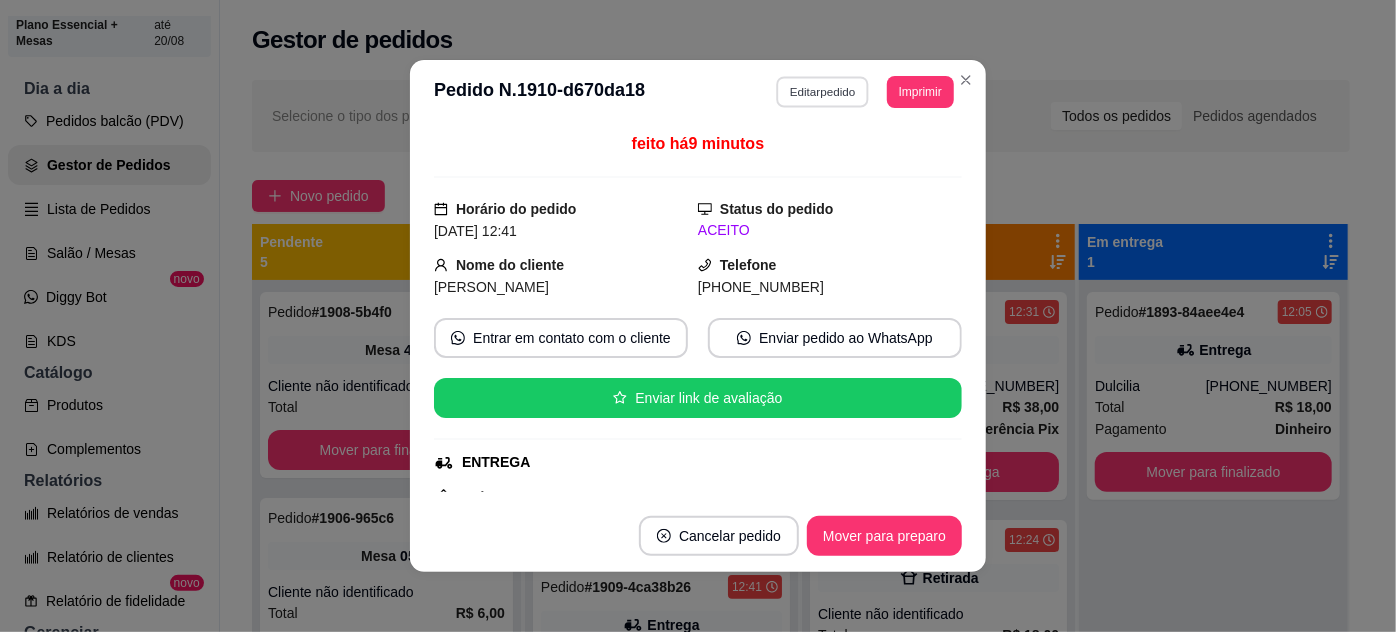 click on "Editar  pedido" at bounding box center [823, 91] 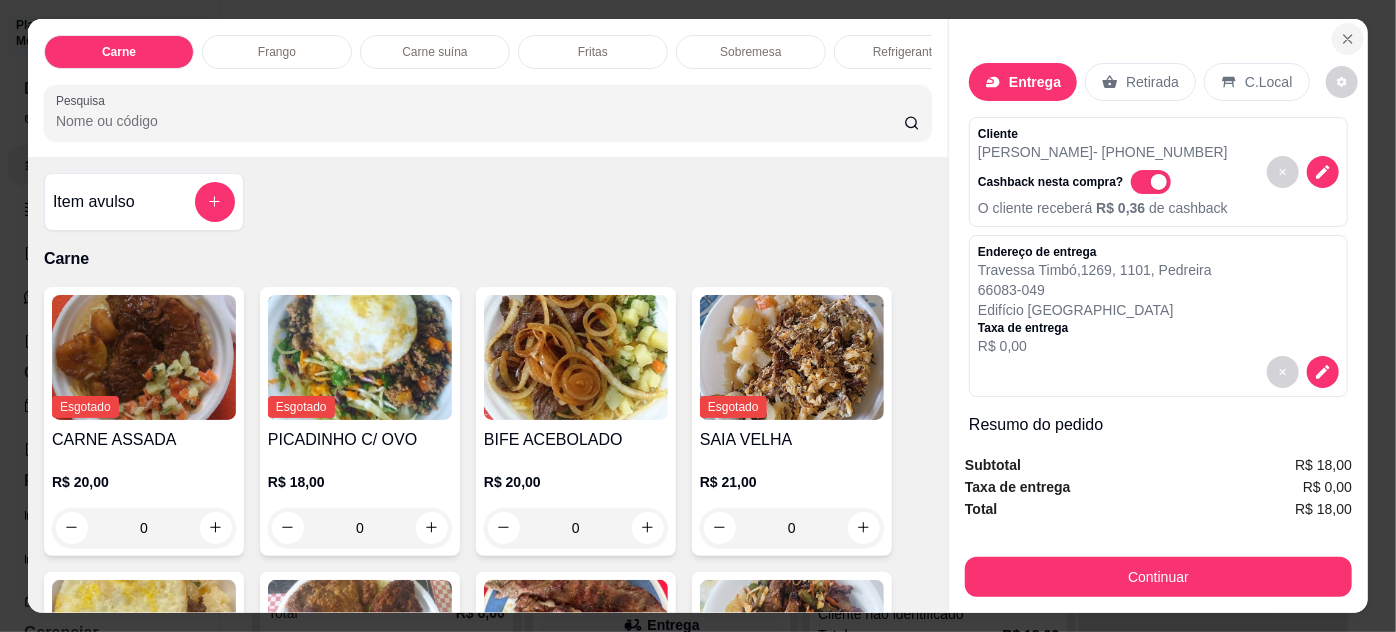 click 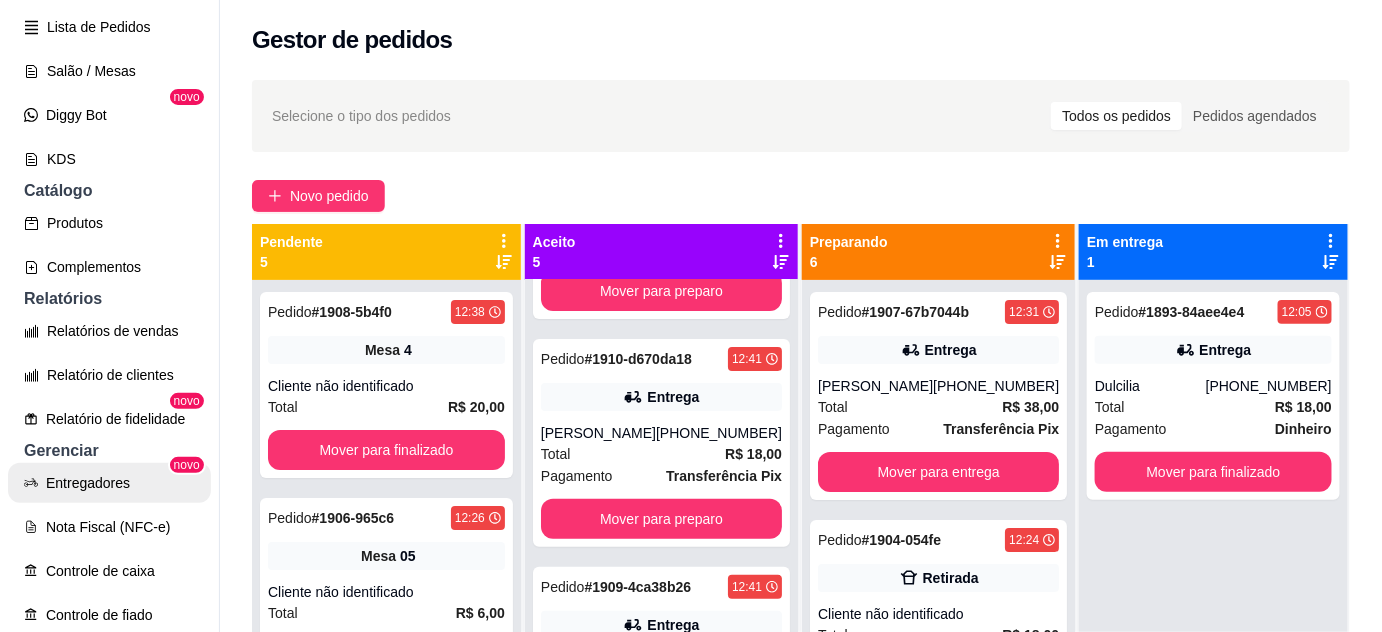 scroll, scrollTop: 545, scrollLeft: 0, axis: vertical 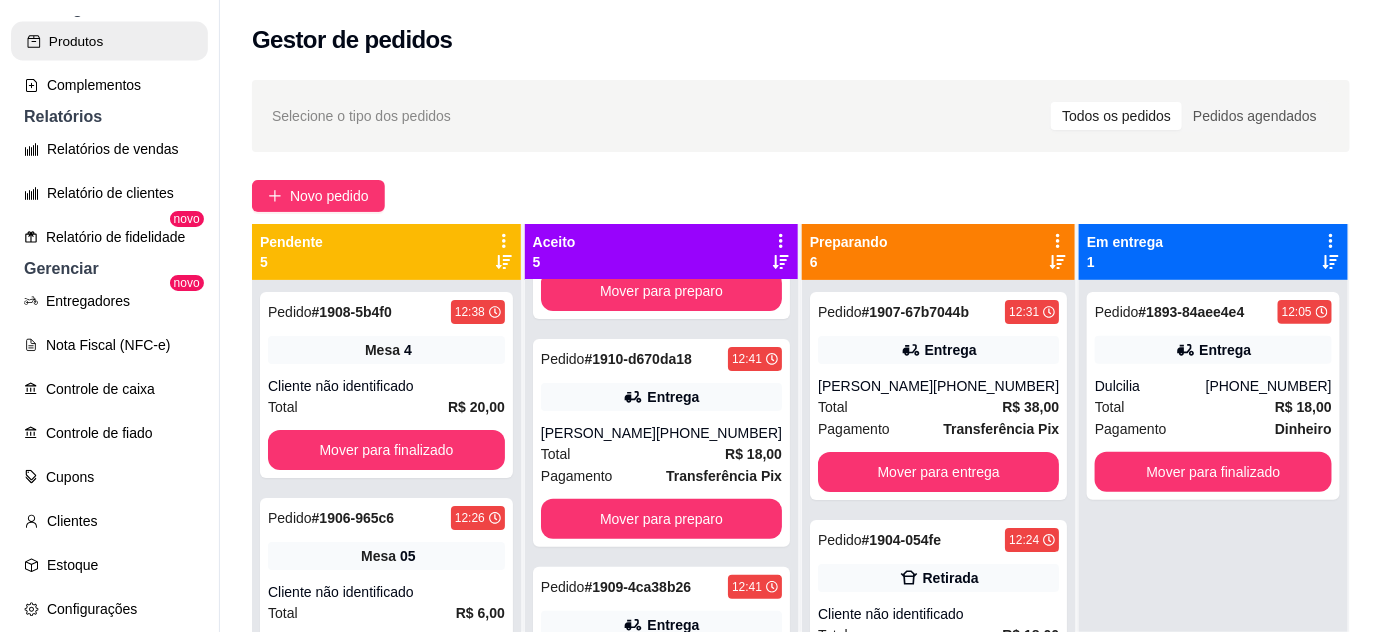 click on "Produtos" at bounding box center (109, 41) 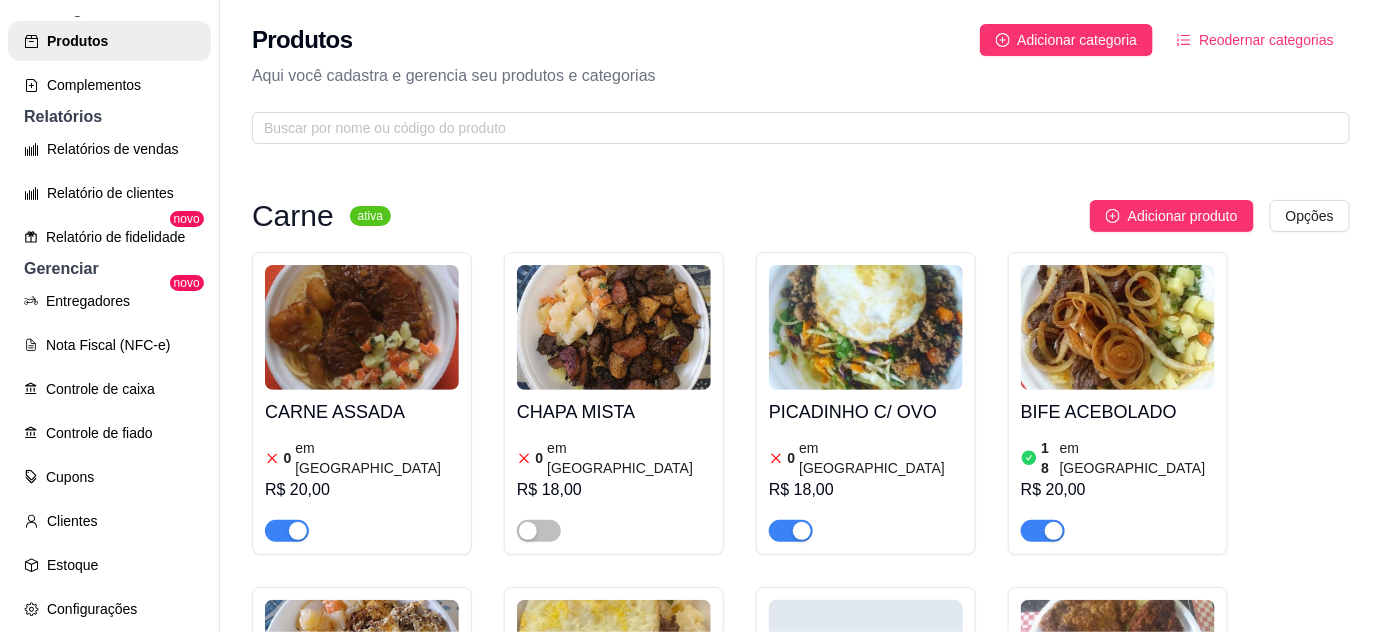 click at bounding box center (362, 327) 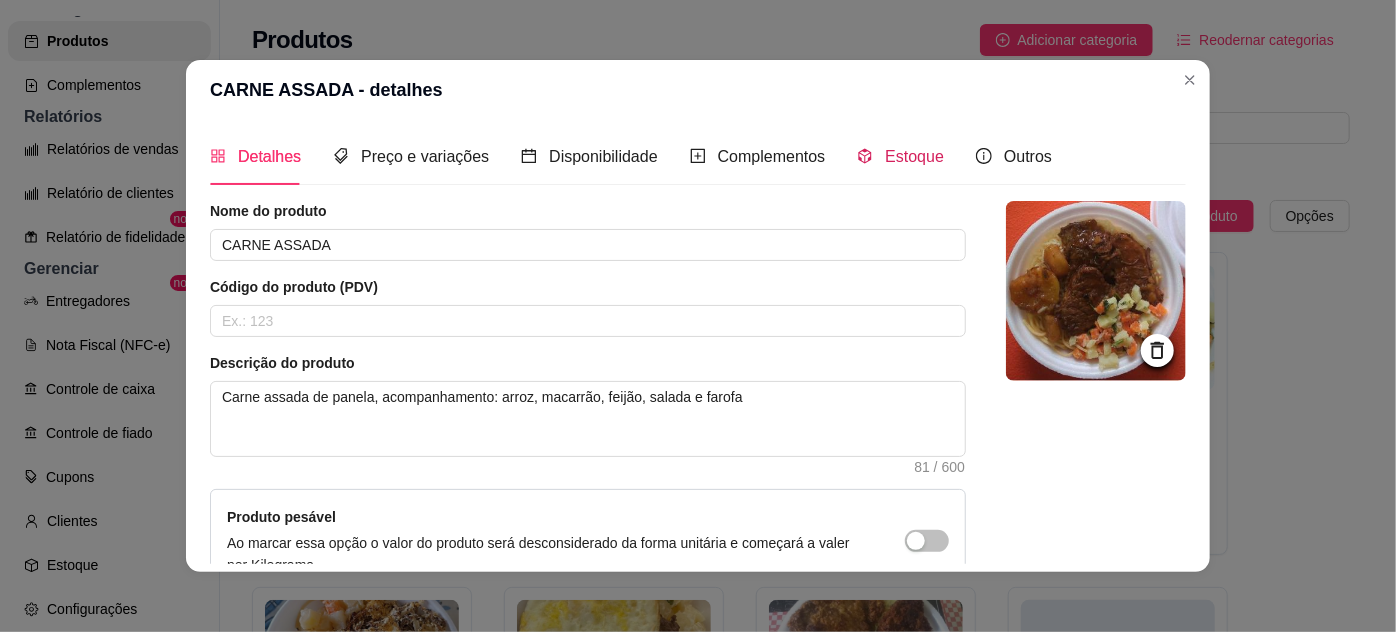 click on "Estoque" at bounding box center (914, 156) 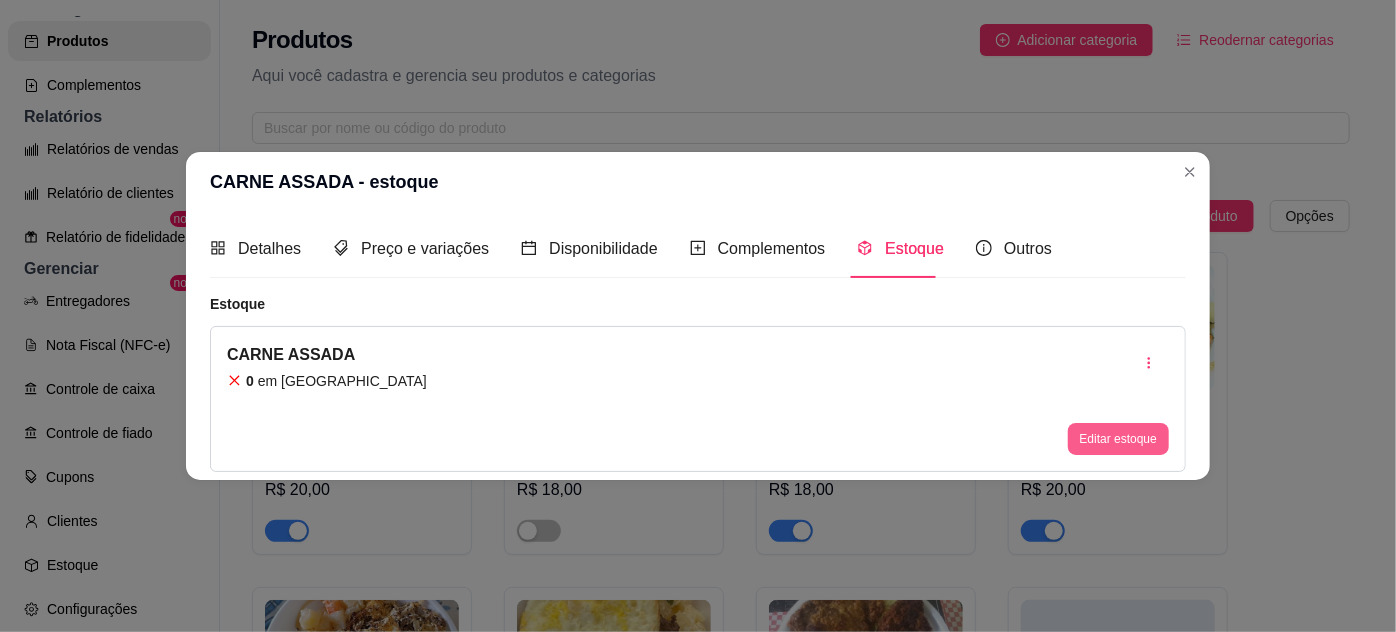 click on "Editar estoque" at bounding box center (1118, 439) 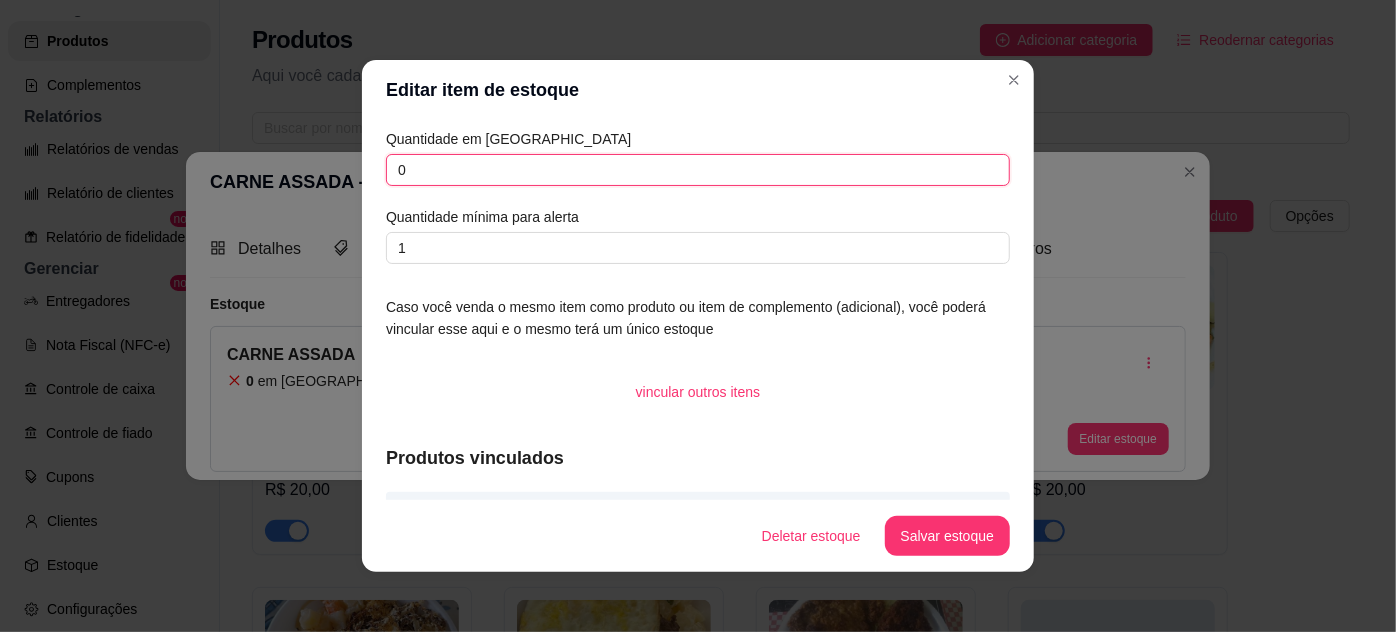 drag, startPoint x: 627, startPoint y: 165, endPoint x: 618, endPoint y: 175, distance: 13.453624 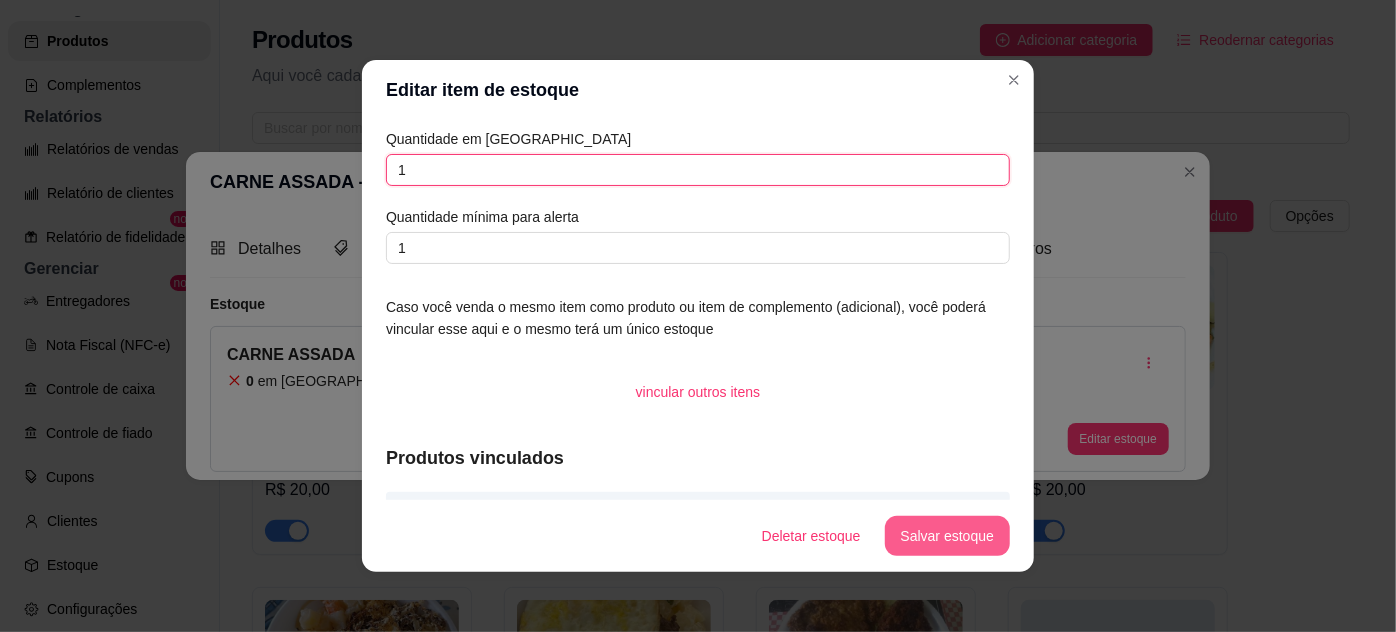 type on "1" 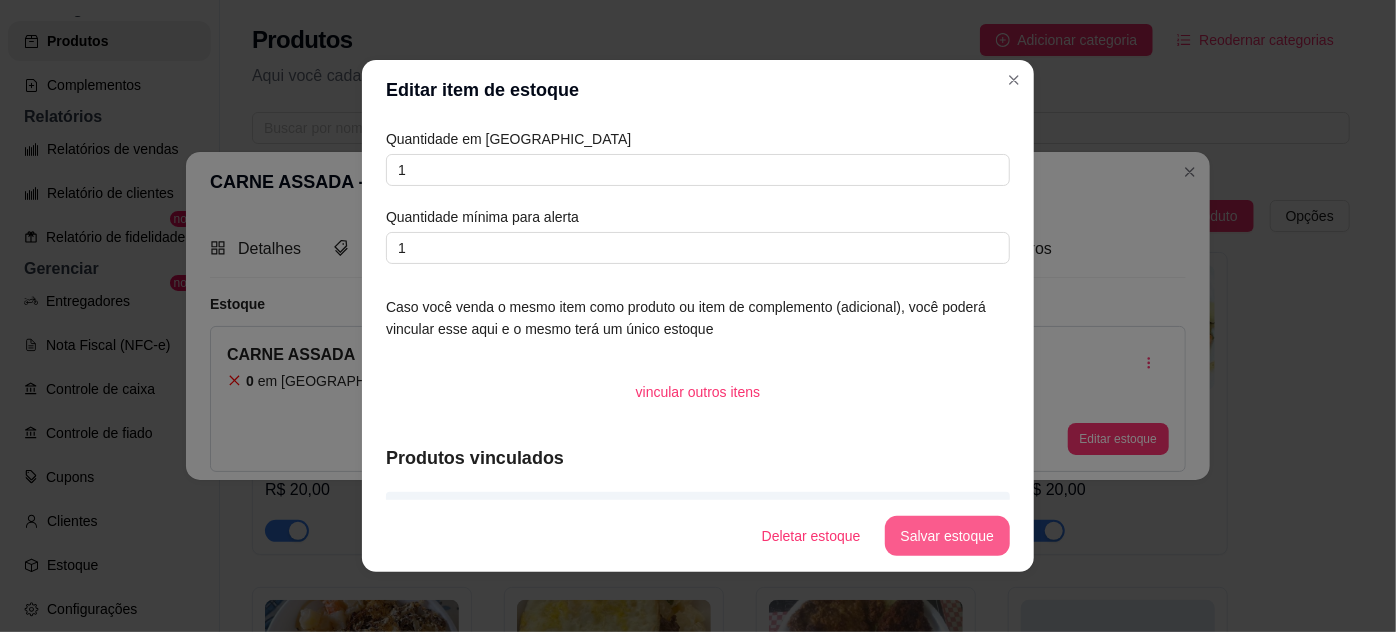 click on "Salvar estoque" at bounding box center (947, 536) 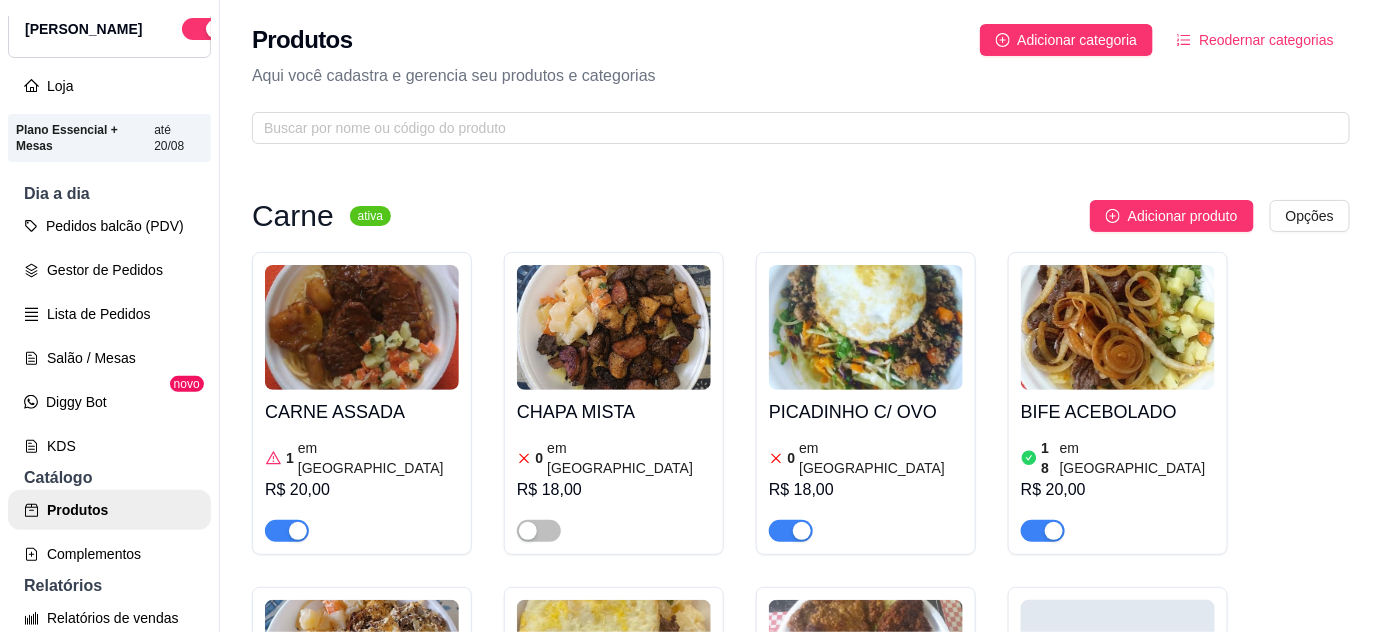 scroll, scrollTop: 0, scrollLeft: 0, axis: both 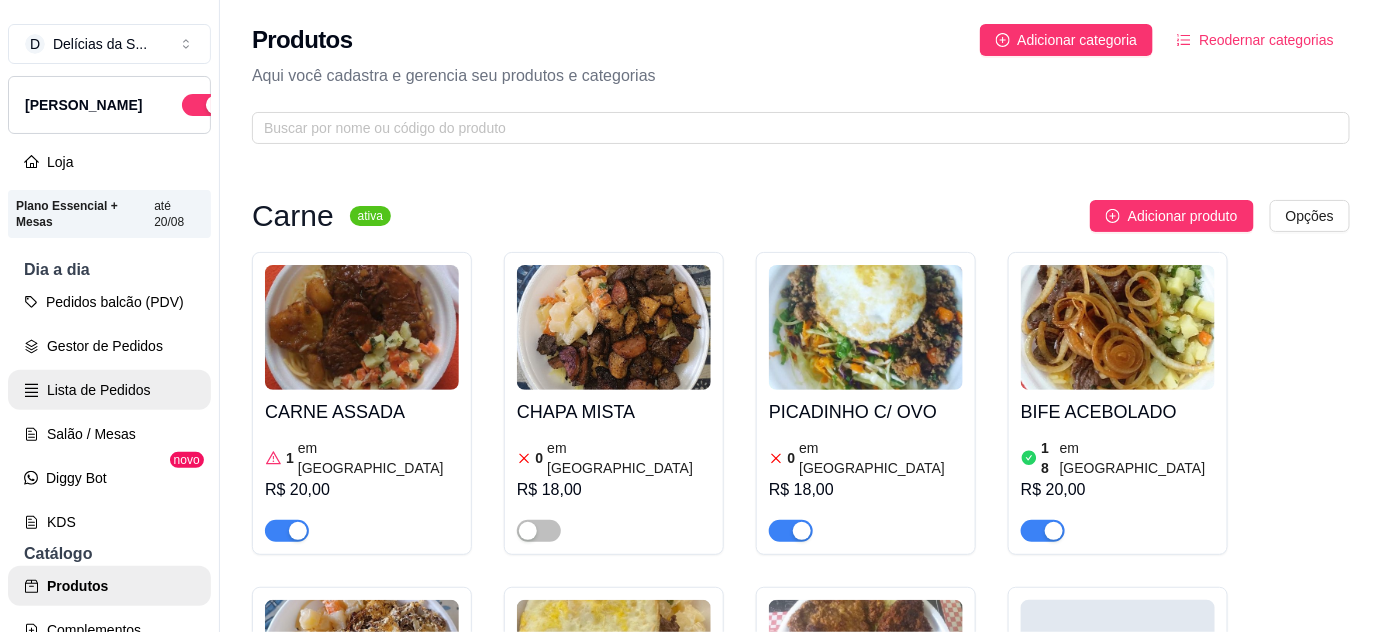 click on "Lista de Pedidos" at bounding box center (109, 390) 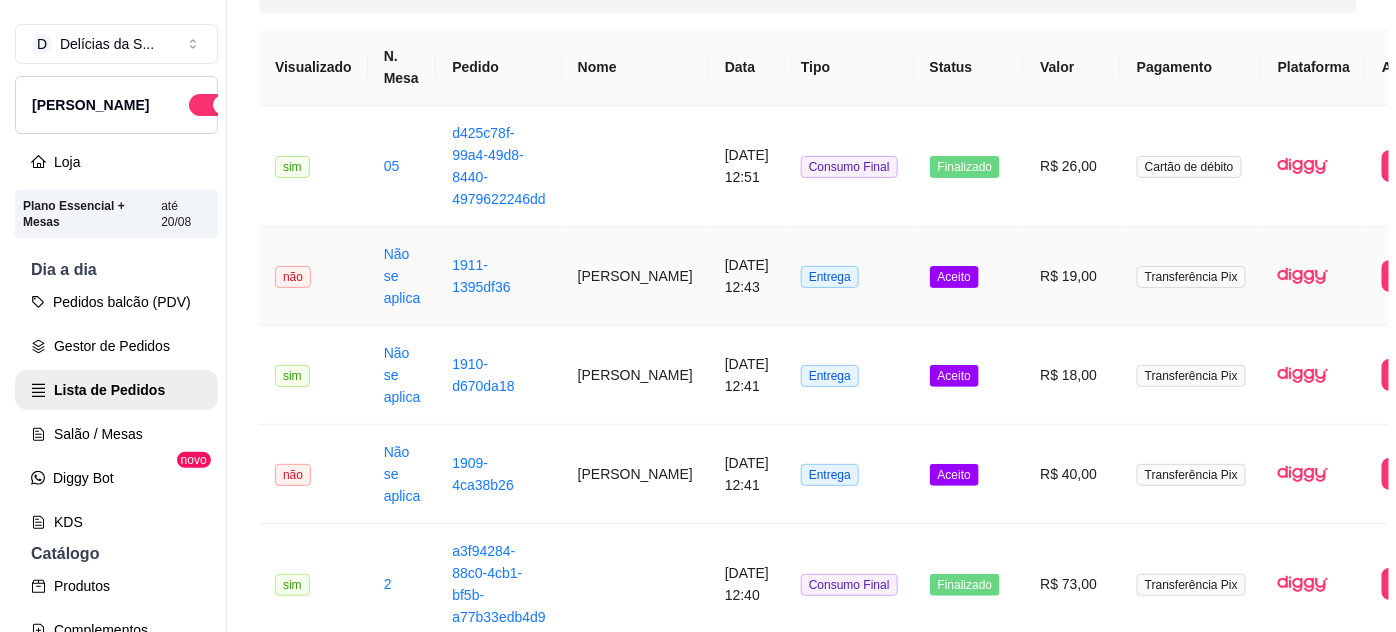 scroll, scrollTop: 181, scrollLeft: 0, axis: vertical 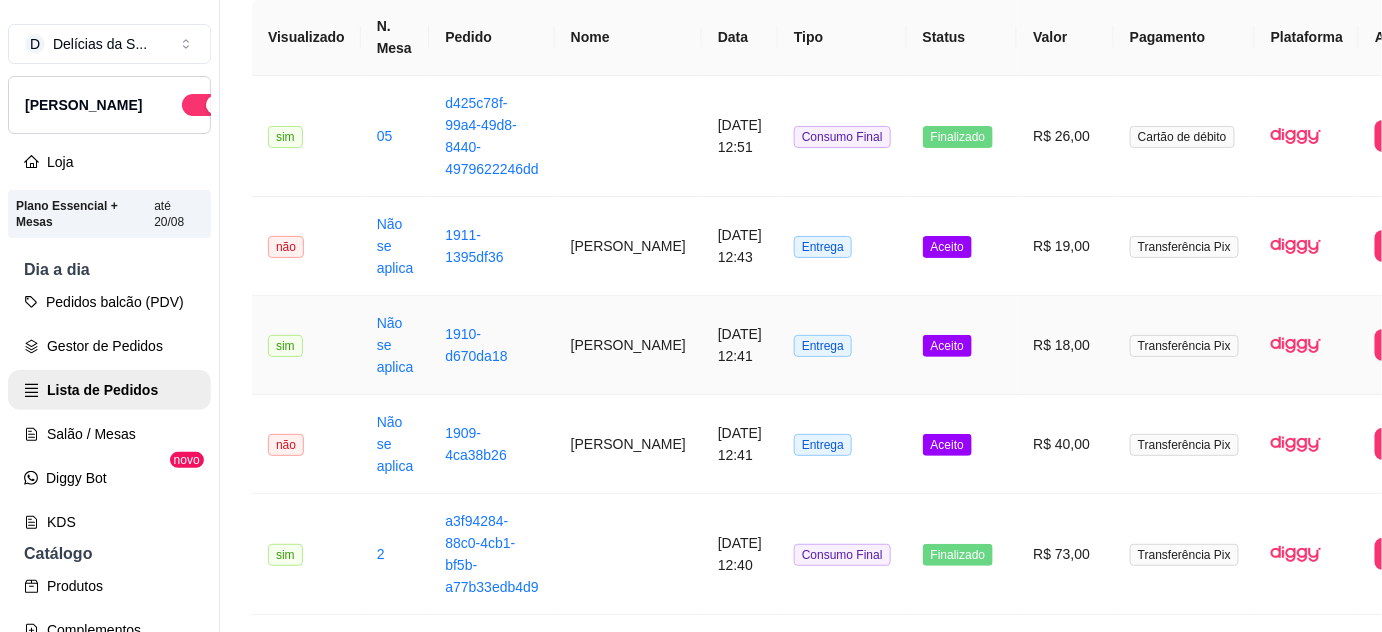click on "[PERSON_NAME]" at bounding box center [628, 345] 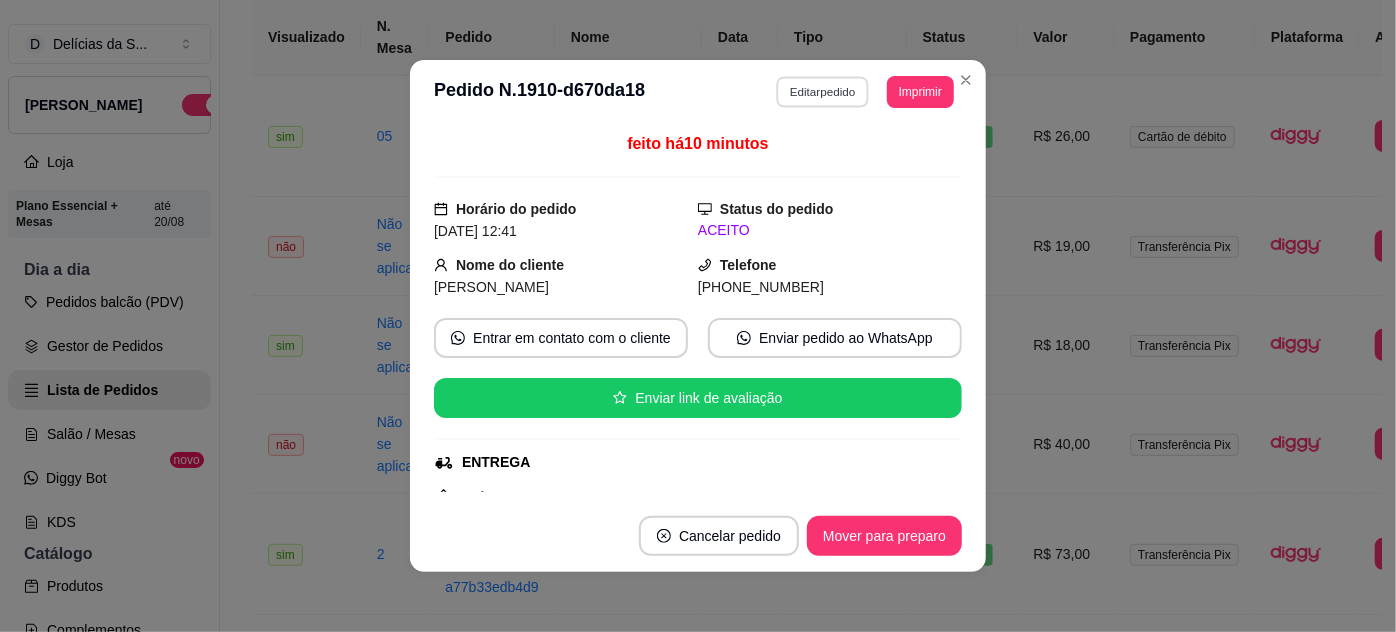 click on "Editar  pedido" at bounding box center (823, 91) 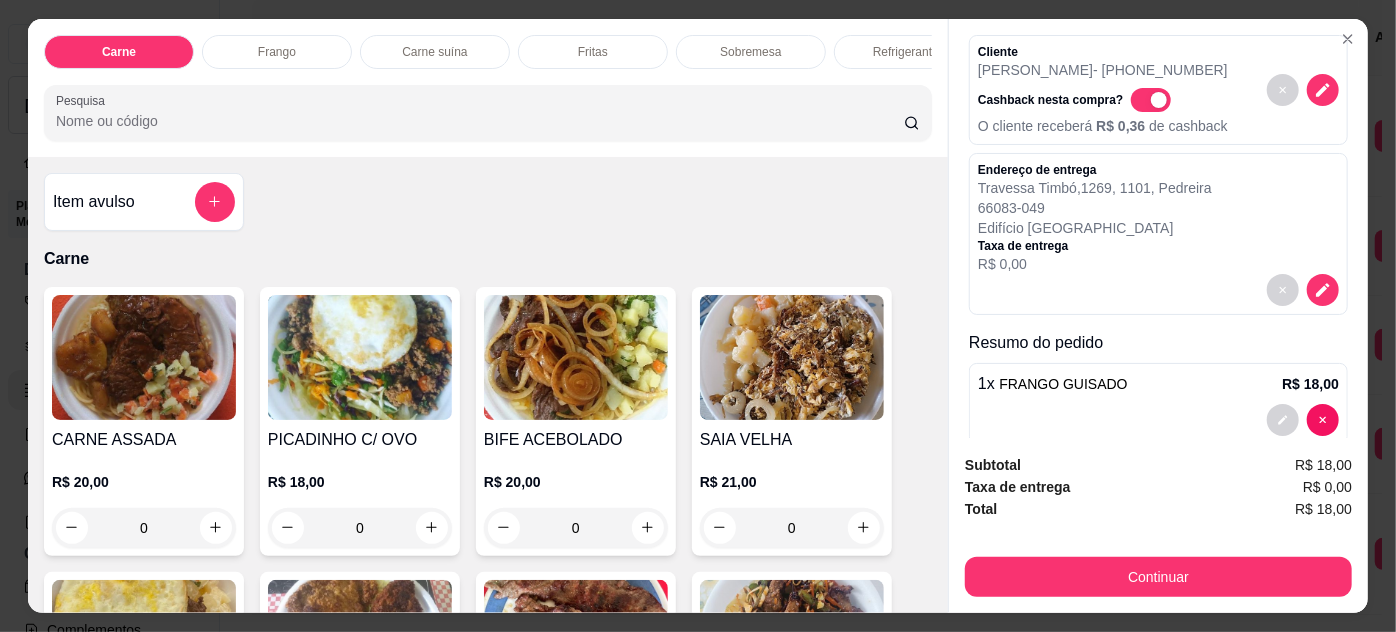 scroll, scrollTop: 114, scrollLeft: 0, axis: vertical 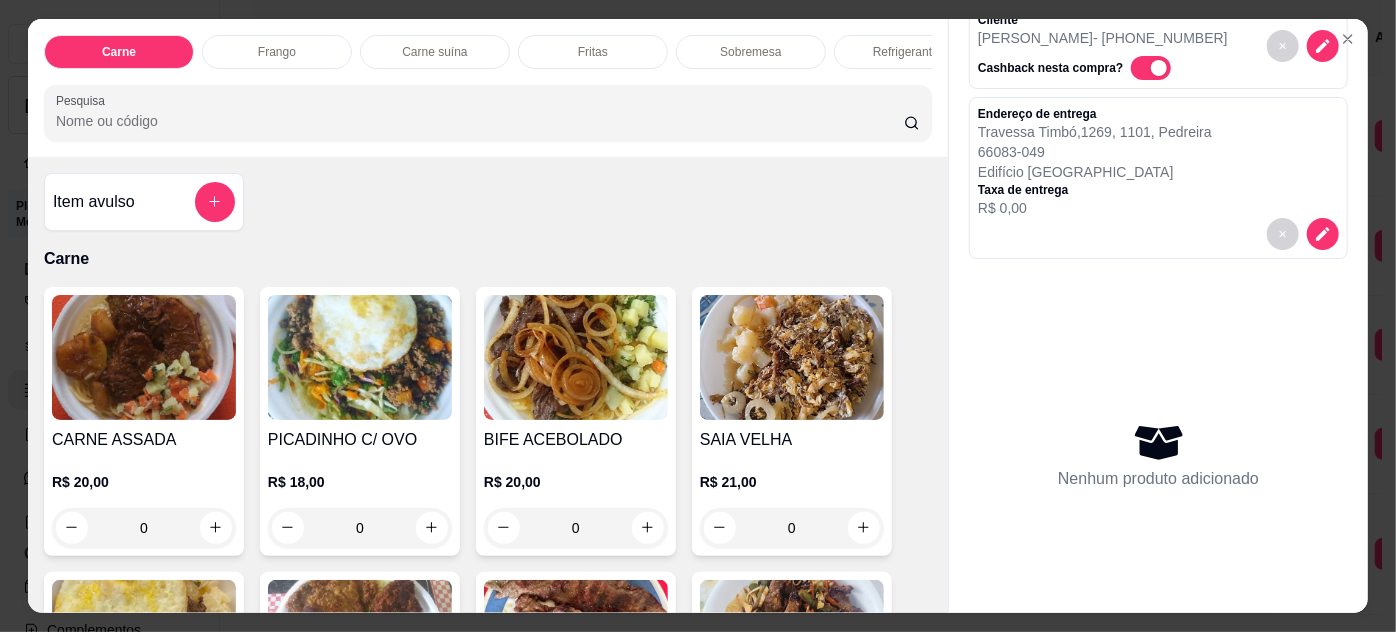 click on "0" at bounding box center [144, 528] 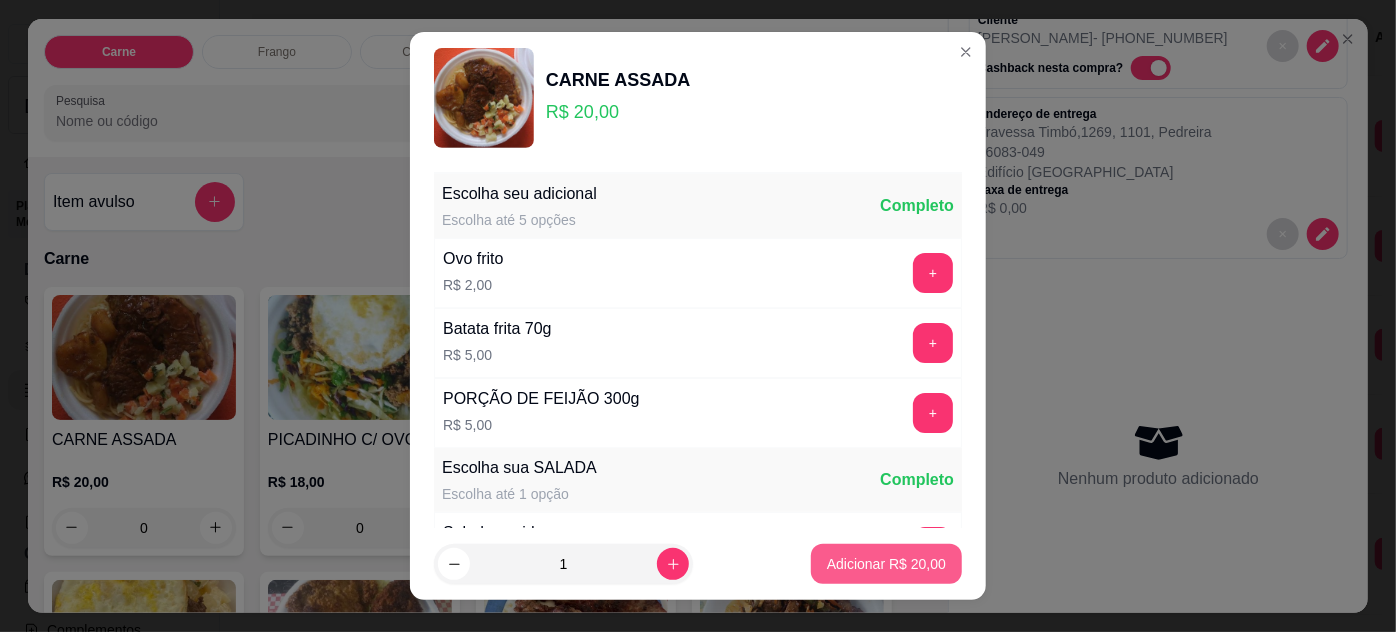 click on "Adicionar   R$ 20,00" at bounding box center (886, 564) 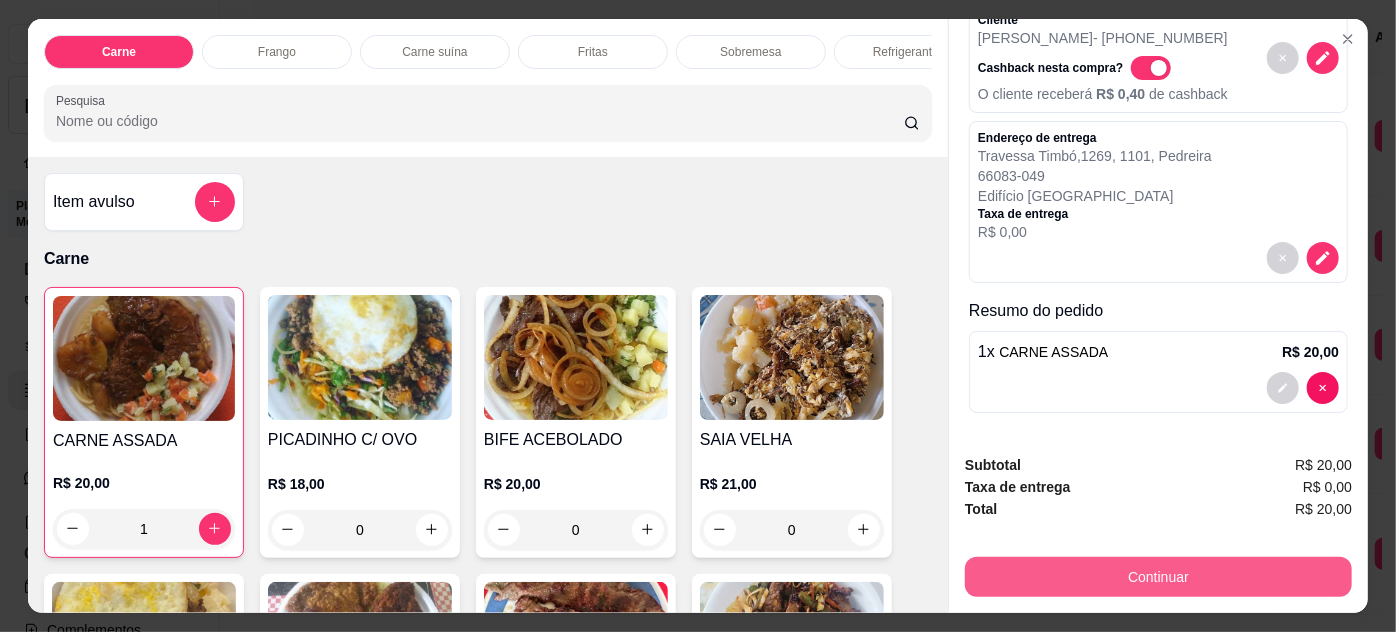 click on "Continuar" at bounding box center [1158, 577] 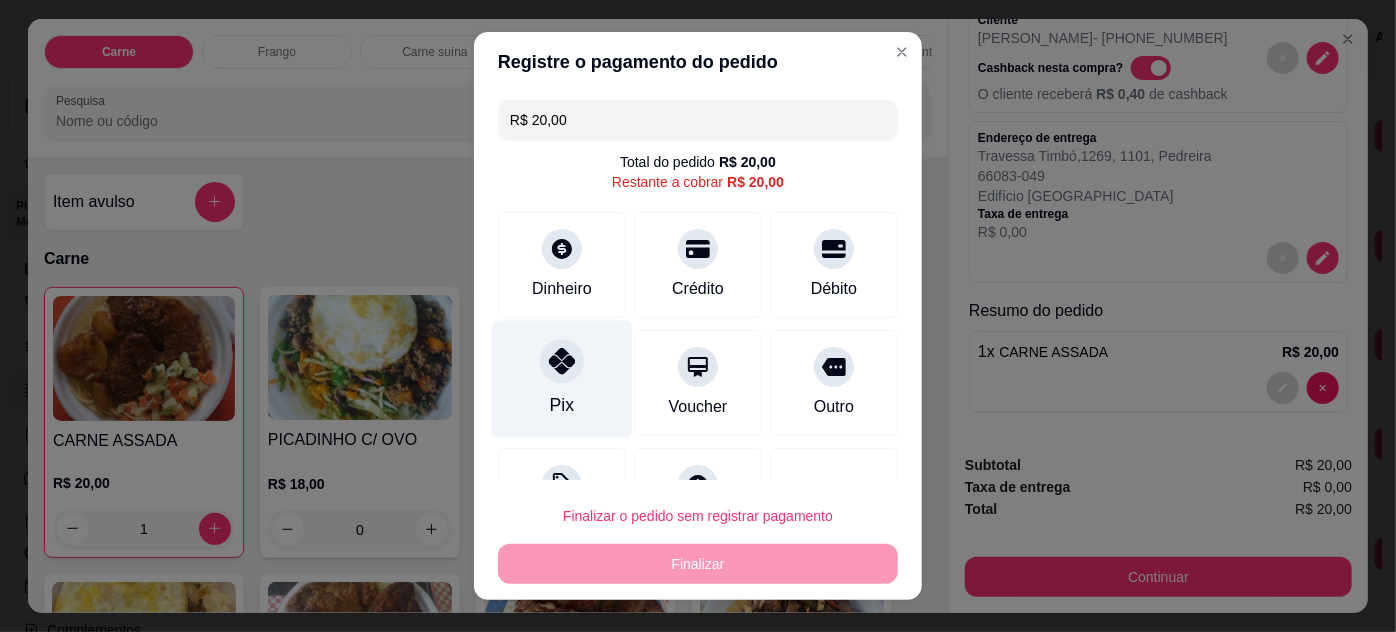 click on "Pix" at bounding box center [562, 378] 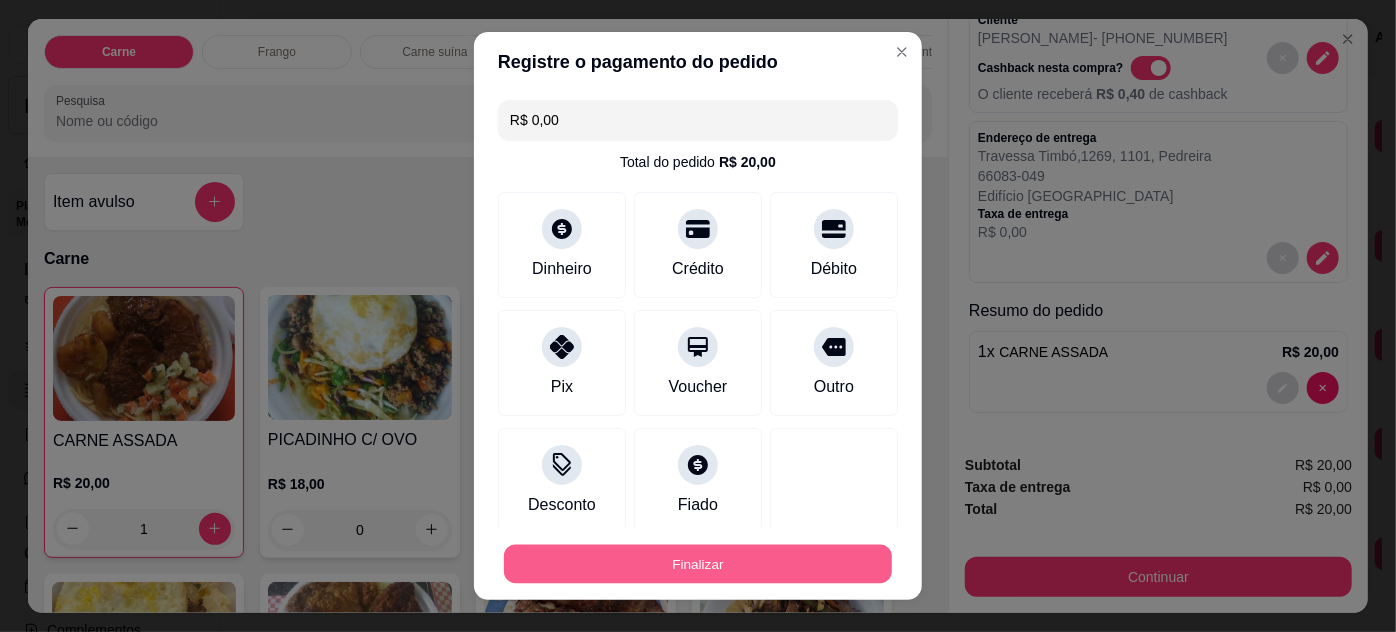 click on "Finalizar" at bounding box center (698, 564) 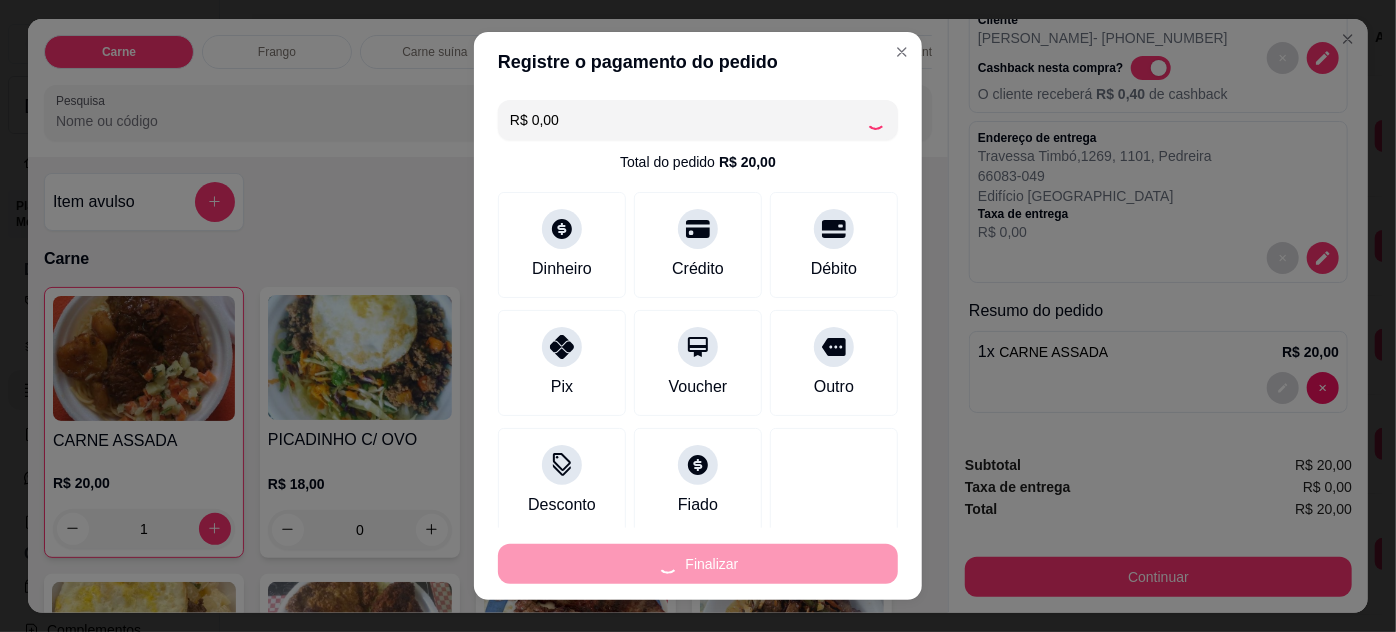 type on "0" 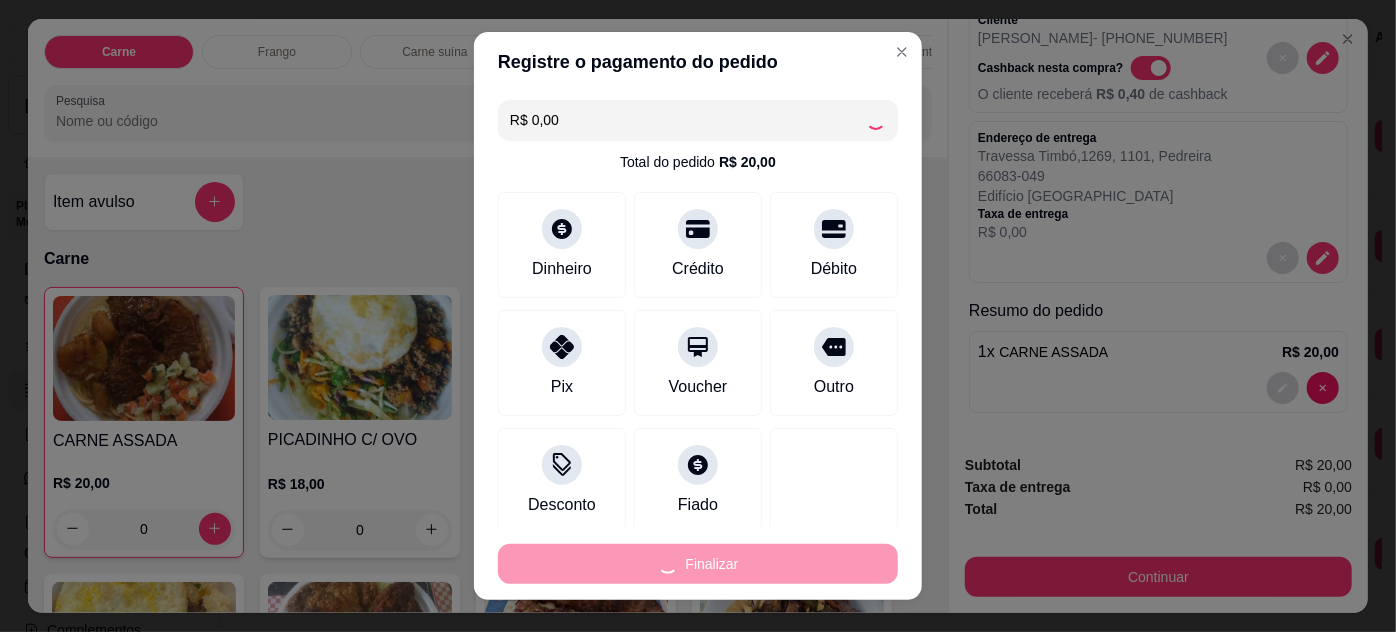 type on "-R$ 20,00" 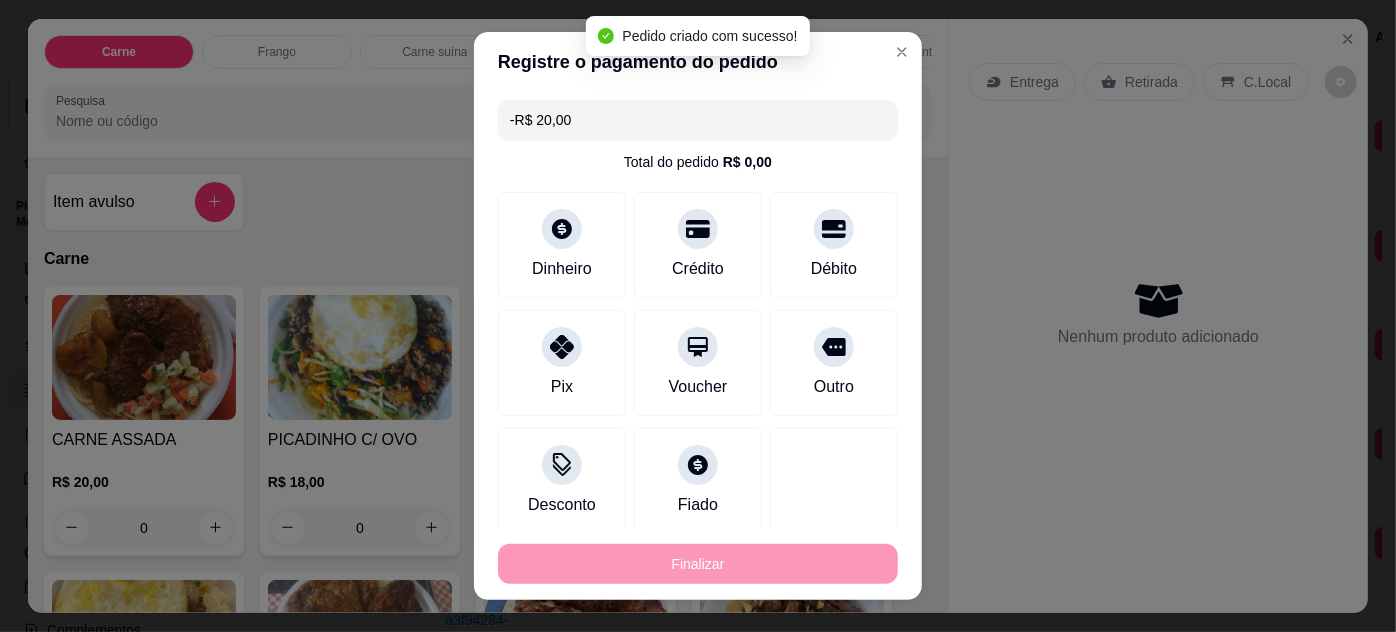 scroll, scrollTop: 0, scrollLeft: 0, axis: both 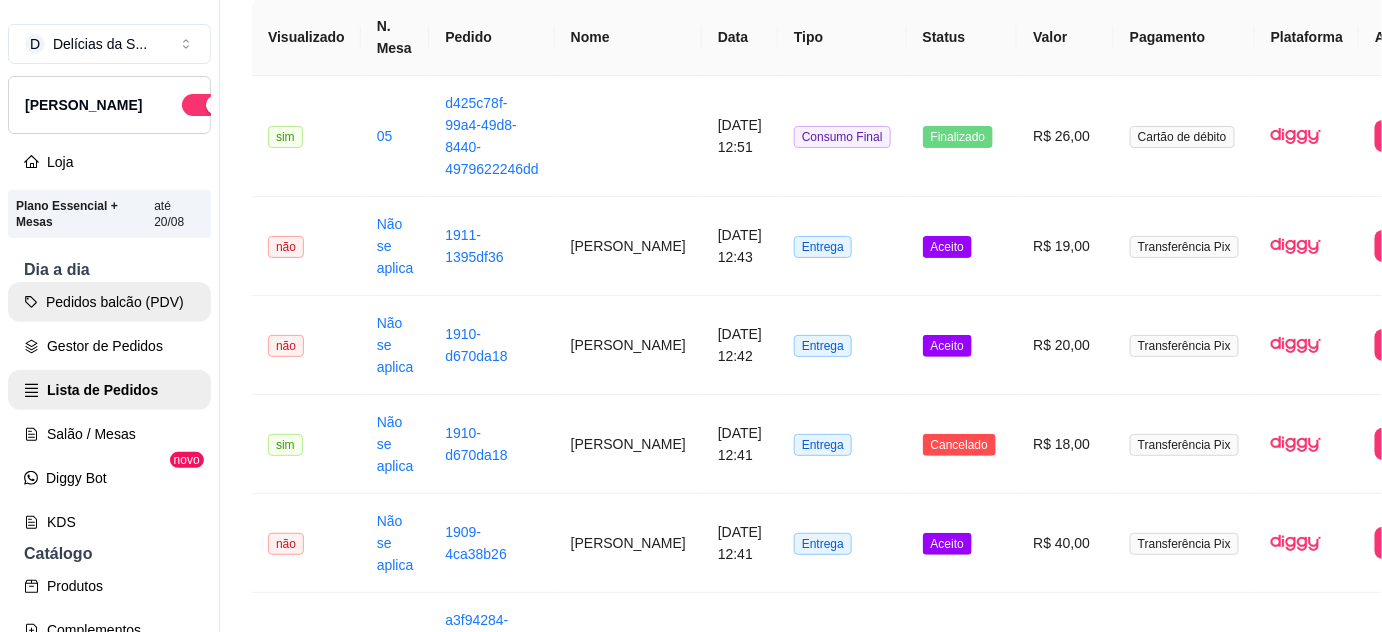 click on "Pedidos balcão (PDV)" at bounding box center [109, 302] 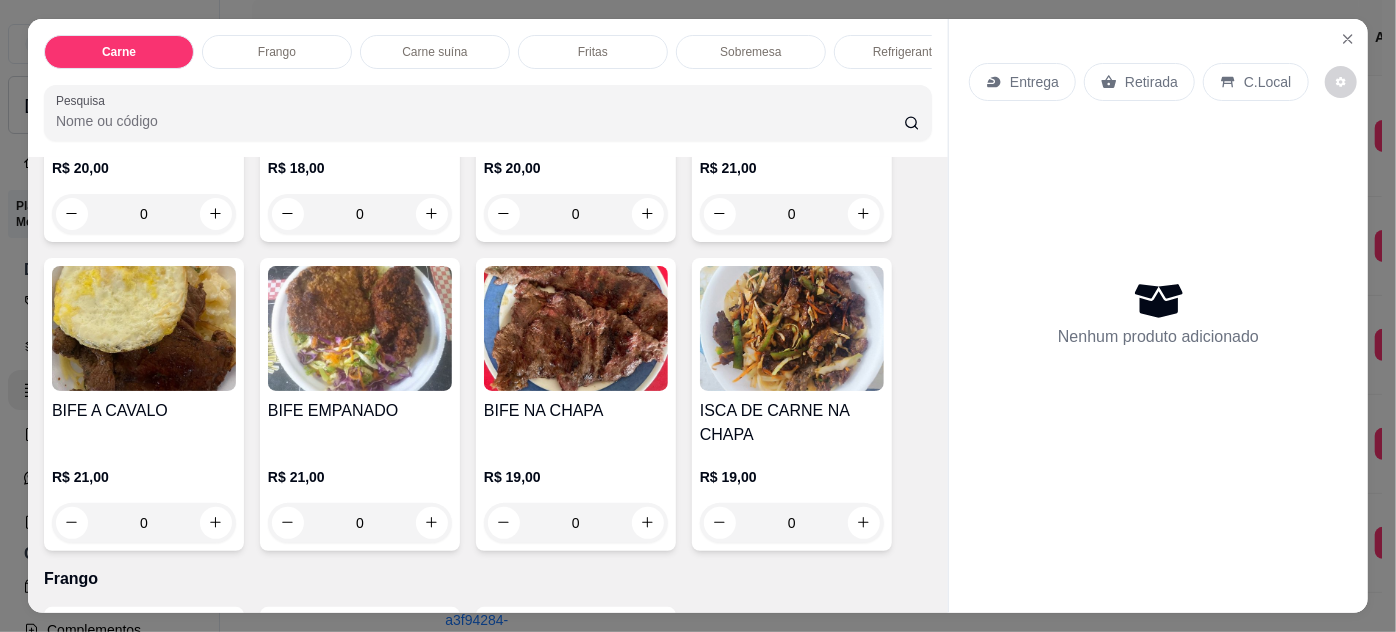 scroll, scrollTop: 363, scrollLeft: 0, axis: vertical 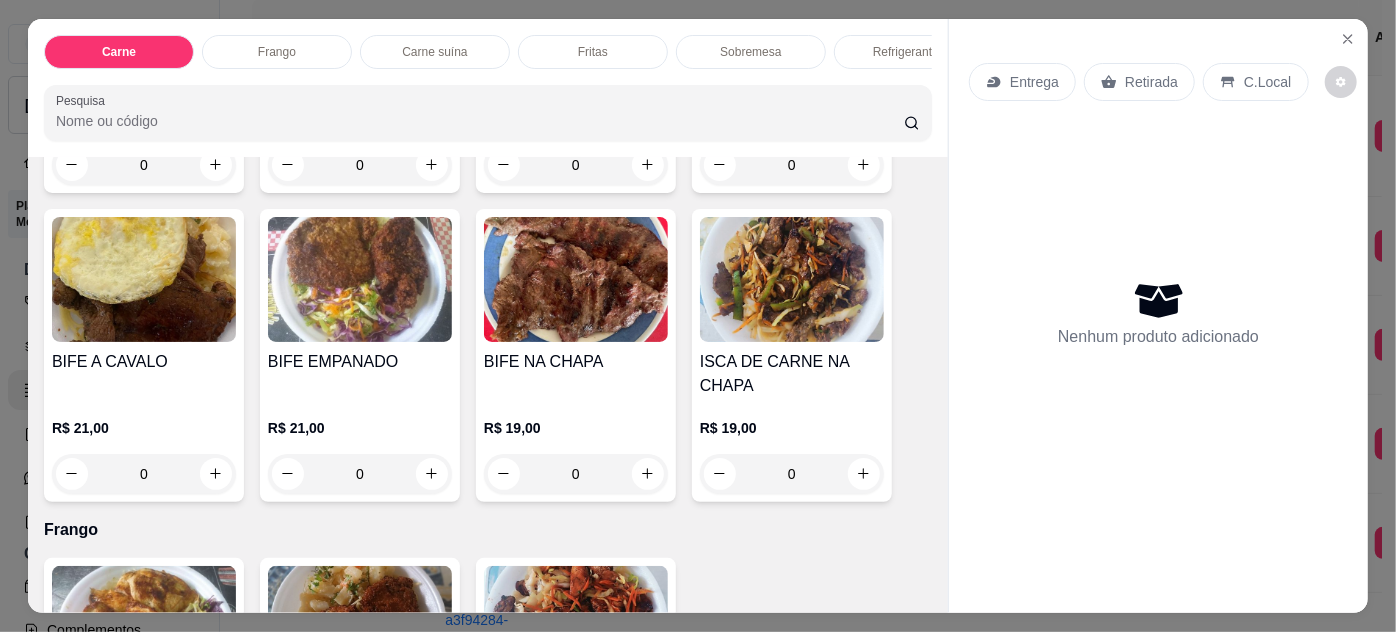 click on "0" at bounding box center [144, 474] 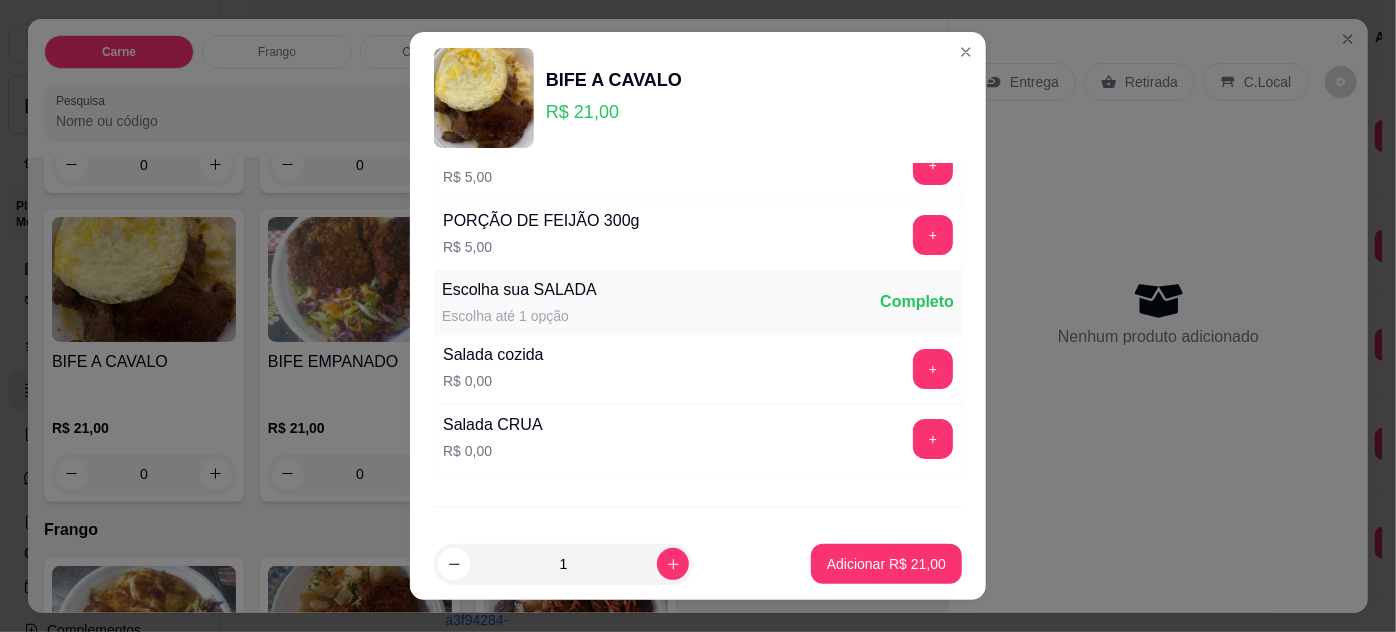 scroll, scrollTop: 269, scrollLeft: 0, axis: vertical 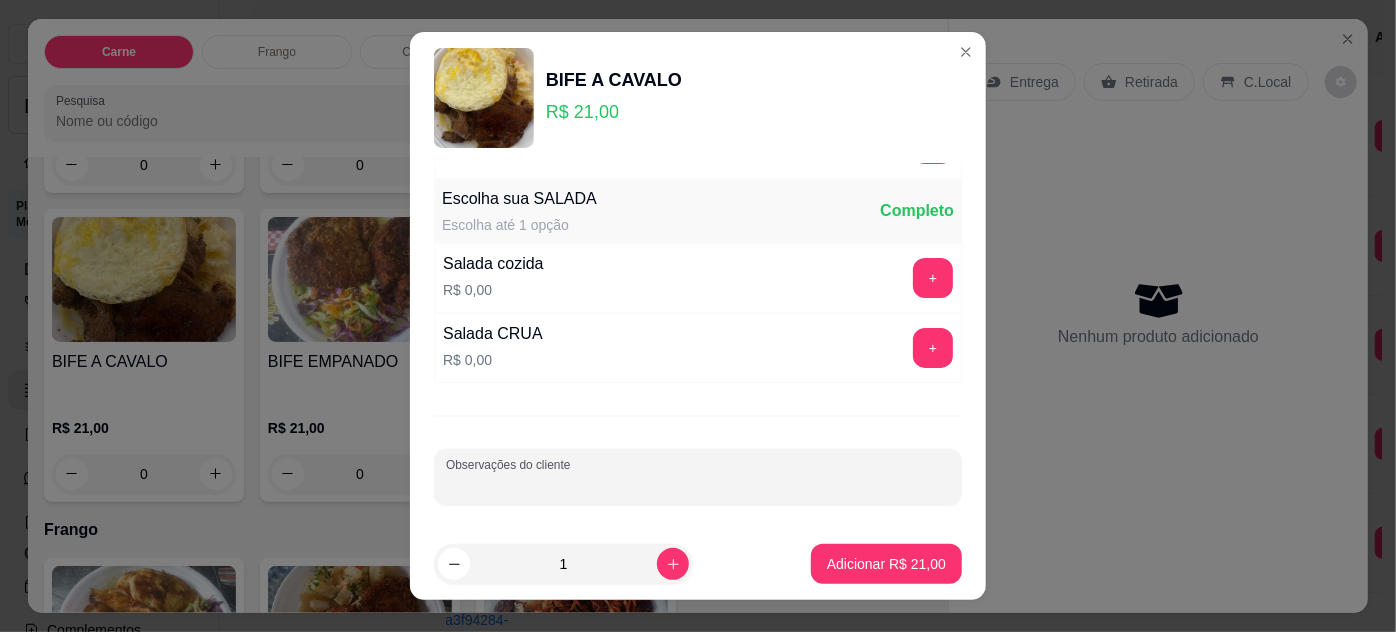 click on "Observações do cliente" at bounding box center [698, 485] 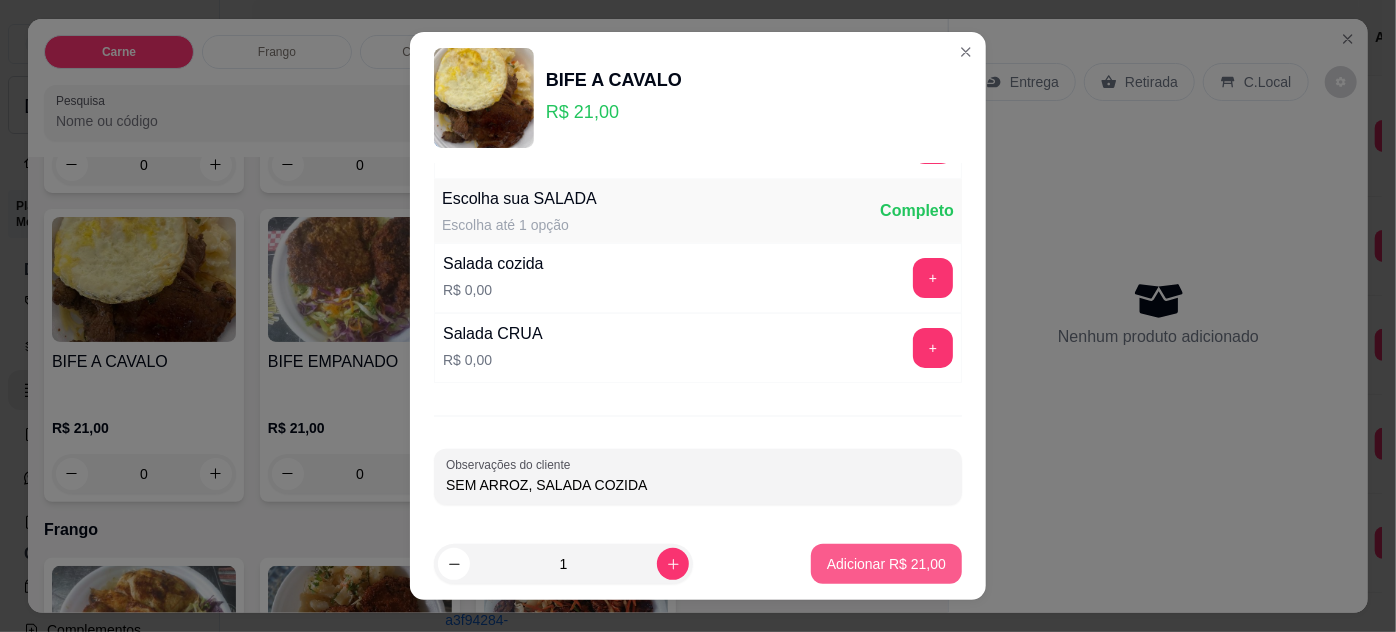 type on "SEM ARROZ, SALADA COZIDA" 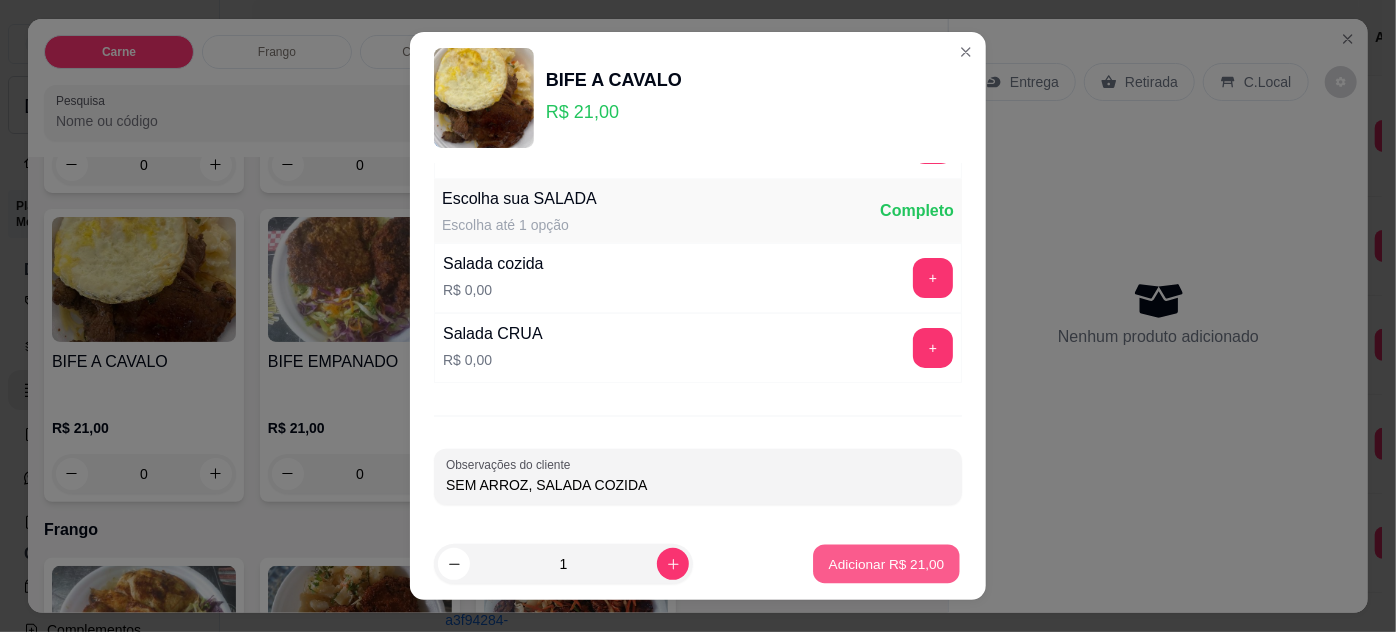 click on "Adicionar   R$ 21,00" at bounding box center (887, 564) 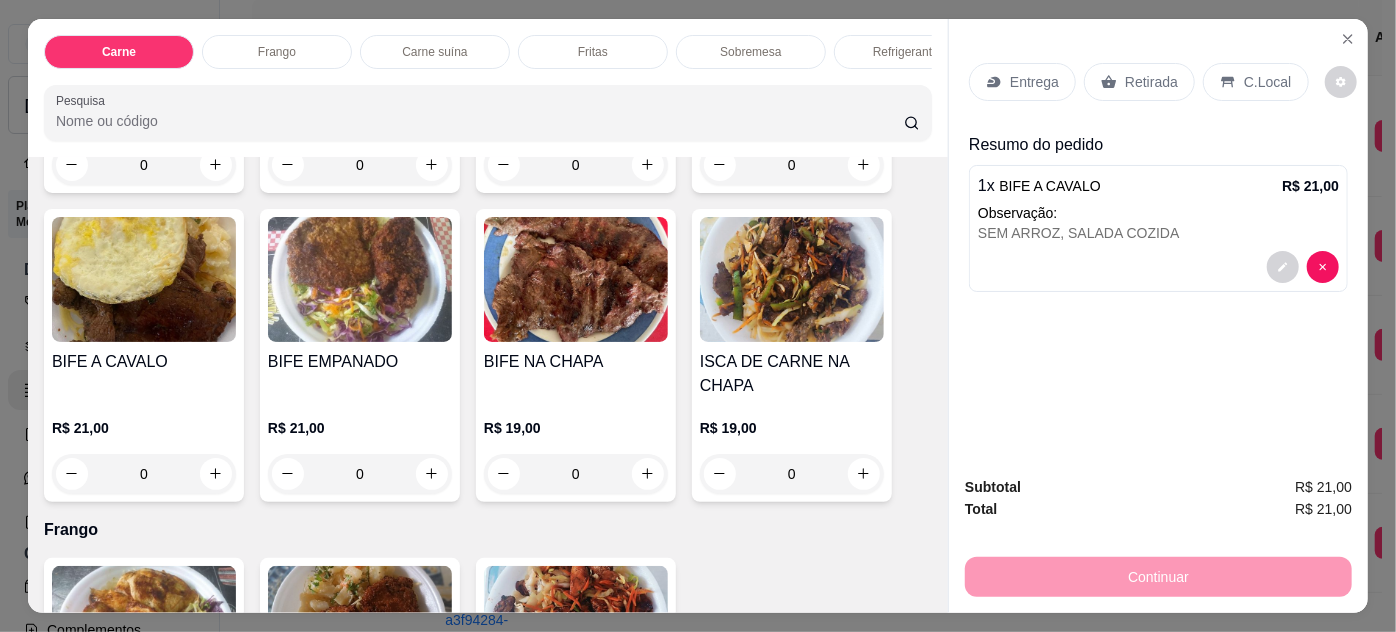 click on "Entrega" at bounding box center [1034, 82] 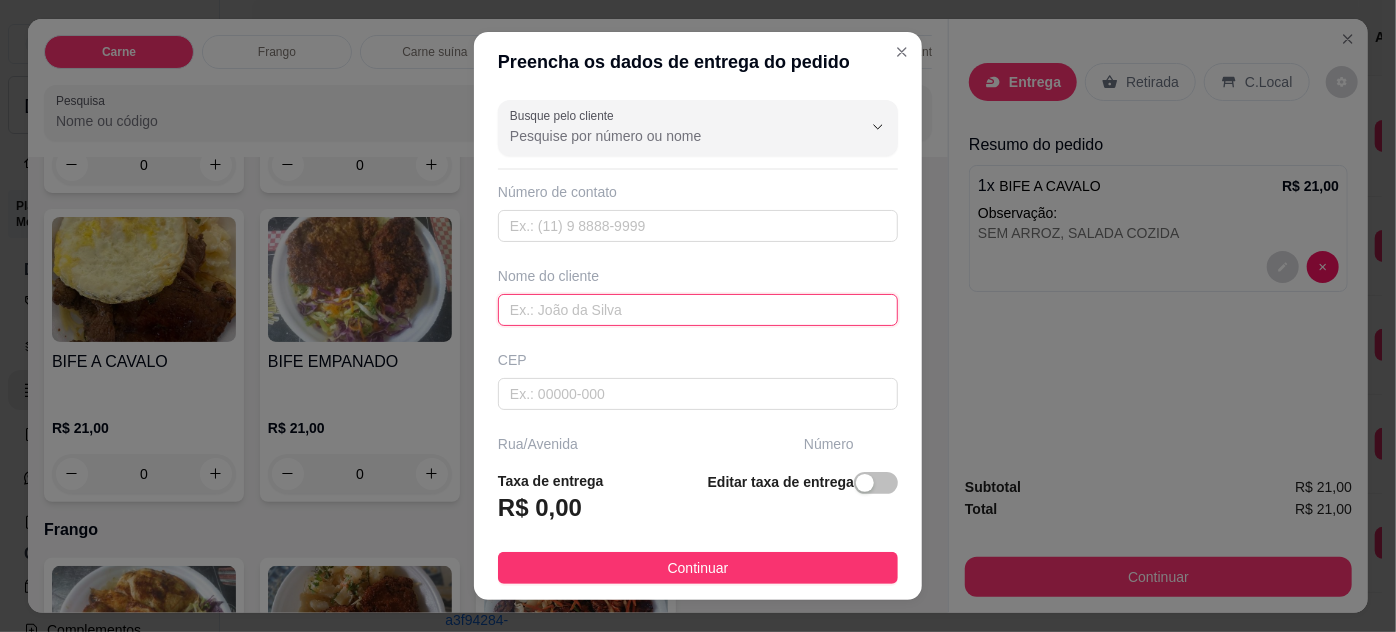 drag, startPoint x: 599, startPoint y: 322, endPoint x: 618, endPoint y: 330, distance: 20.615528 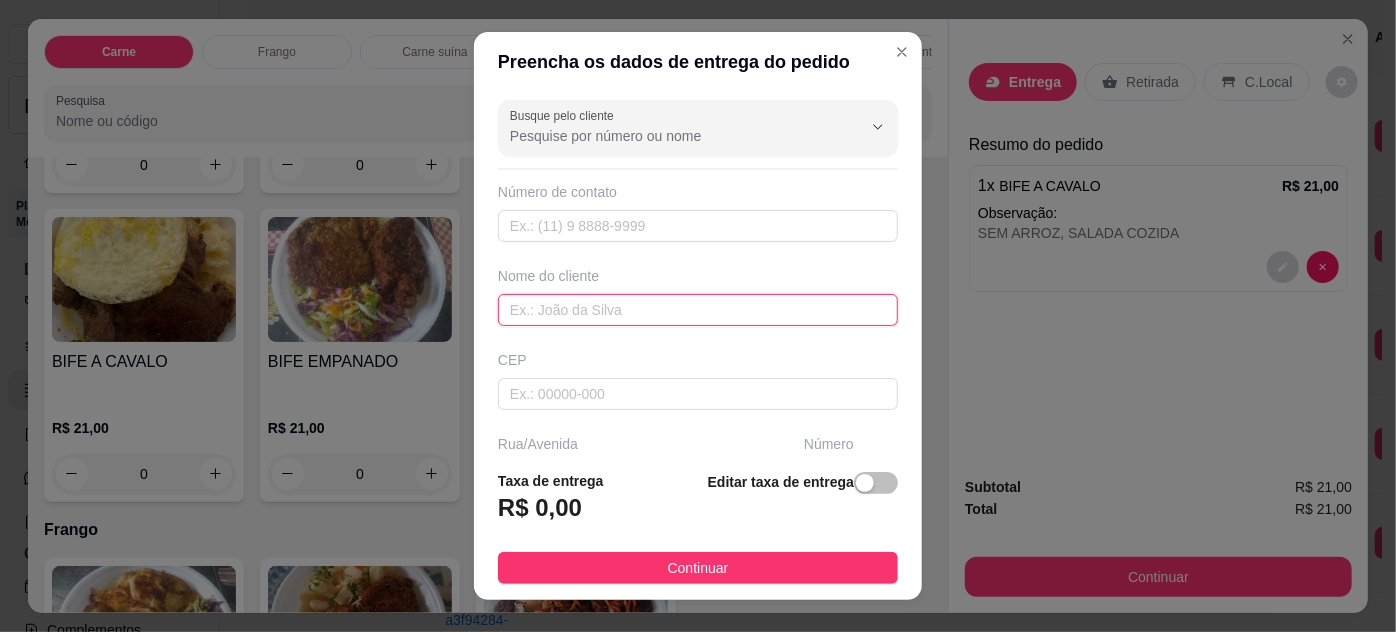 click at bounding box center (698, 310) 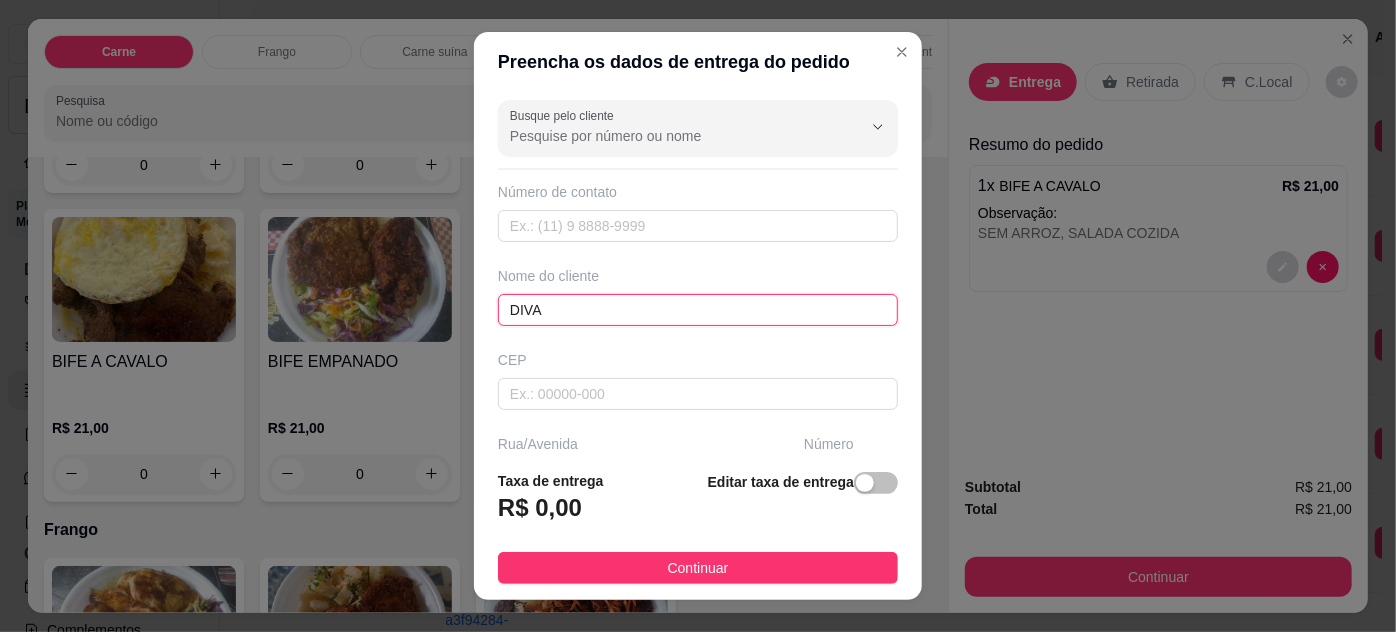 scroll, scrollTop: 306, scrollLeft: 0, axis: vertical 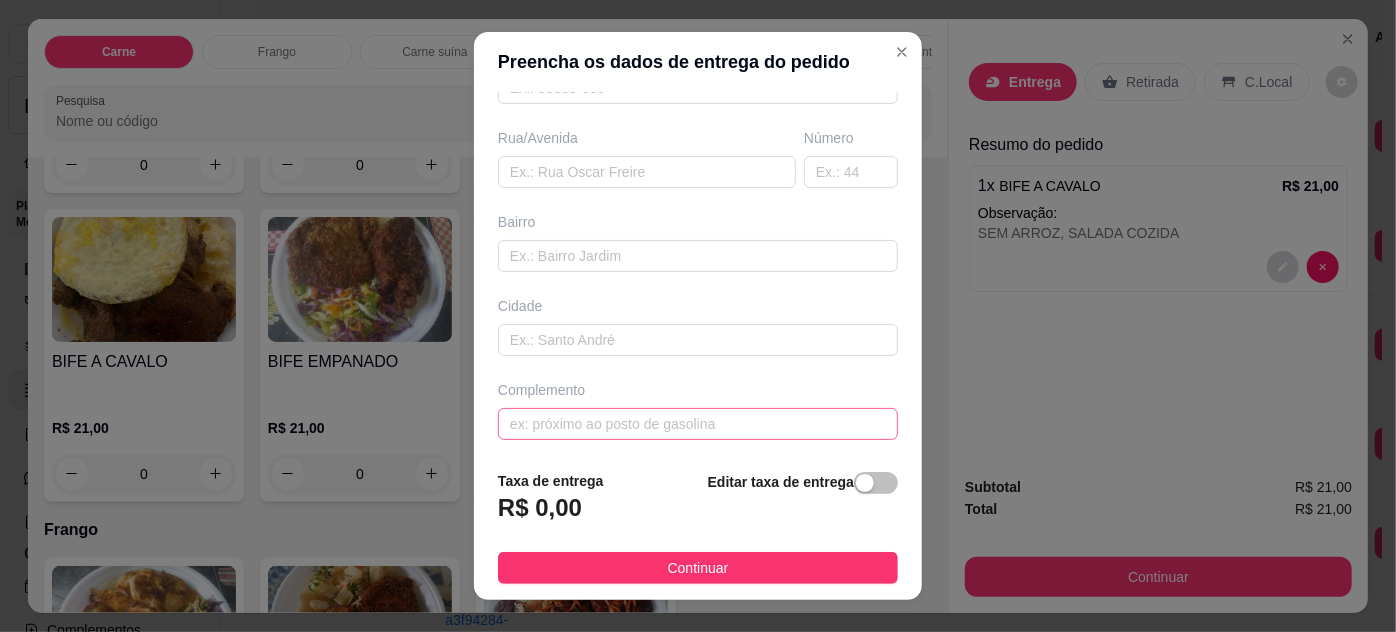 type on "DIVA" 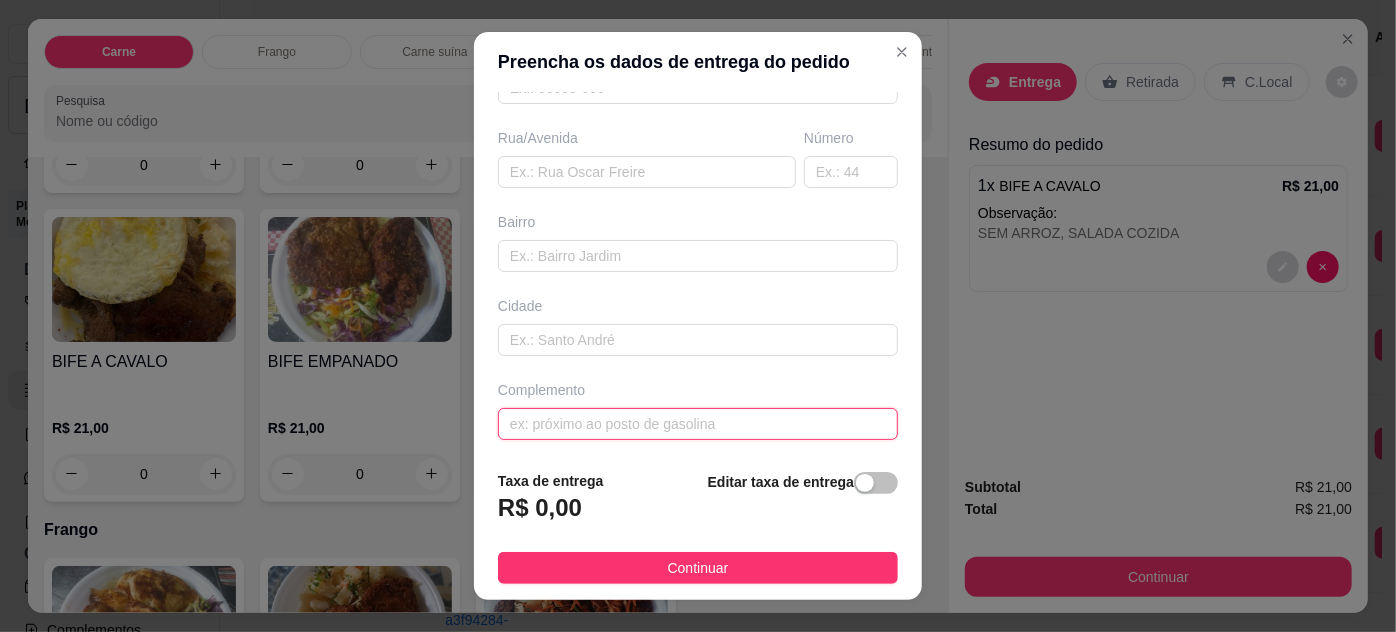 click at bounding box center (698, 424) 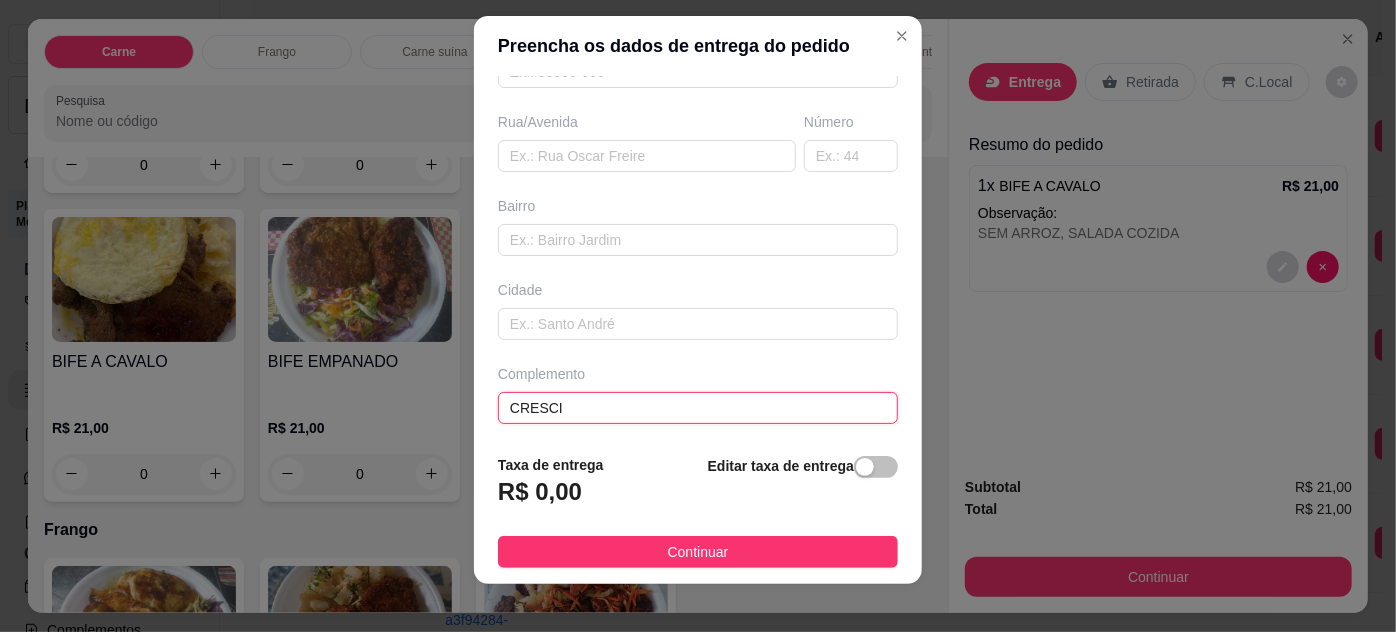 scroll, scrollTop: 32, scrollLeft: 0, axis: vertical 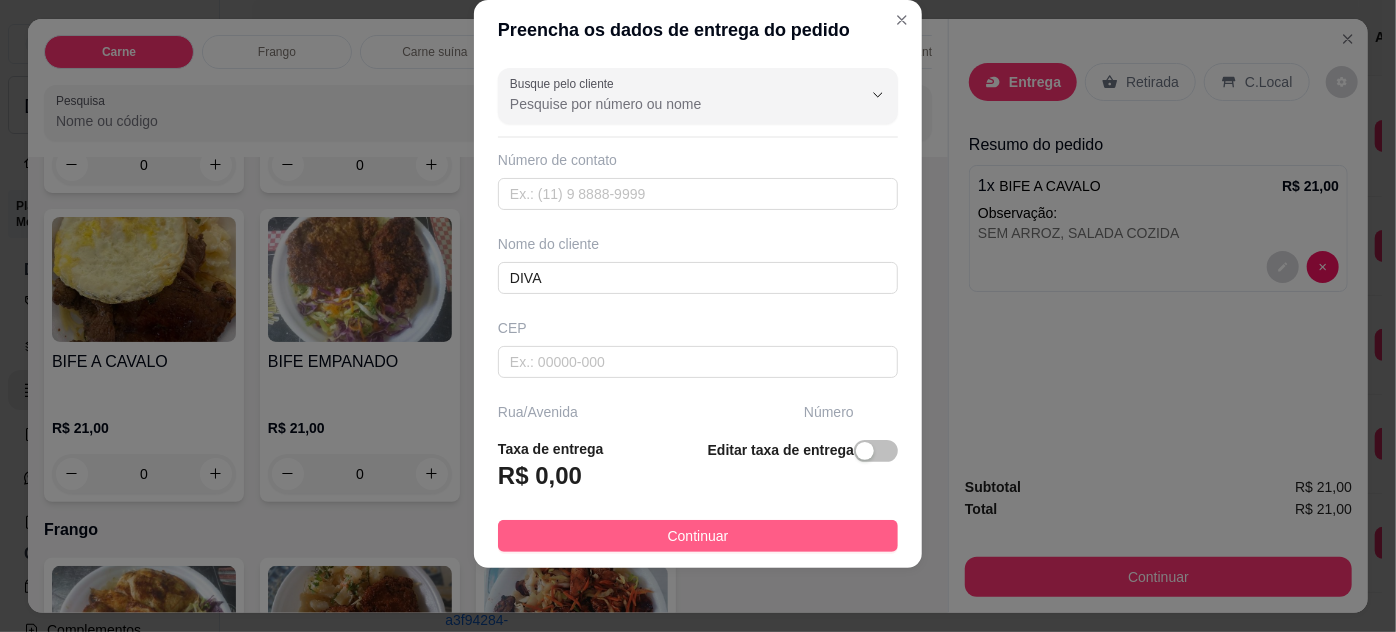 type on "CRESCI" 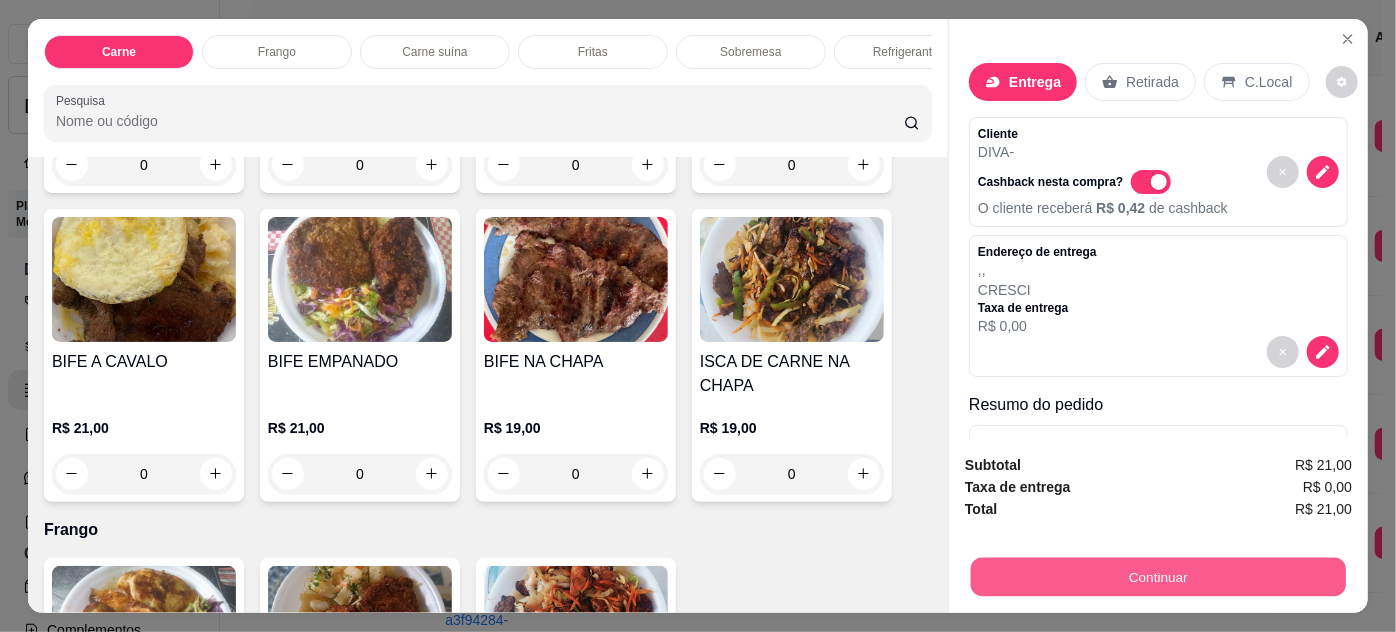 click on "Continuar" at bounding box center (1158, 577) 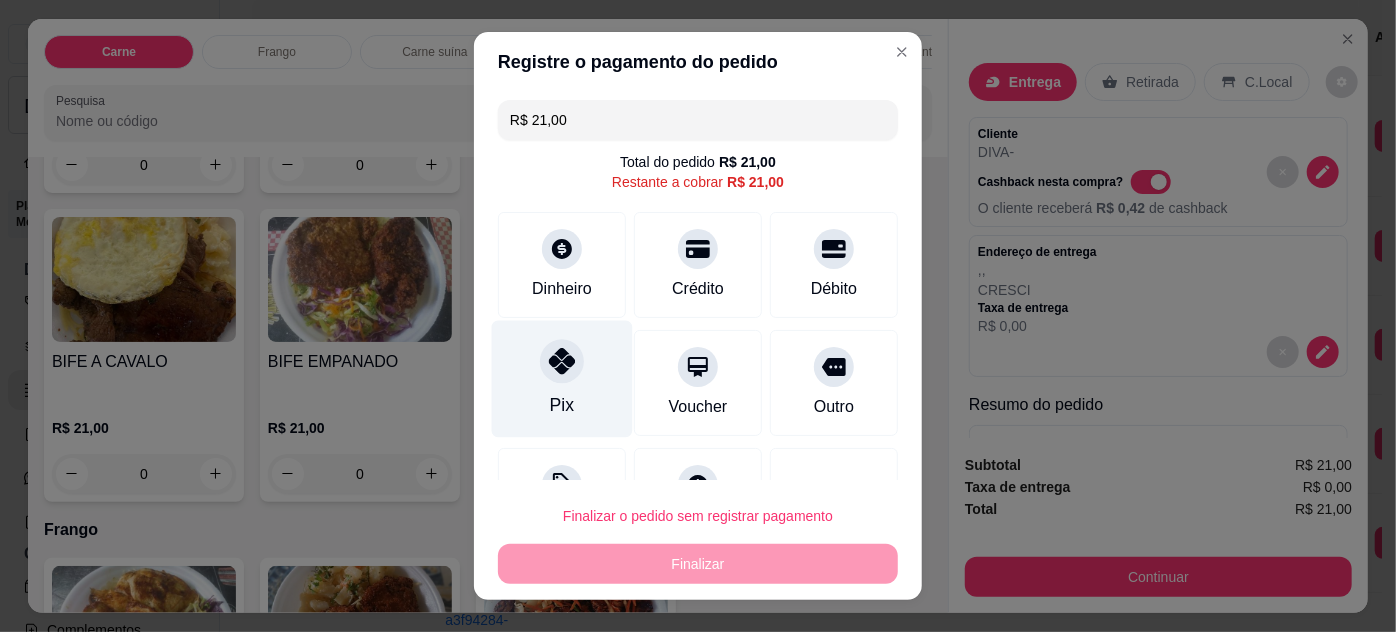 click on "Pix" at bounding box center [562, 378] 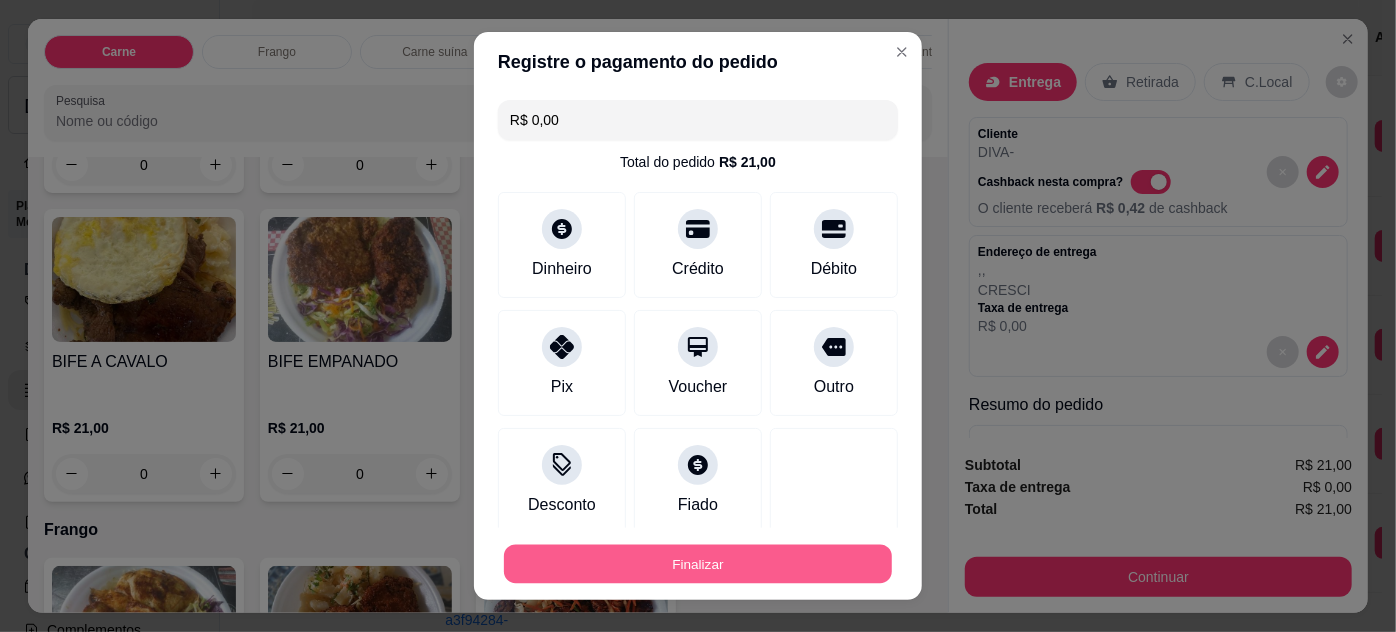 click on "Finalizar" at bounding box center [698, 564] 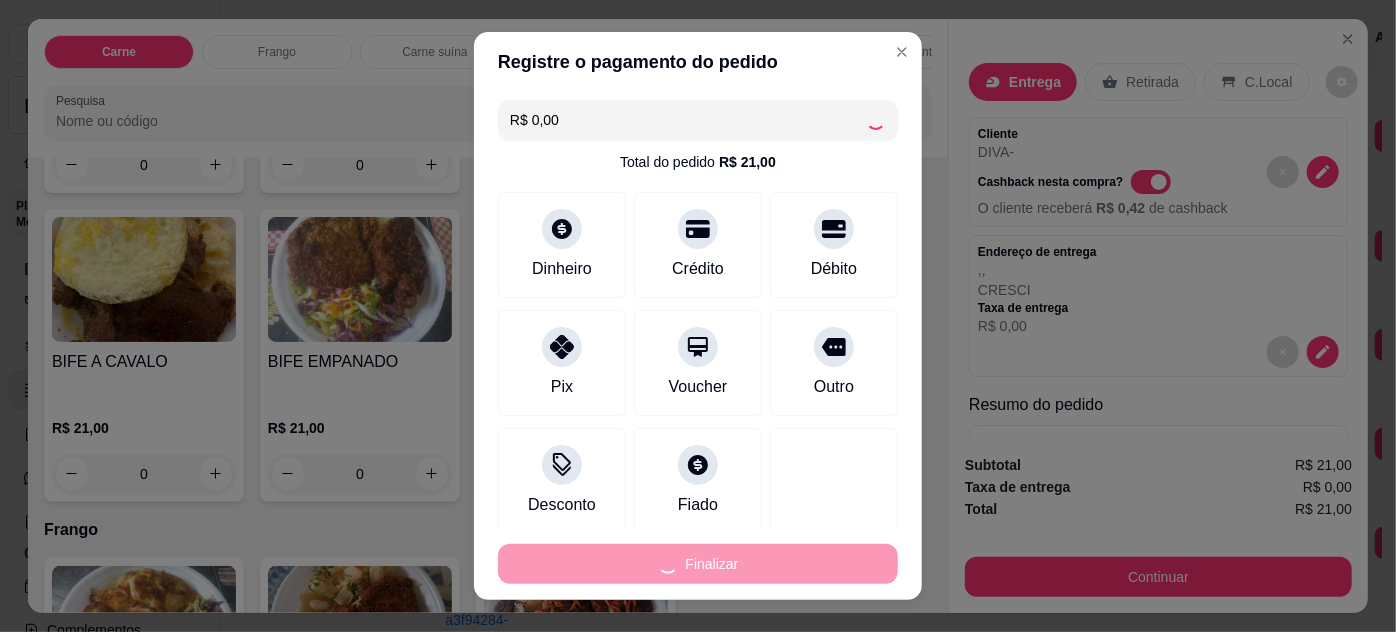 type on "-R$ 21,00" 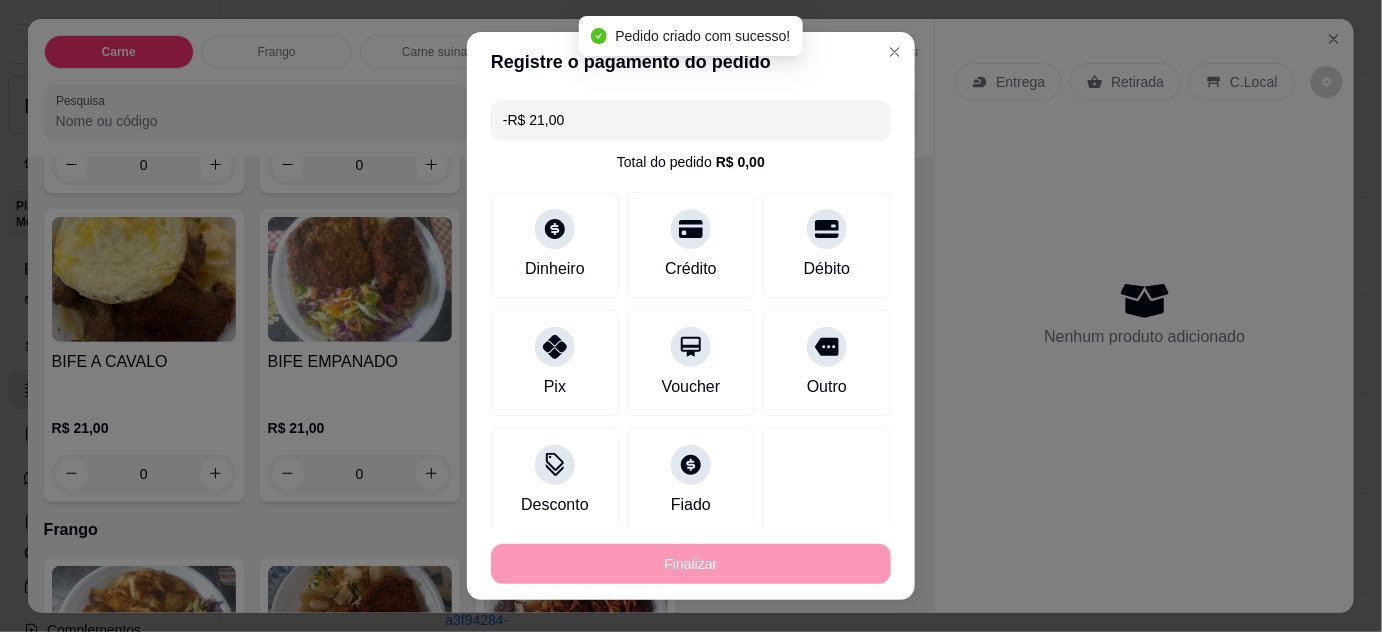 click on "R$ 19,00" at bounding box center [1065, 246] 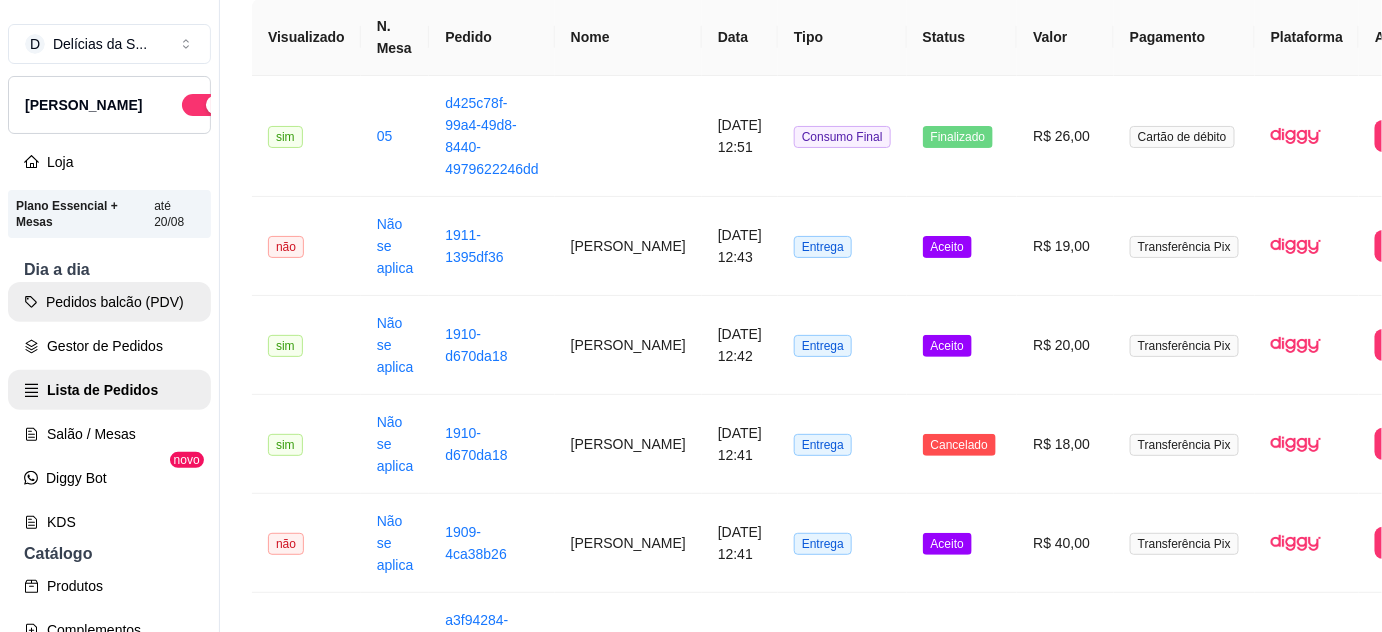 click on "Pedidos balcão (PDV)" at bounding box center [109, 302] 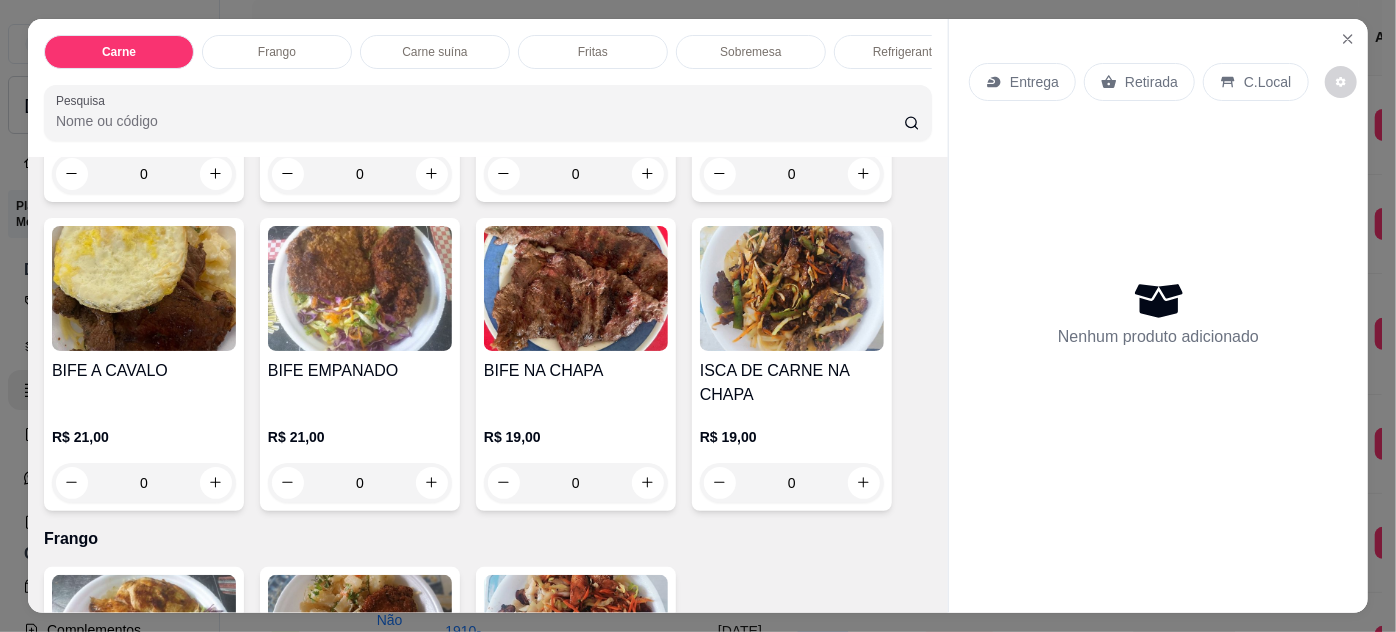 scroll, scrollTop: 363, scrollLeft: 0, axis: vertical 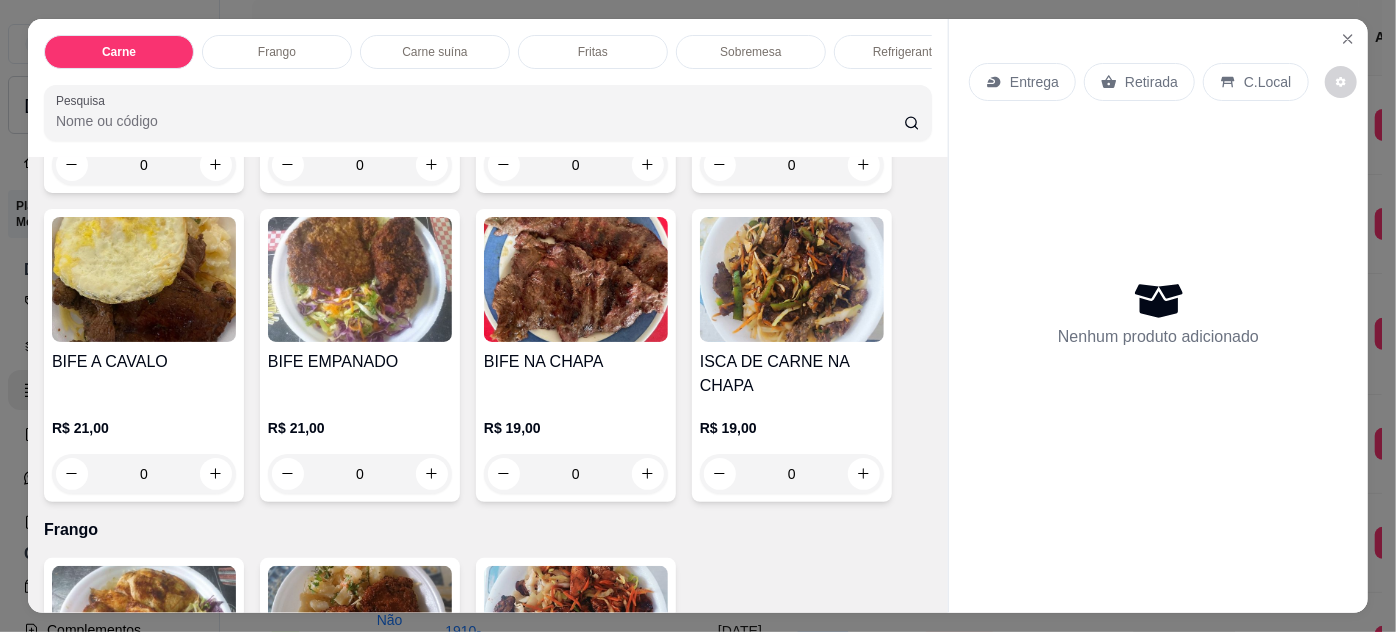 click at bounding box center (144, 279) 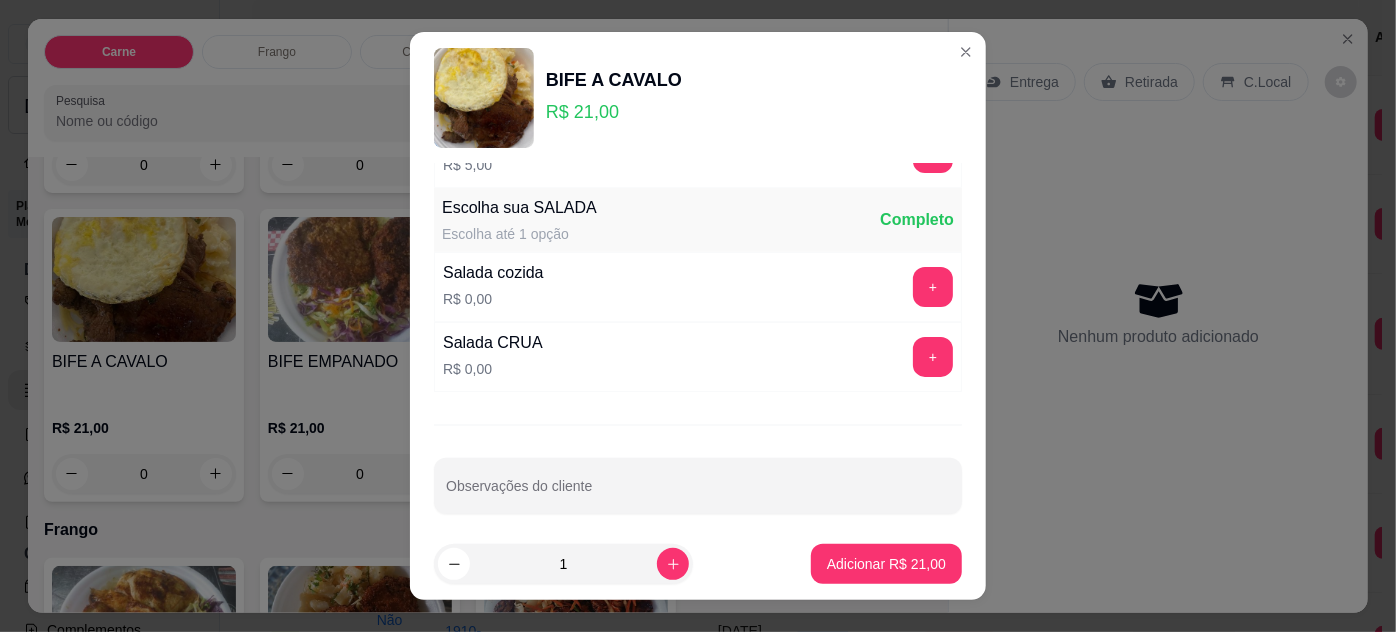scroll, scrollTop: 269, scrollLeft: 0, axis: vertical 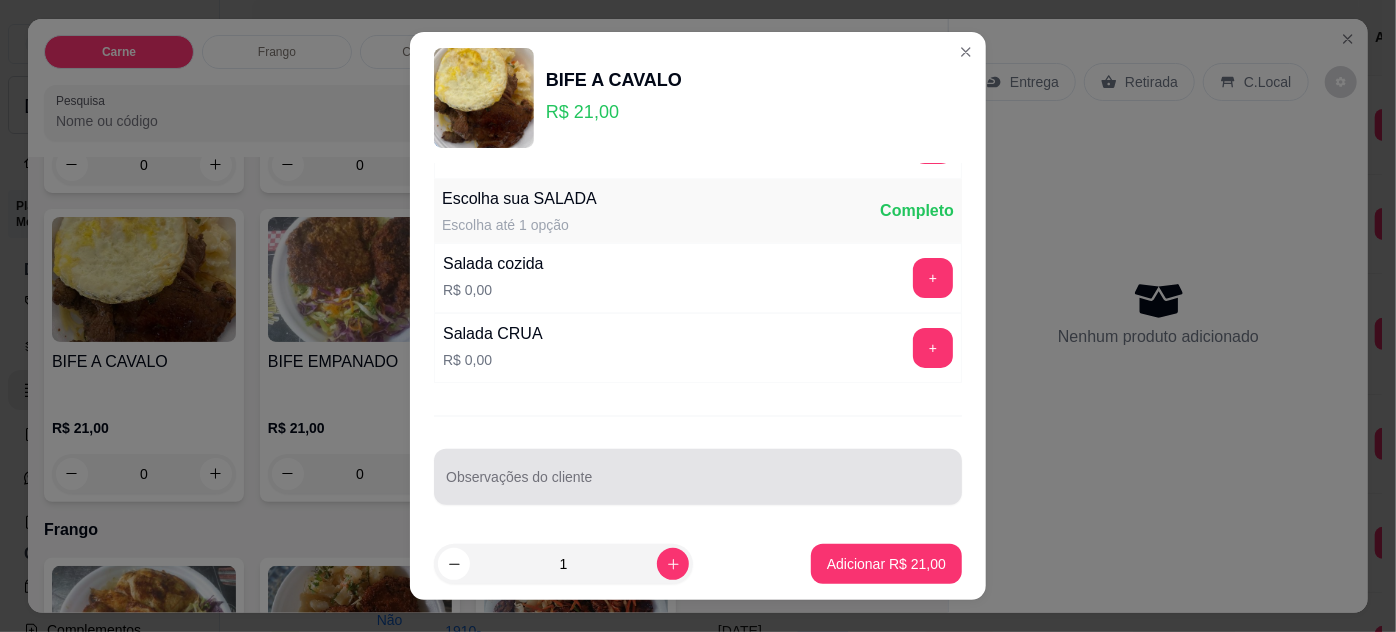 click on "Observações do cliente" at bounding box center [698, 485] 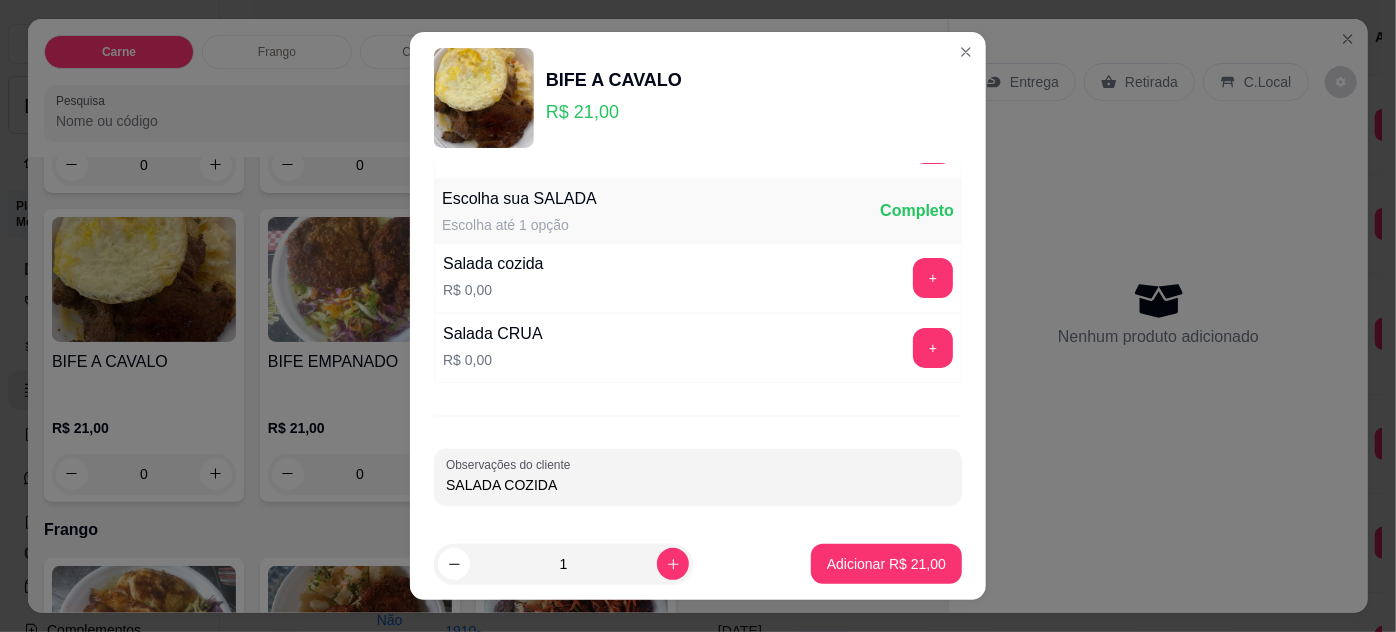 type on "SALADA COZIDA" 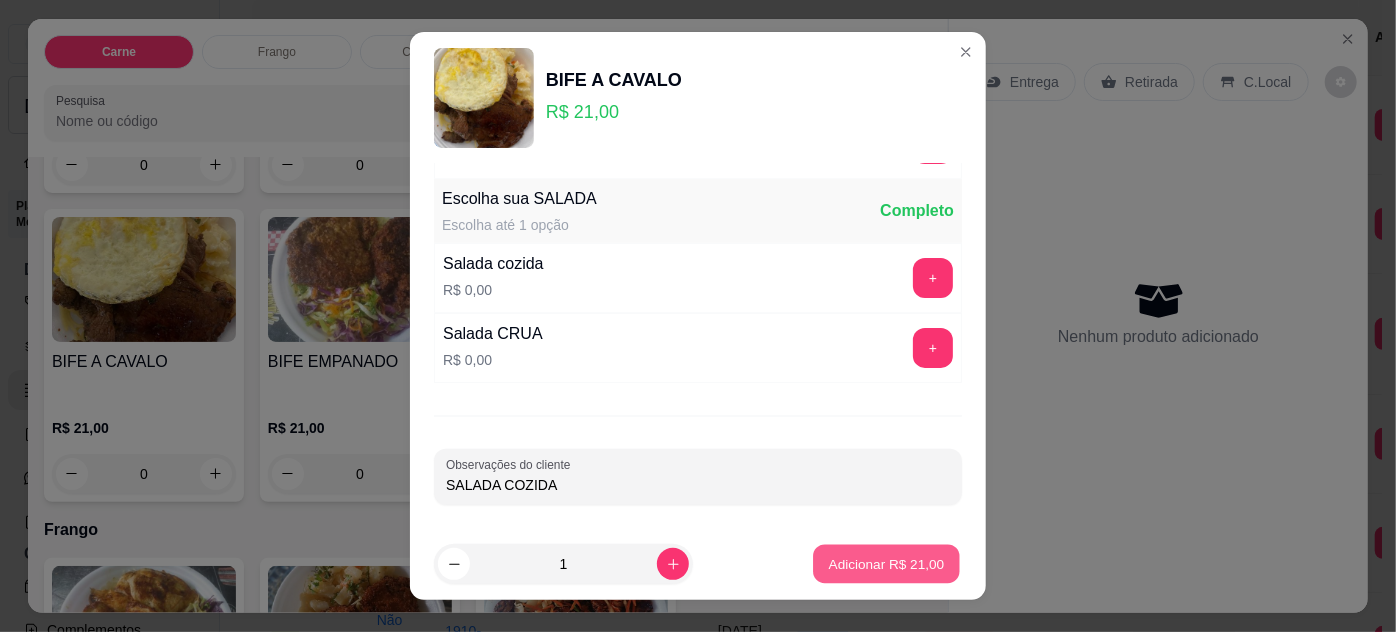 click on "Adicionar   R$ 21,00" at bounding box center [886, 564] 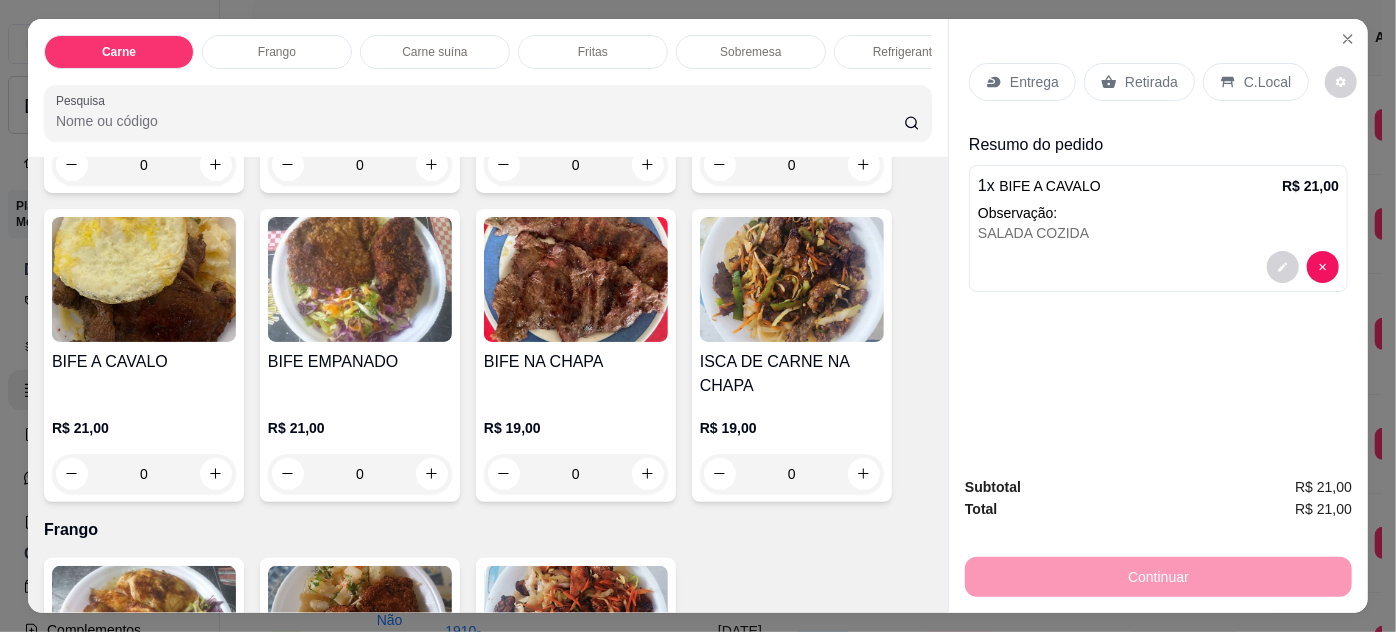click on "Entrega" at bounding box center (1022, 82) 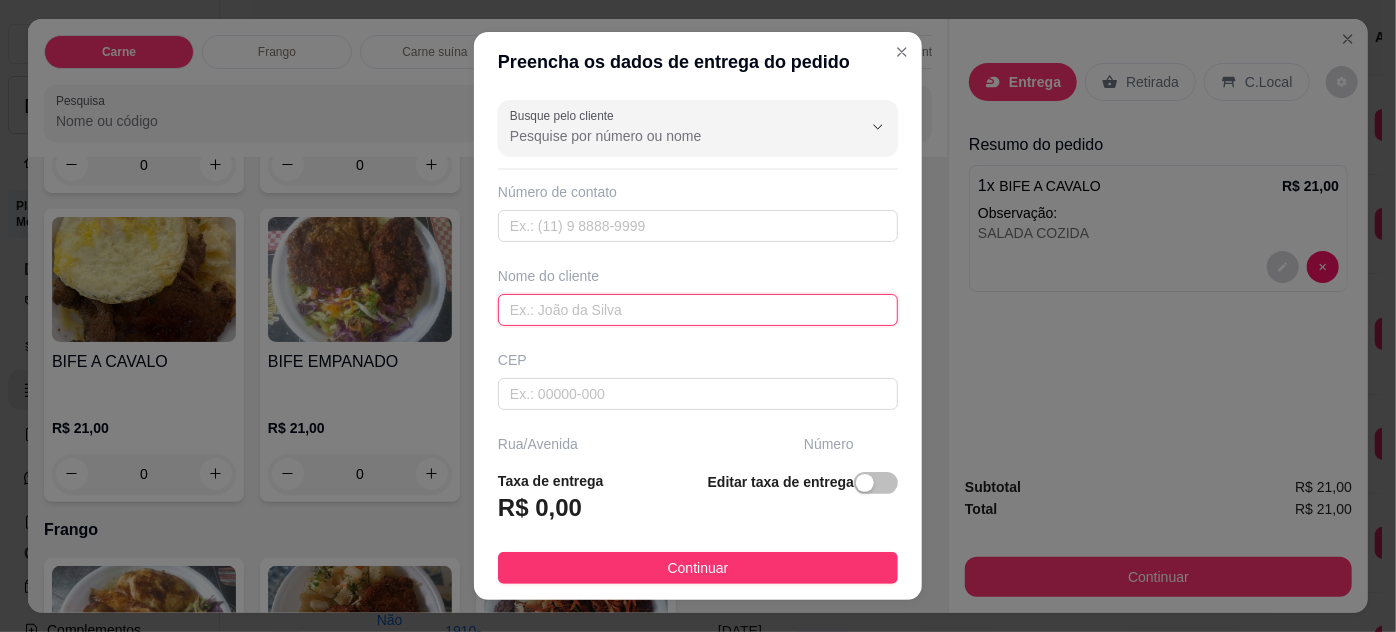 click at bounding box center (698, 310) 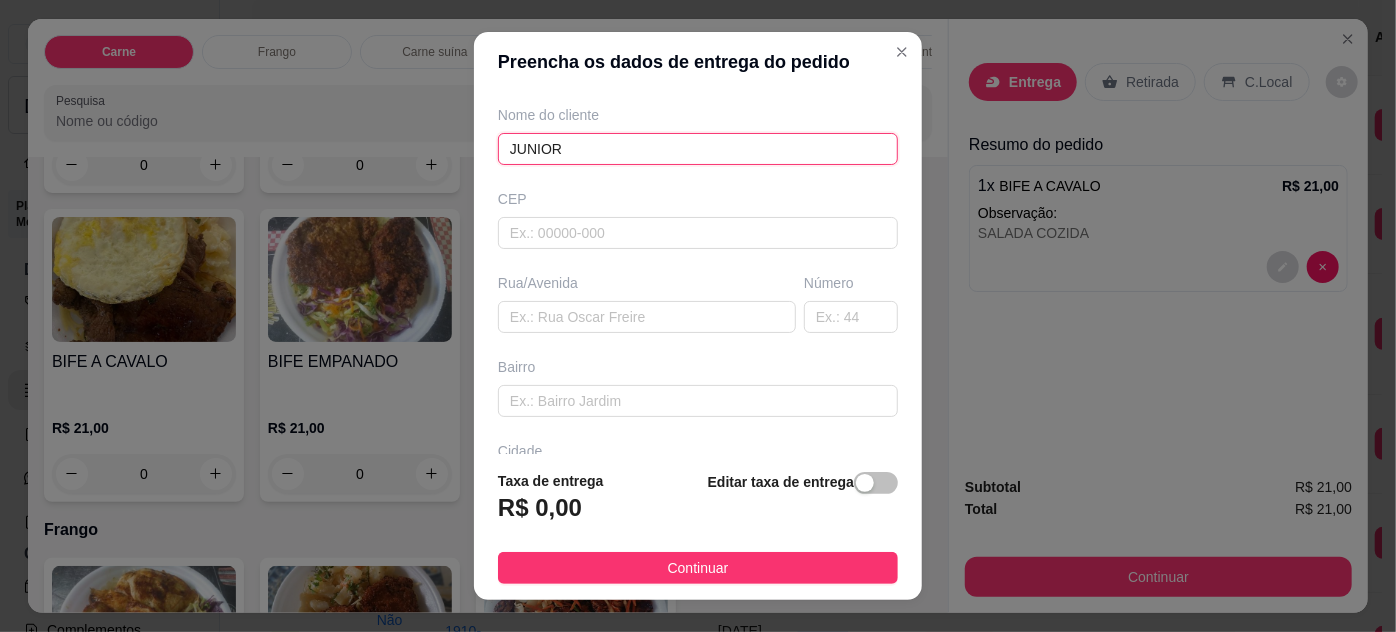 scroll, scrollTop: 181, scrollLeft: 0, axis: vertical 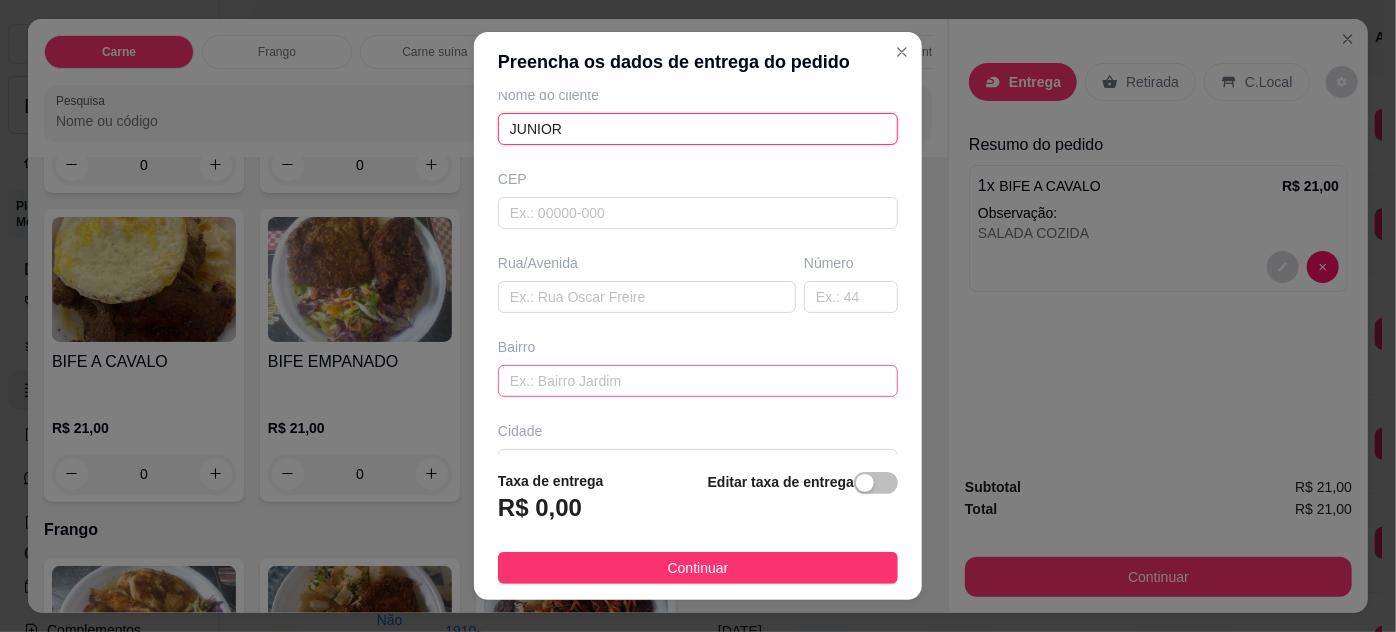 type on "JUNIOR" 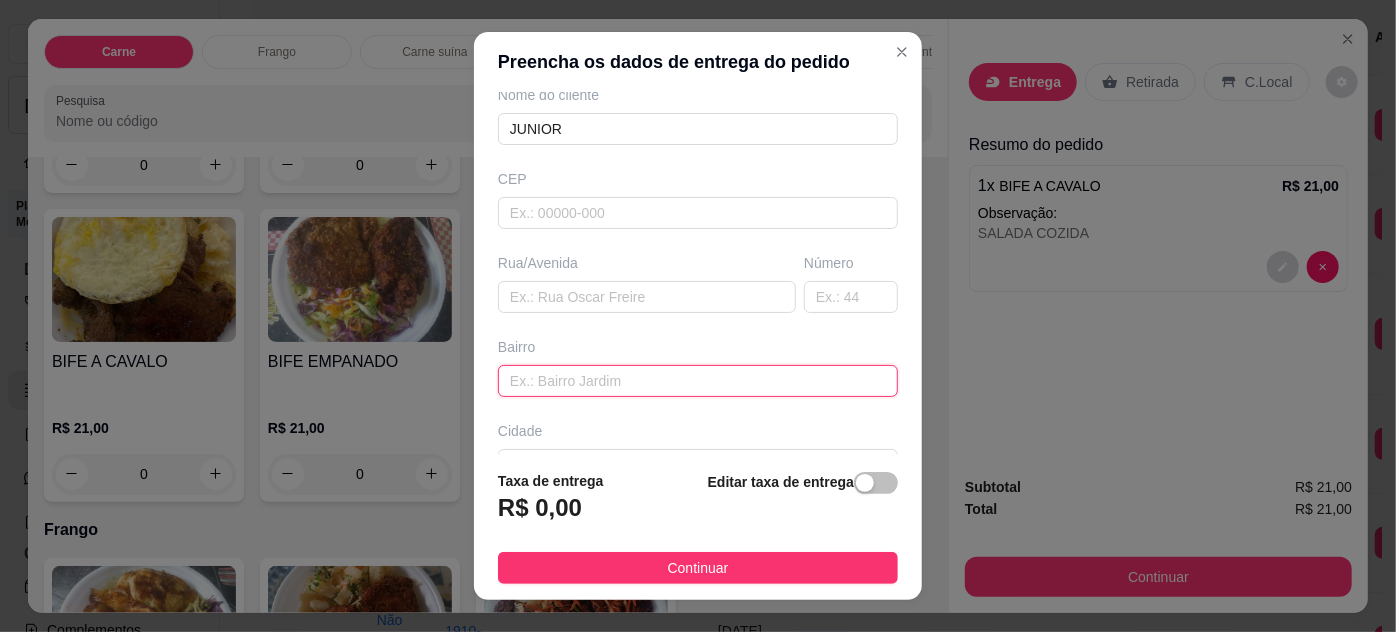 click at bounding box center (698, 381) 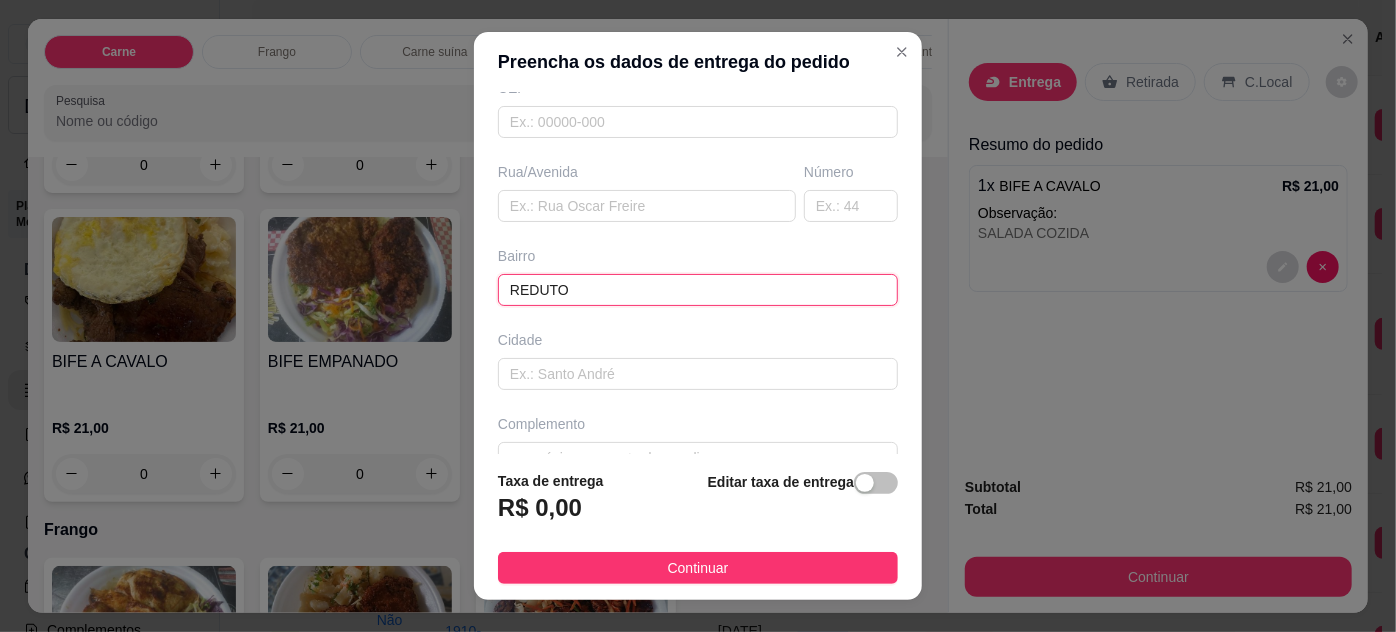 scroll, scrollTop: 306, scrollLeft: 0, axis: vertical 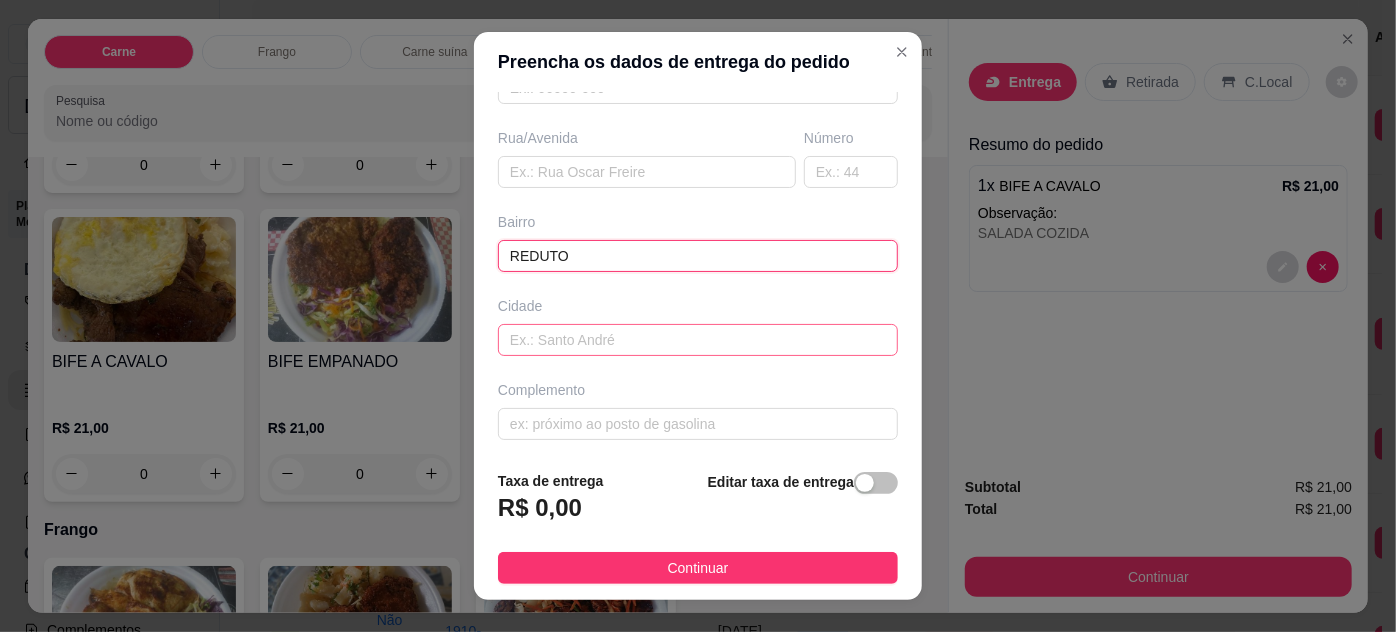 type on "REDUTO" 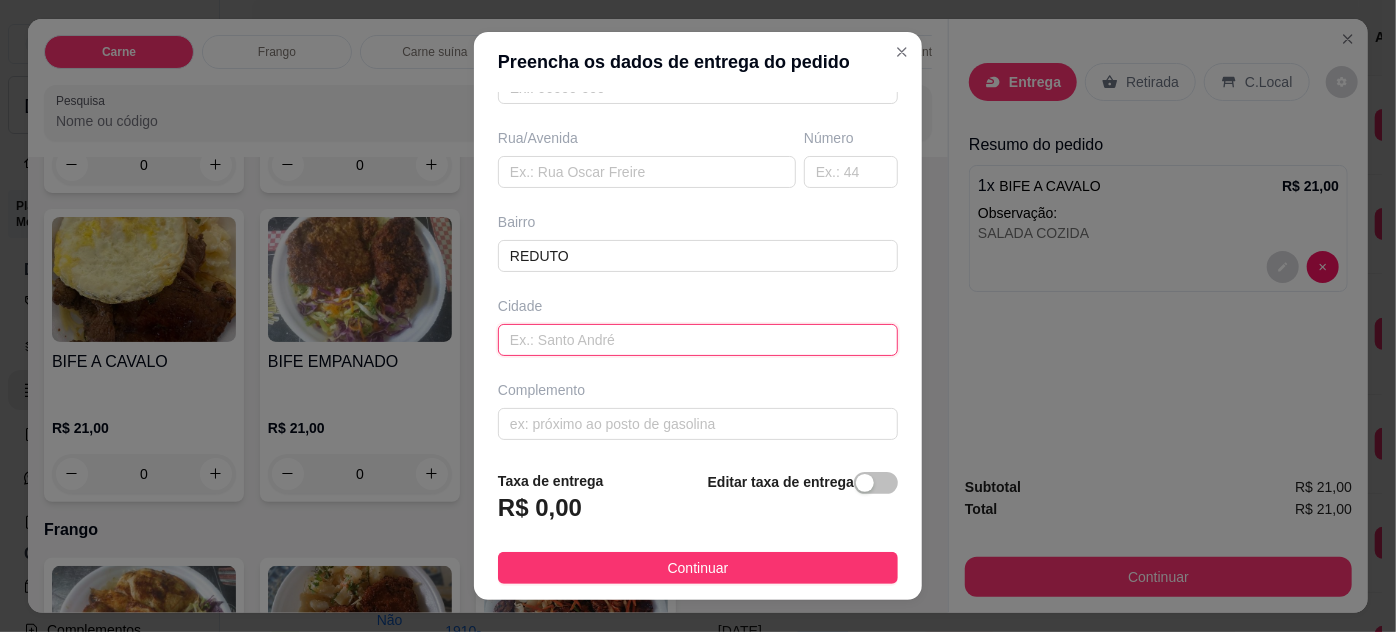 click at bounding box center [698, 340] 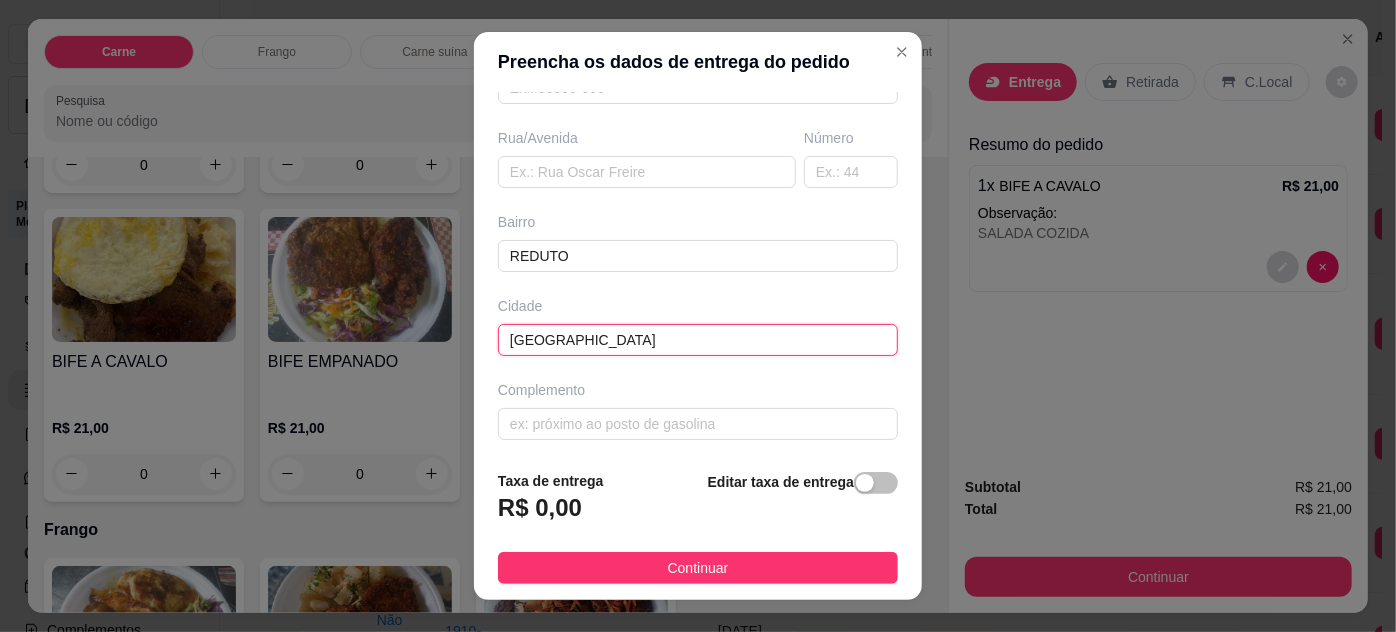 type on "[GEOGRAPHIC_DATA]" 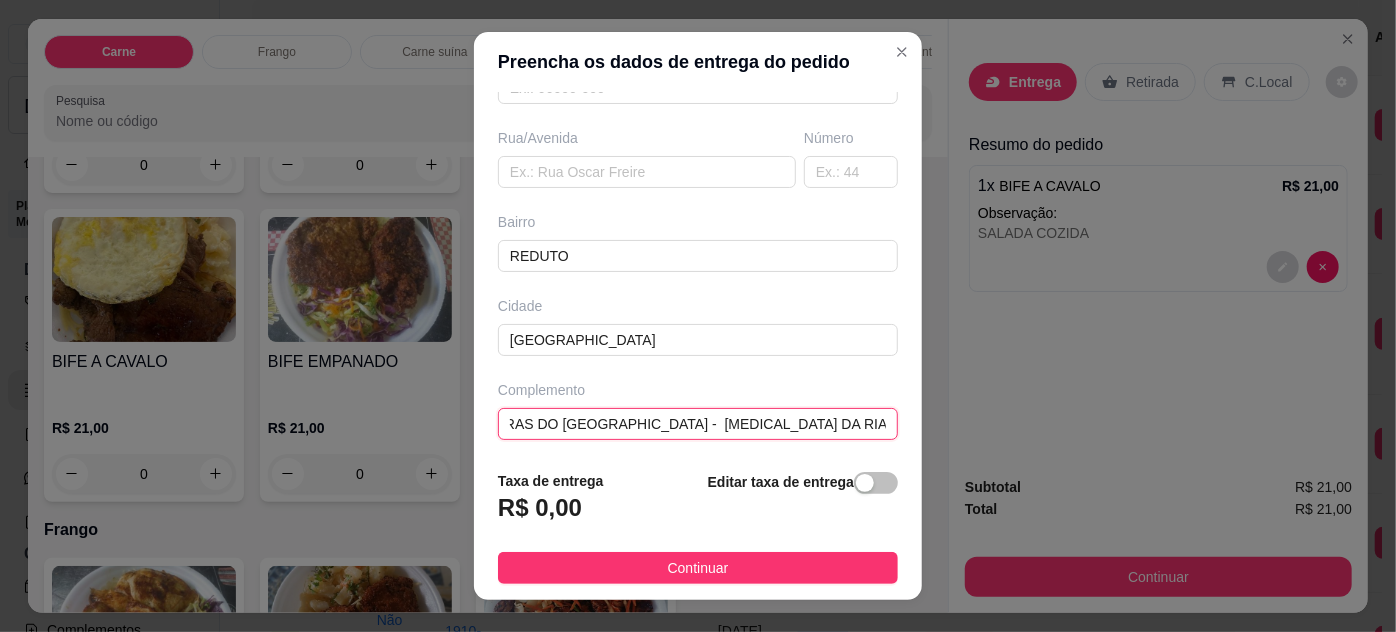 scroll, scrollTop: 0, scrollLeft: 50, axis: horizontal 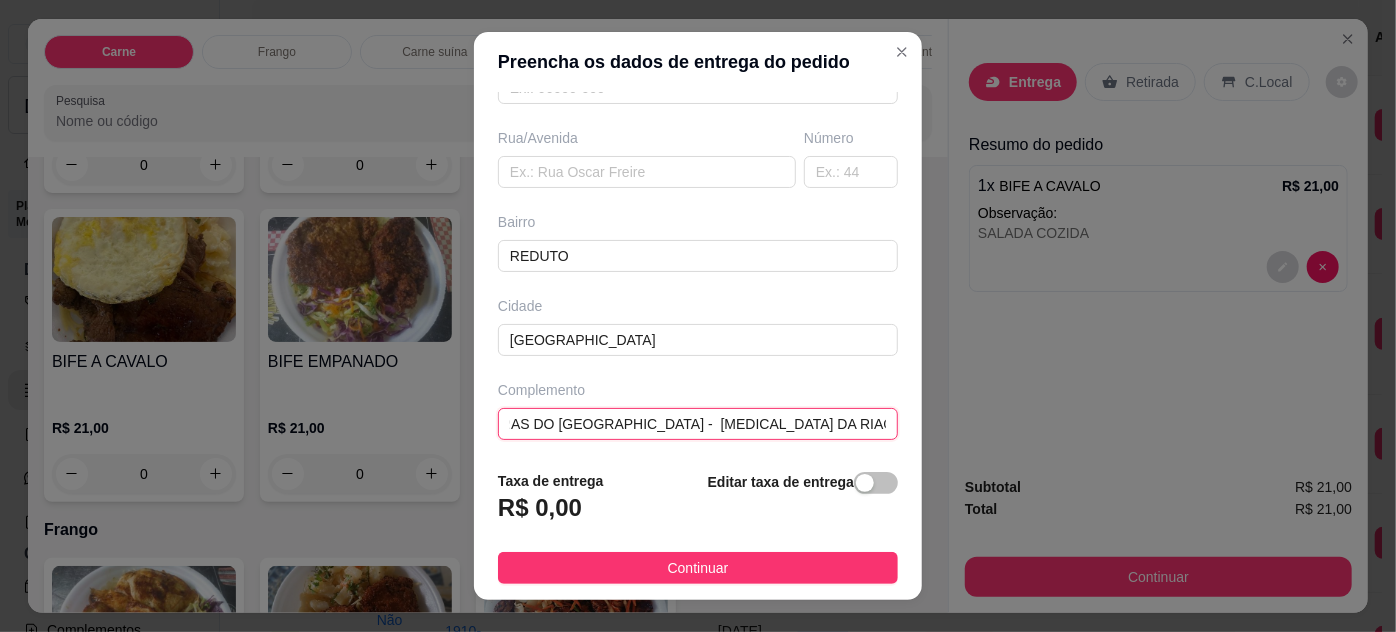 type on "RUA TRAS DO [GEOGRAPHIC_DATA] -  [MEDICAL_DATA] DA RIACHUELO" 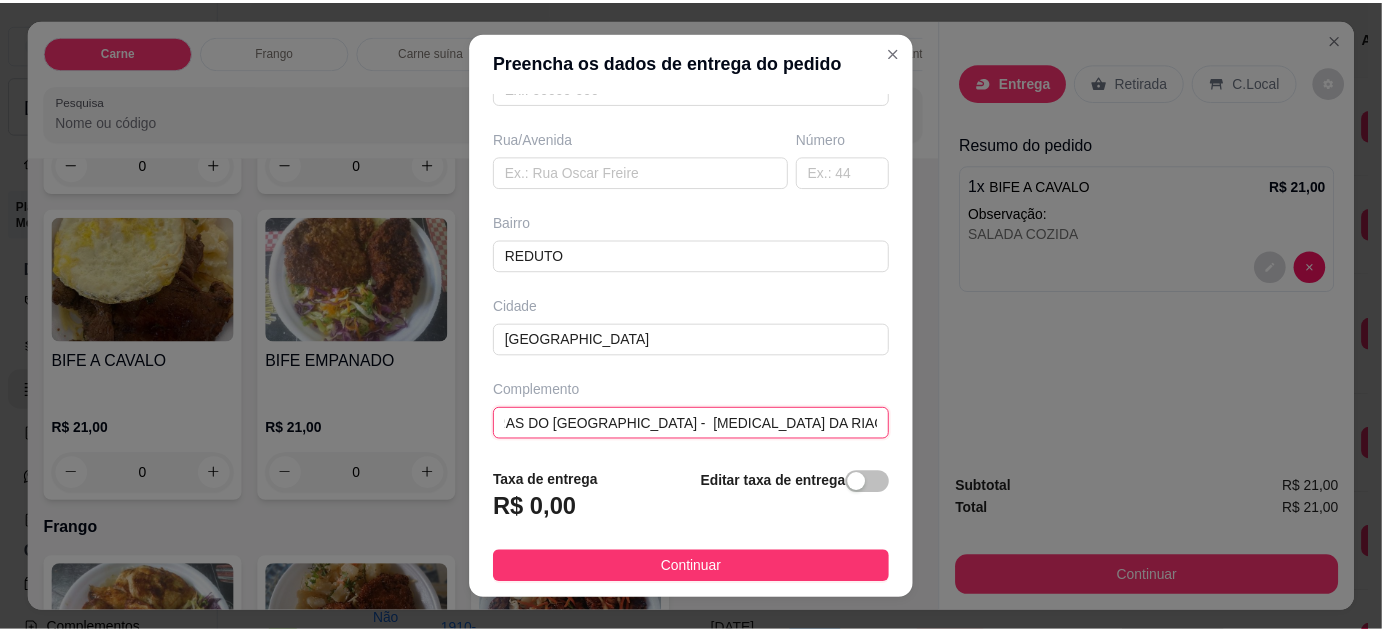 scroll, scrollTop: 0, scrollLeft: 0, axis: both 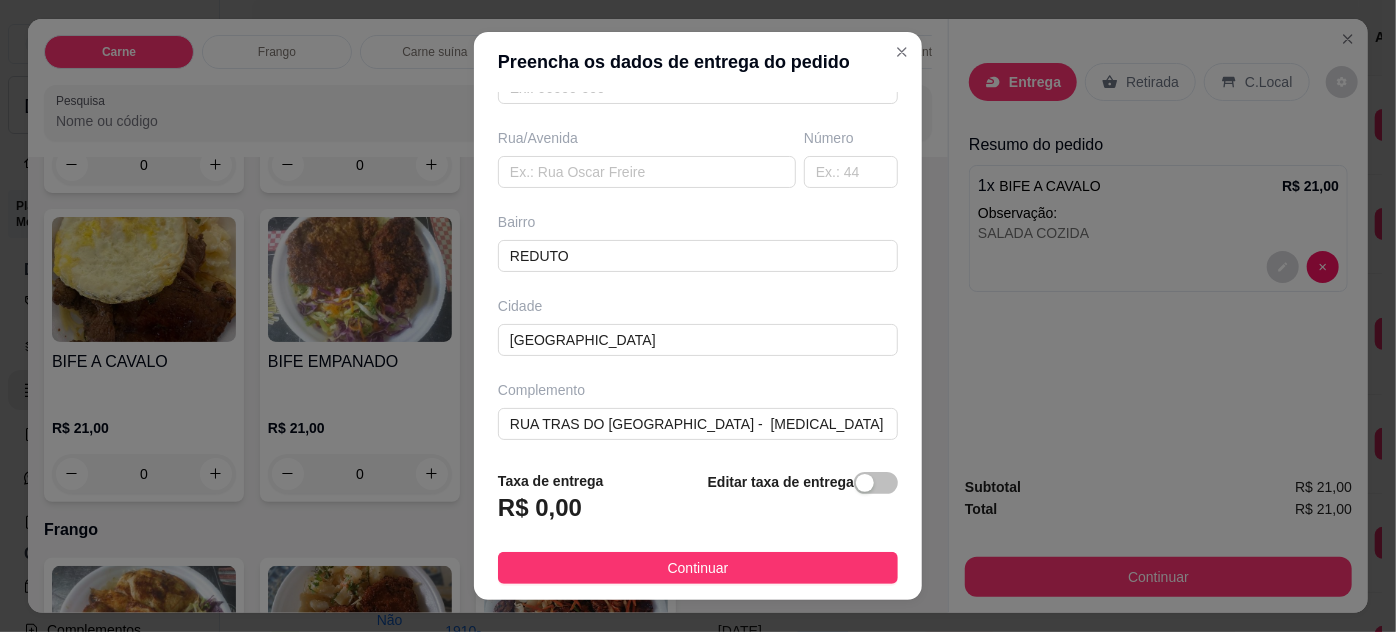click at bounding box center [876, 483] 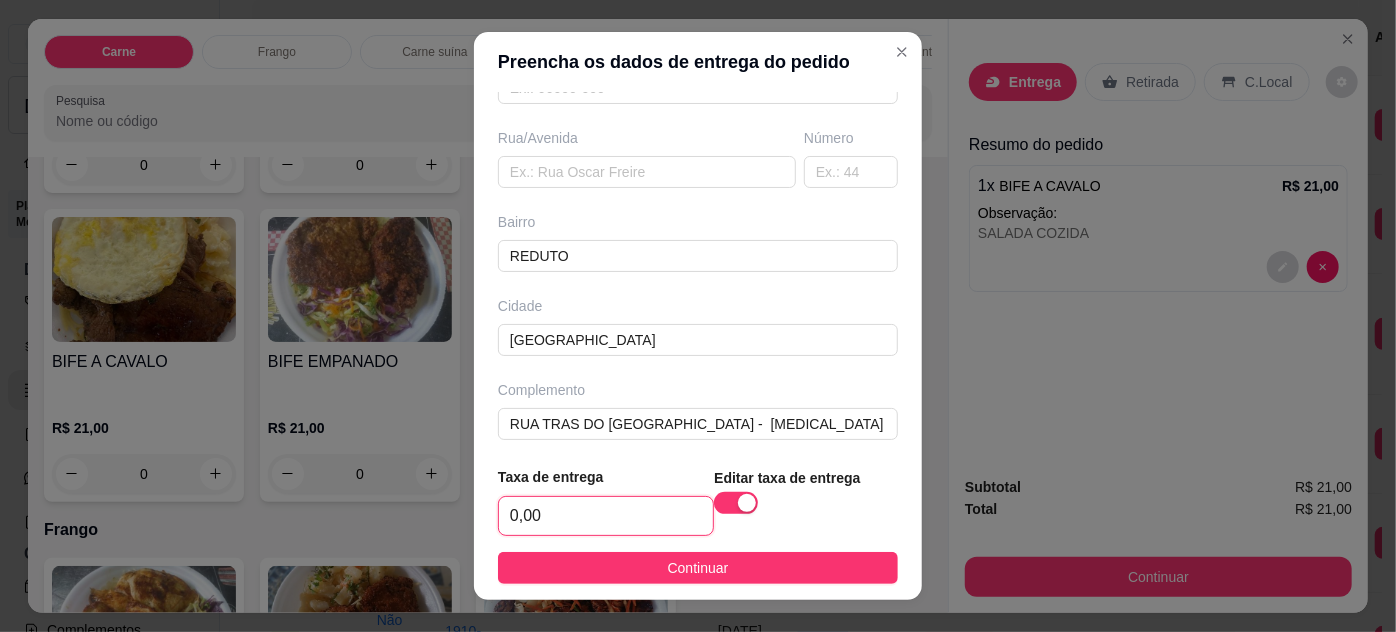 click on "0,00" at bounding box center [606, 516] 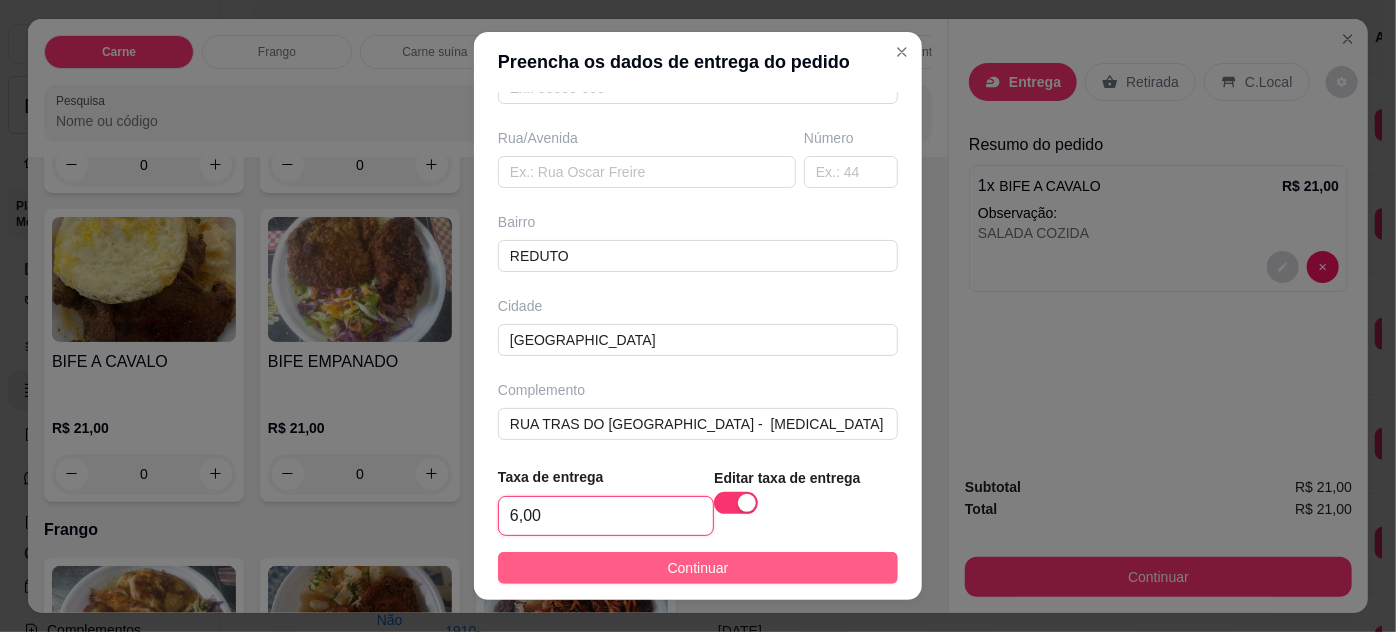 type on "6,00" 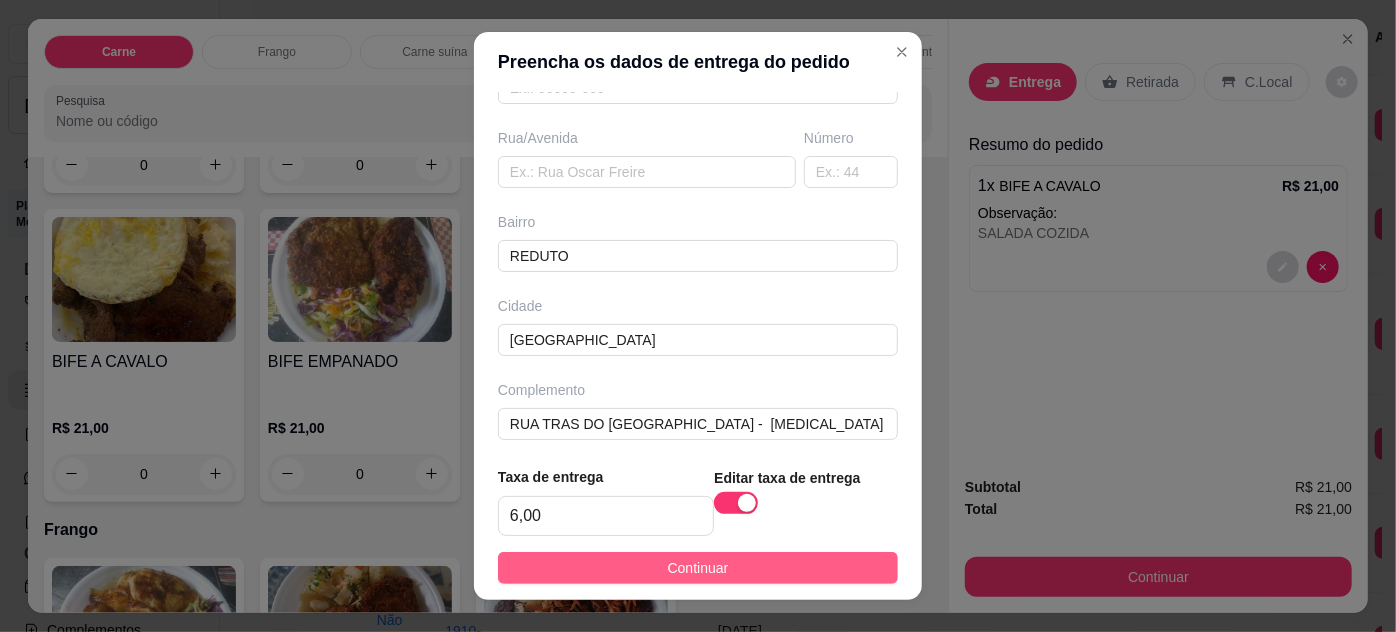 click on "Continuar" at bounding box center [698, 568] 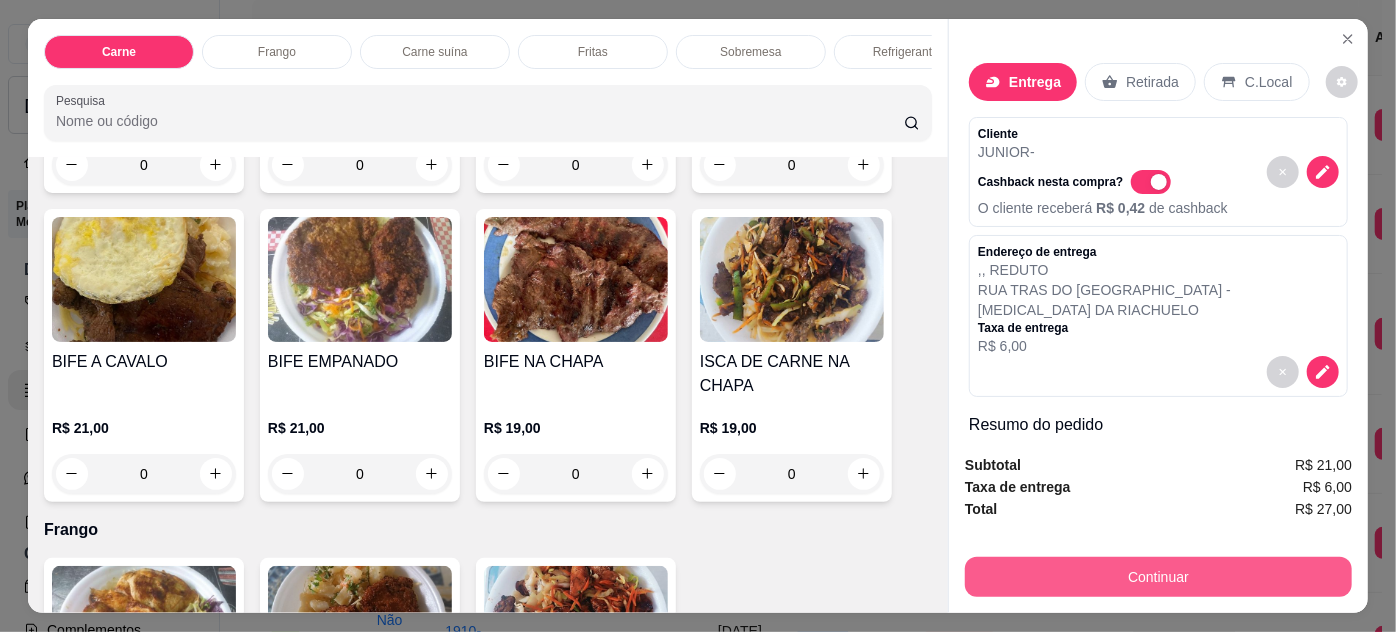 click on "Continuar" at bounding box center (1158, 577) 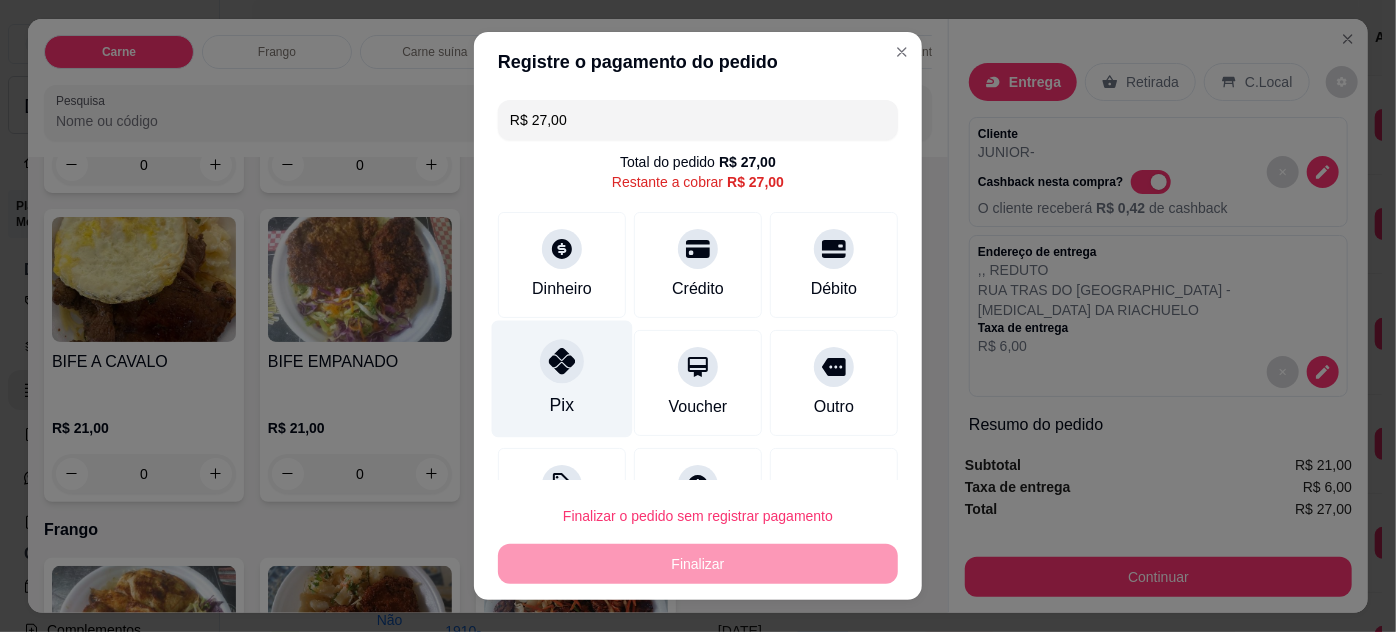 click at bounding box center (562, 361) 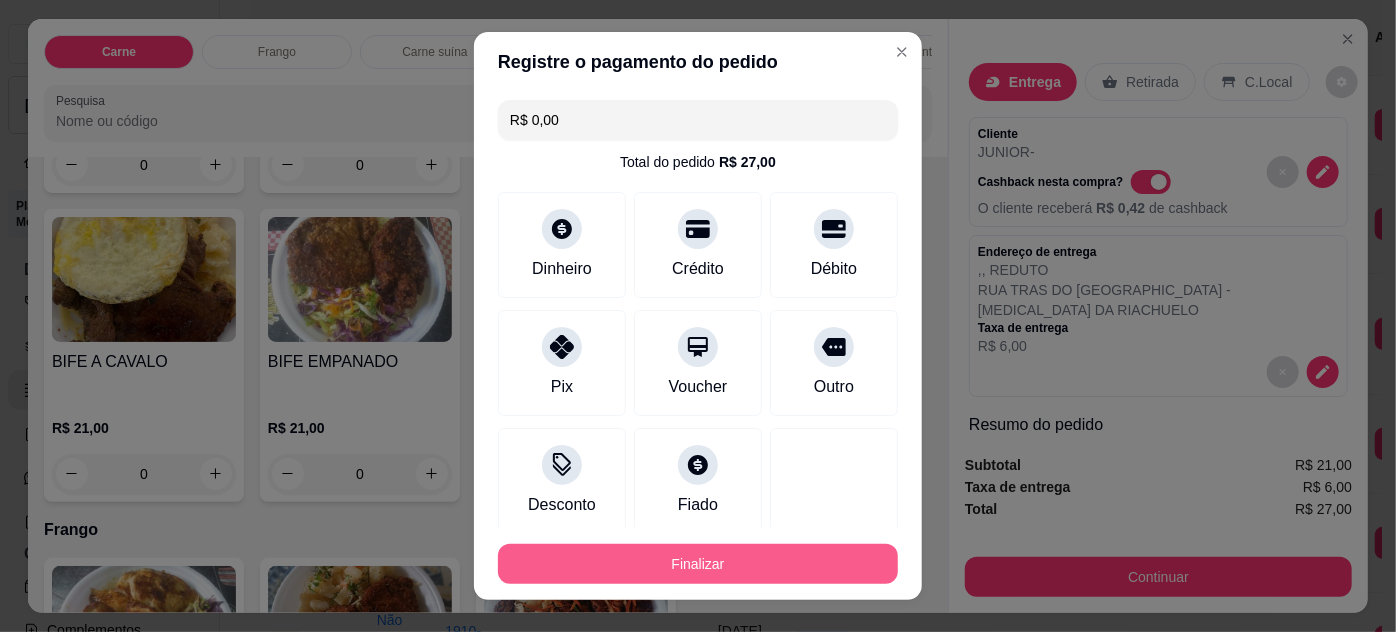 click on "Finalizar" at bounding box center (698, 564) 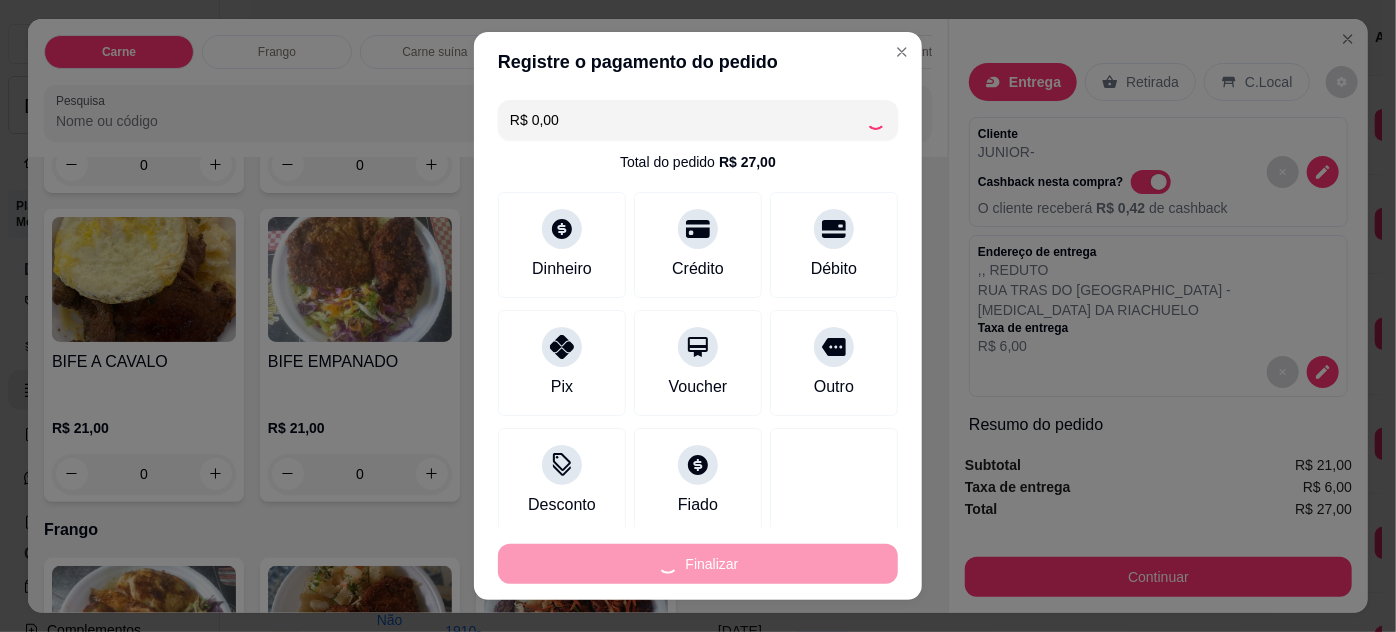 type on "-R$ 27,00" 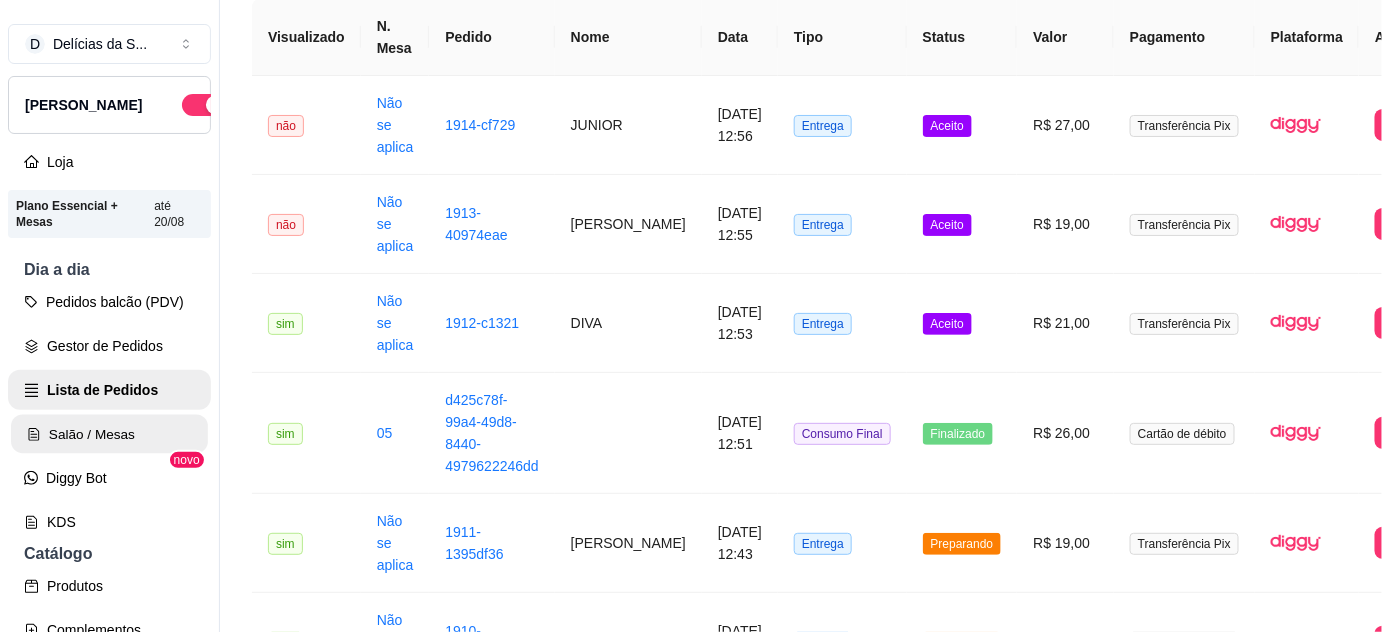 click on "Salão / Mesas" at bounding box center (109, 434) 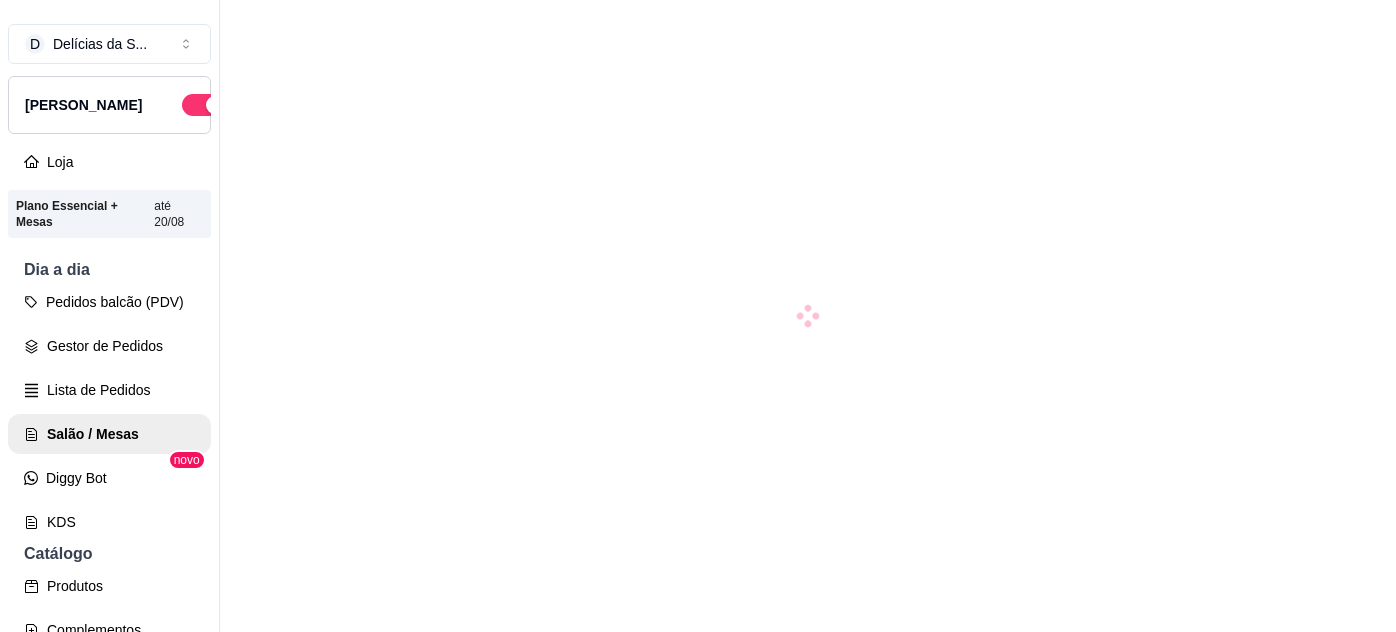 scroll, scrollTop: 0, scrollLeft: 0, axis: both 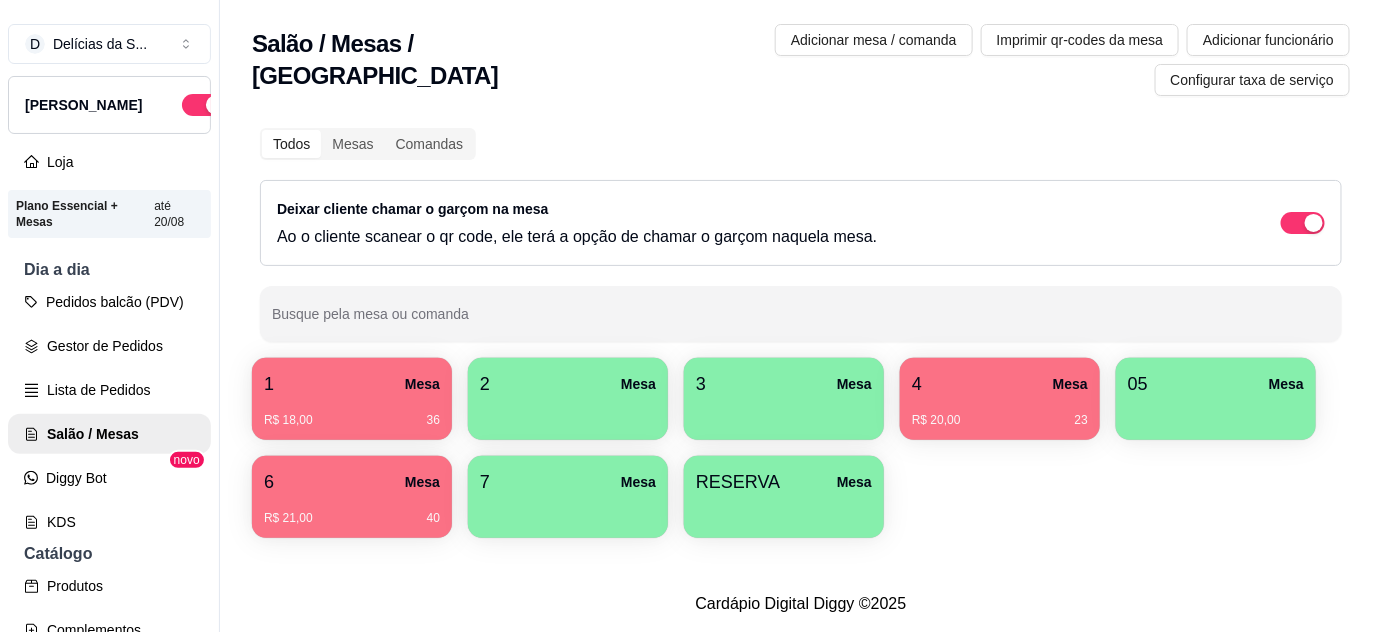 click on "1 Mesa" at bounding box center (352, 384) 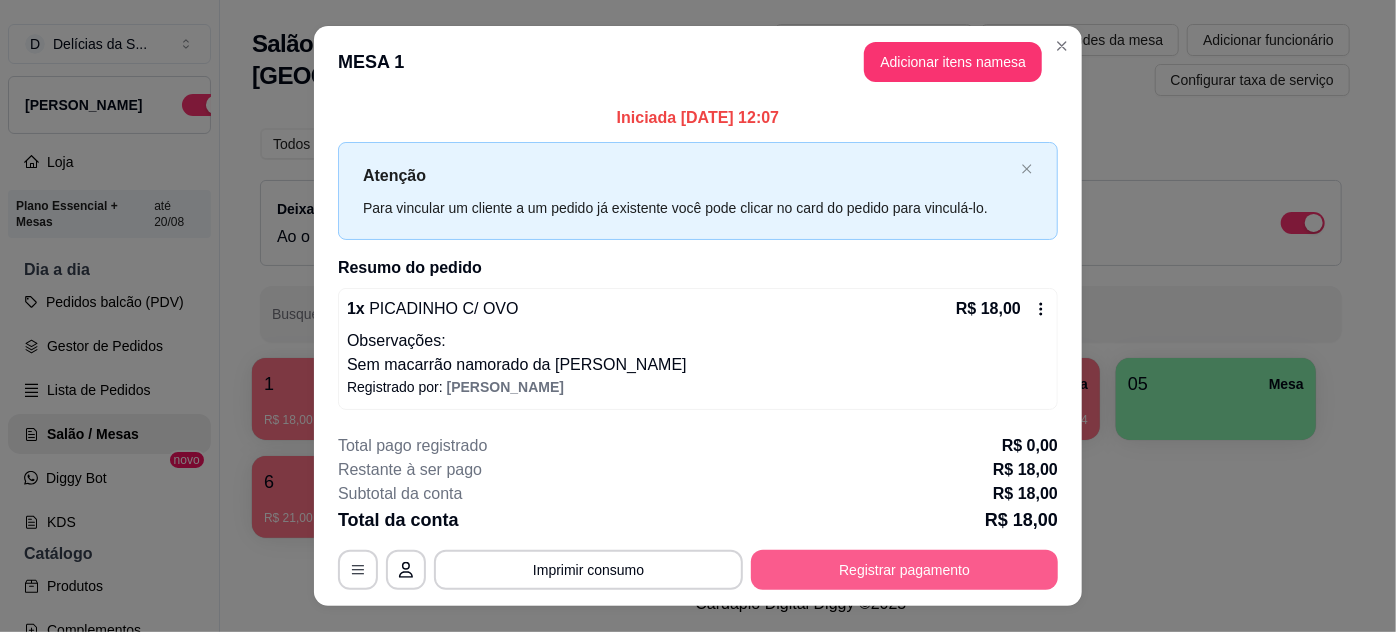 click on "Registrar pagamento" at bounding box center (904, 570) 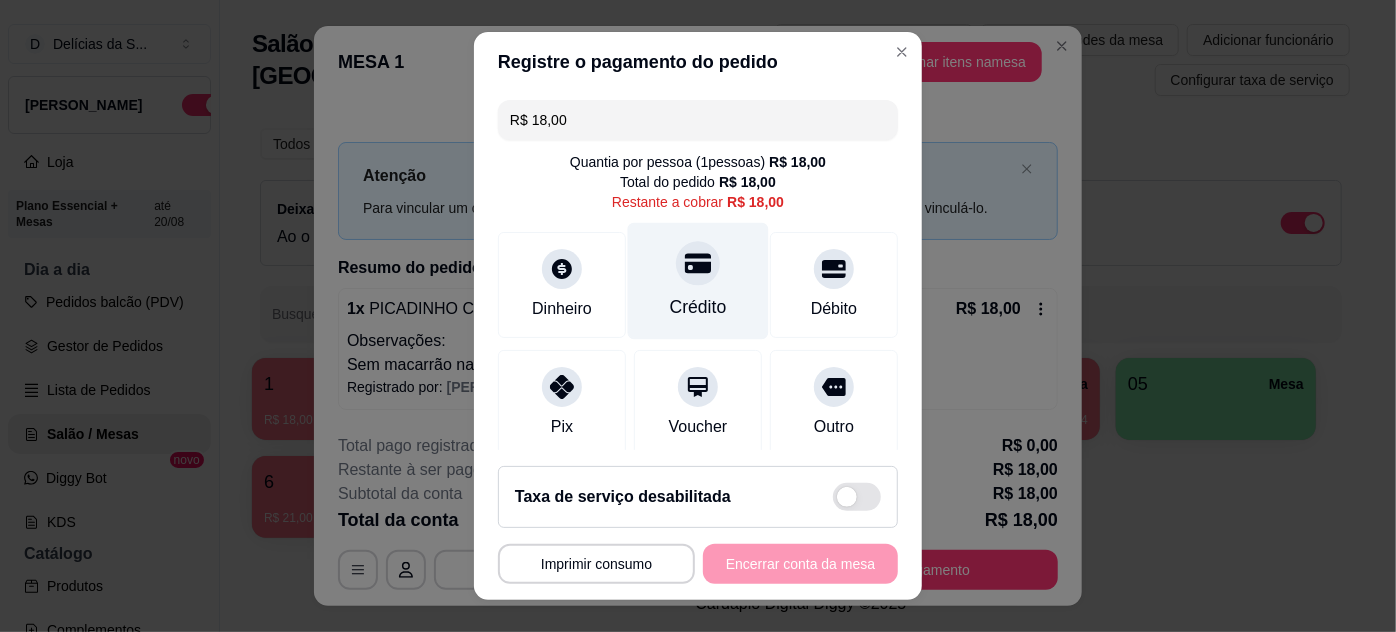 click on "Crédito" at bounding box center (698, 280) 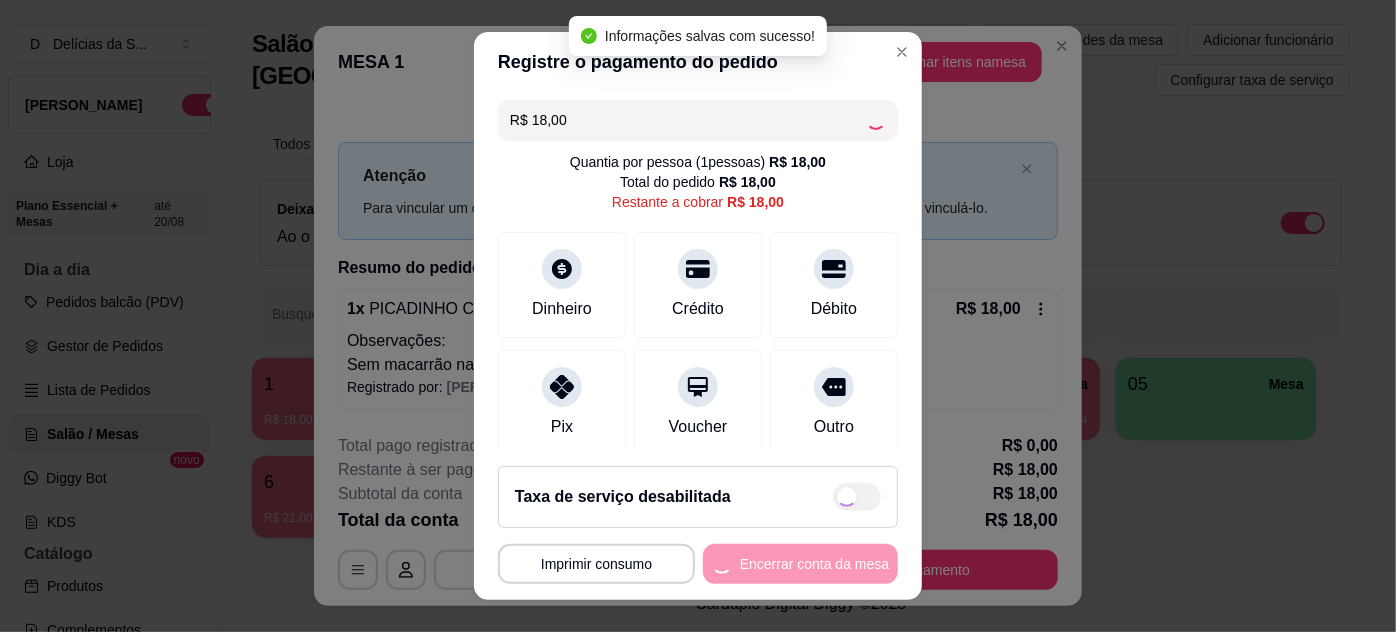 type on "R$ 0,00" 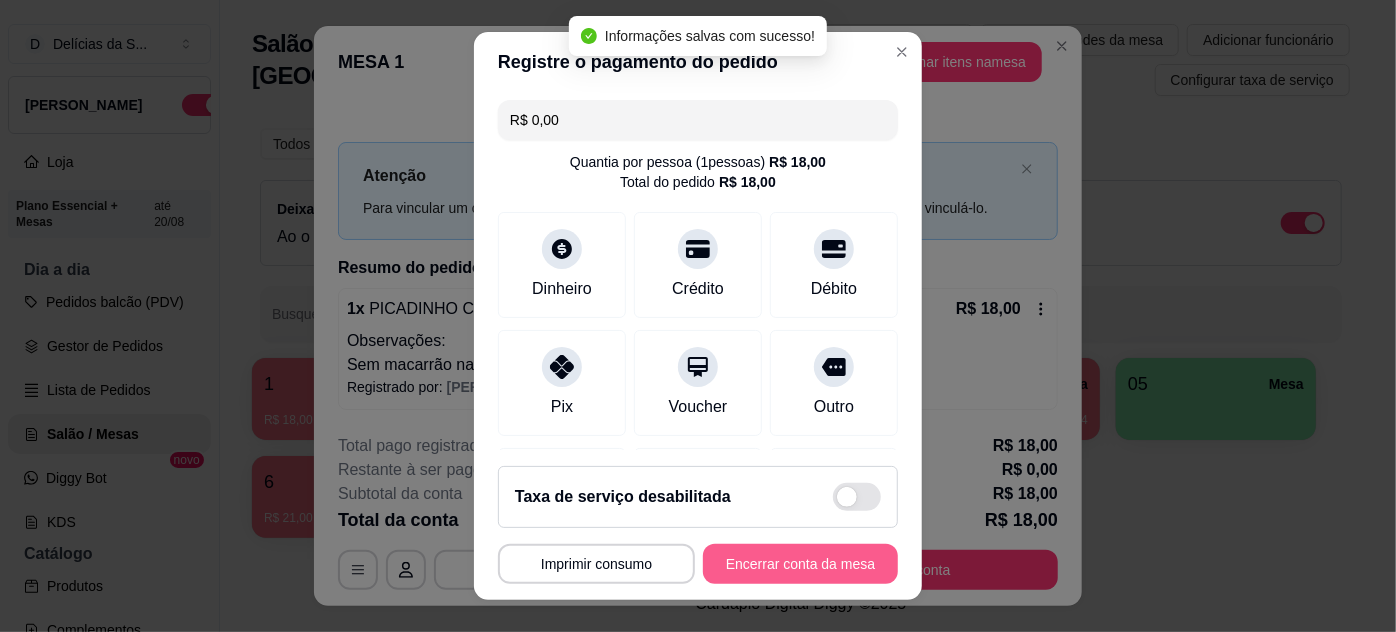 click on "Encerrar conta da mesa" at bounding box center (800, 564) 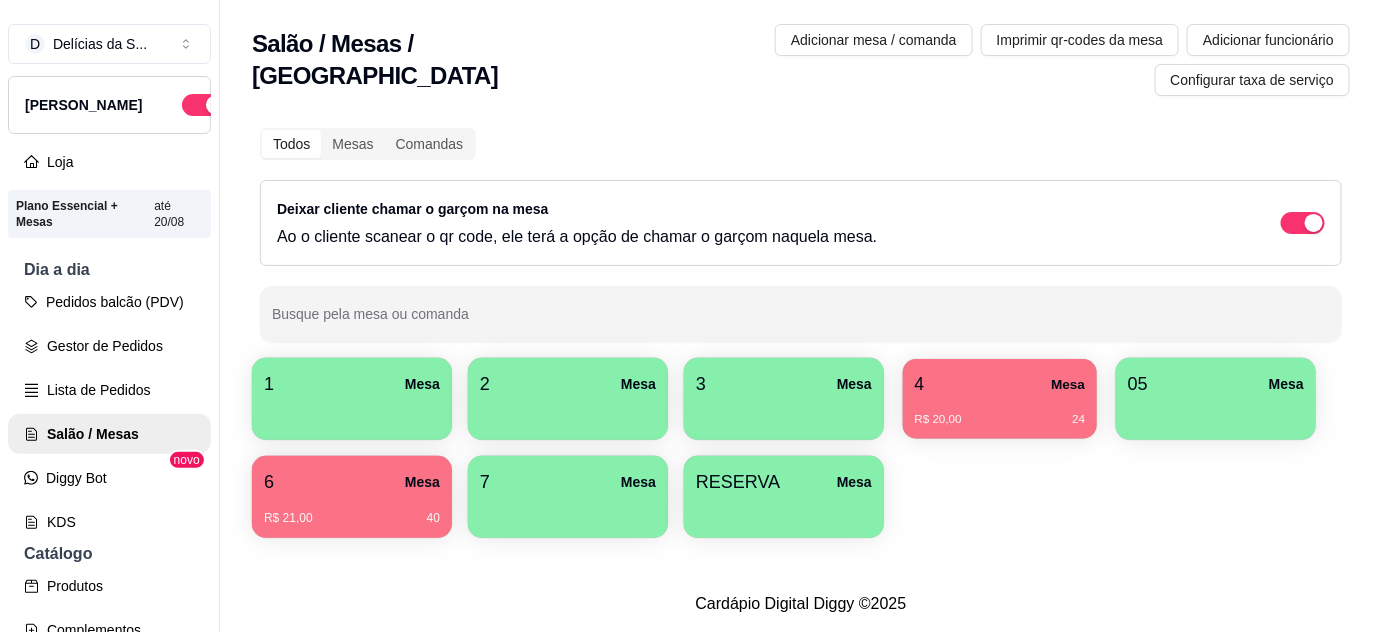 click on "R$ 20,00" at bounding box center [938, 420] 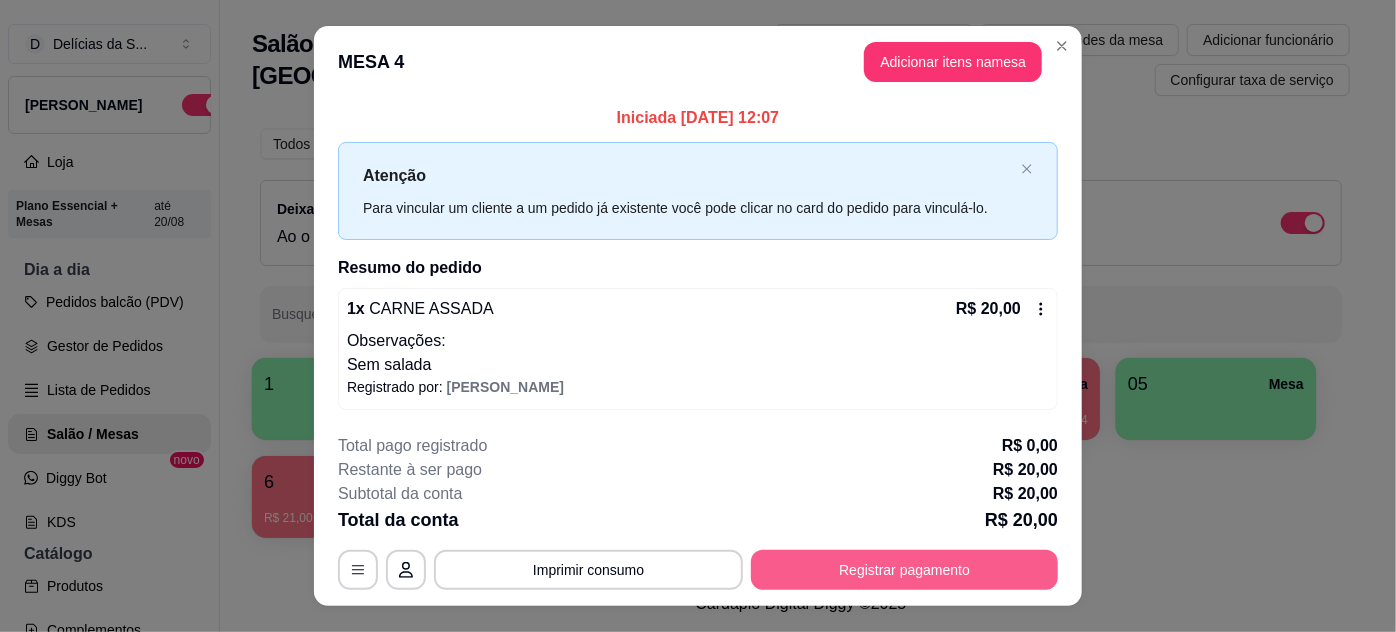click on "Registrar pagamento" at bounding box center [904, 570] 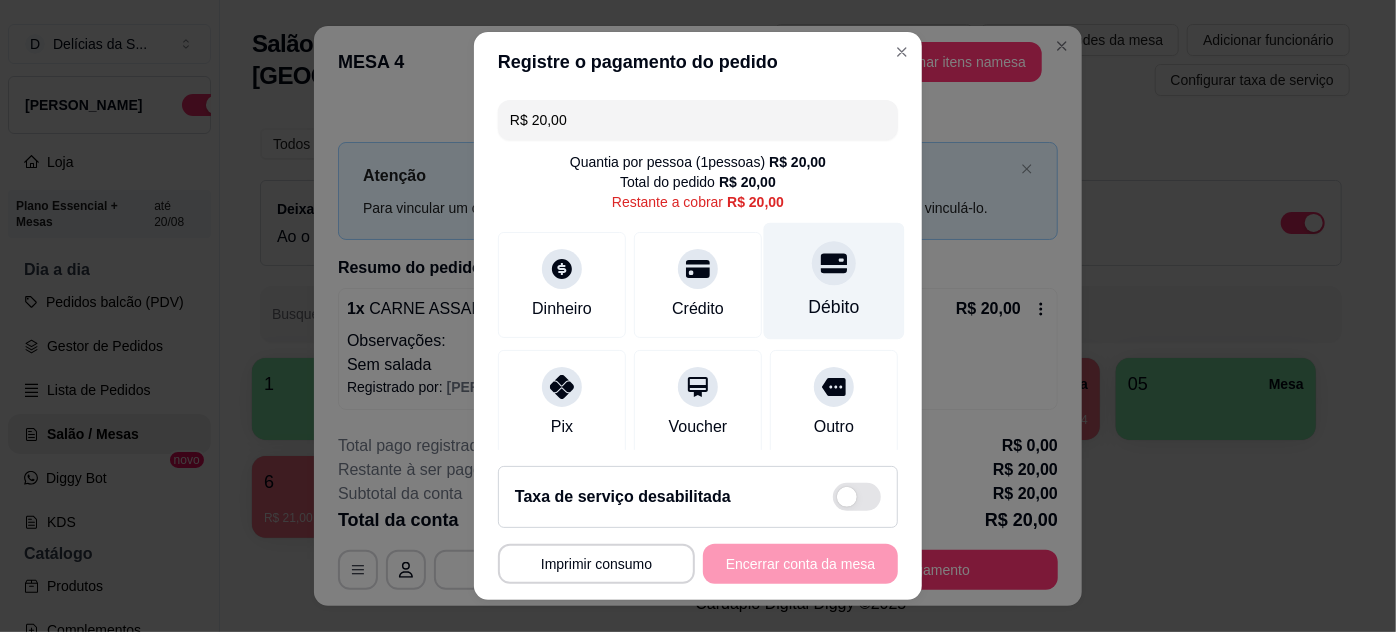click on "Débito" at bounding box center [834, 307] 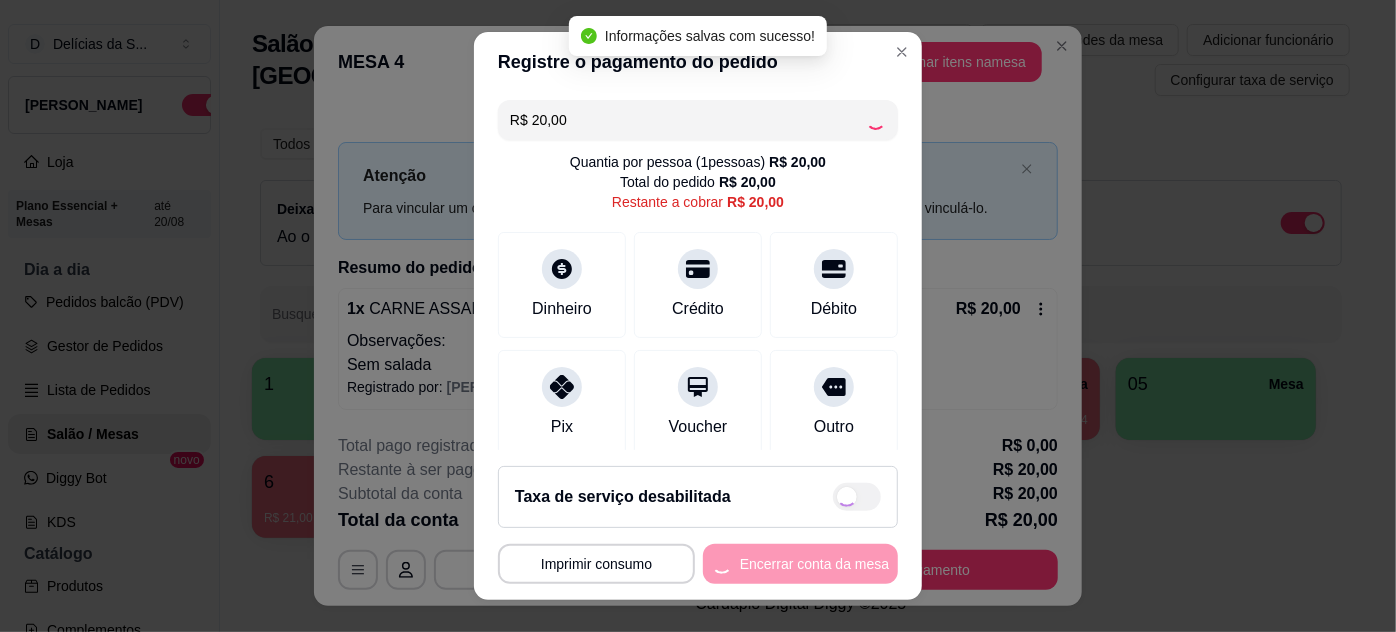 type on "R$ 0,00" 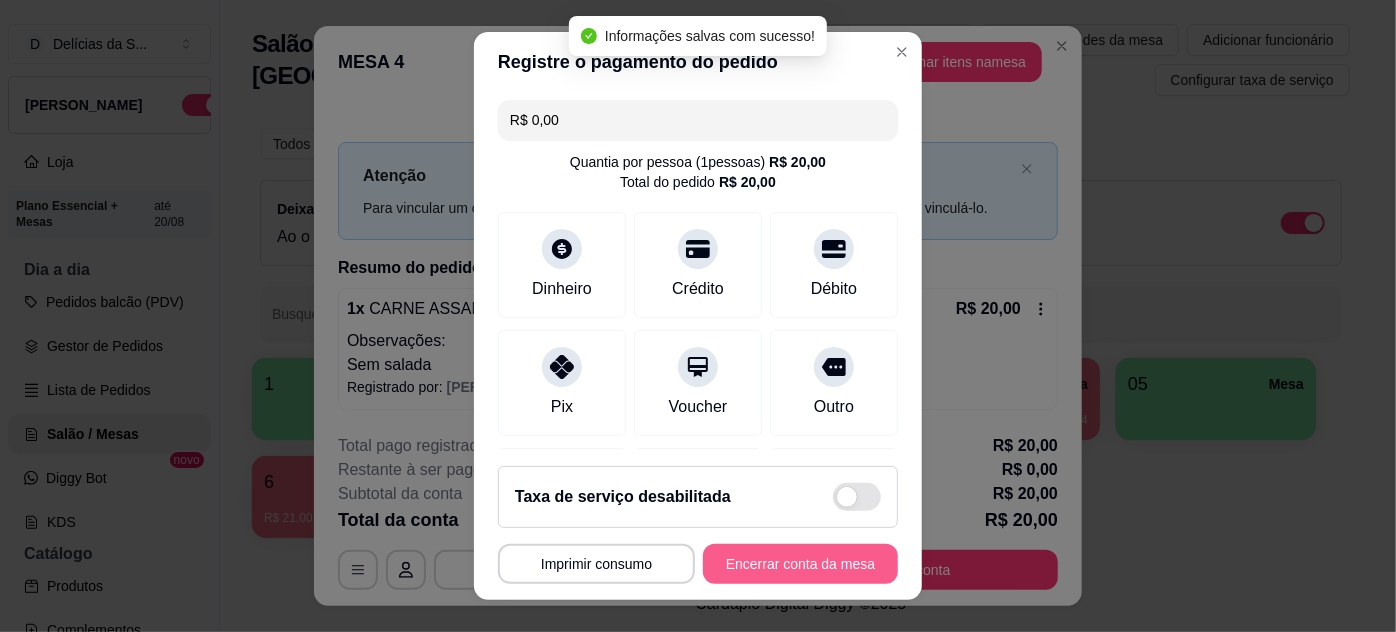 click on "Encerrar conta da mesa" at bounding box center (800, 564) 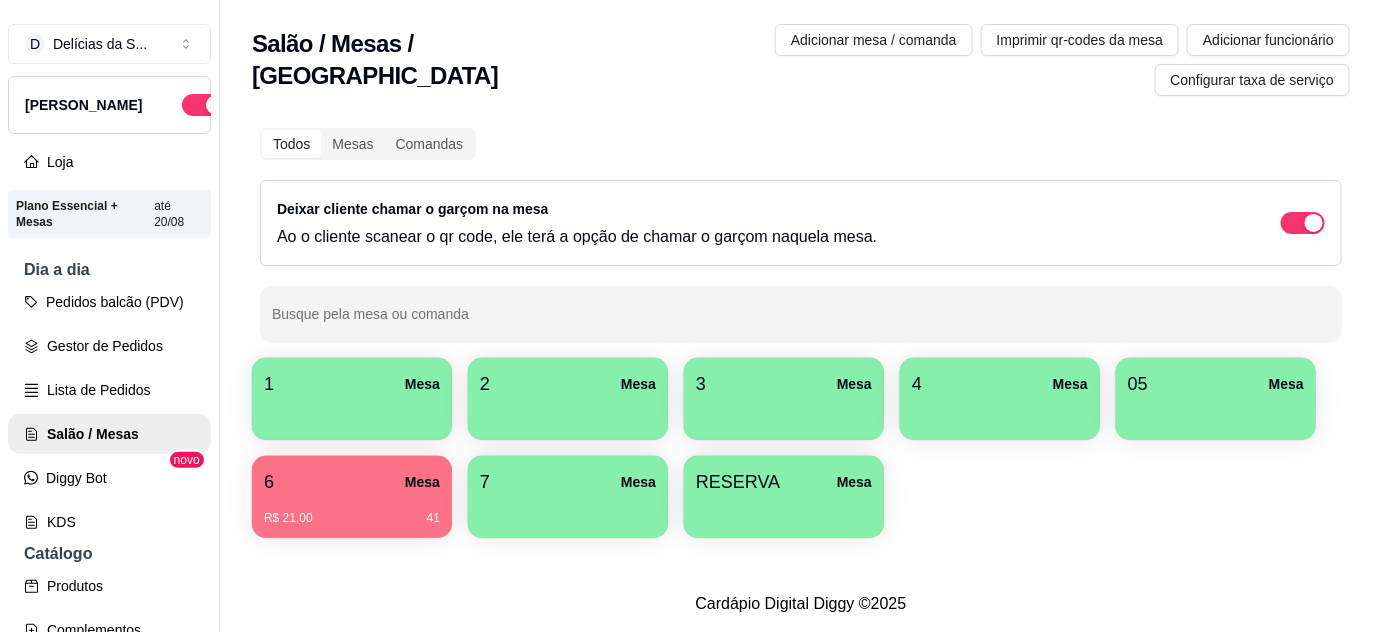 click on "R$ 21,00 41" at bounding box center (352, 511) 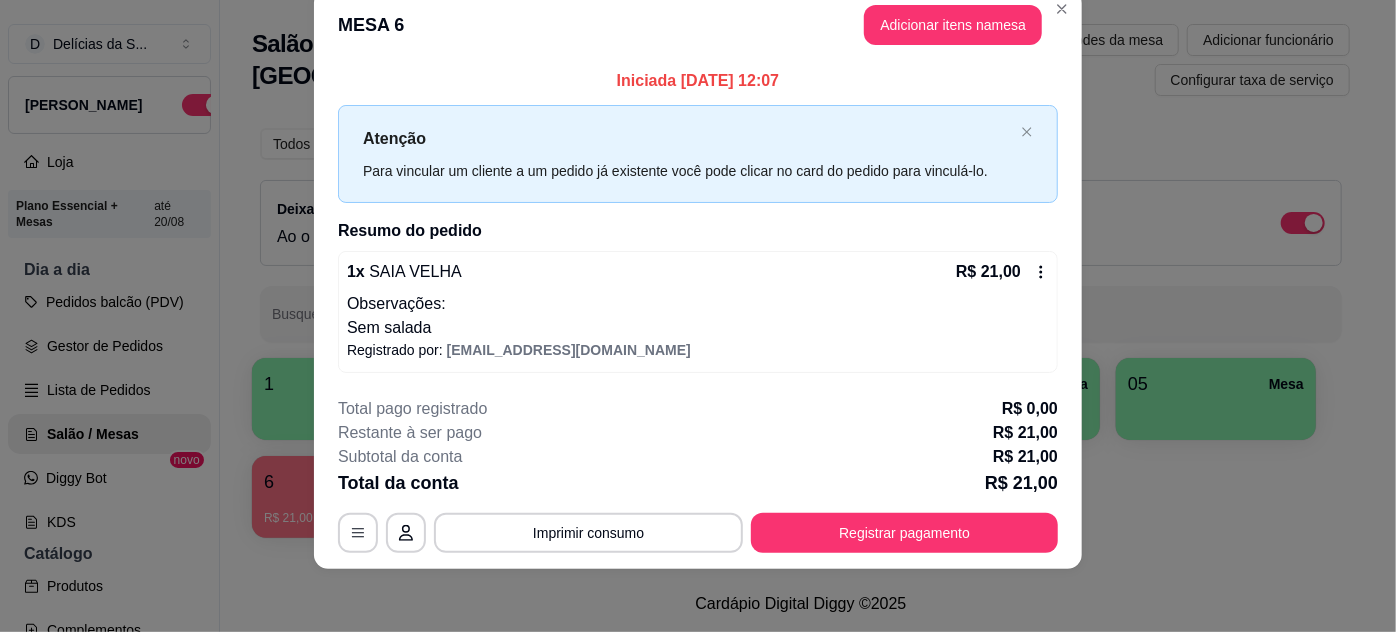 scroll, scrollTop: 0, scrollLeft: 0, axis: both 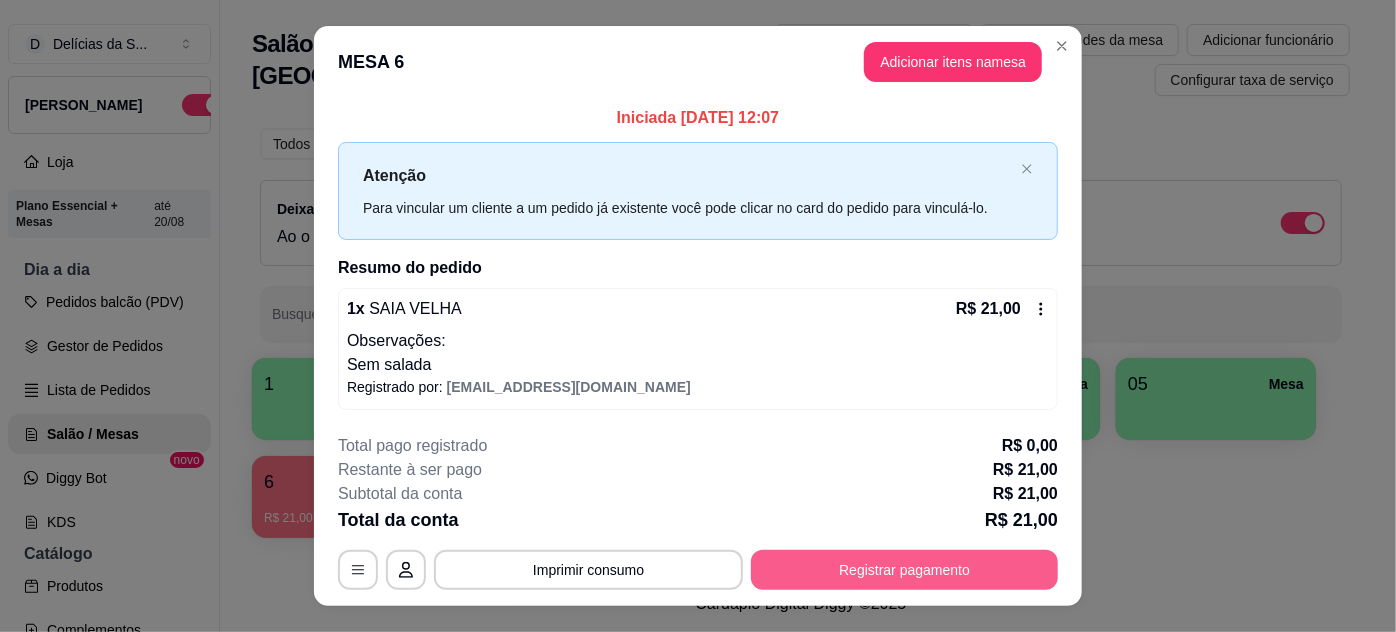 click on "Registrar pagamento" at bounding box center [904, 570] 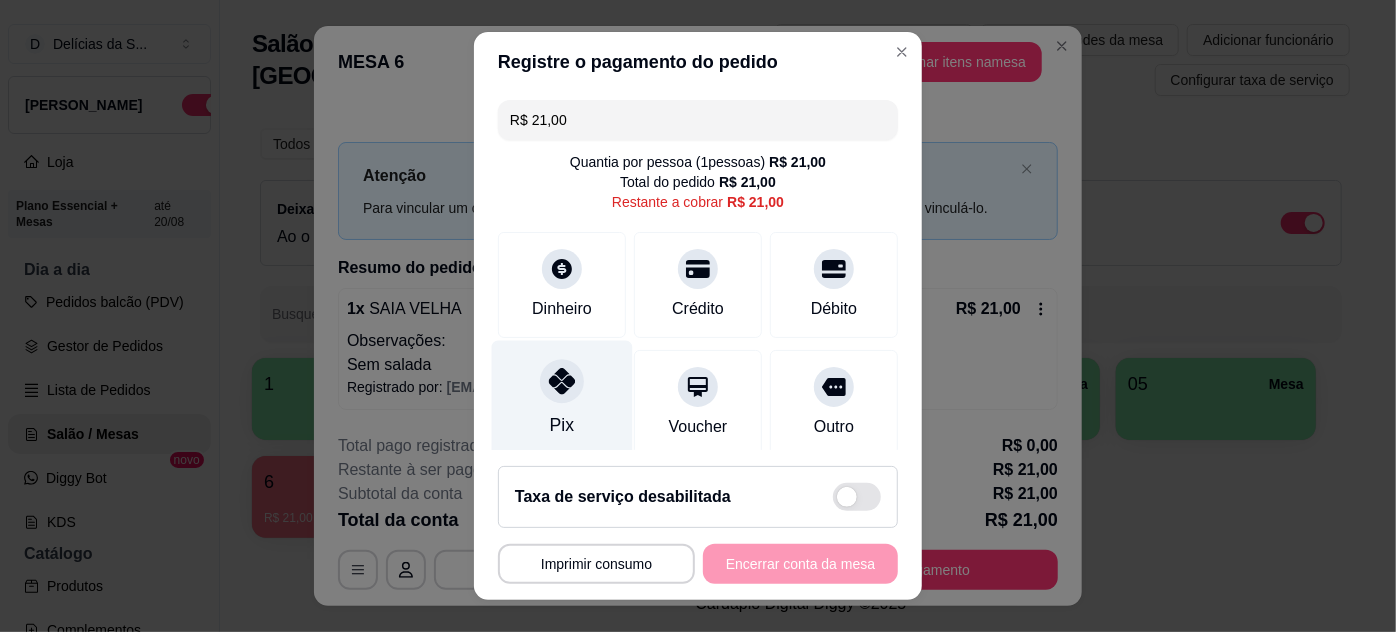 click on "Pix" at bounding box center (562, 398) 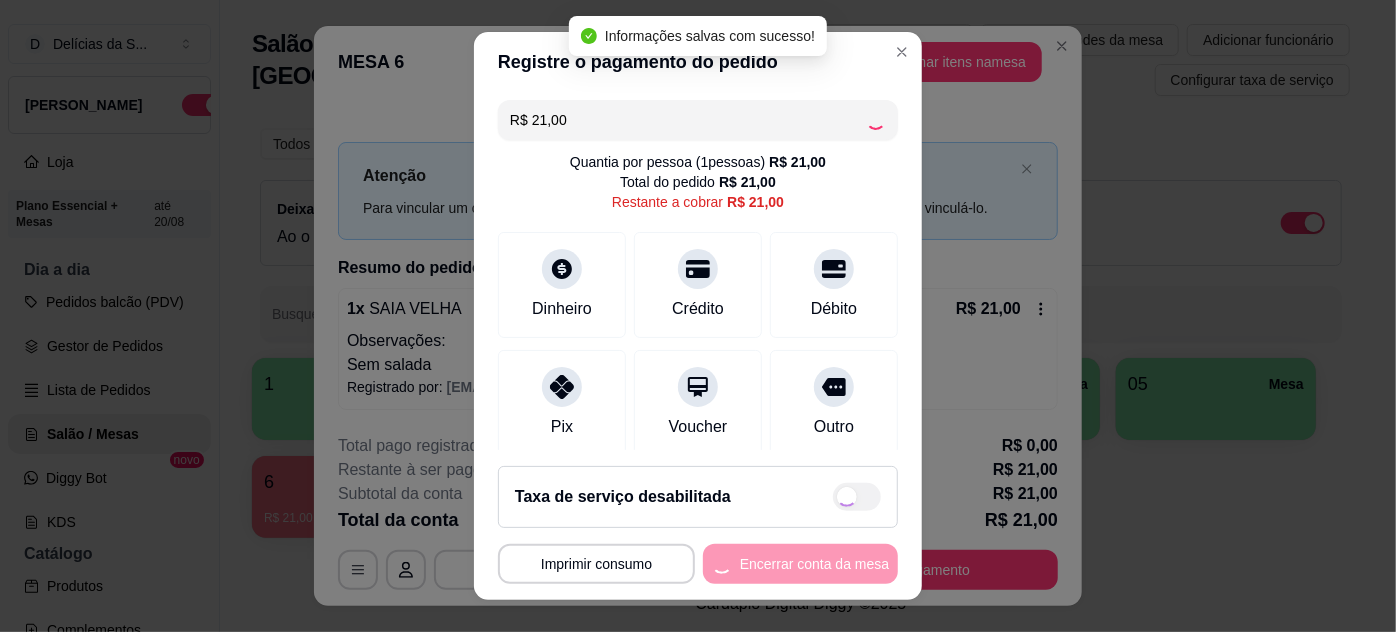 type on "R$ 0,00" 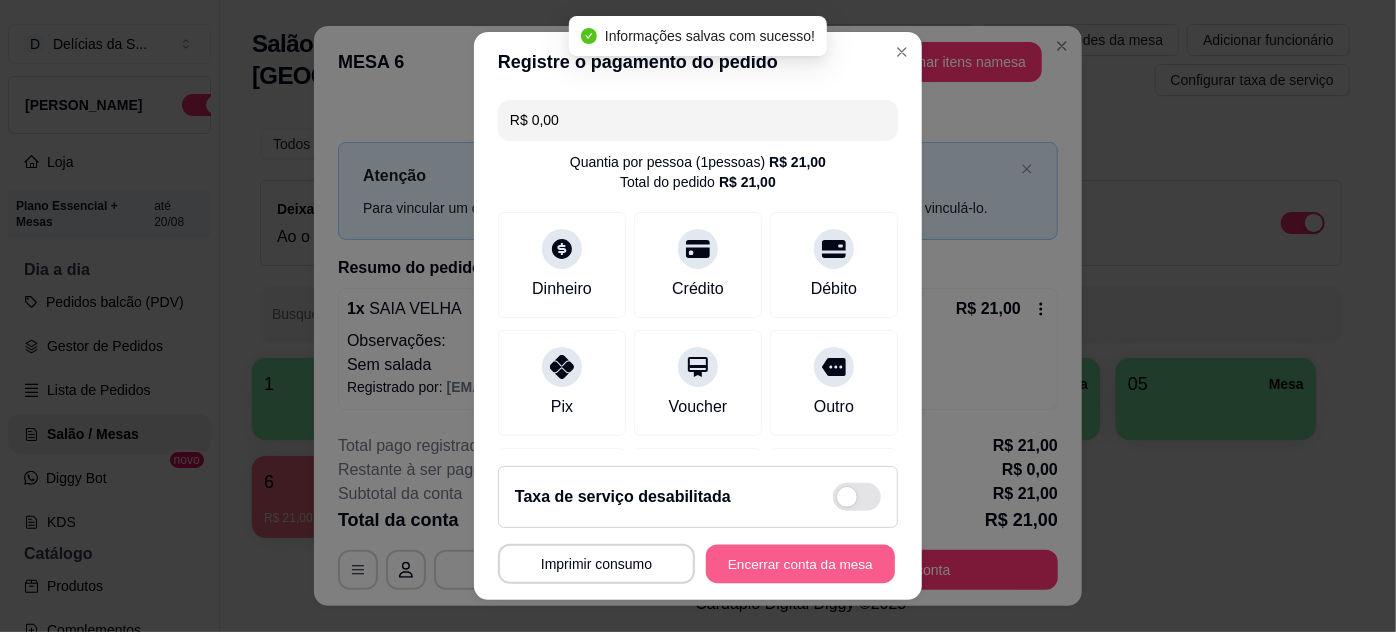 click on "Encerrar conta da mesa" at bounding box center [800, 564] 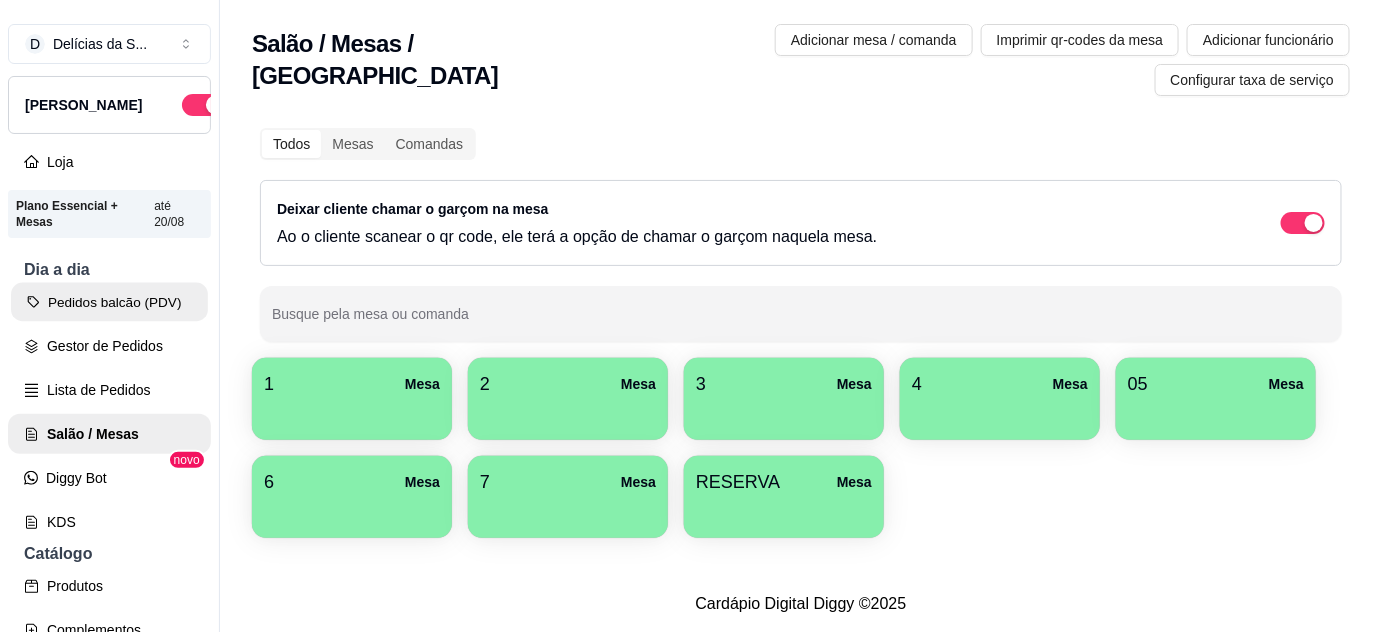 click on "Pedidos balcão (PDV)" at bounding box center [109, 302] 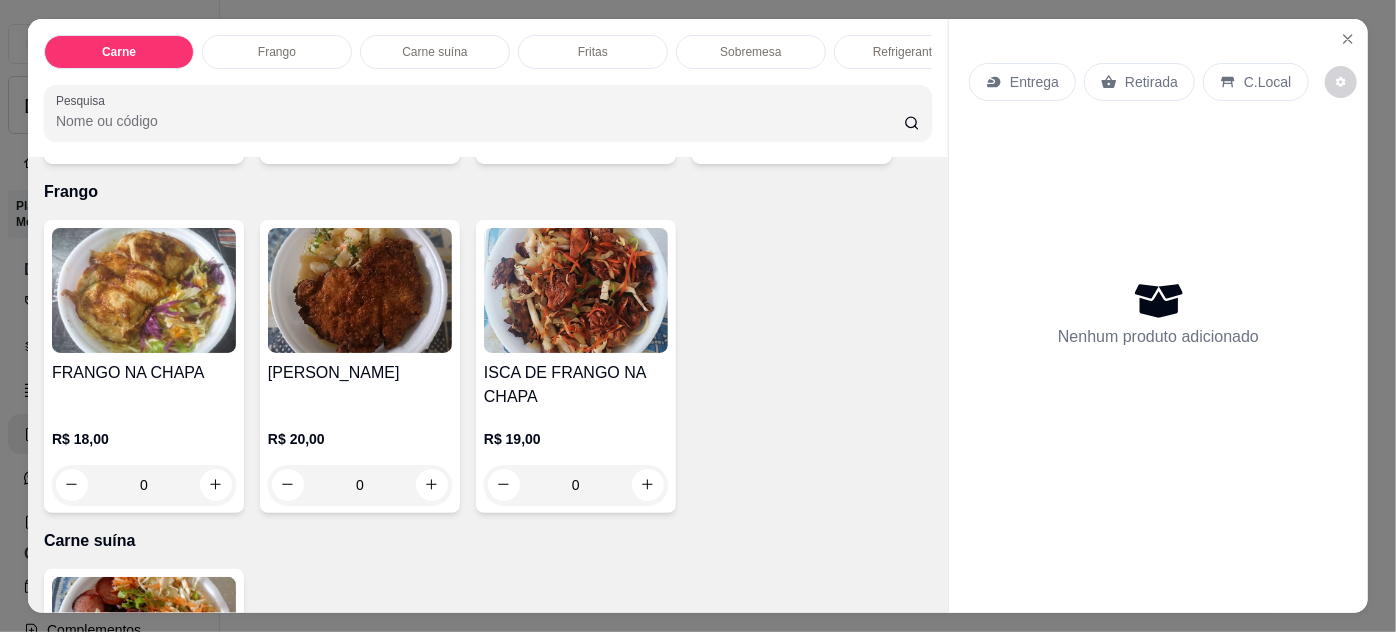 scroll, scrollTop: 727, scrollLeft: 0, axis: vertical 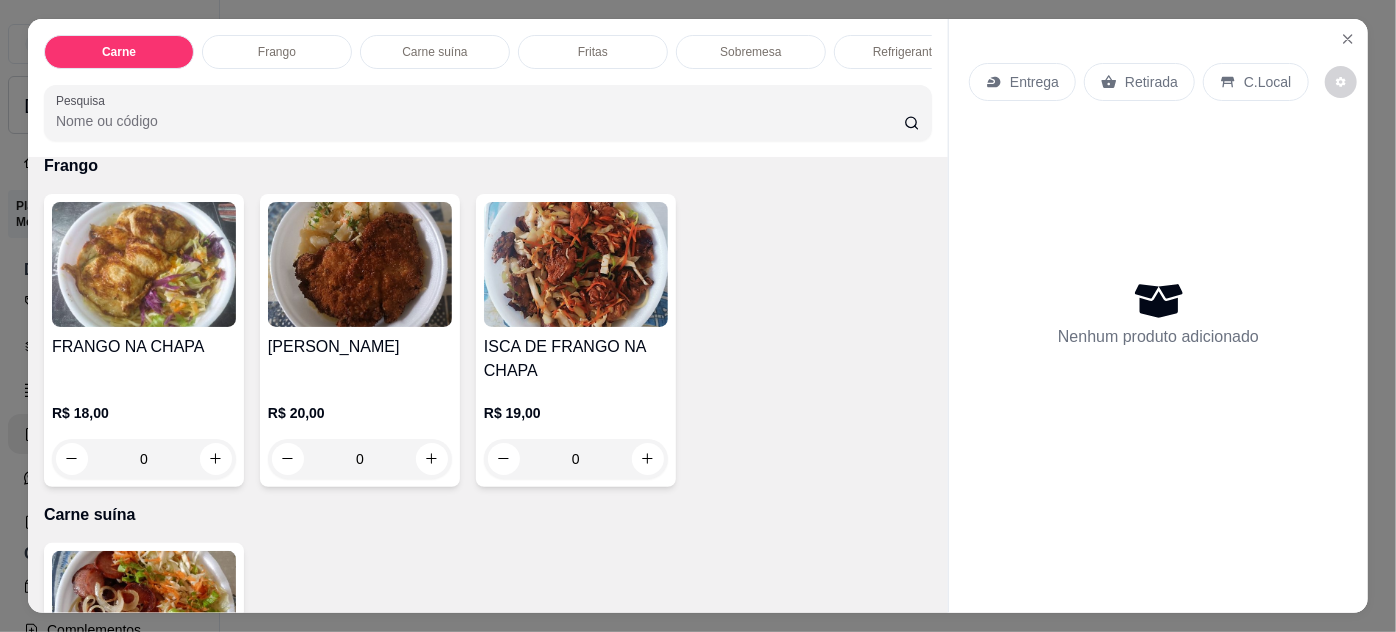 click on "0" at bounding box center [144, 459] 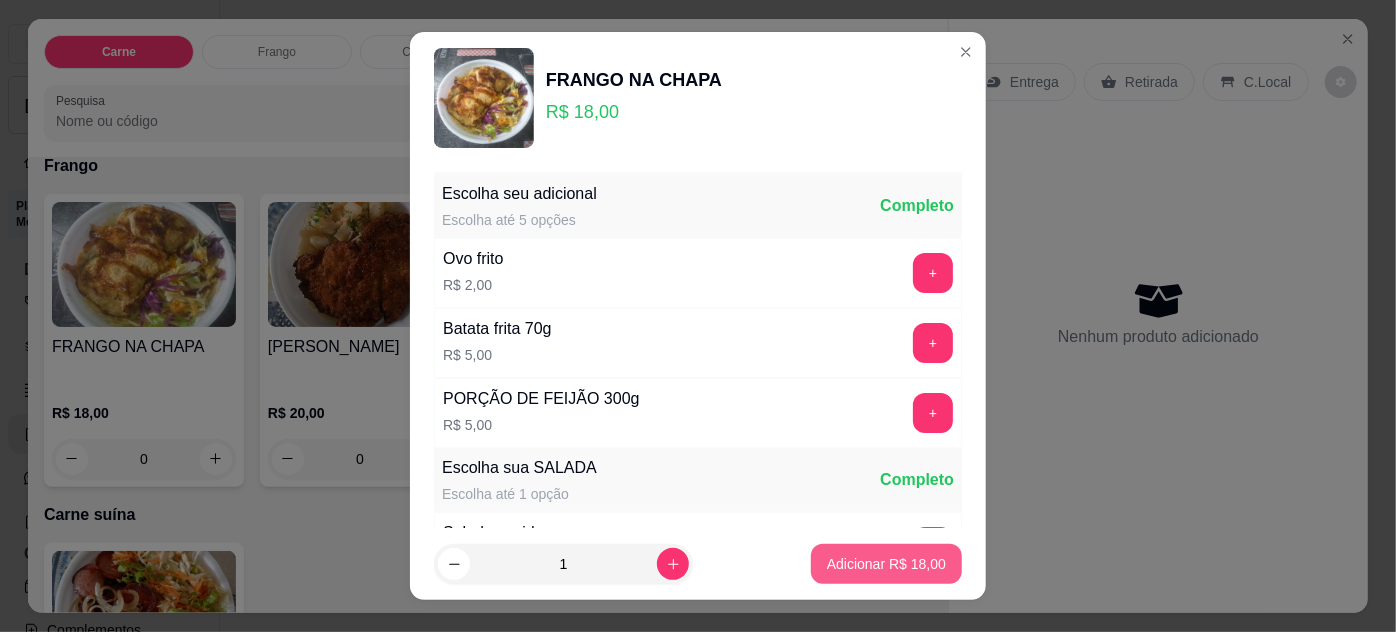 click on "Adicionar   R$ 18,00" at bounding box center (886, 564) 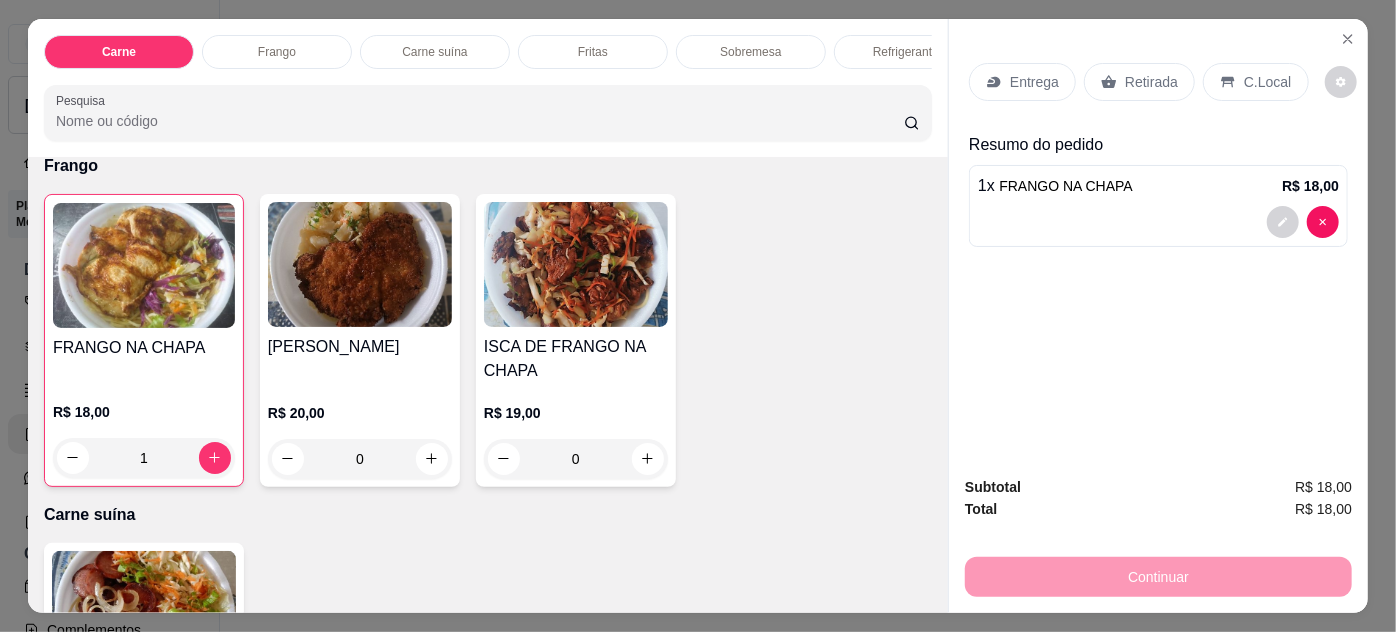 click on "Retirada" at bounding box center (1151, 82) 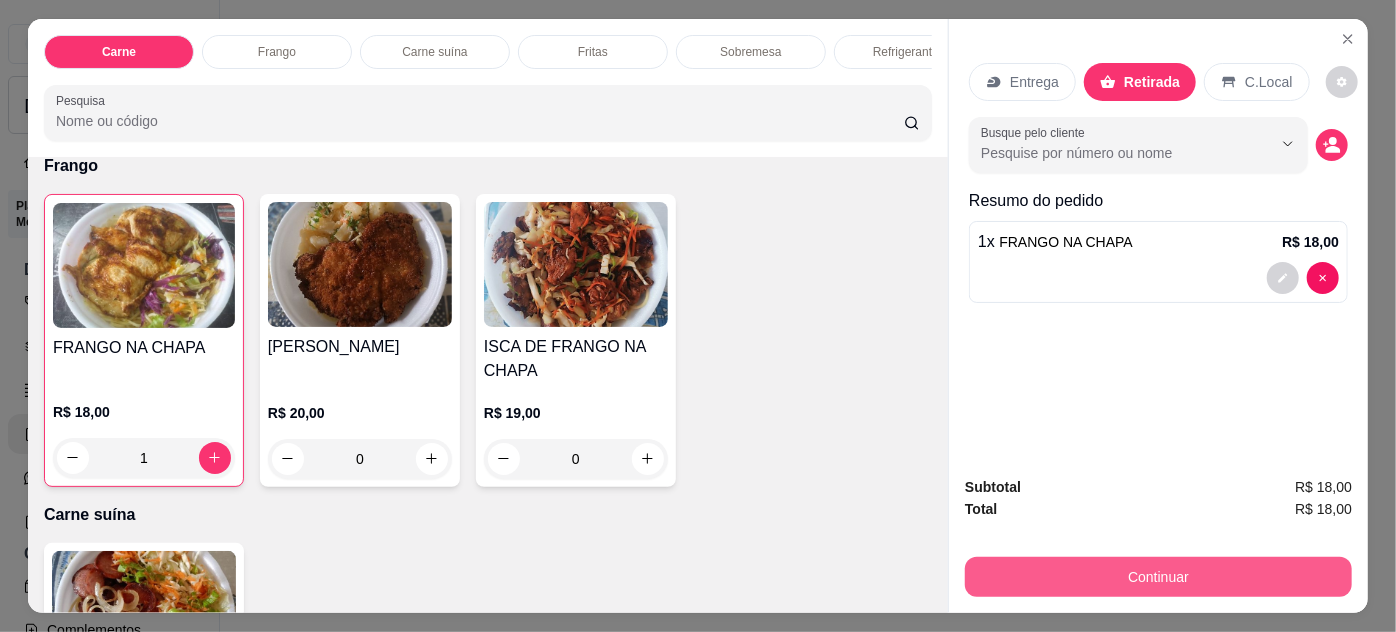 click on "Continuar" at bounding box center [1158, 577] 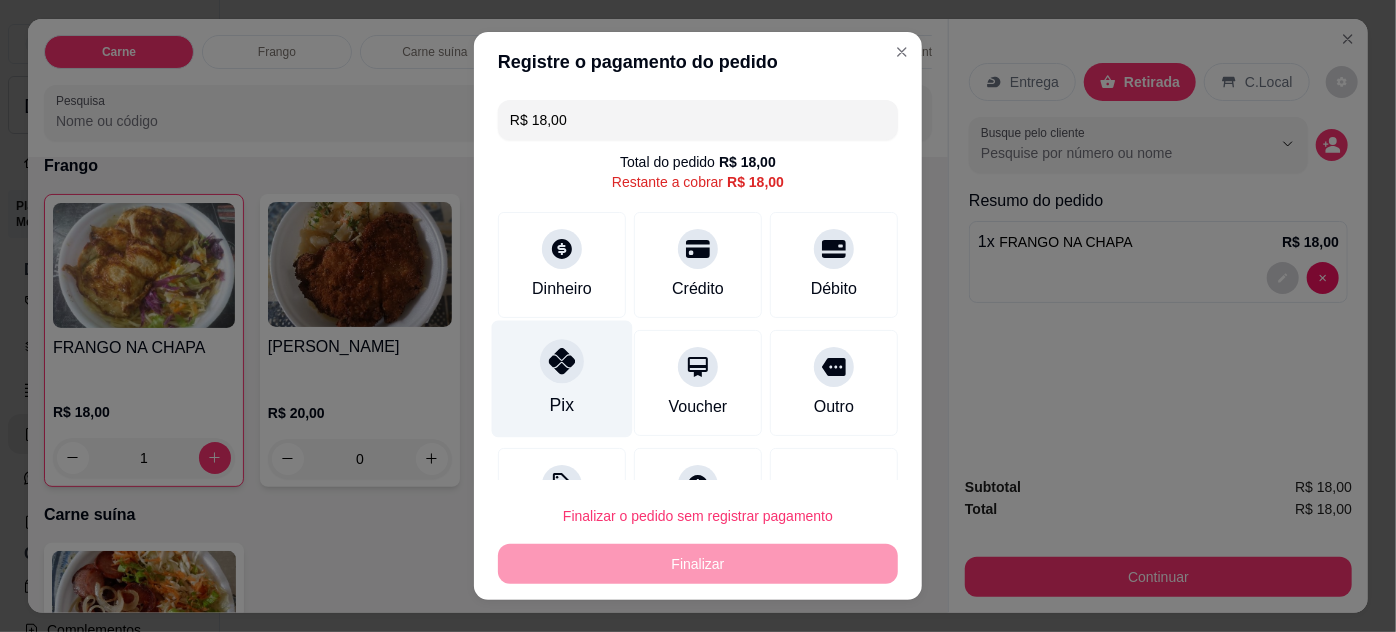 drag, startPoint x: 557, startPoint y: 389, endPoint x: 599, endPoint y: 422, distance: 53.413483 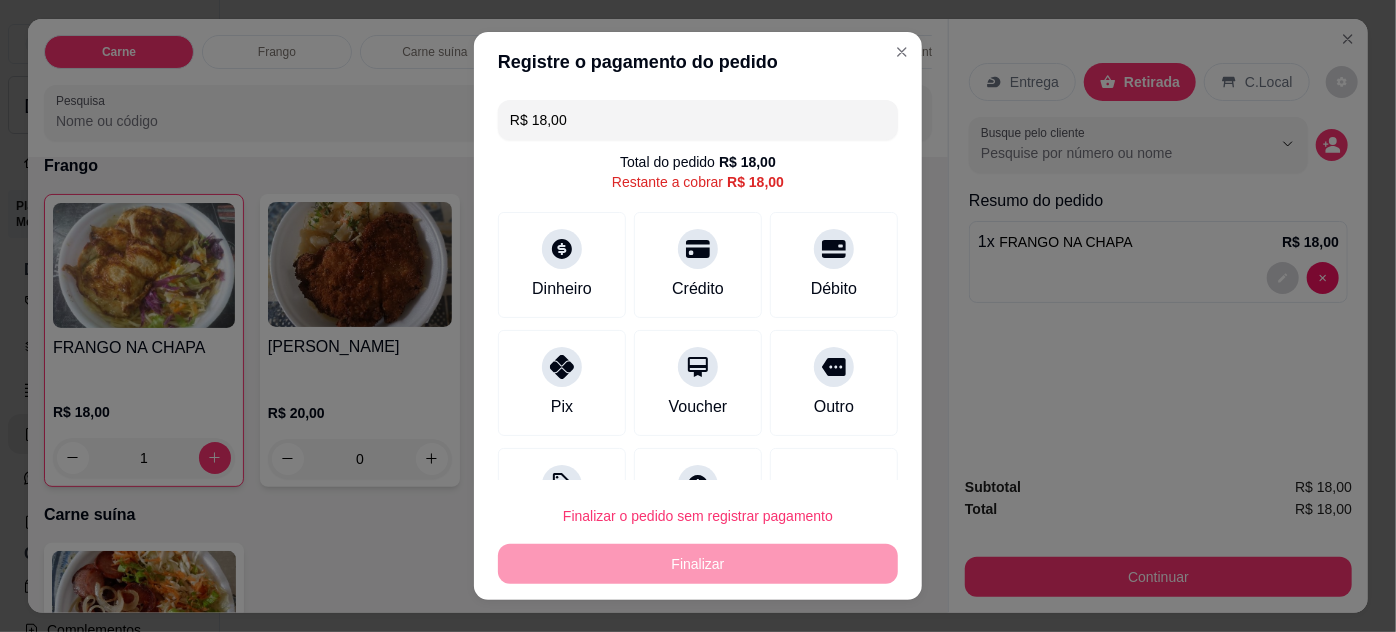type on "R$ 0,00" 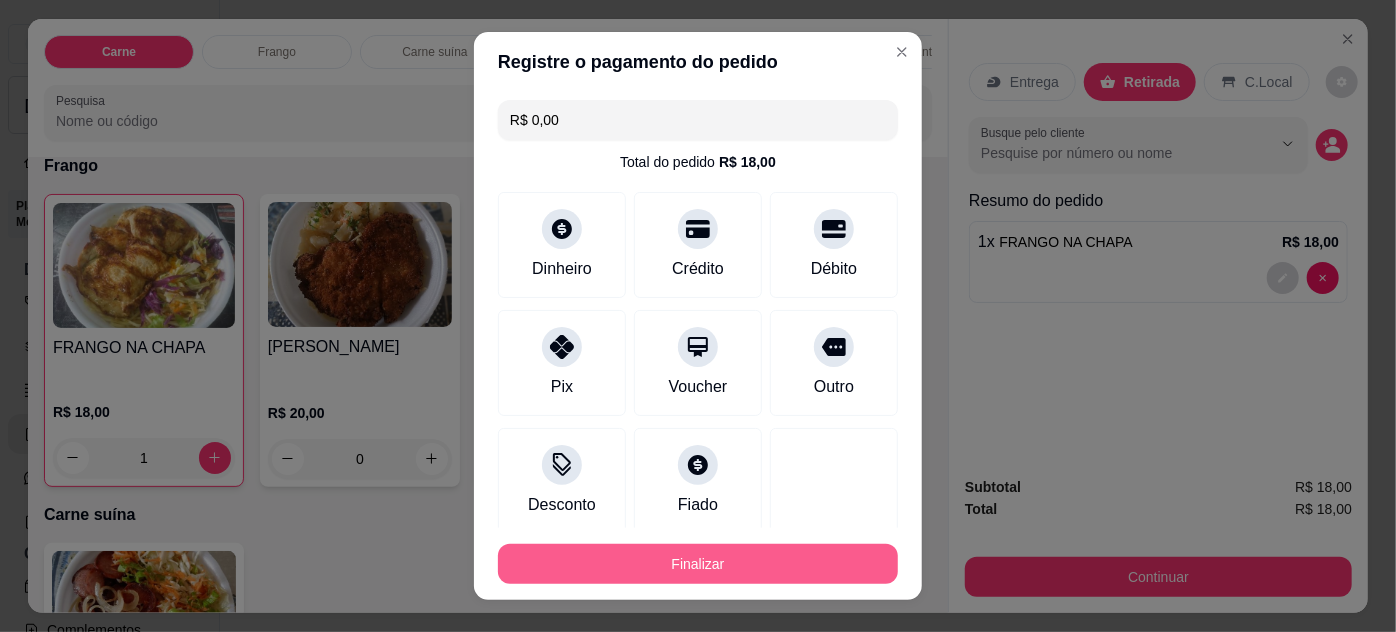 click on "Finalizar" at bounding box center [698, 564] 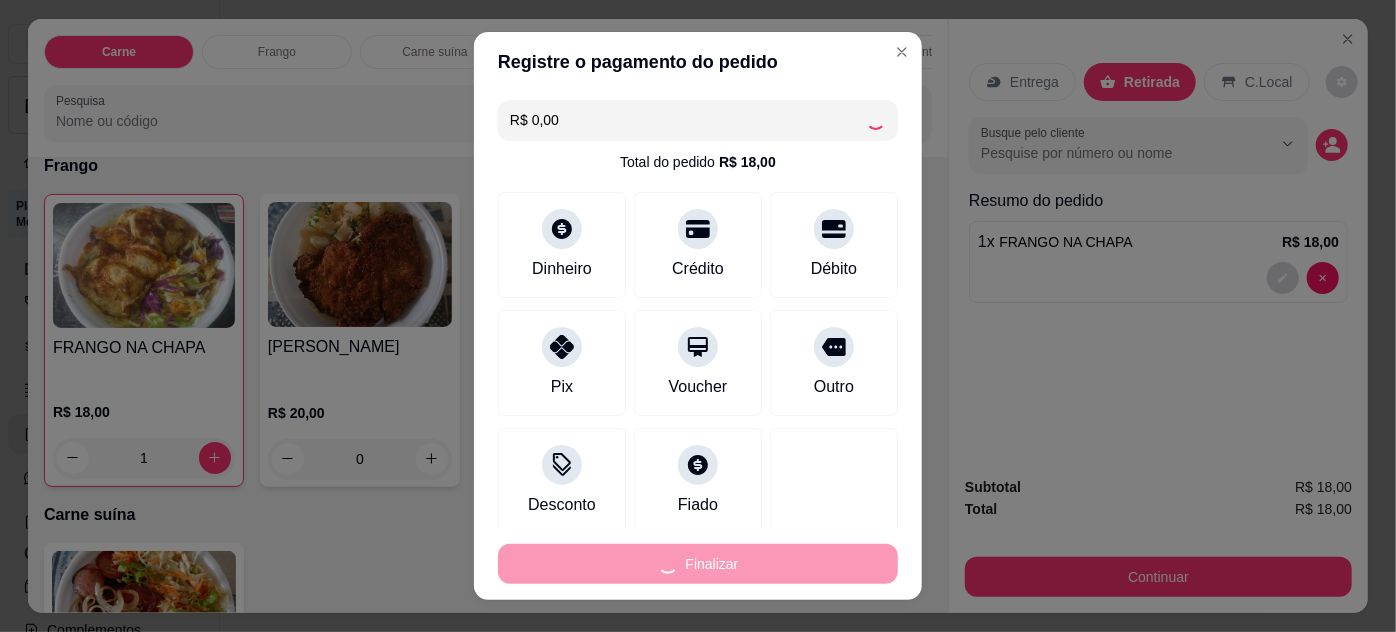type on "0" 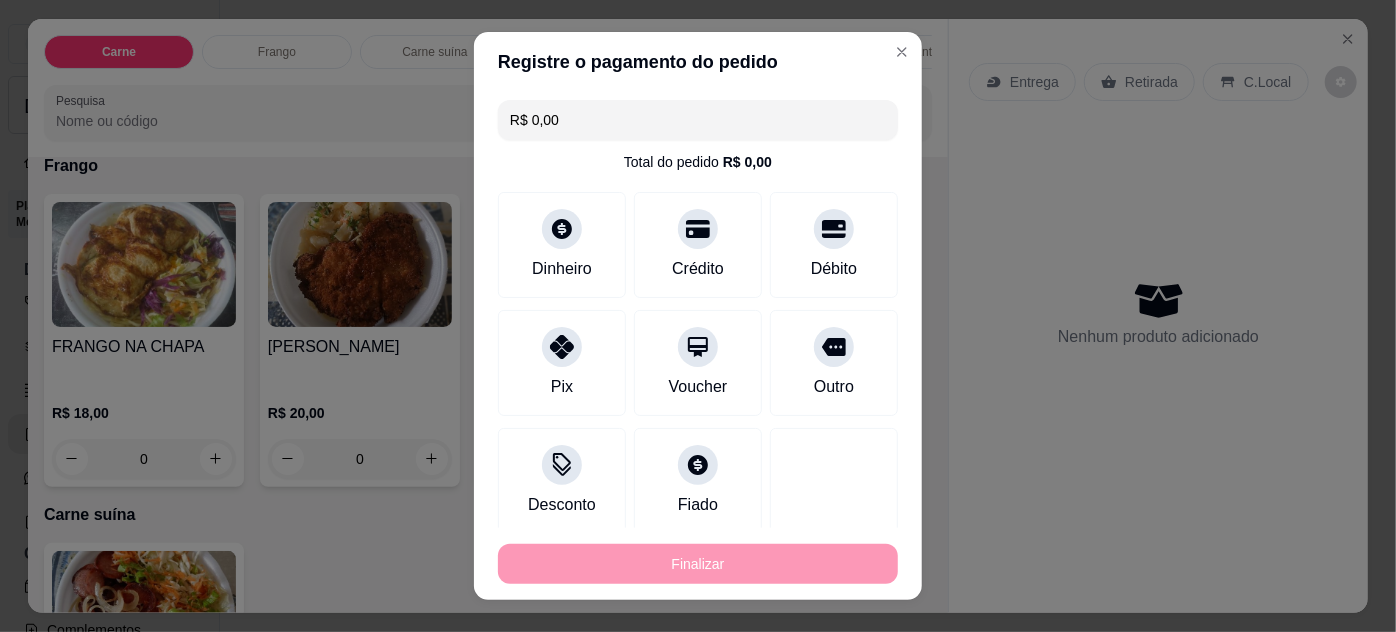type on "-R$ 18,00" 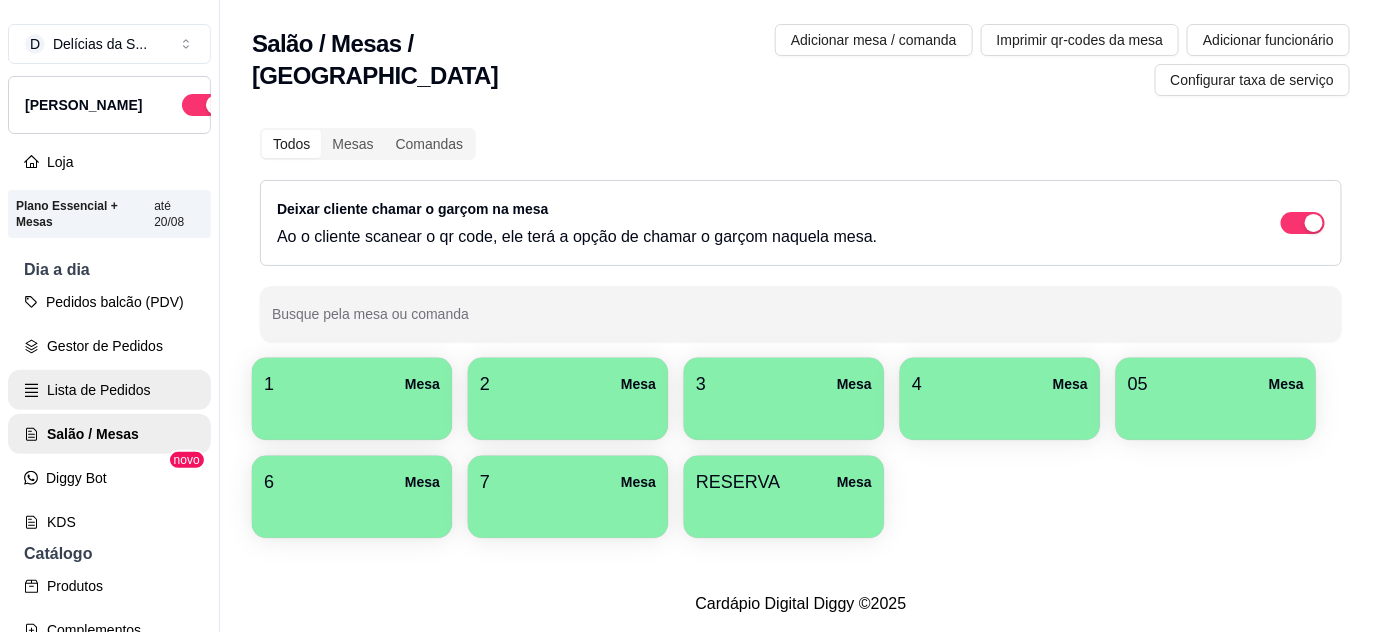 click on "Lista de Pedidos" at bounding box center [109, 390] 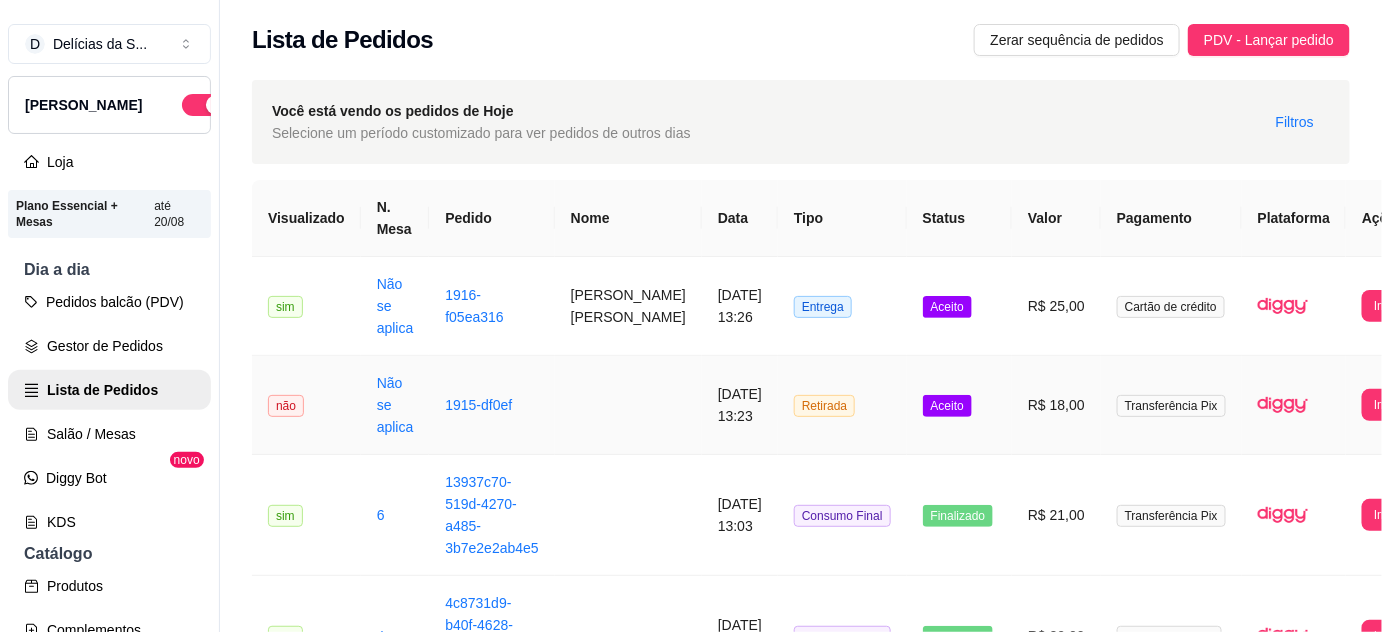 click at bounding box center [628, 405] 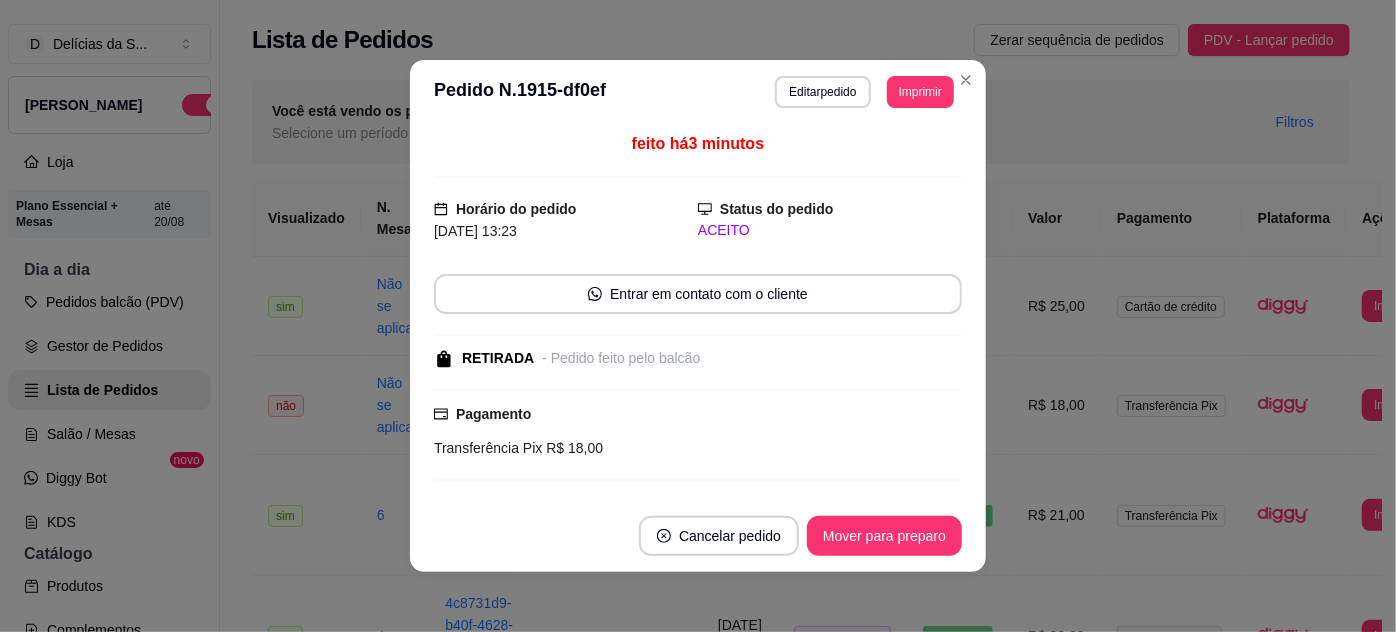 scroll, scrollTop: 153, scrollLeft: 0, axis: vertical 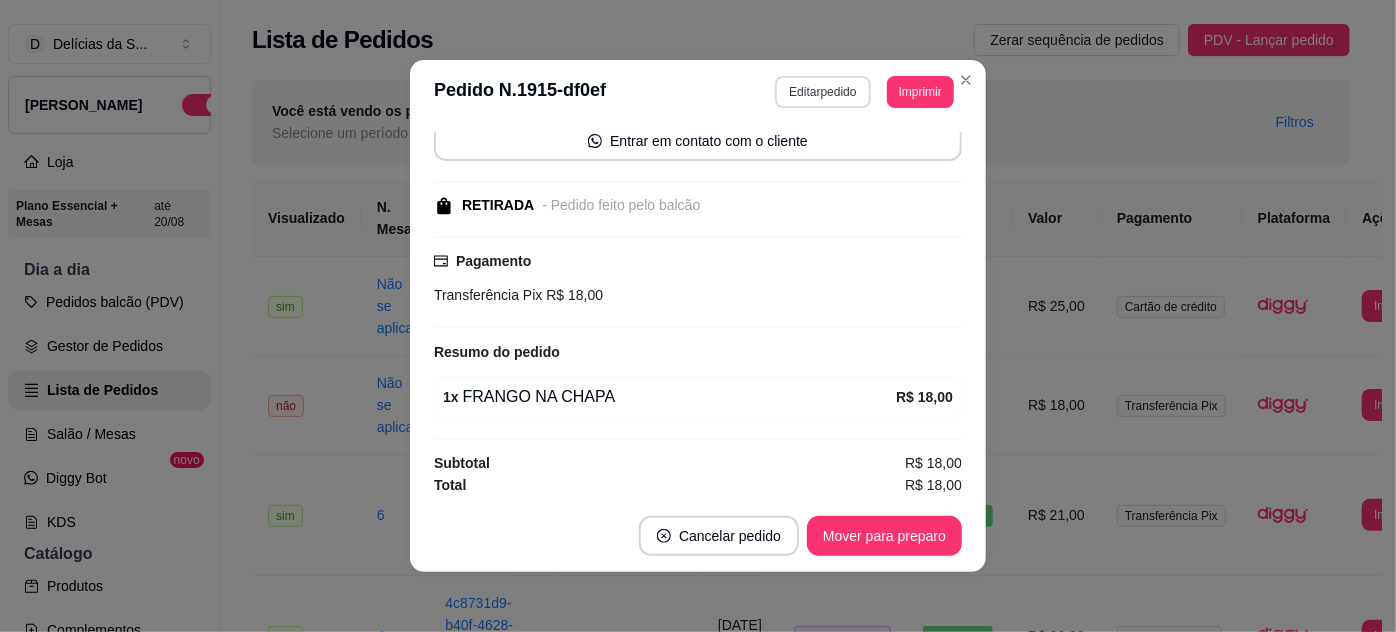 click on "Editar  pedido" at bounding box center (822, 92) 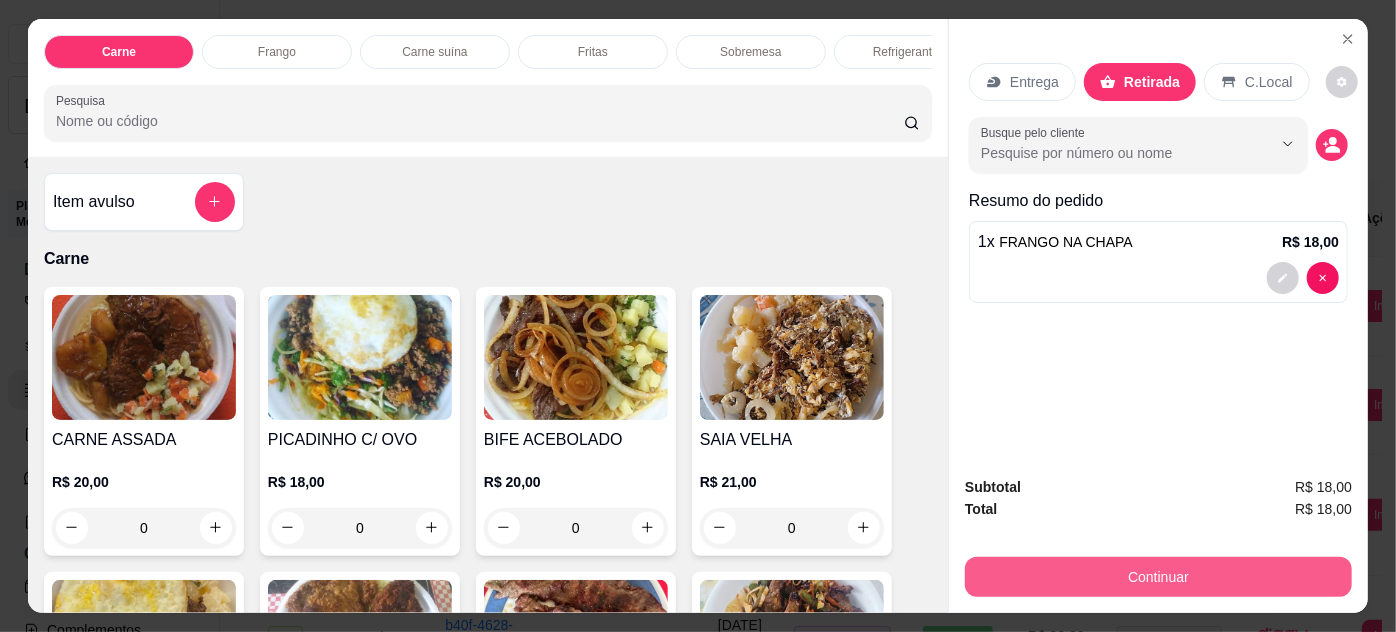 click on "Continuar" at bounding box center (1158, 577) 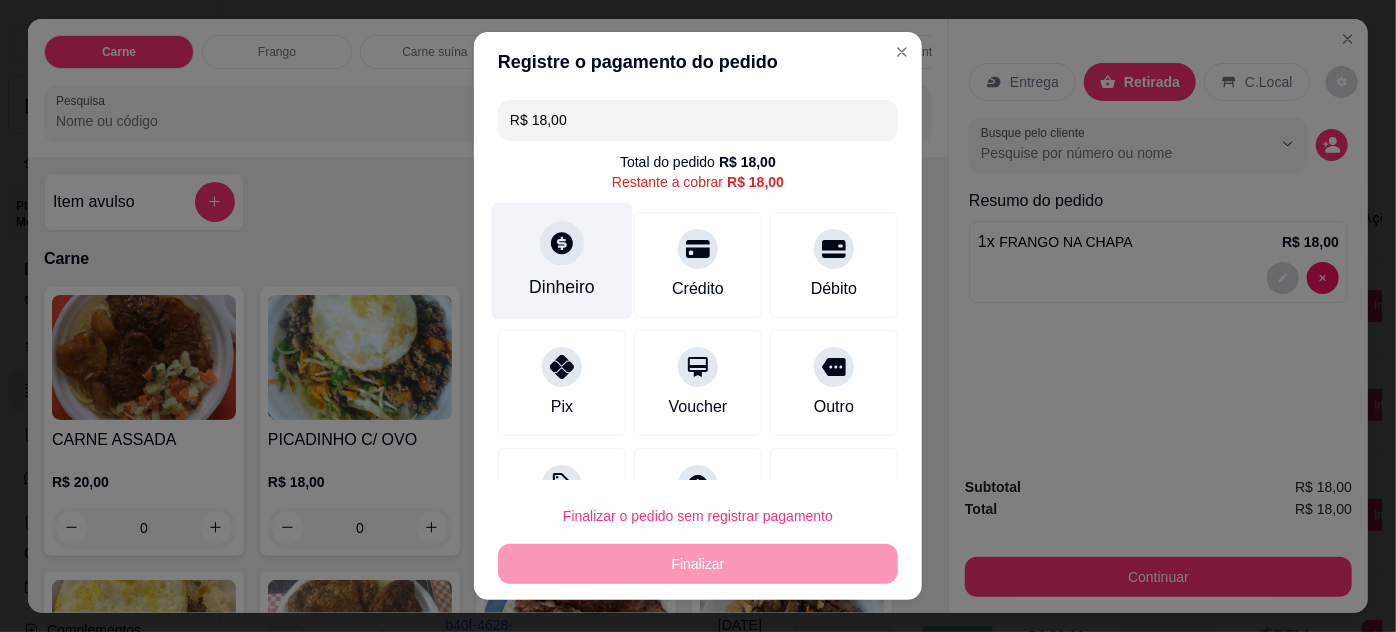 click on "Dinheiro" at bounding box center [562, 260] 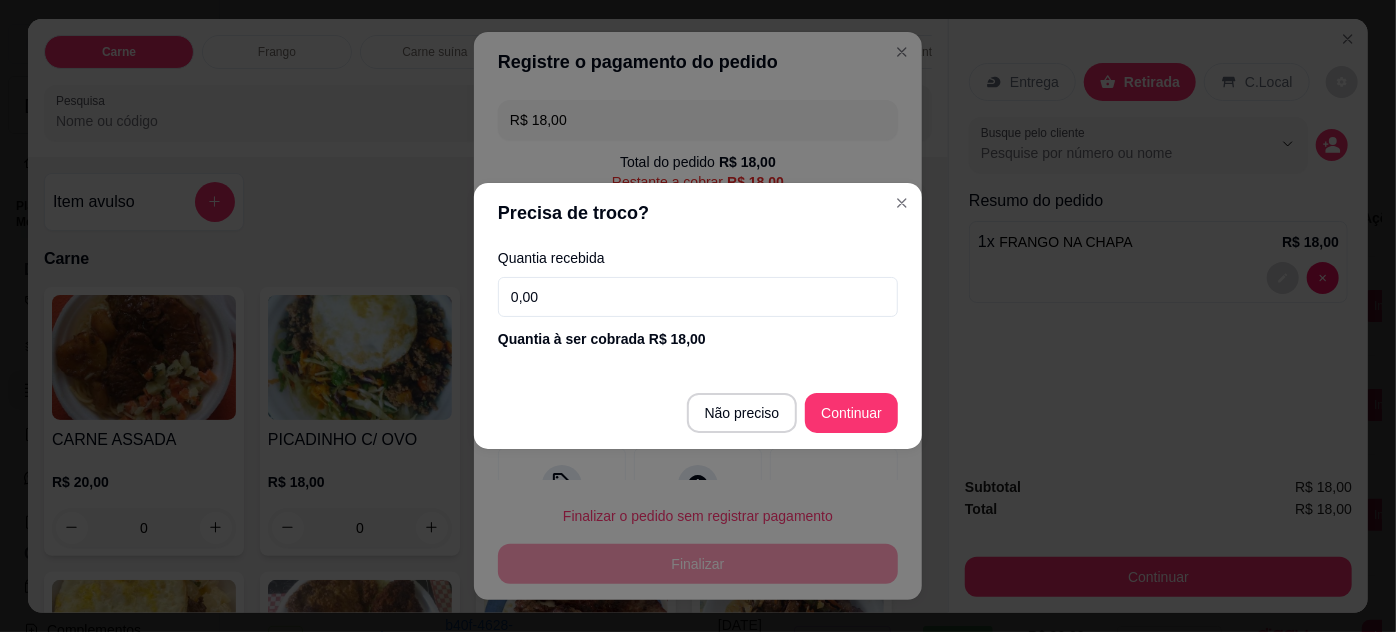 drag, startPoint x: 660, startPoint y: 302, endPoint x: 645, endPoint y: 285, distance: 22.671568 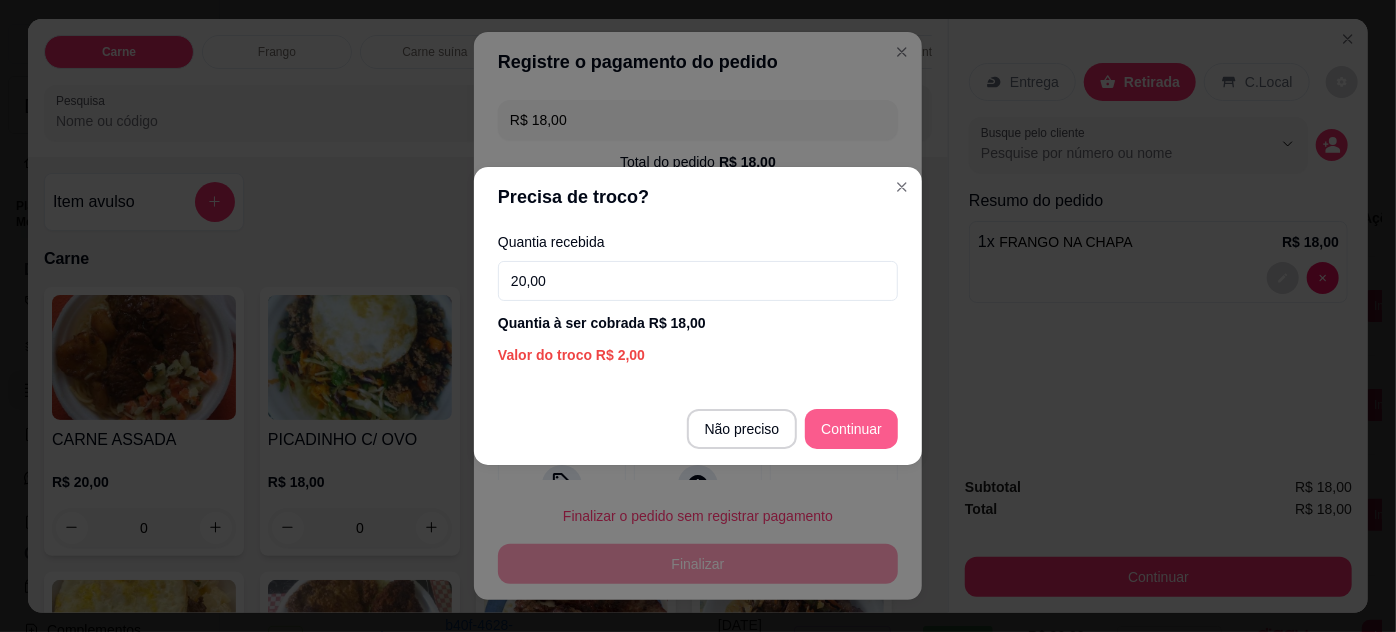 type on "20,00" 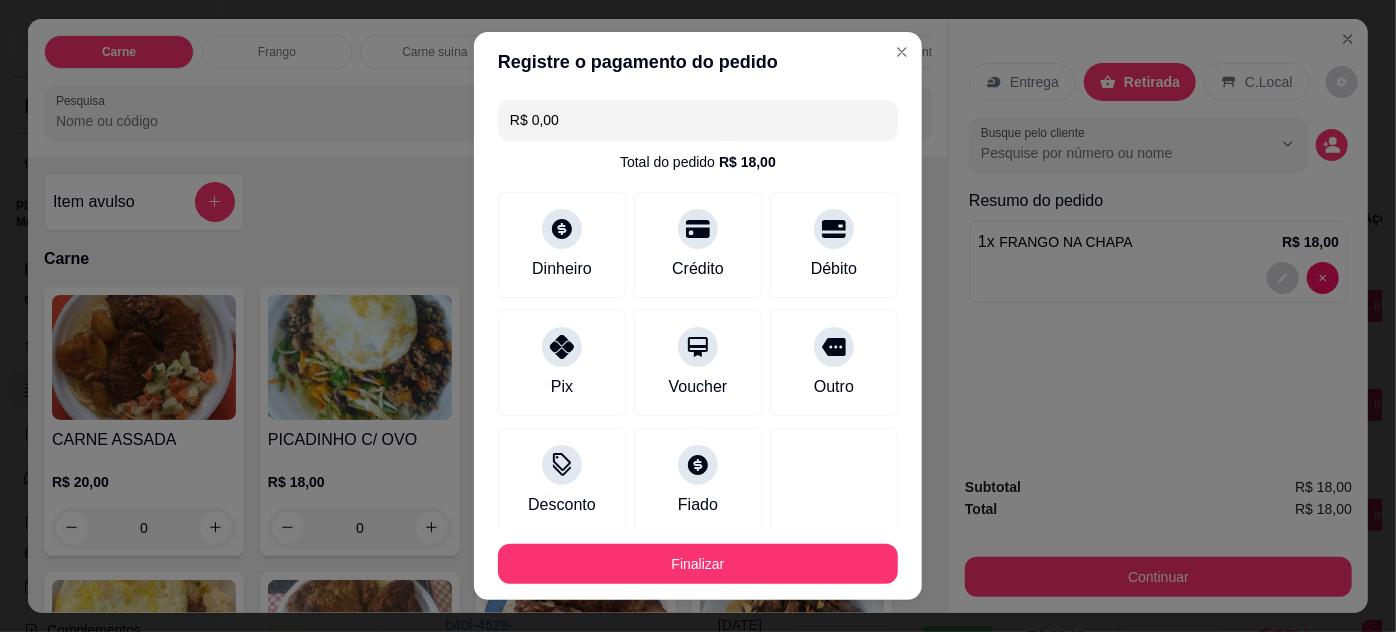 type on "R$ 0,00" 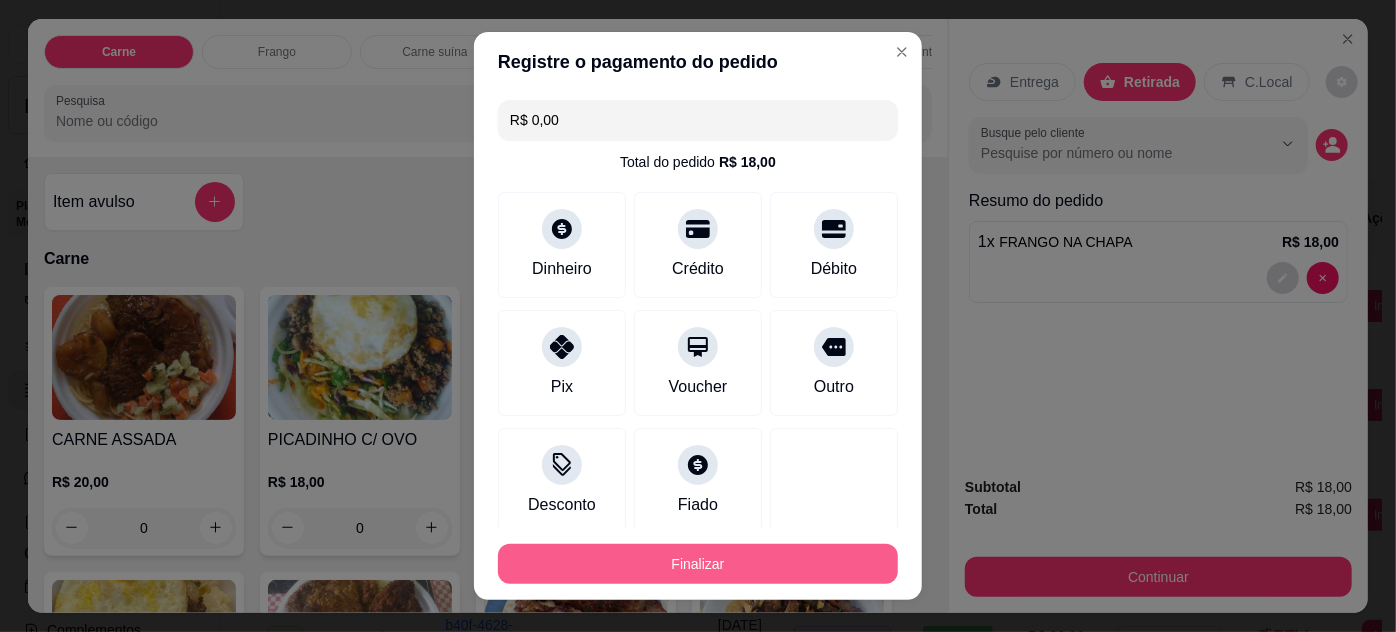 click on "Finalizar" at bounding box center (698, 564) 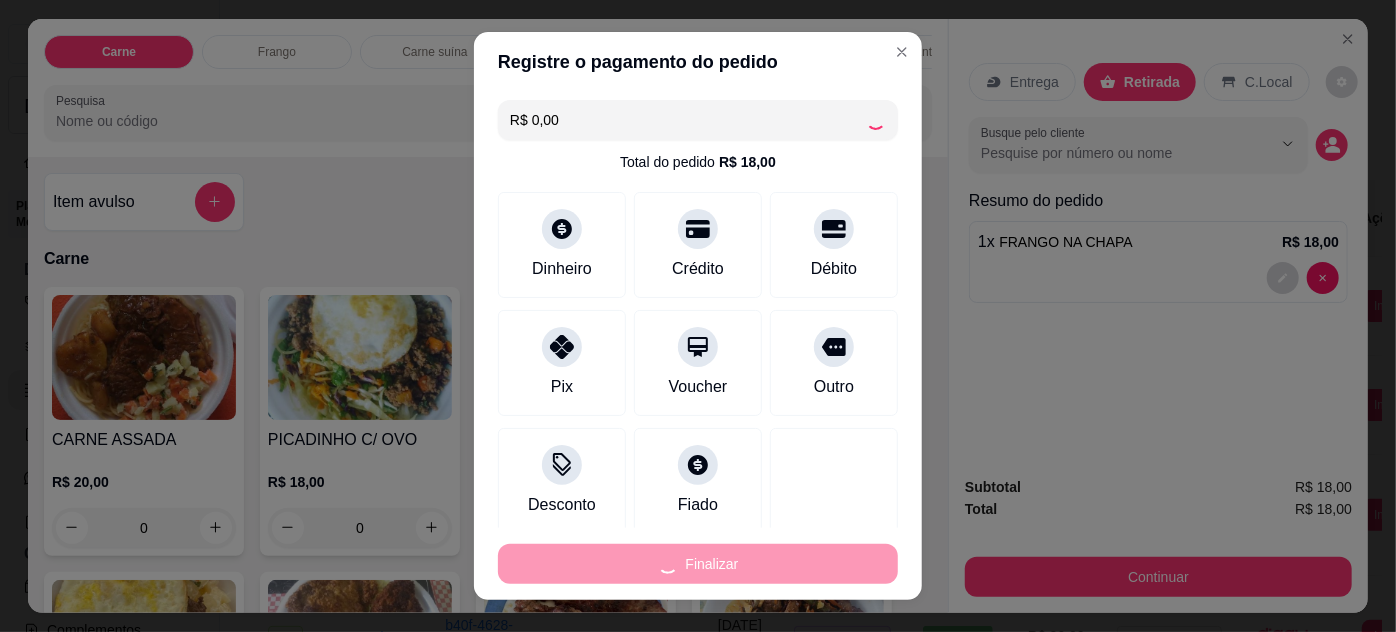 type on "0" 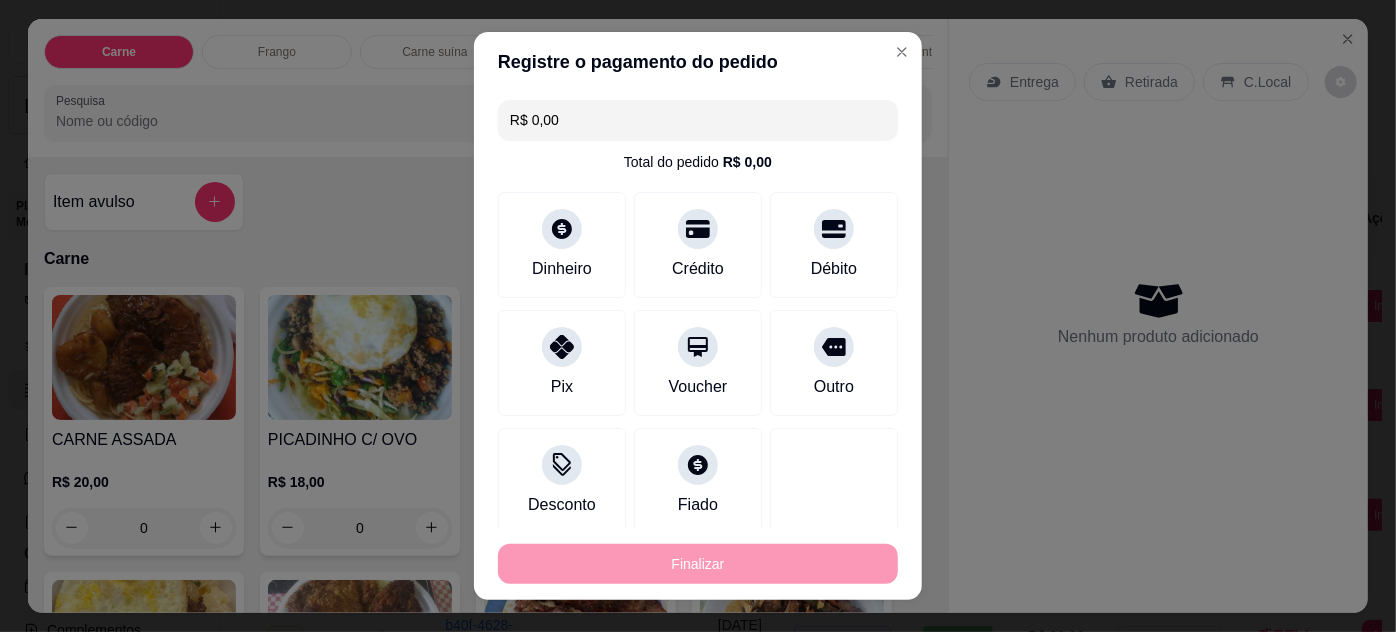 type on "-R$ 18,00" 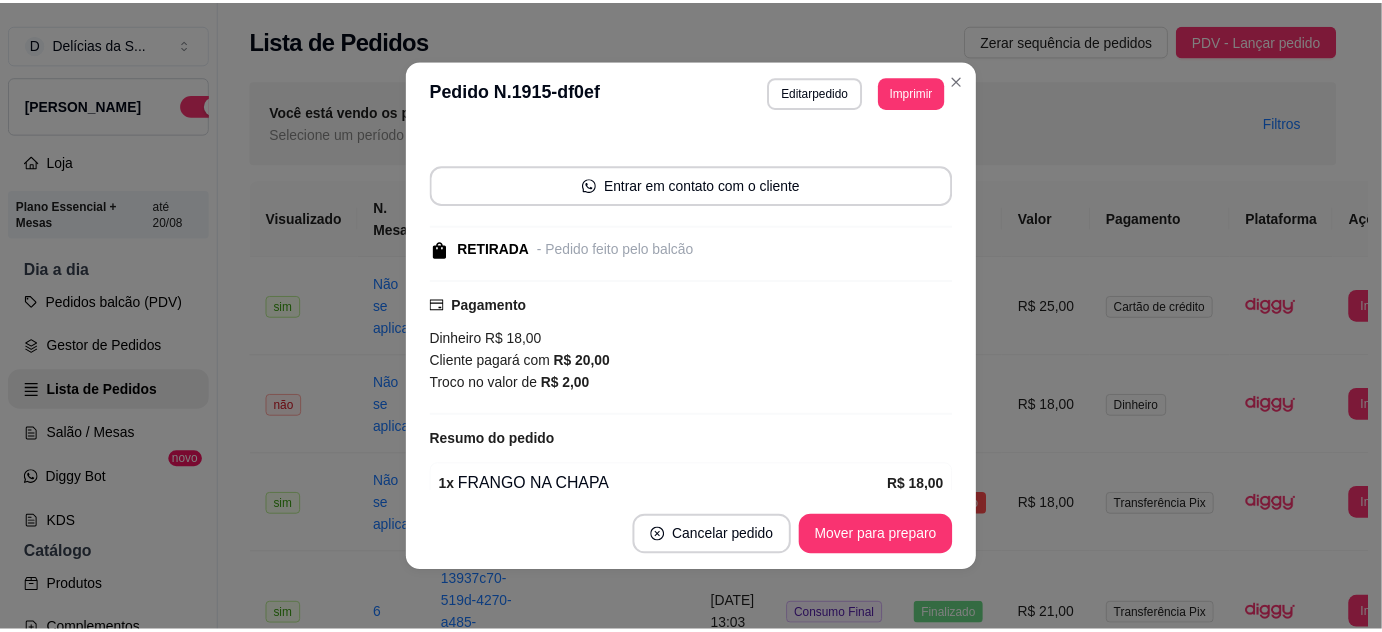 scroll, scrollTop: 197, scrollLeft: 0, axis: vertical 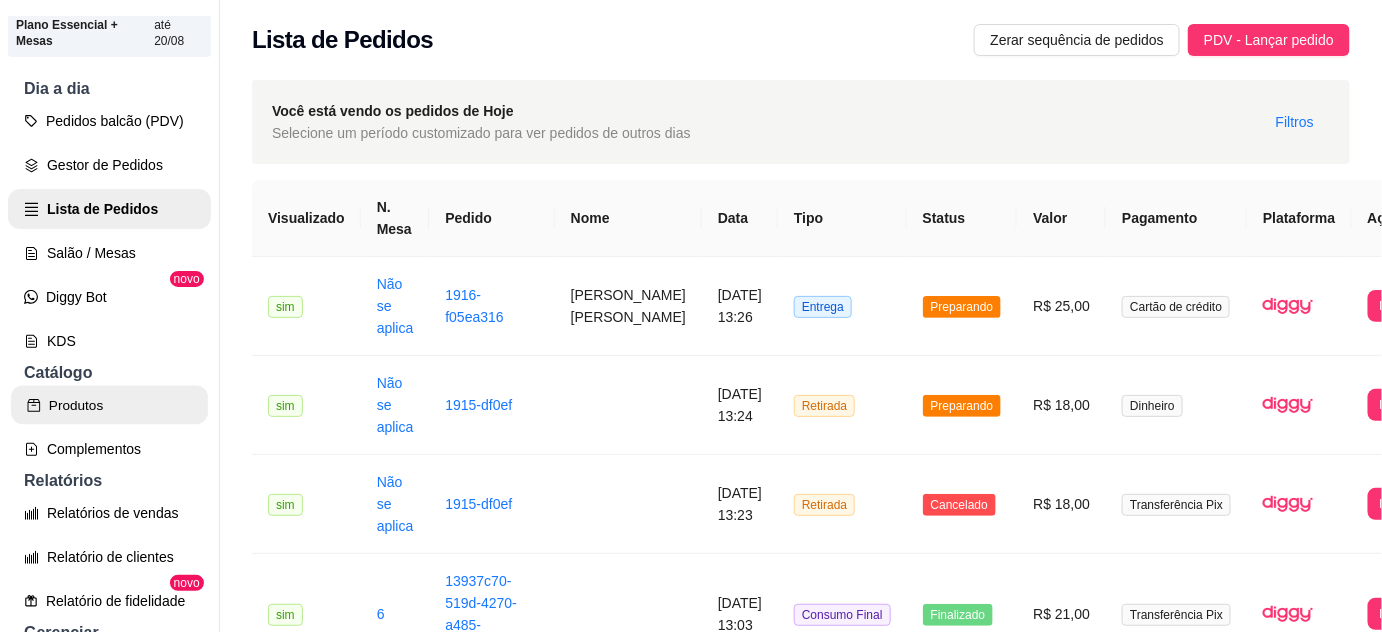 click on "Produtos" at bounding box center [109, 405] 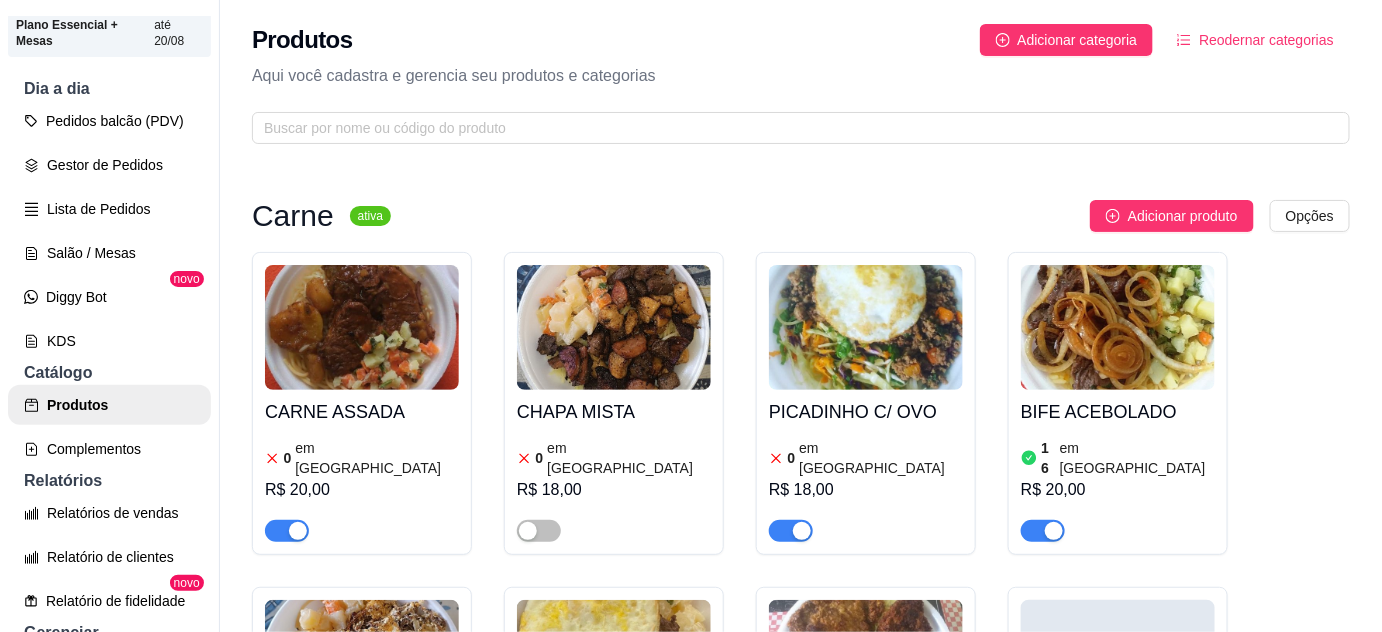 click at bounding box center (1054, 531) 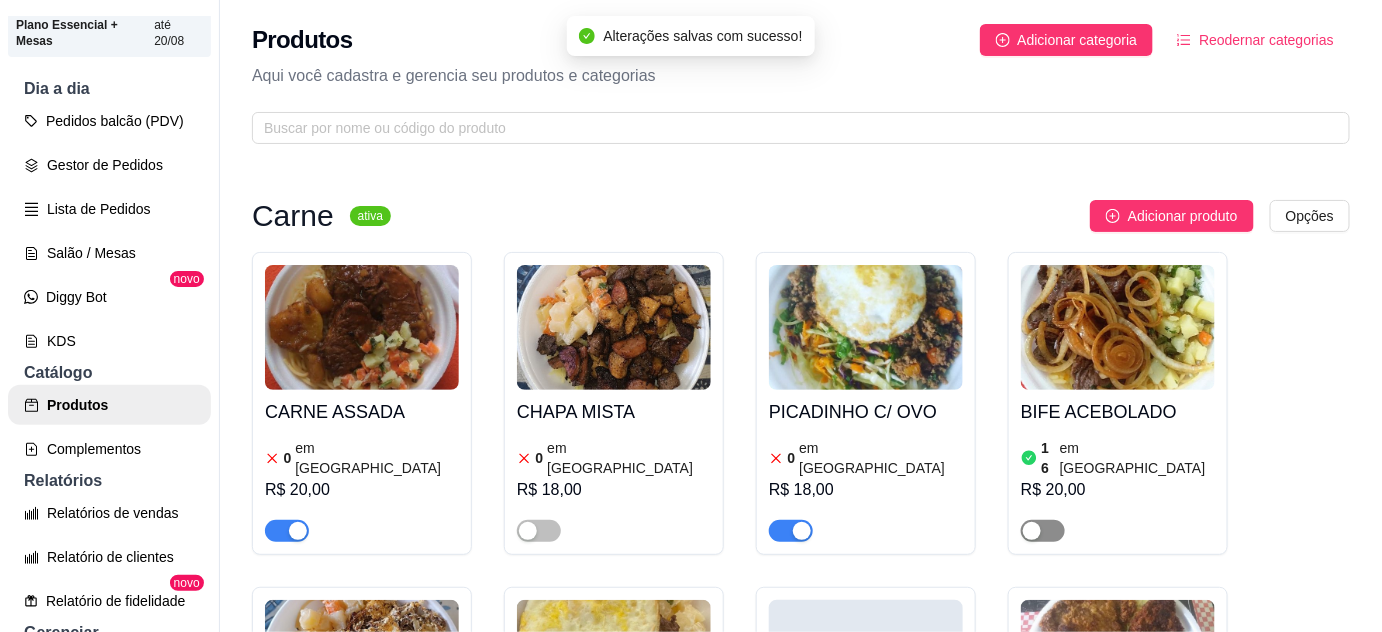 click at bounding box center (1043, 531) 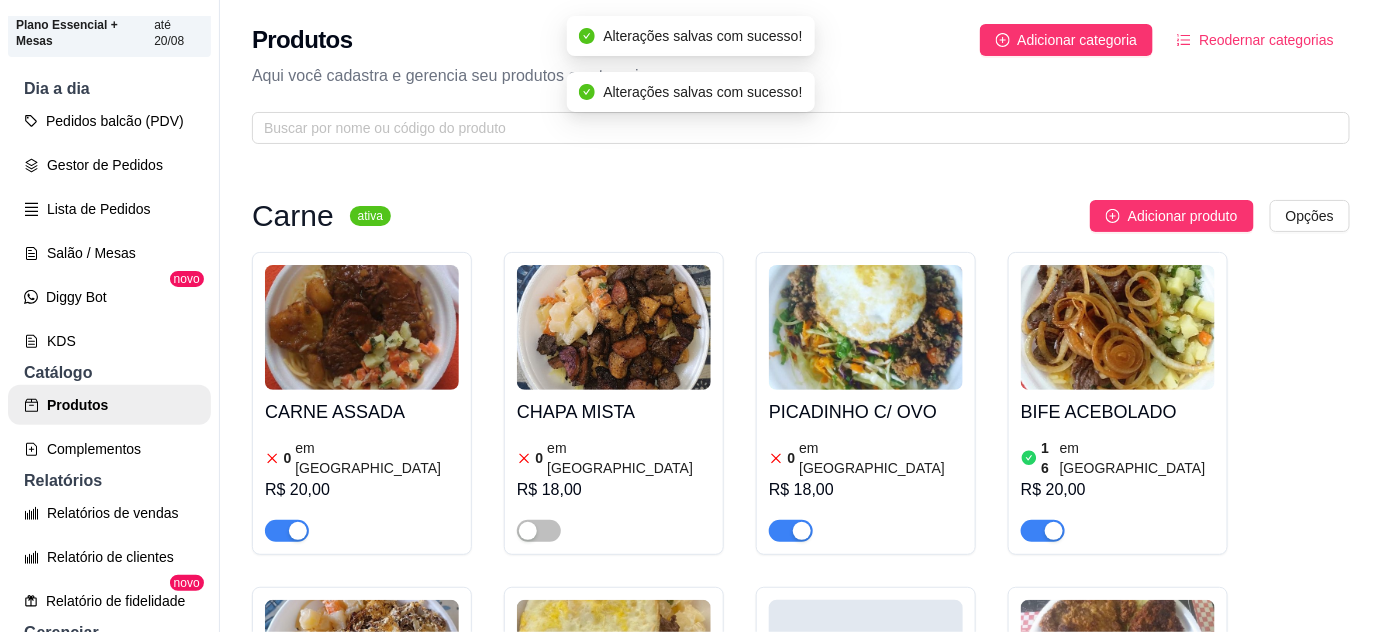 click at bounding box center [791, 531] 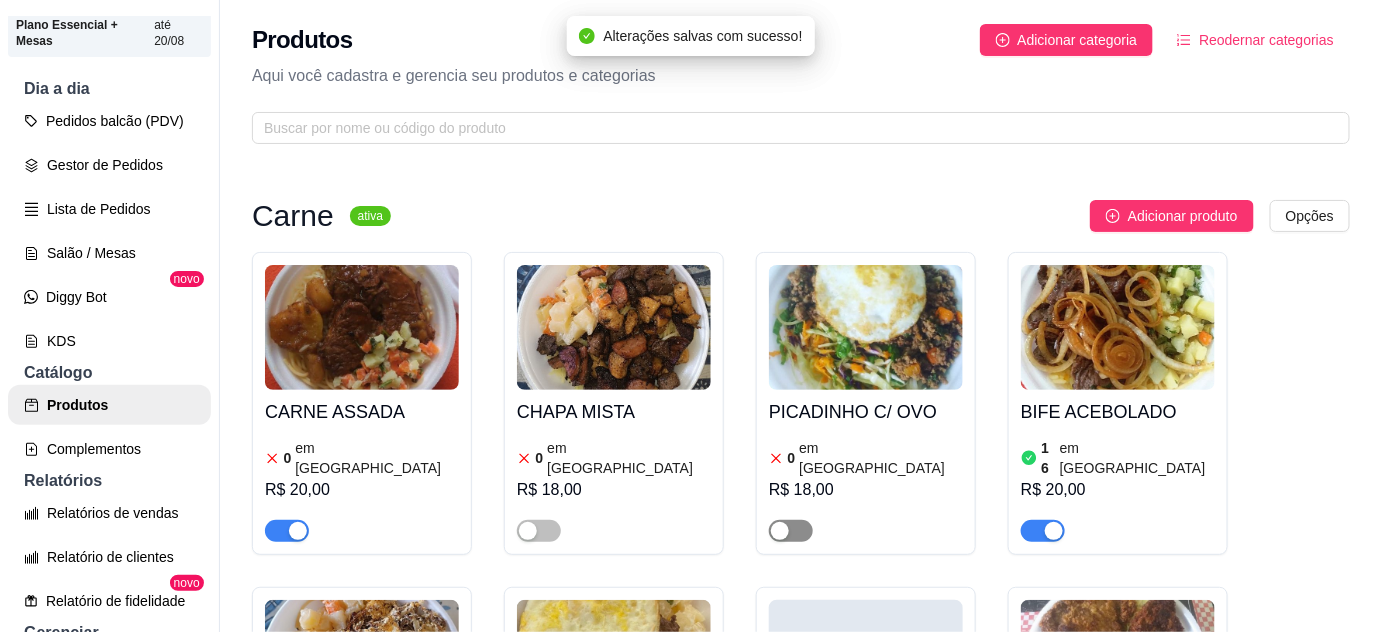 click at bounding box center (791, 531) 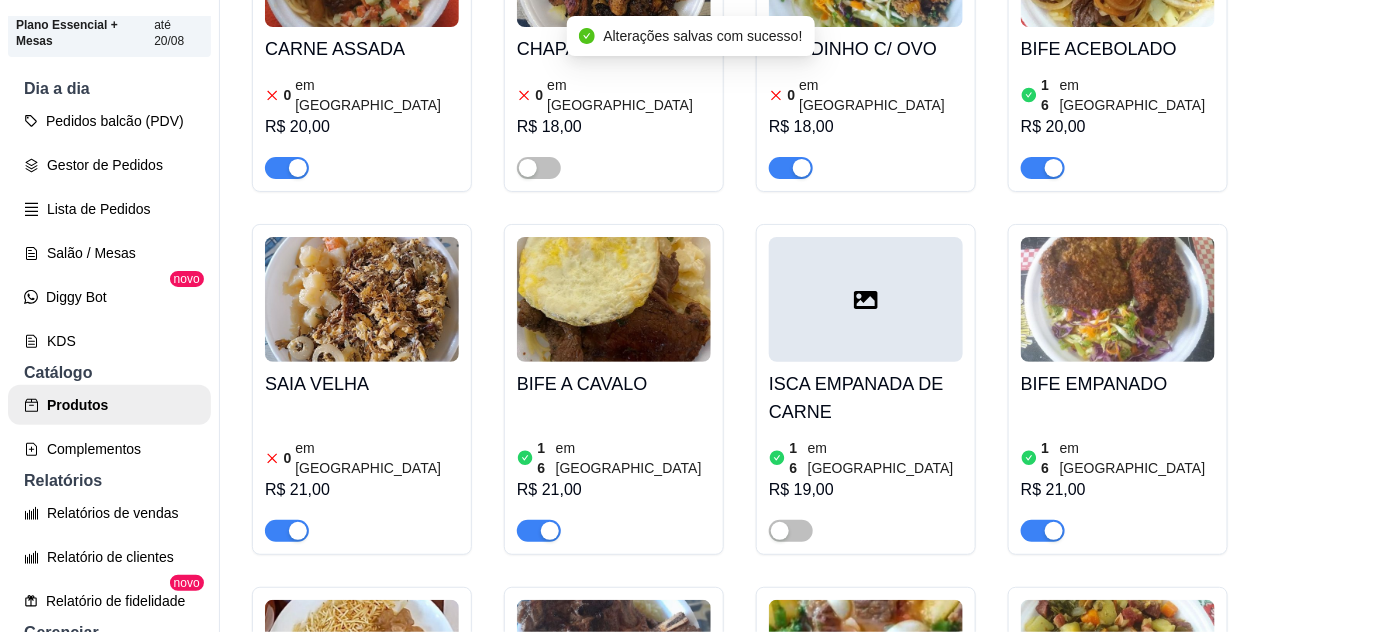 scroll, scrollTop: 0, scrollLeft: 0, axis: both 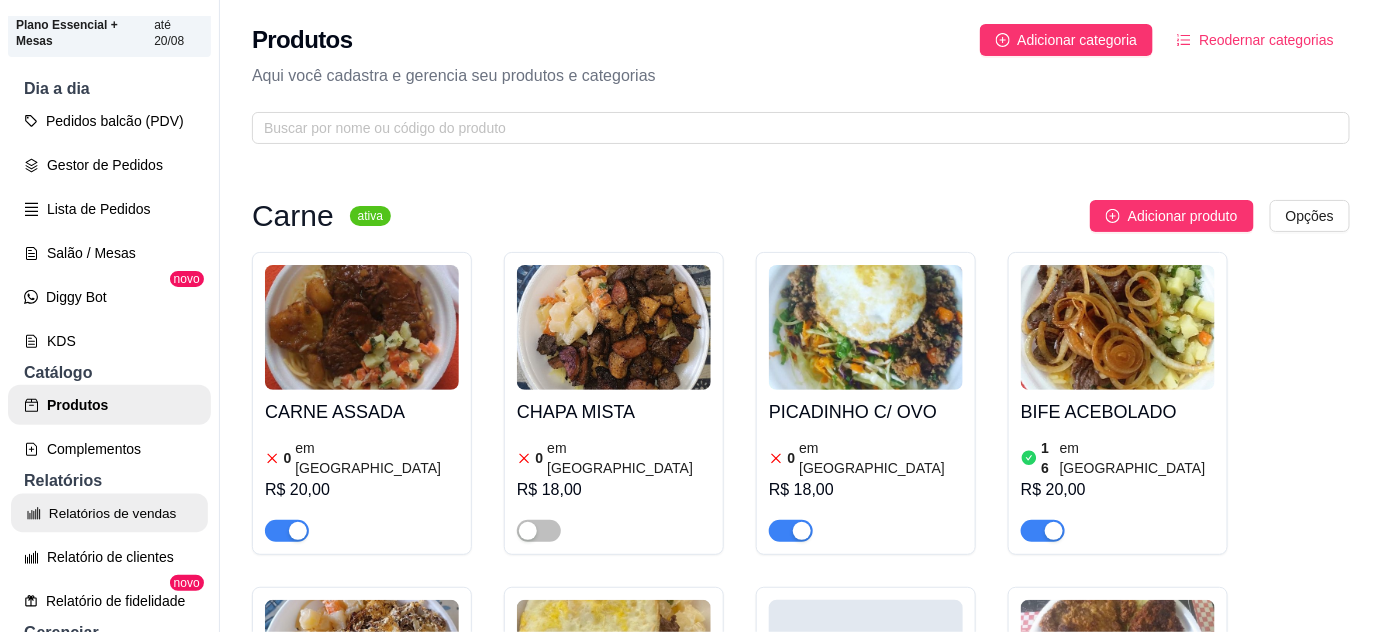 click on "Relatórios de vendas" at bounding box center (109, 513) 